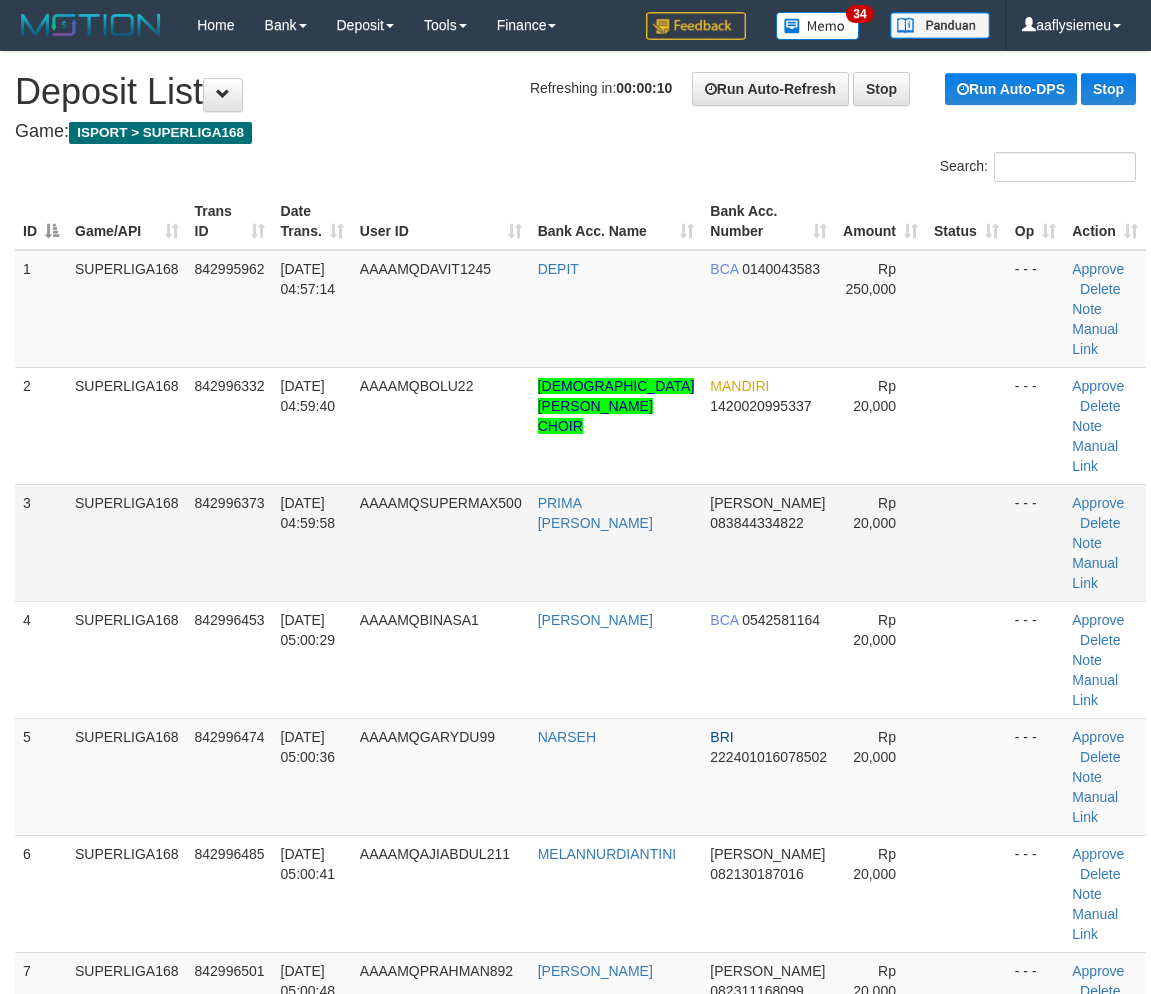 scroll, scrollTop: 0, scrollLeft: 0, axis: both 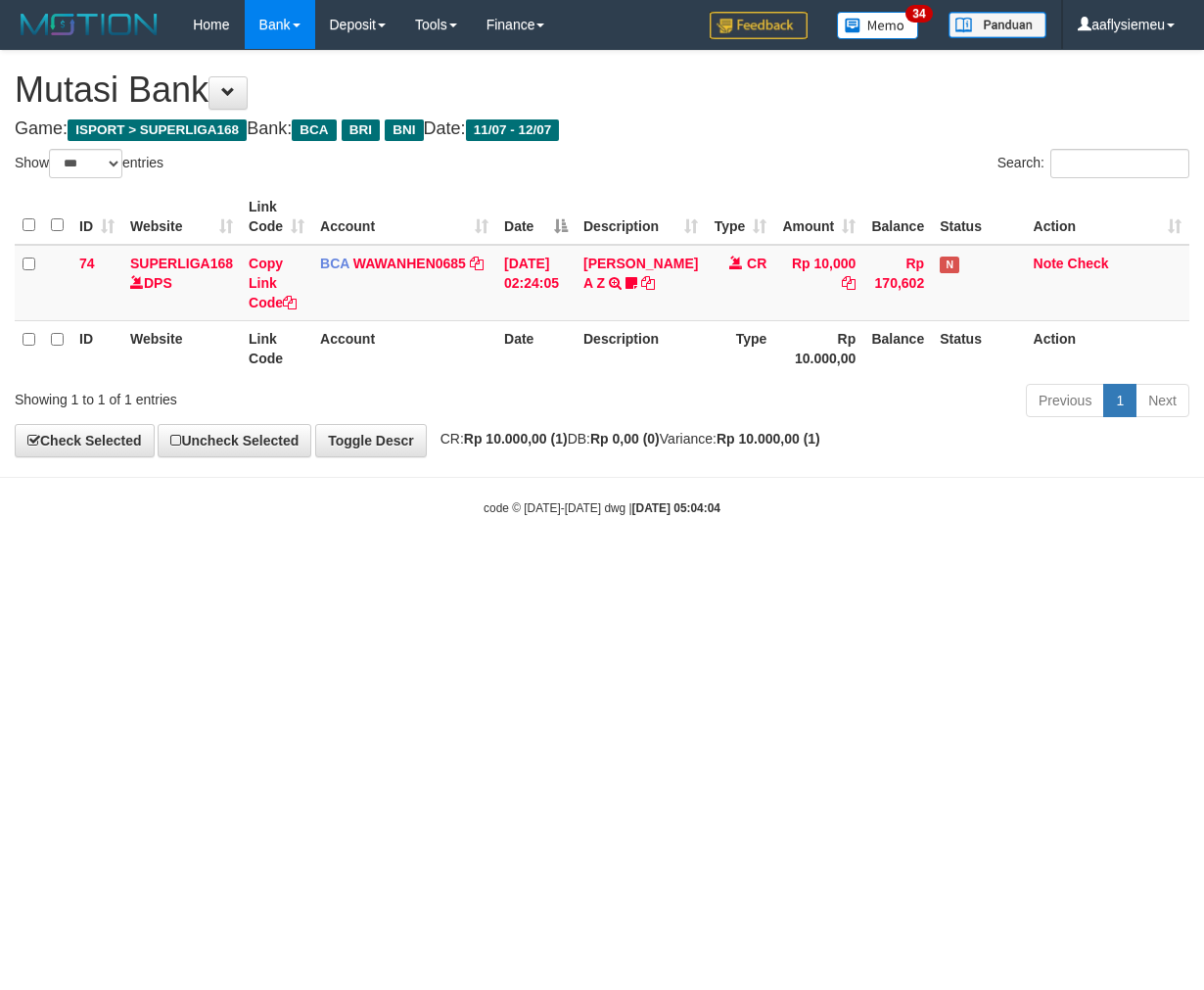 select on "***" 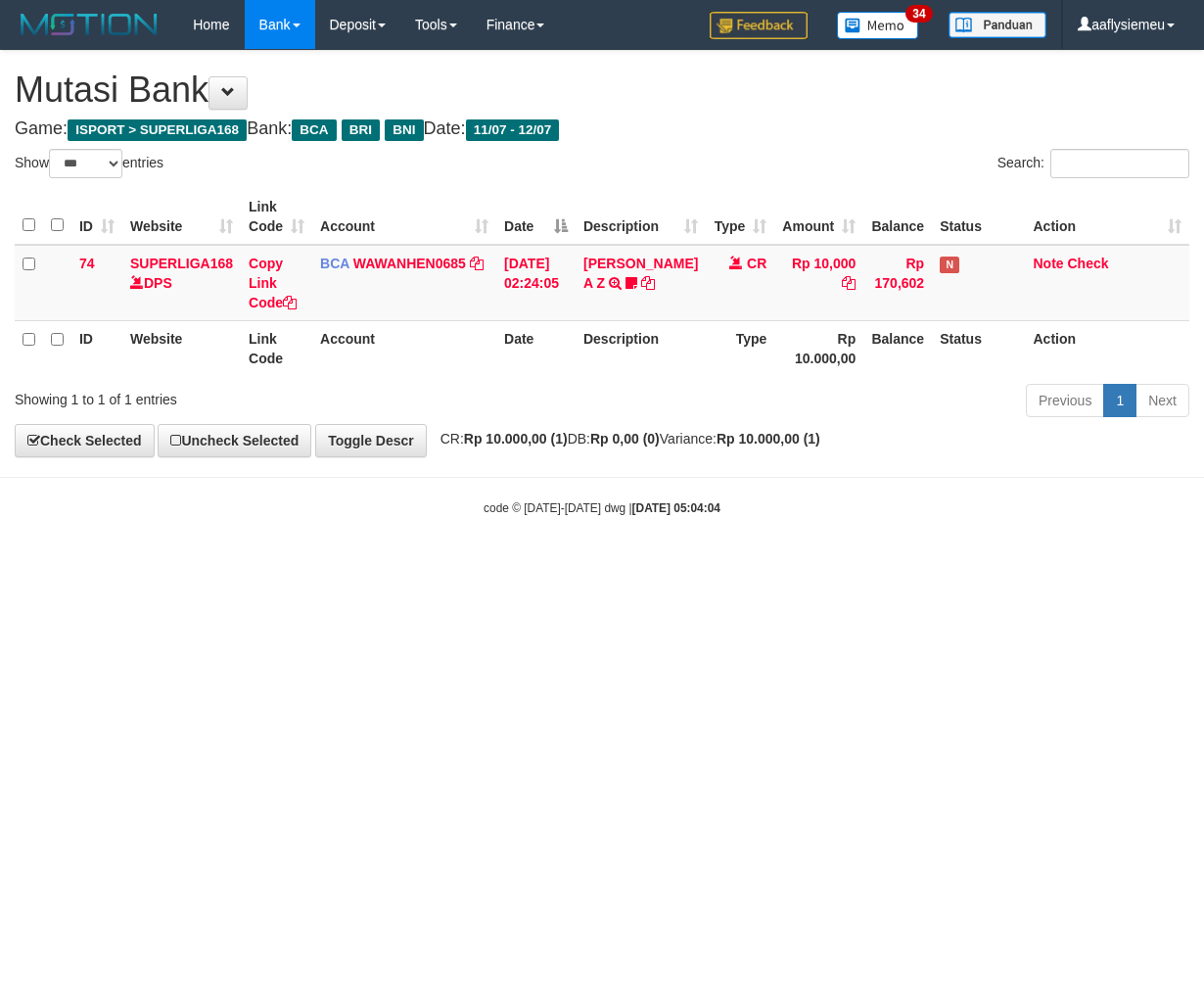 scroll, scrollTop: 0, scrollLeft: 0, axis: both 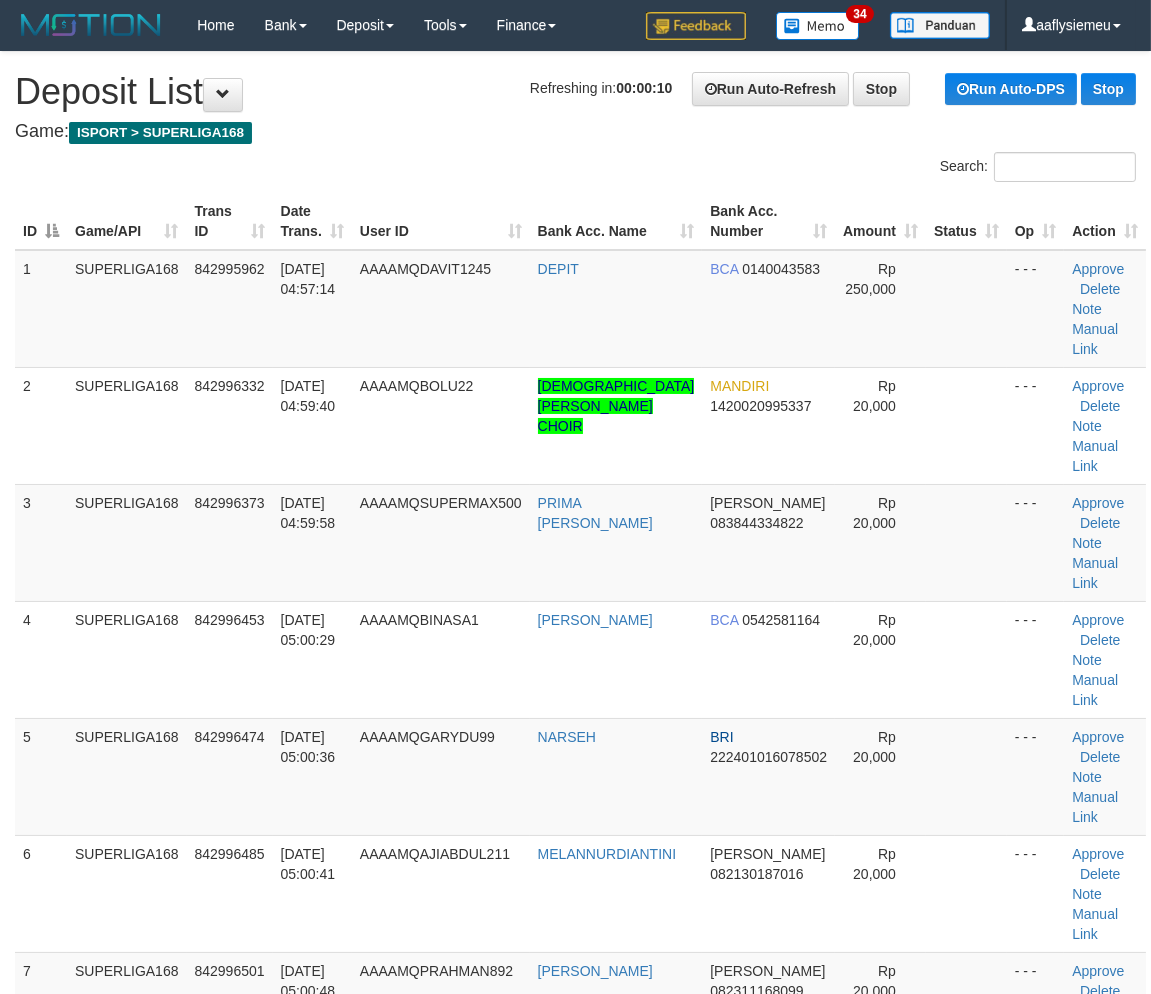 drag, startPoint x: 12, startPoint y: 464, endPoint x: 0, endPoint y: 467, distance: 12.369317 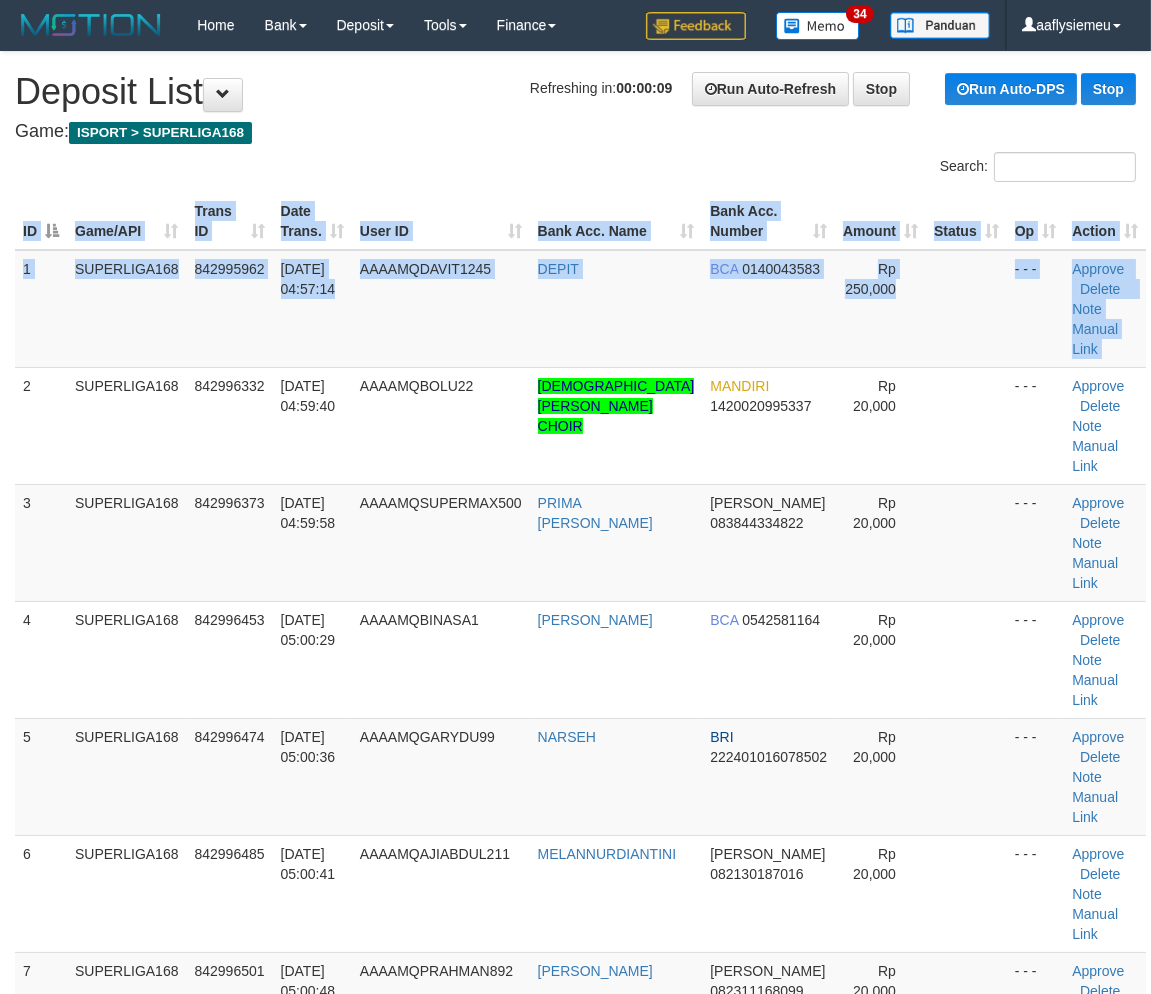 drag, startPoint x: 22, startPoint y: 527, endPoint x: 0, endPoint y: 547, distance: 29.732138 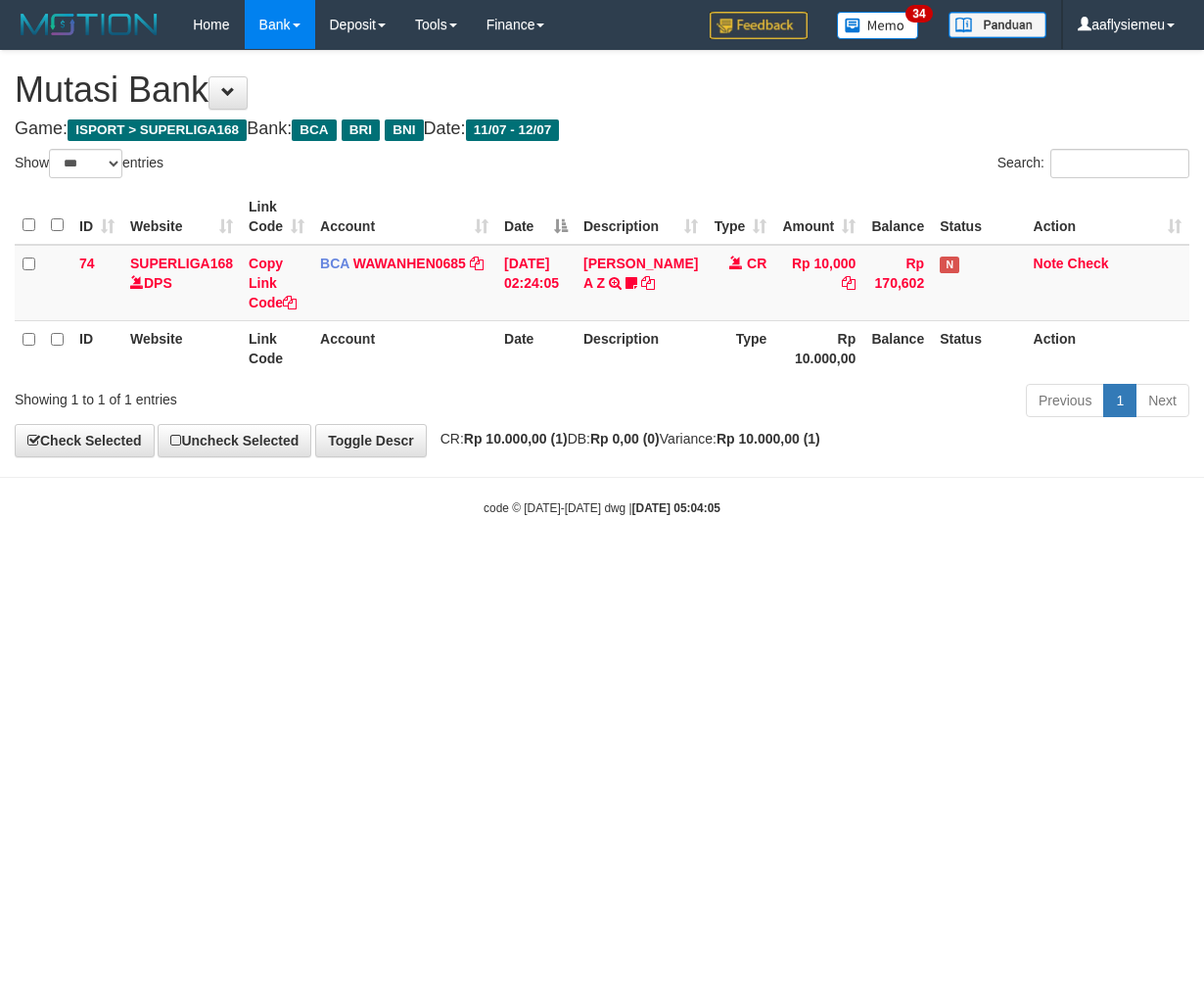 select on "***" 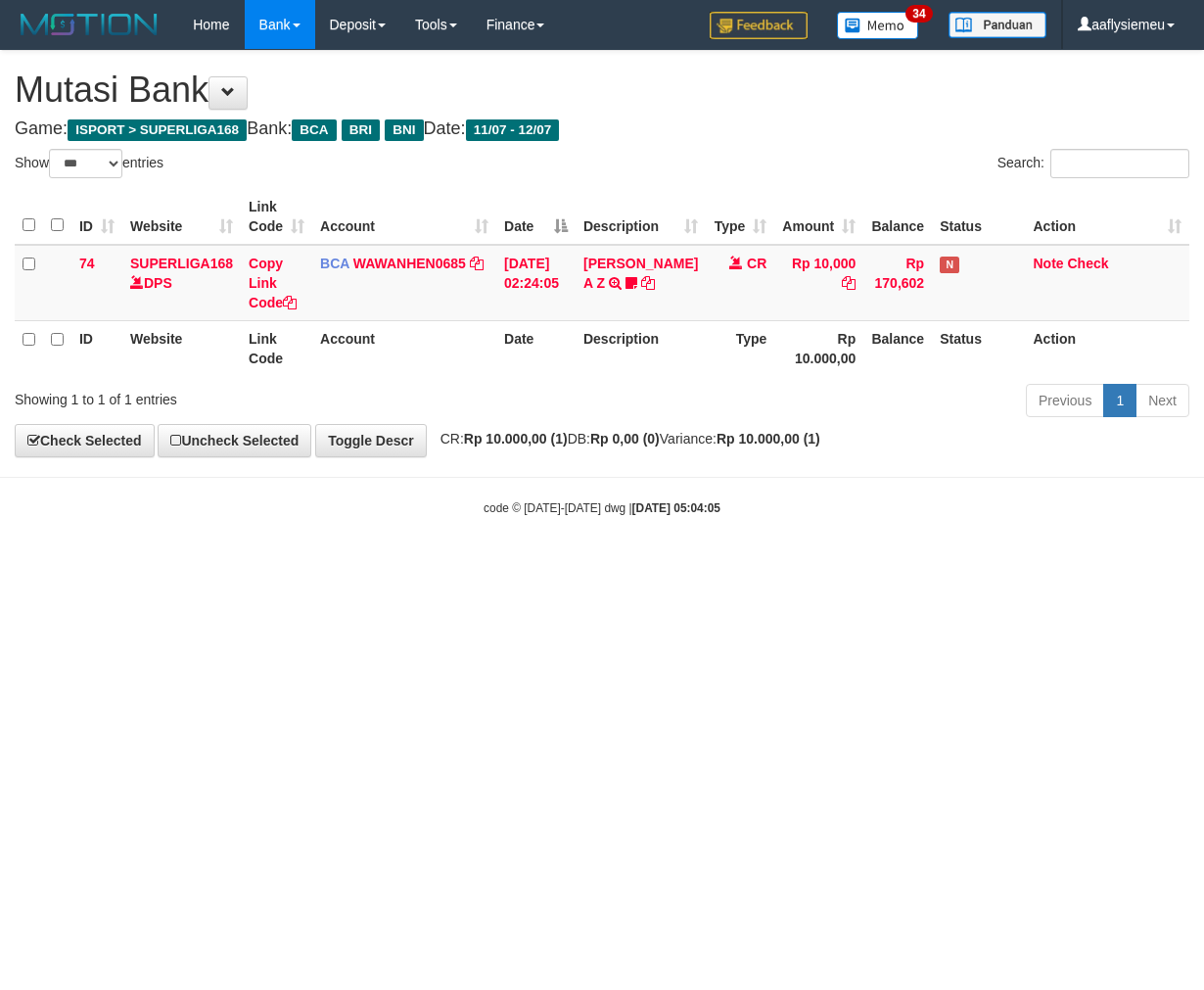 scroll, scrollTop: 0, scrollLeft: 0, axis: both 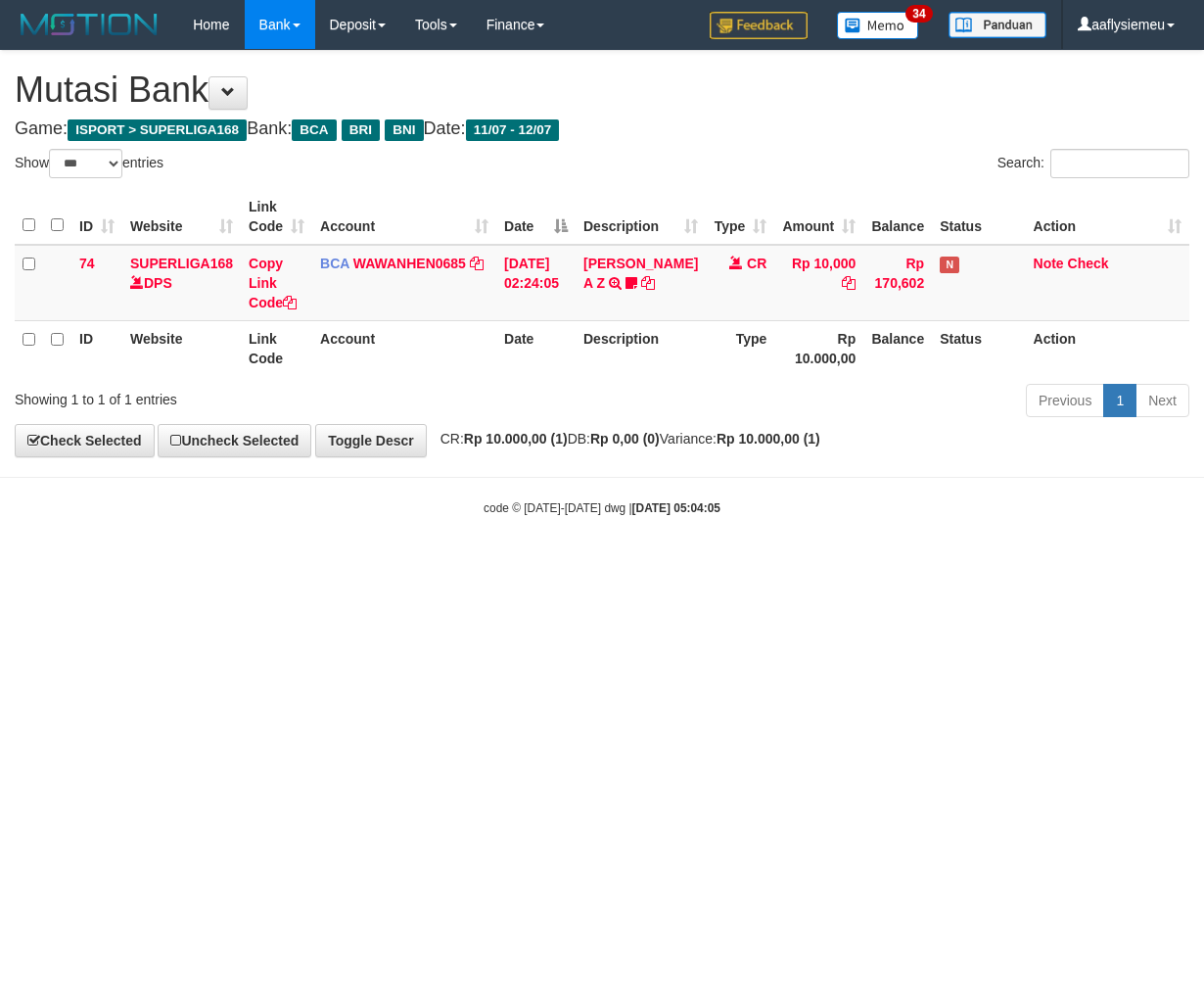 select on "***" 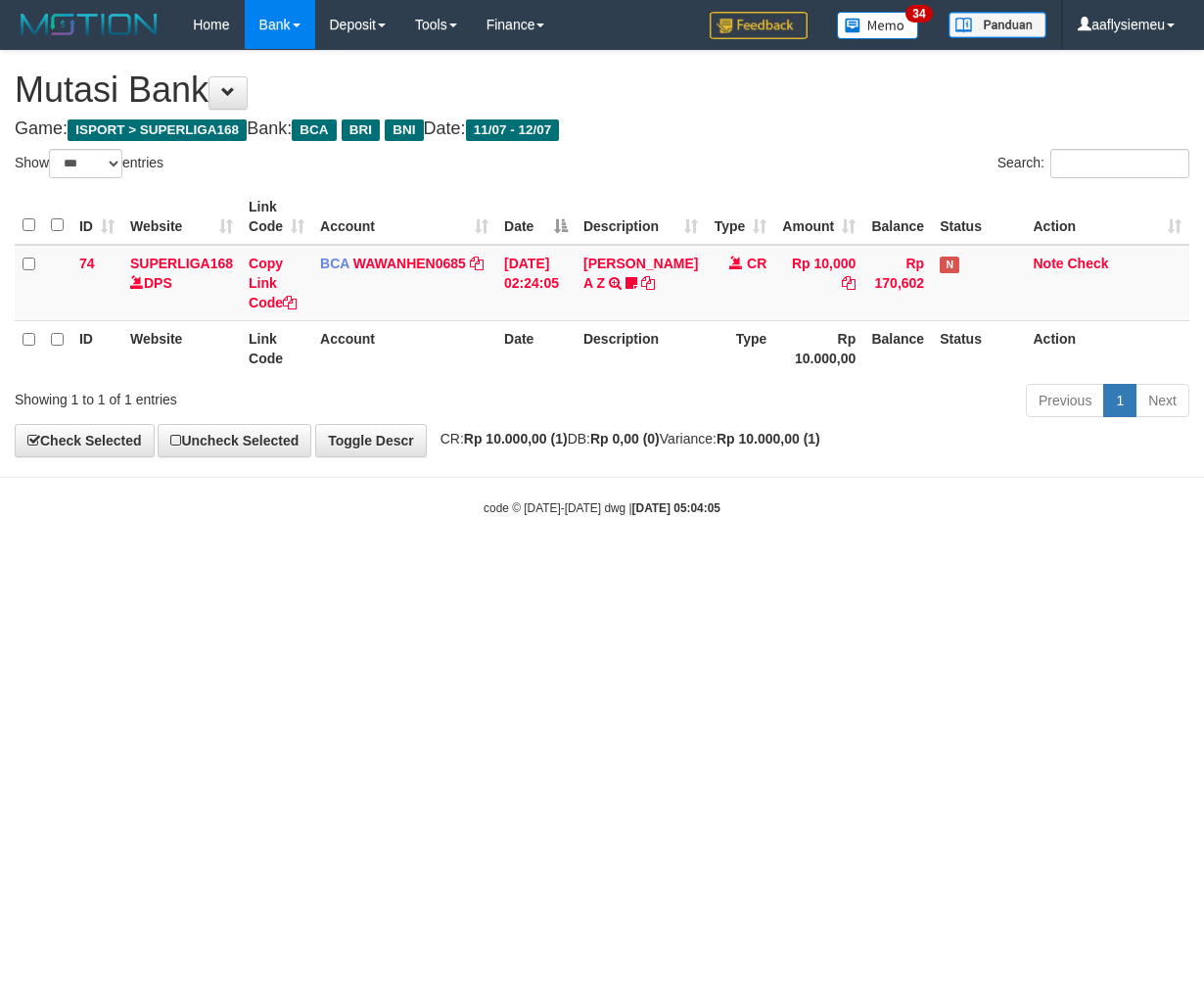 scroll, scrollTop: 0, scrollLeft: 0, axis: both 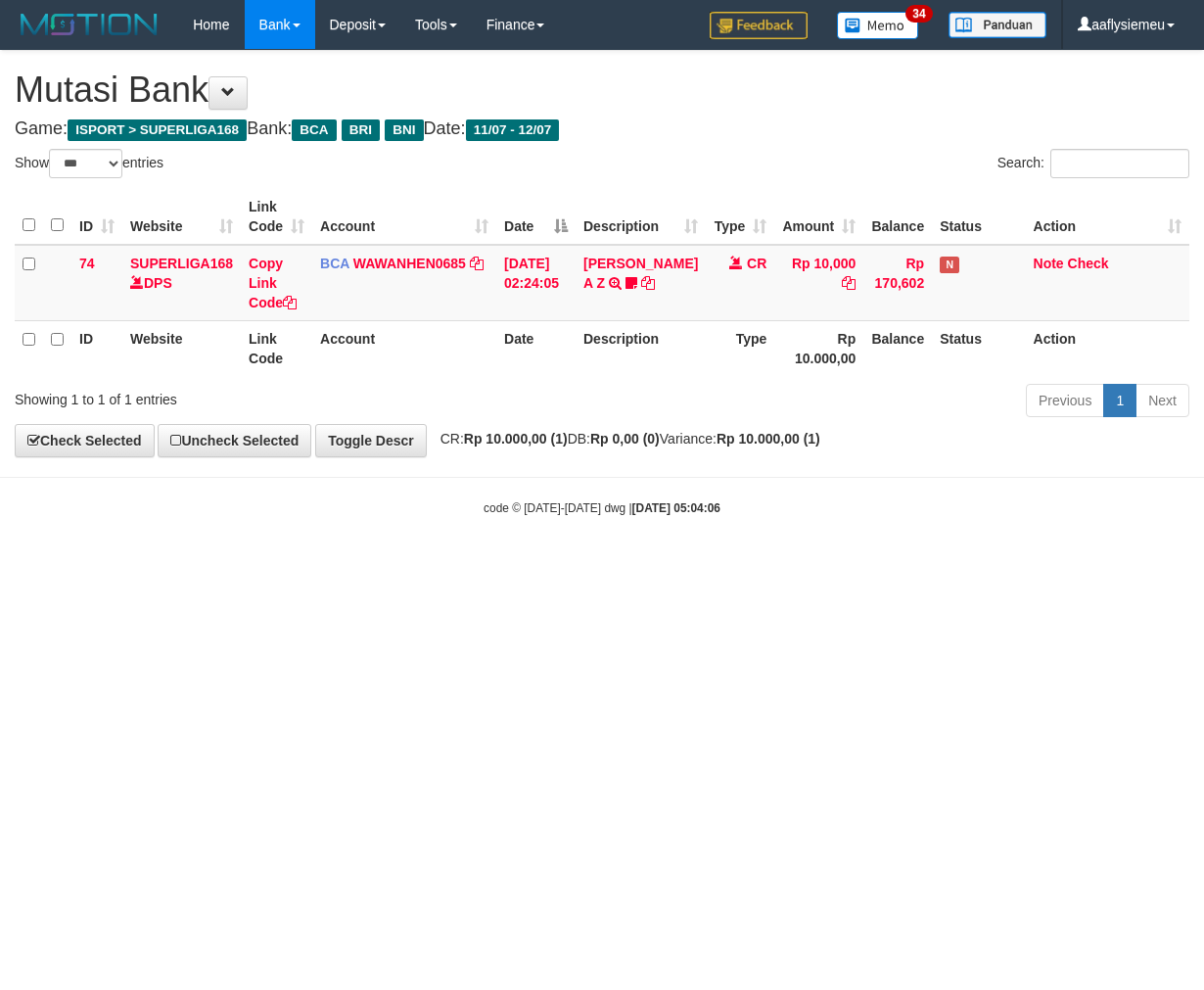 select on "***" 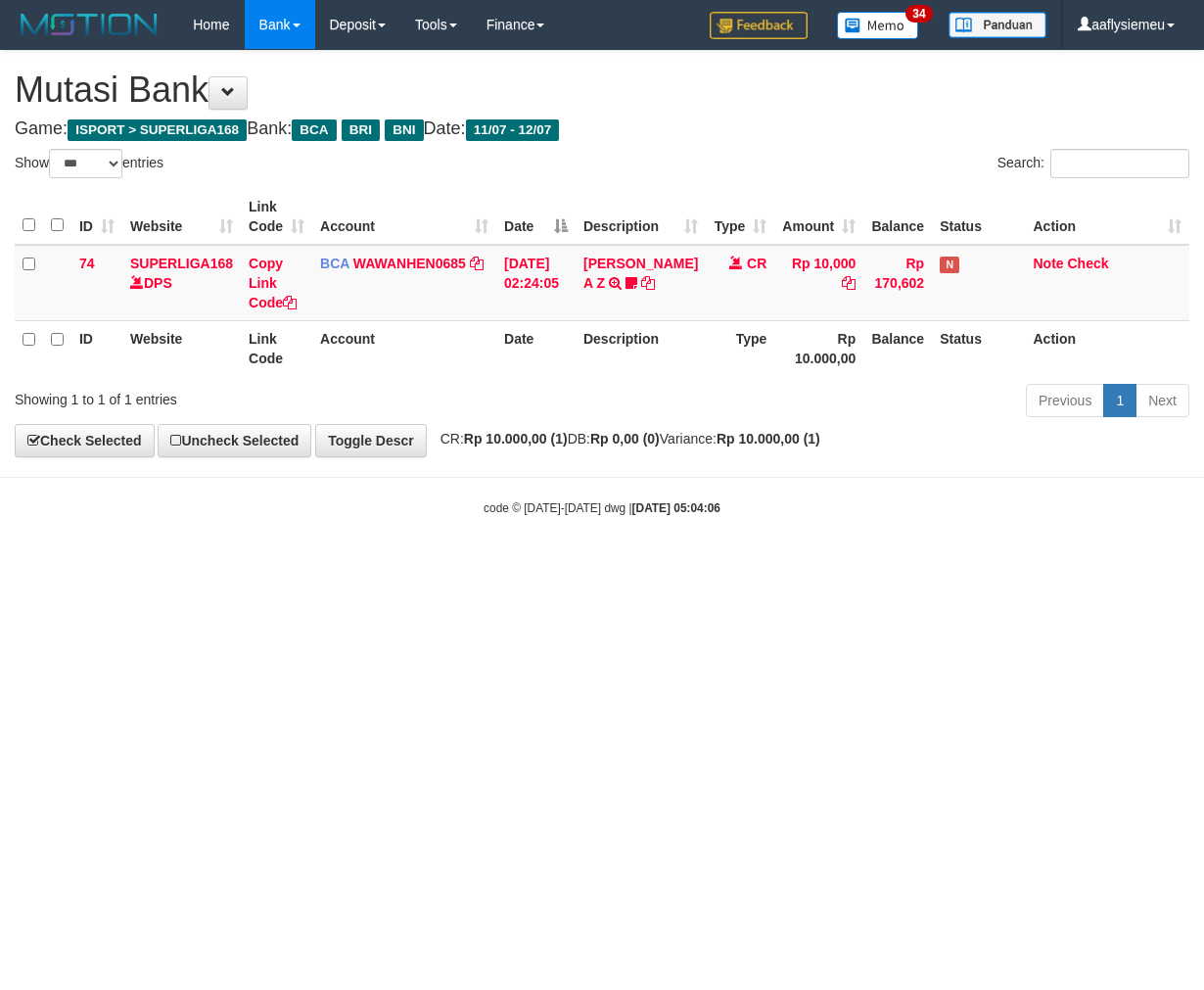 scroll, scrollTop: 0, scrollLeft: 0, axis: both 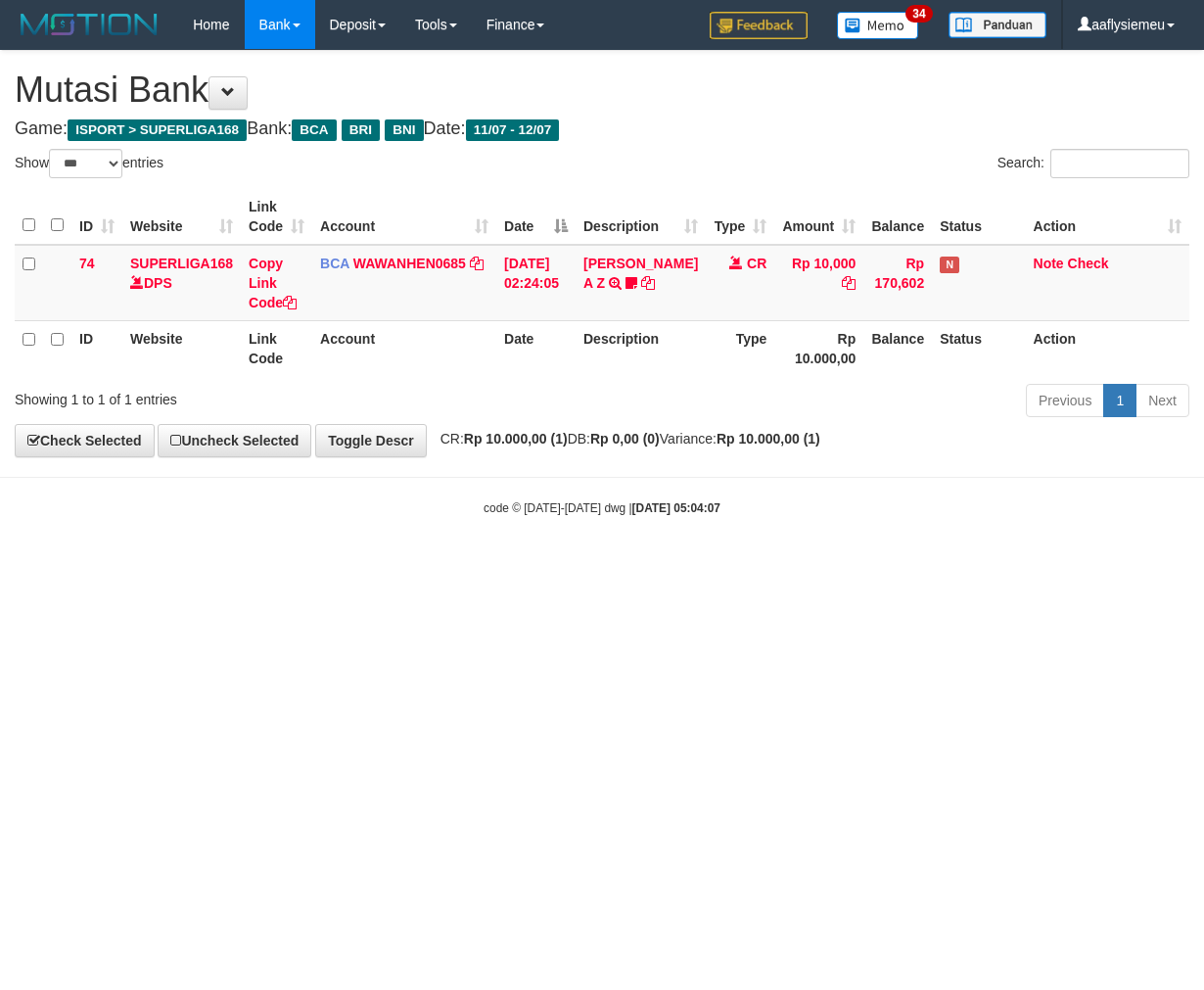 select on "***" 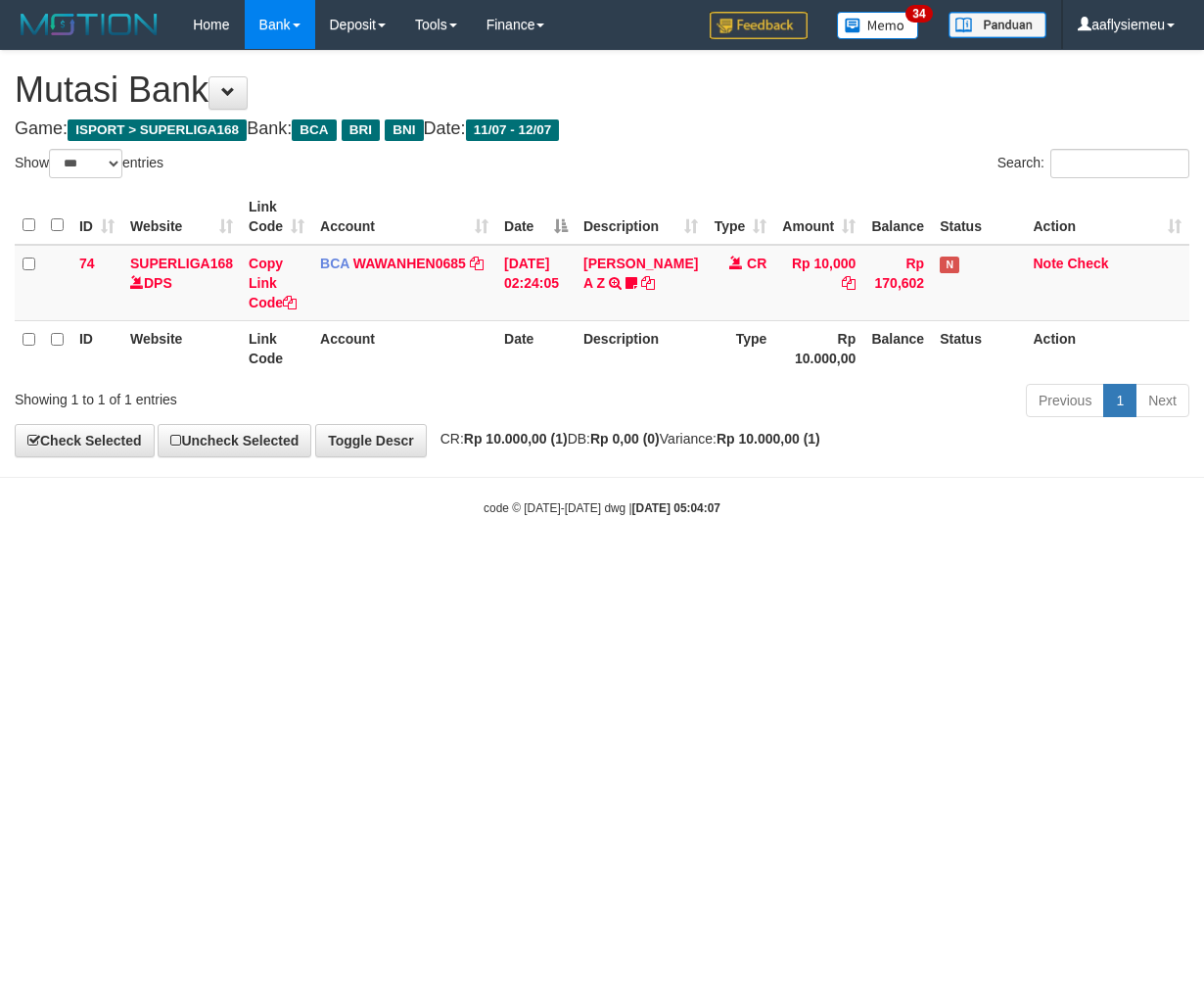 scroll, scrollTop: 0, scrollLeft: 0, axis: both 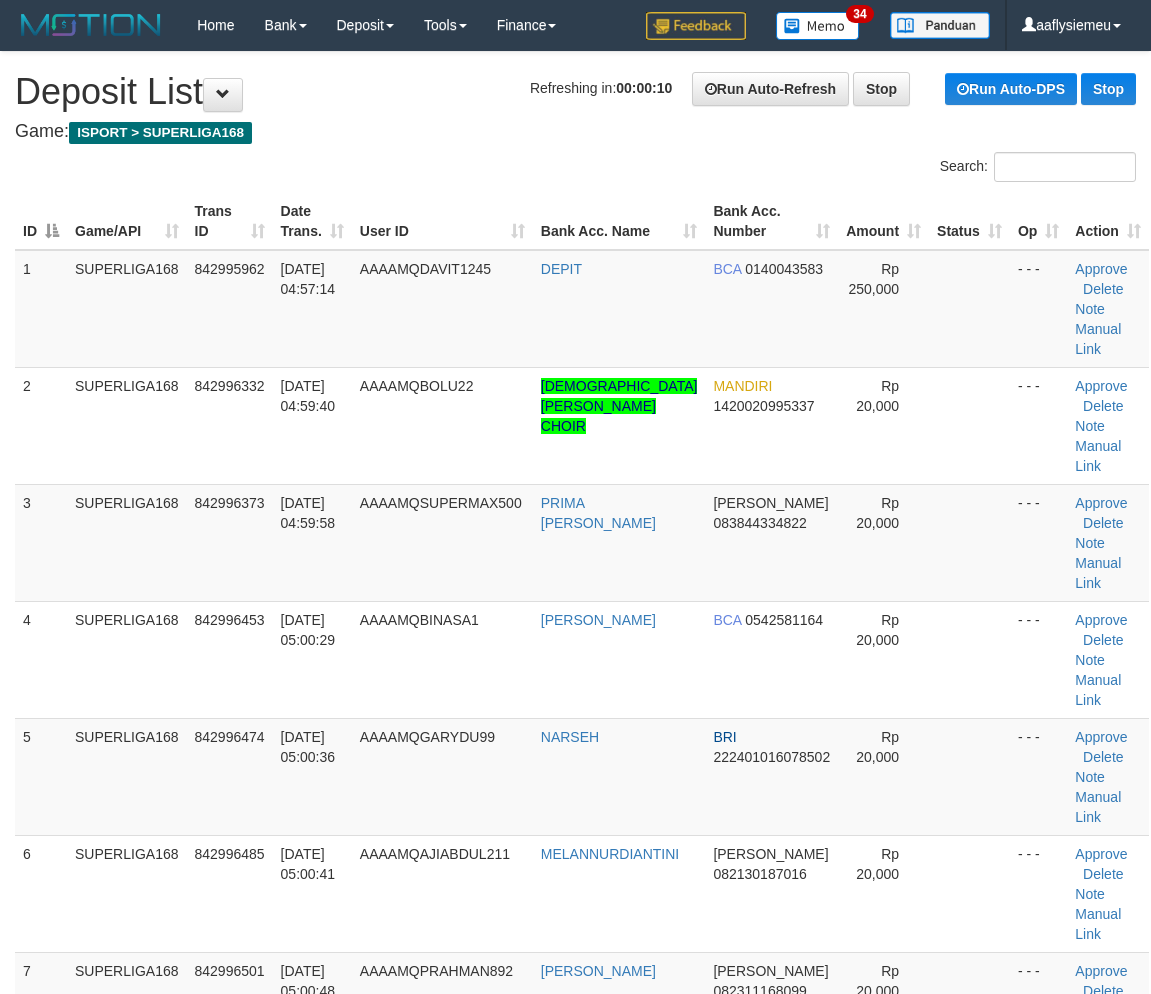 click on "2
SUPERLIGA168
842996332
[DATE] 04:59:40
AAAAMQBOLU22
[PERSON_NAME] CHOIR
MANDIRI
1420020995337
Rp 20,000
- - -
Approve
[GEOGRAPHIC_DATA]
Note
Manual Link" at bounding box center (582, 425) 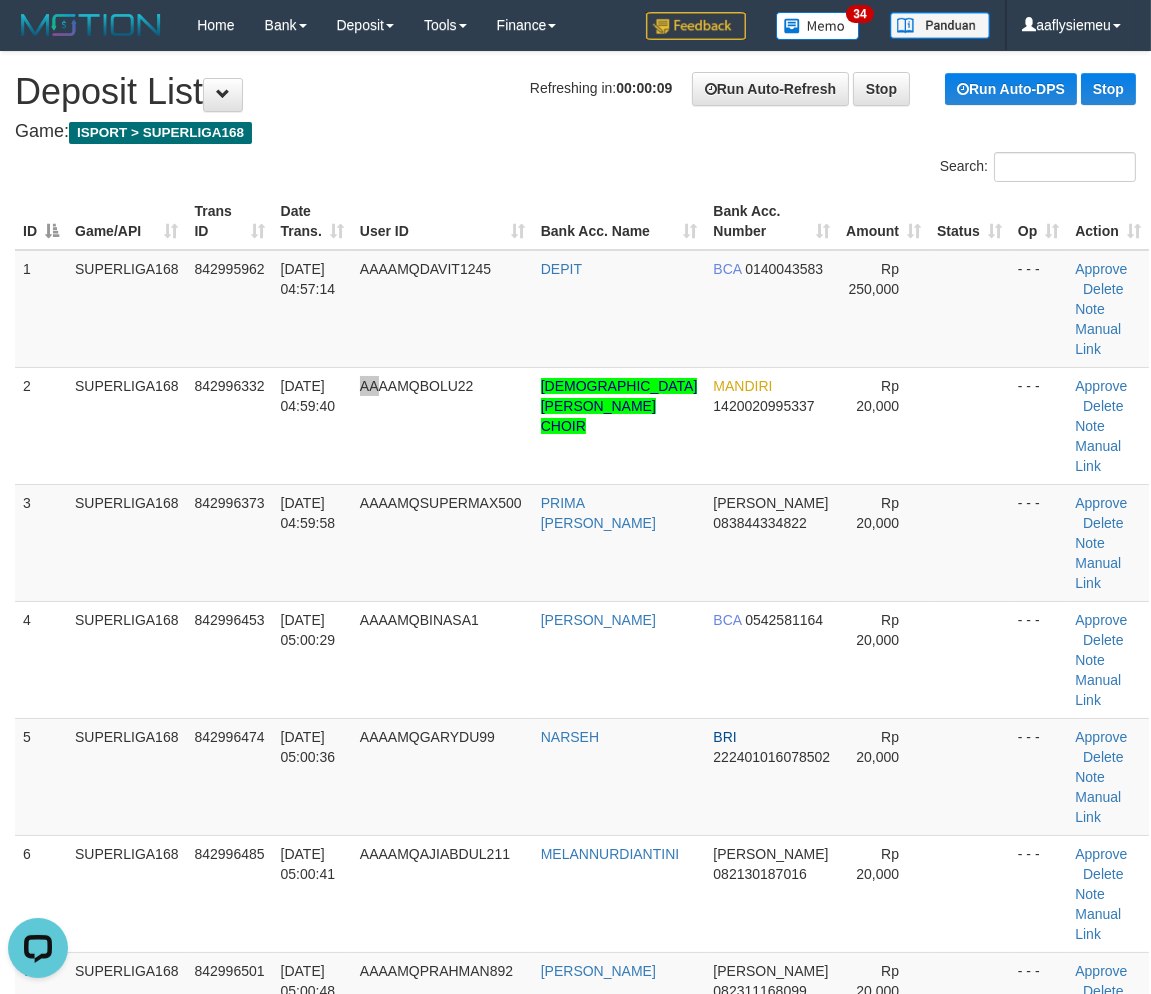 scroll, scrollTop: 0, scrollLeft: 0, axis: both 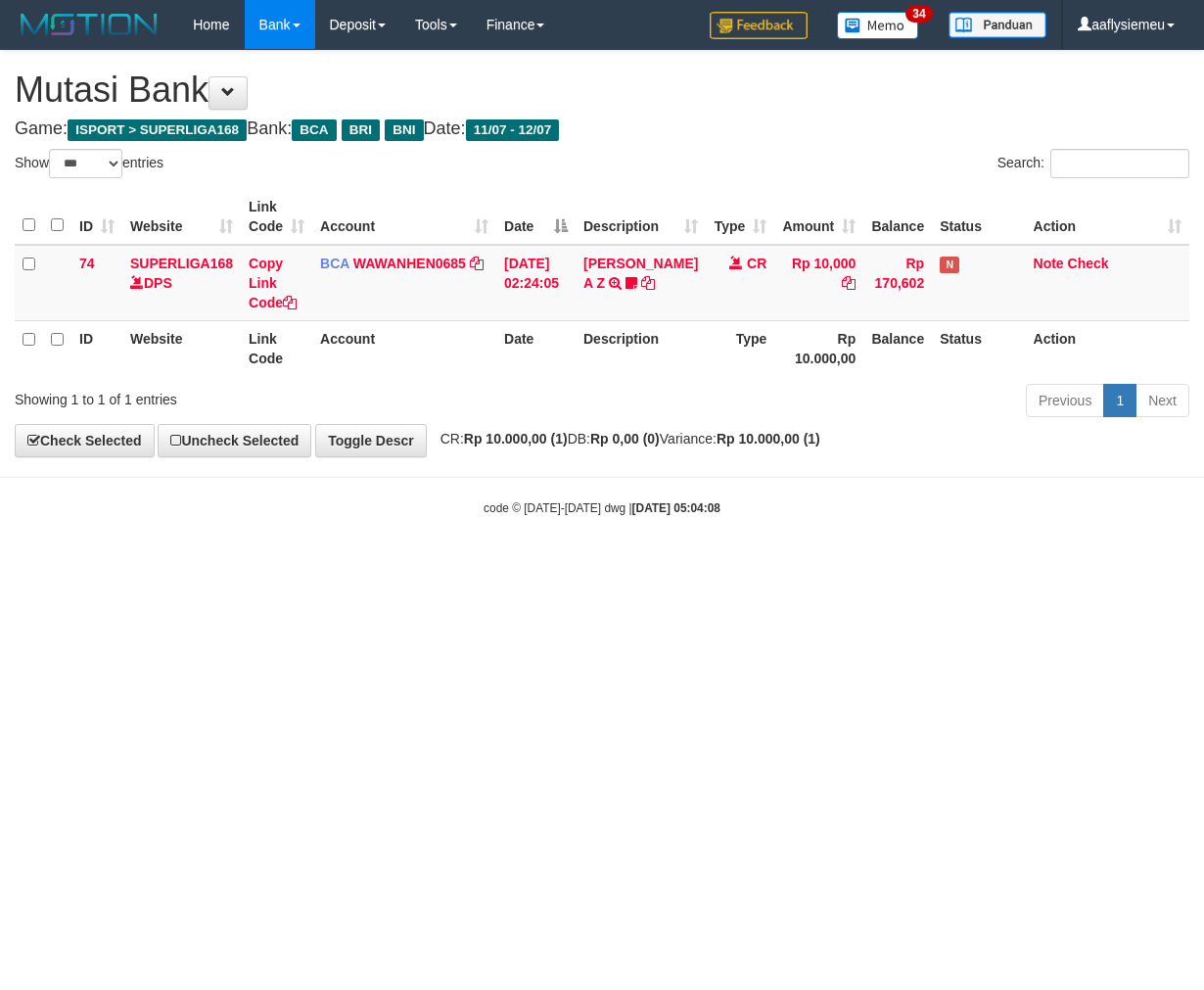 select on "***" 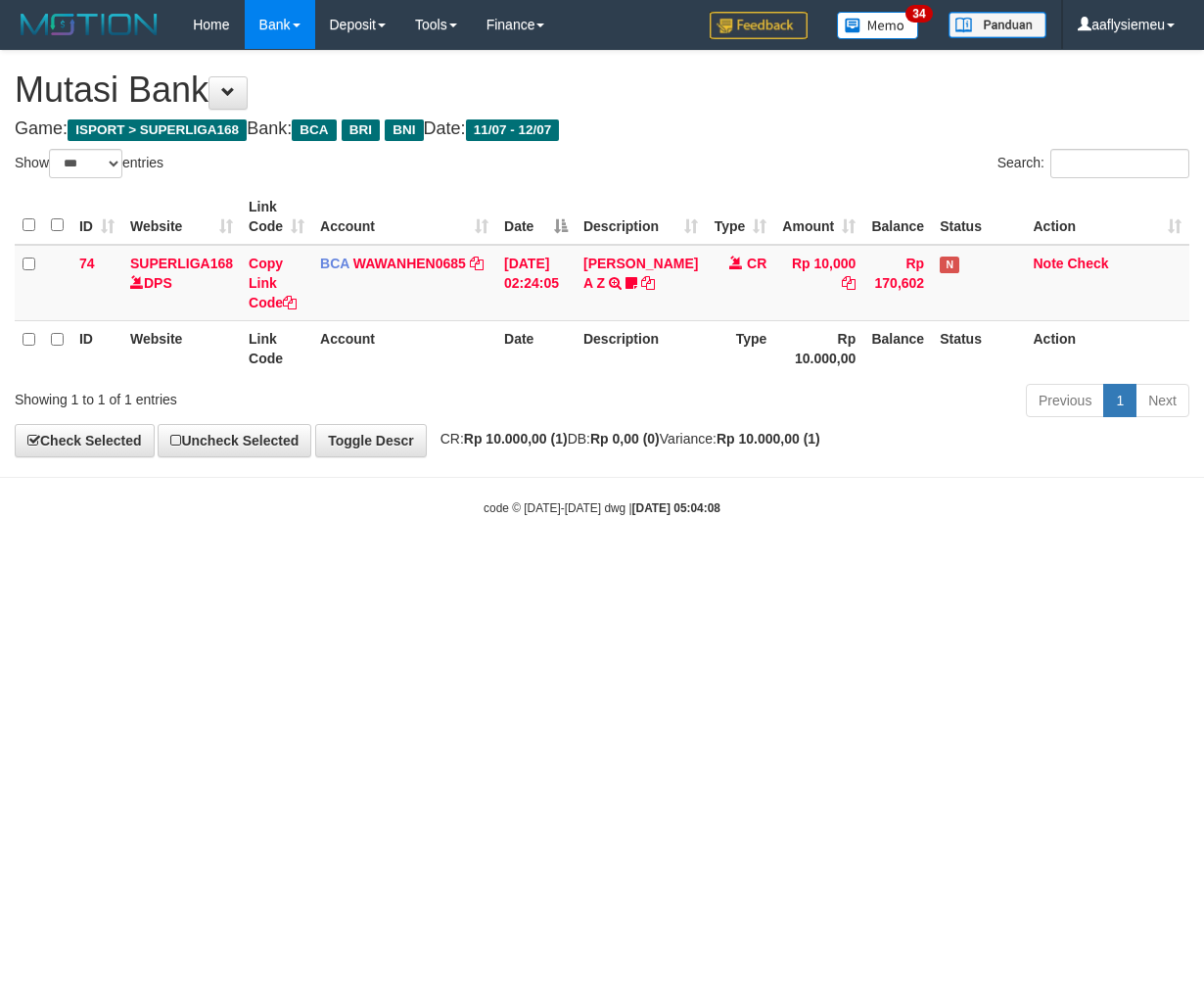 scroll, scrollTop: 0, scrollLeft: 0, axis: both 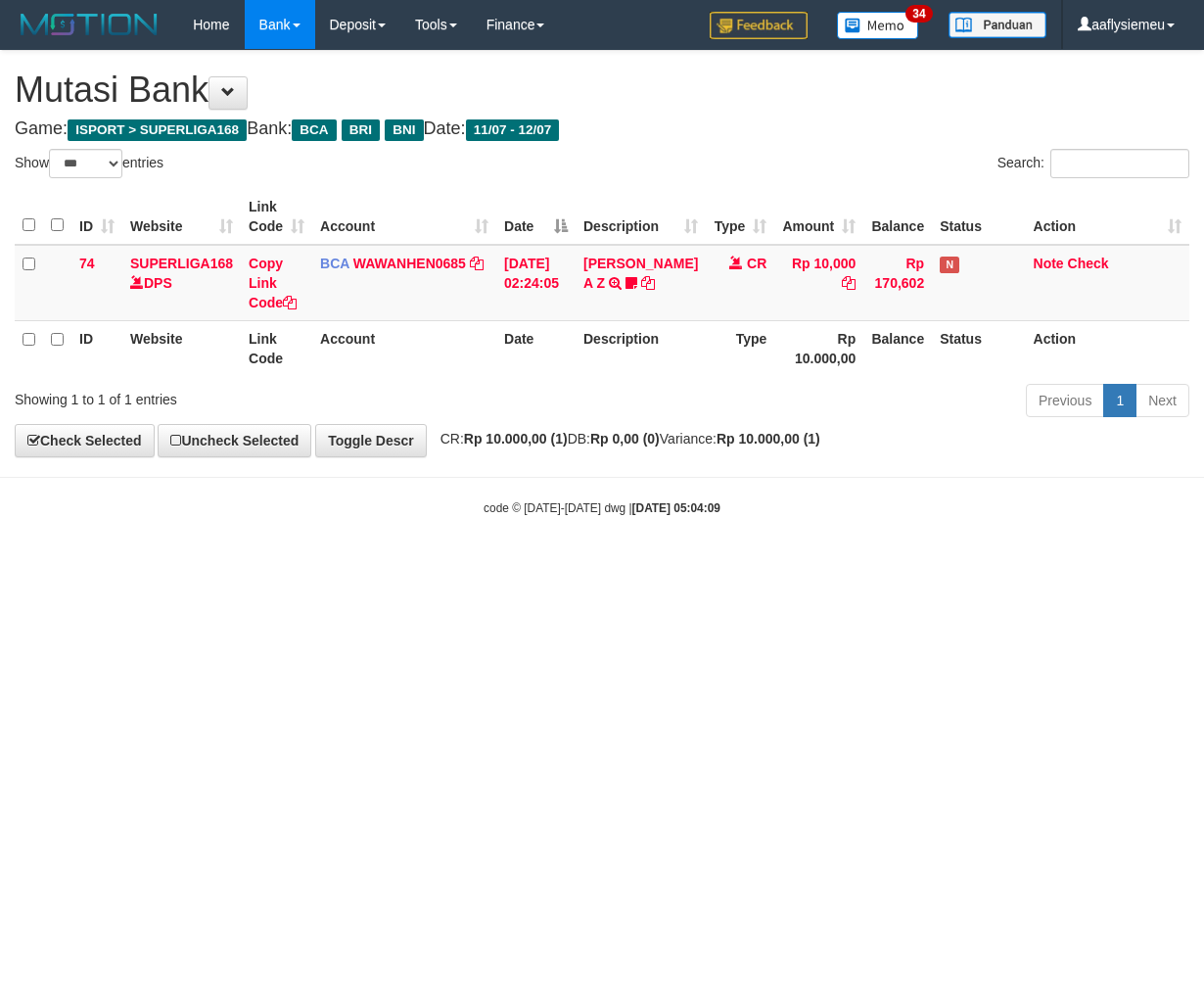select on "***" 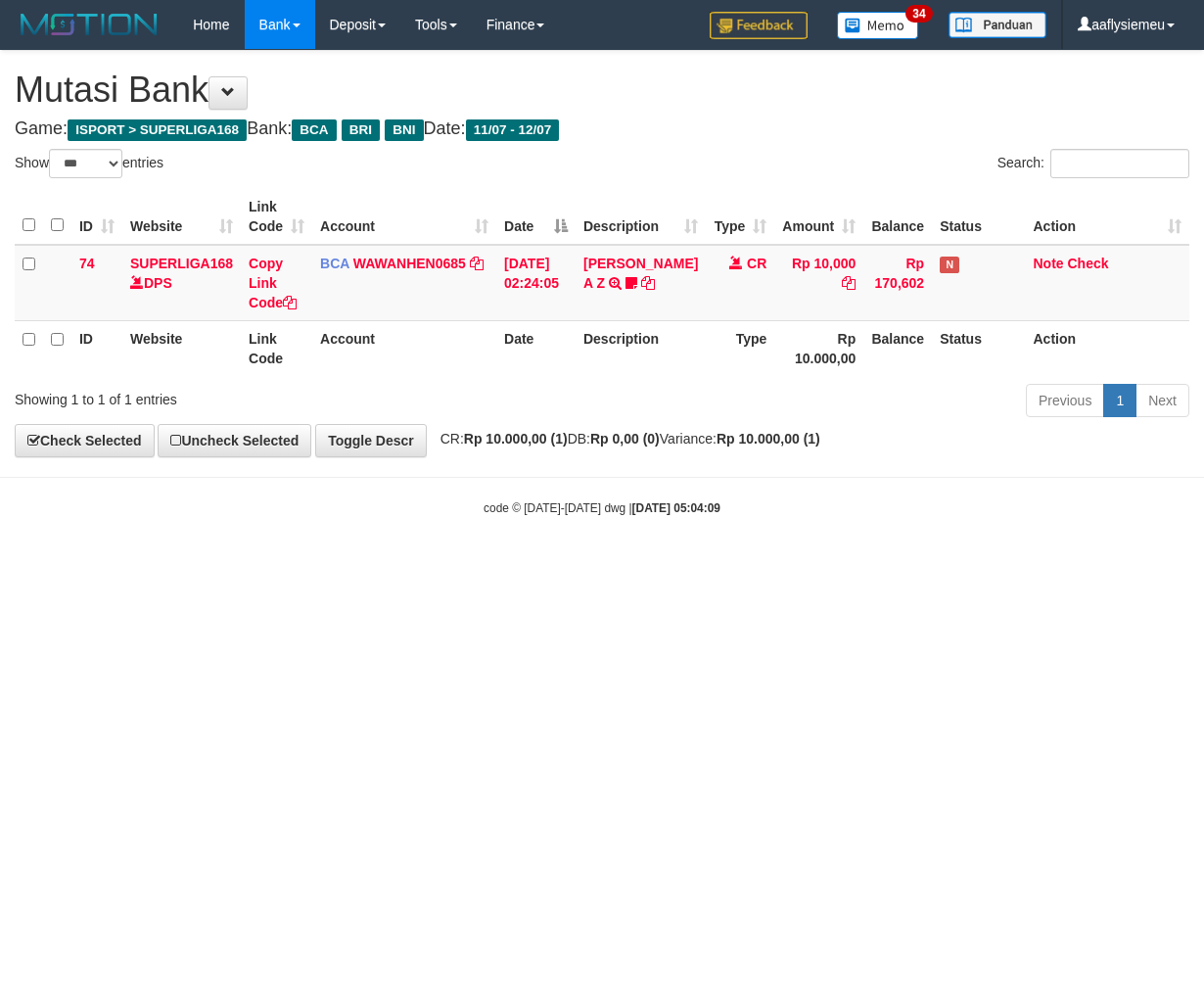 scroll, scrollTop: 0, scrollLeft: 0, axis: both 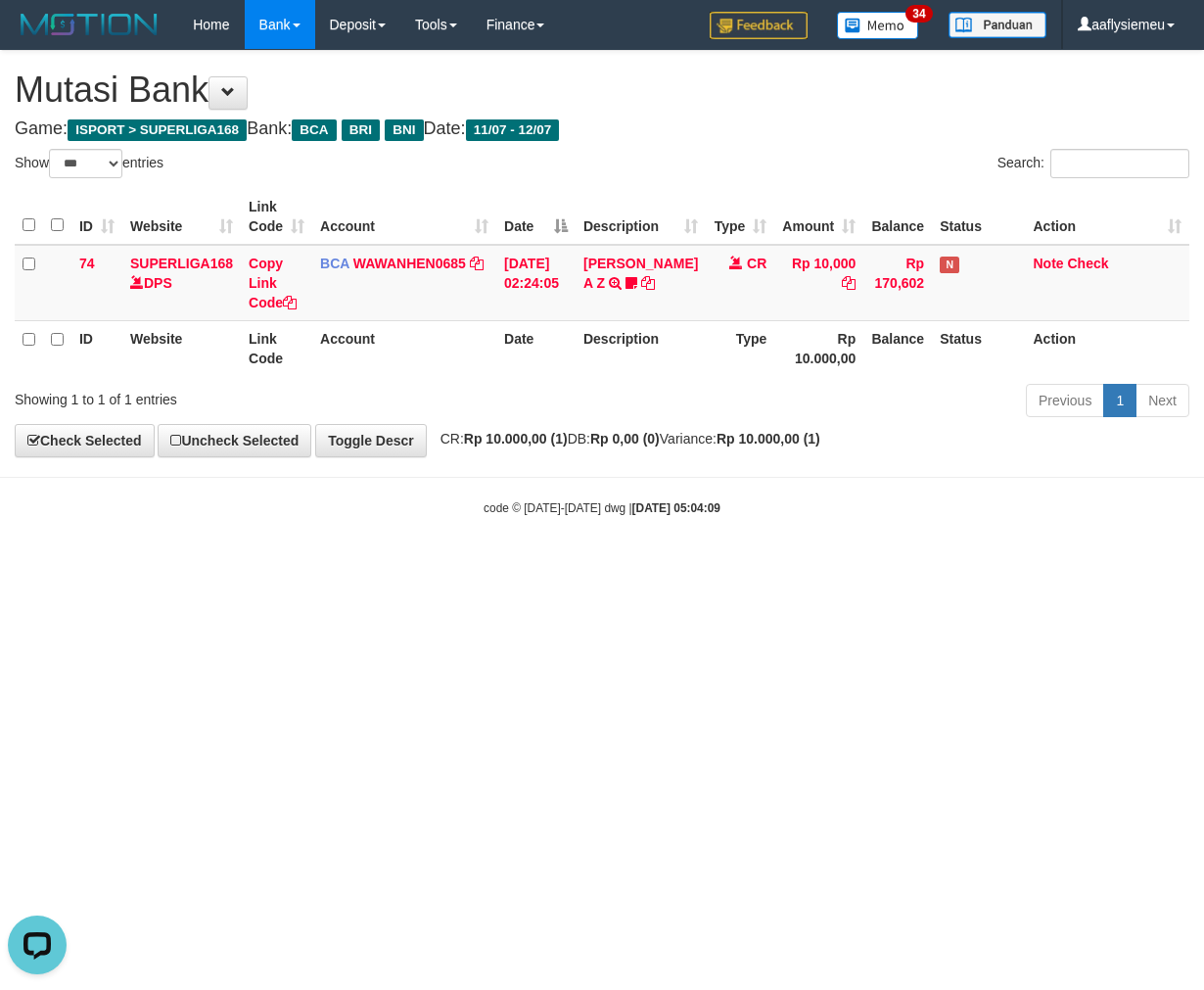 drag, startPoint x: 708, startPoint y: 85, endPoint x: 718, endPoint y: 112, distance: 28.79236 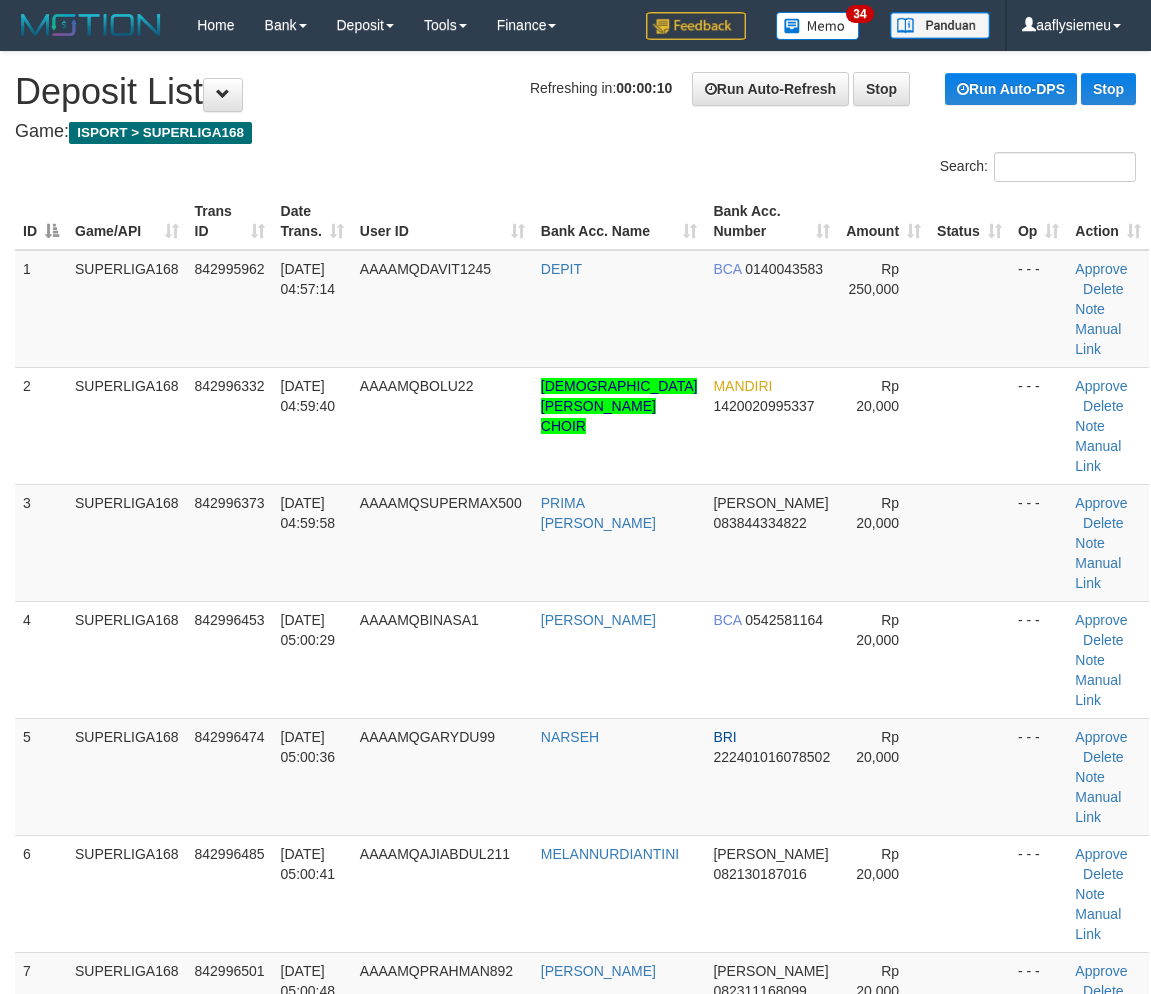 scroll, scrollTop: 0, scrollLeft: 0, axis: both 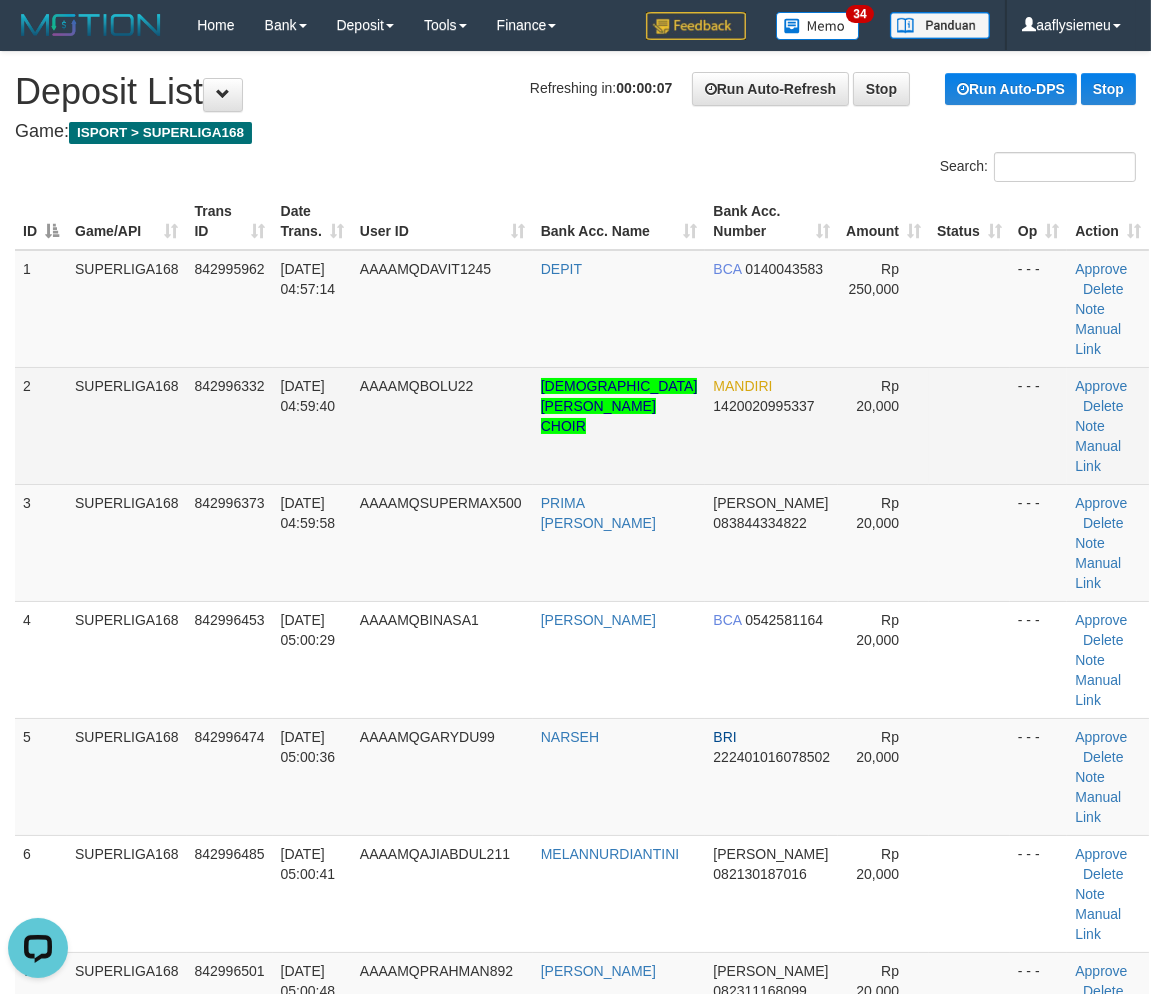 click on "842996332" at bounding box center (230, 425) 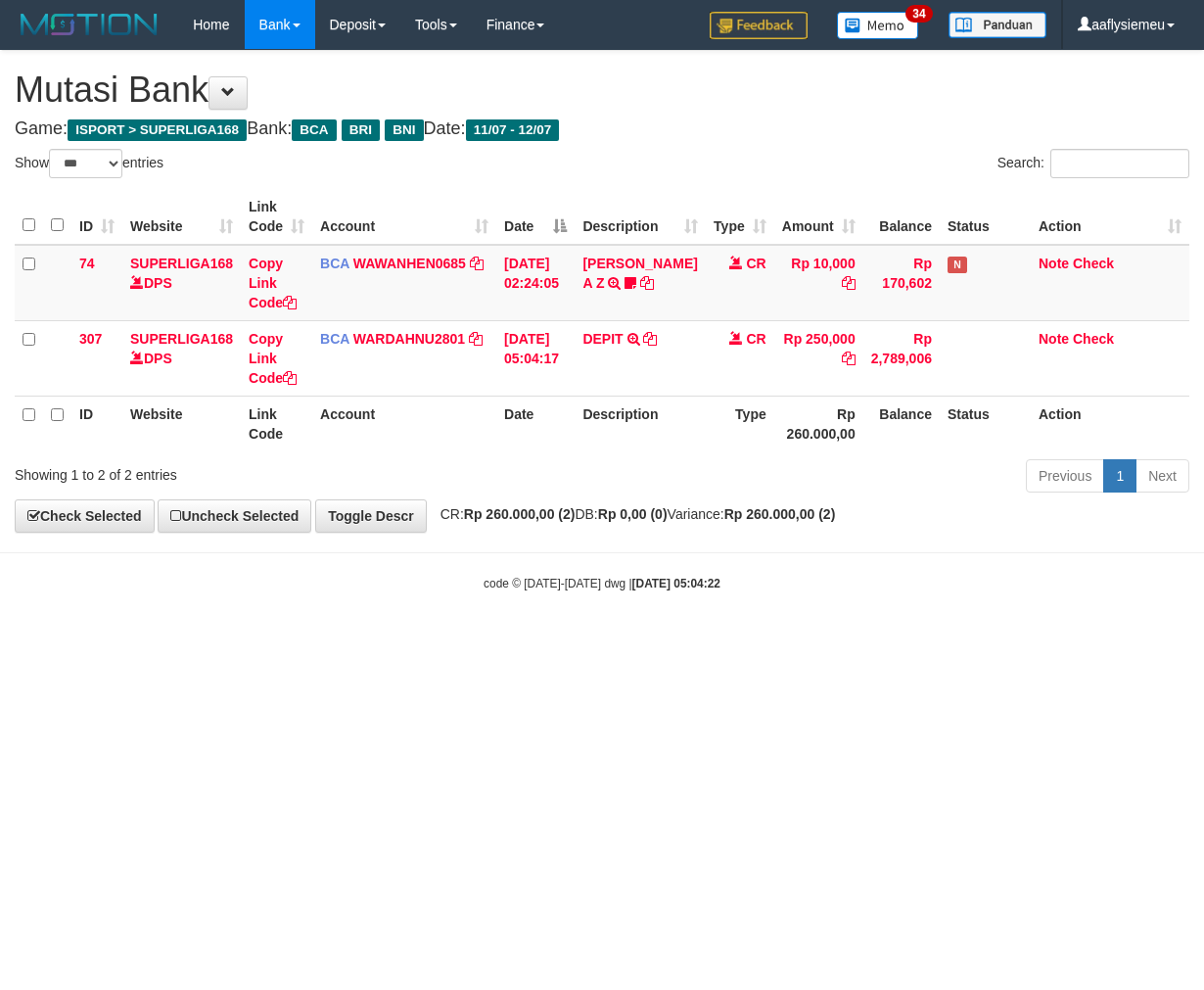 select on "***" 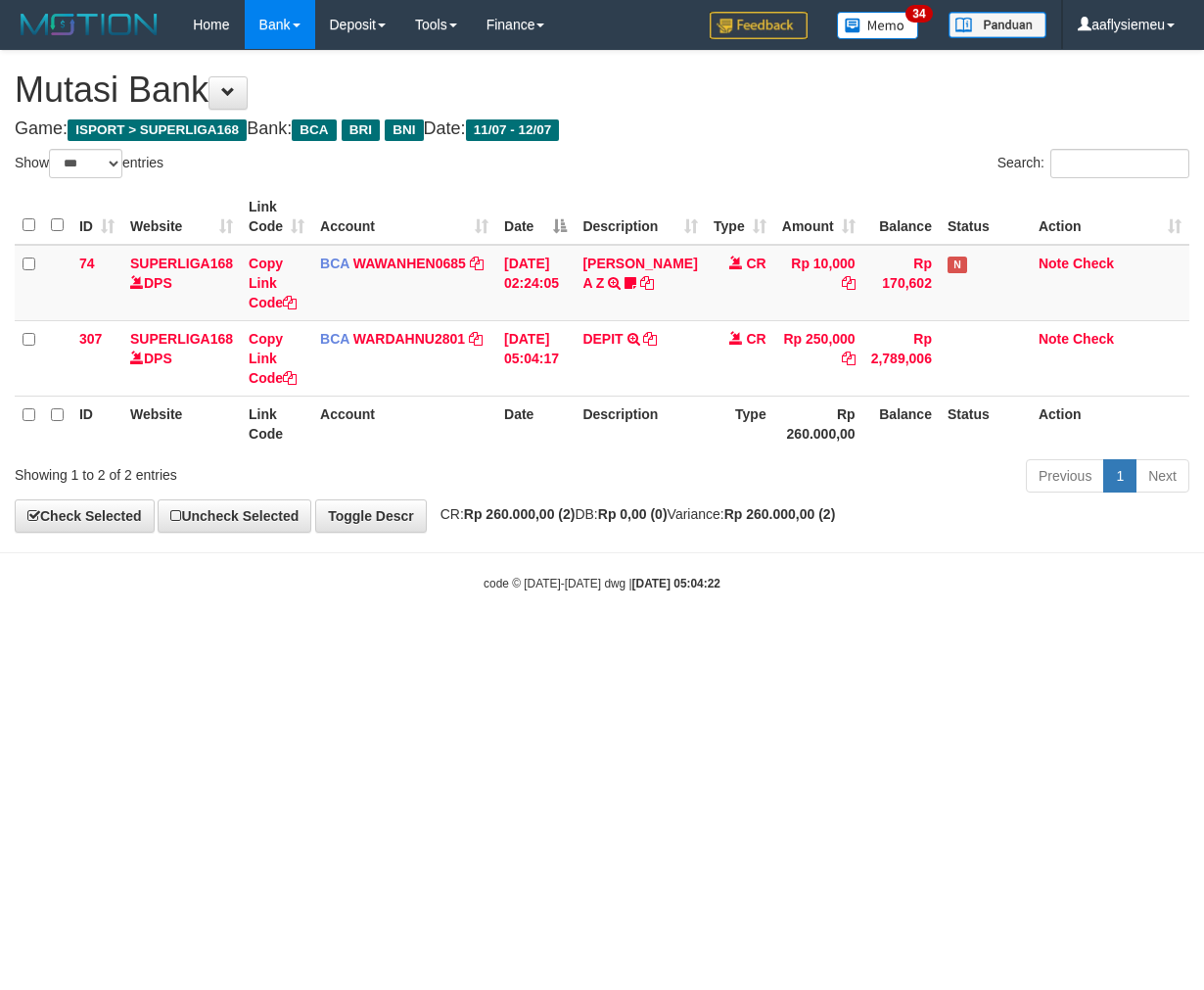 scroll, scrollTop: 0, scrollLeft: 0, axis: both 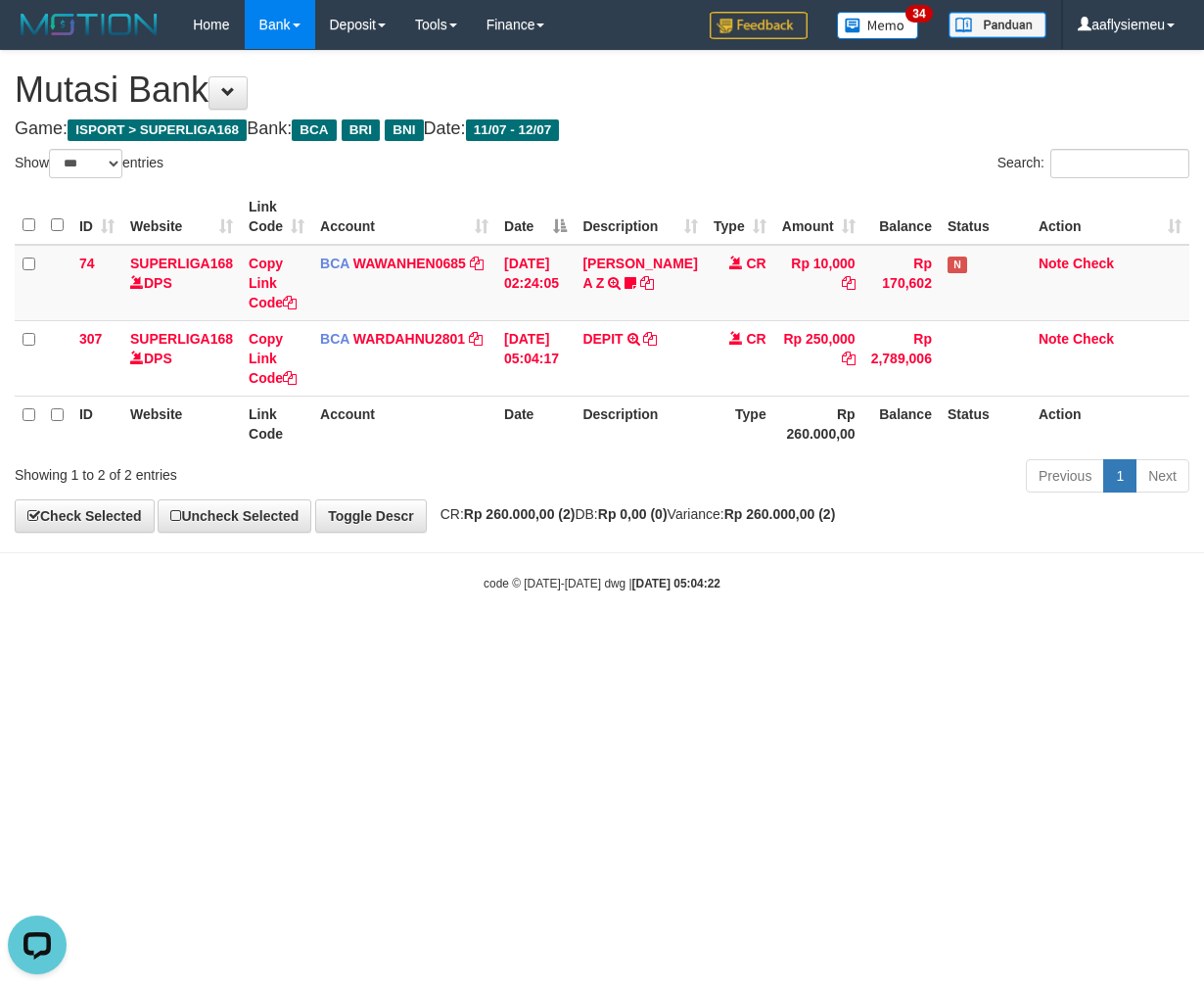 click on "Toggle navigation
Home
Bank
Account List
Load
By Website
Group
[ISPORT]													SUPERLIGA168
By Load Group (DPS)
34" at bounding box center (602, 320) 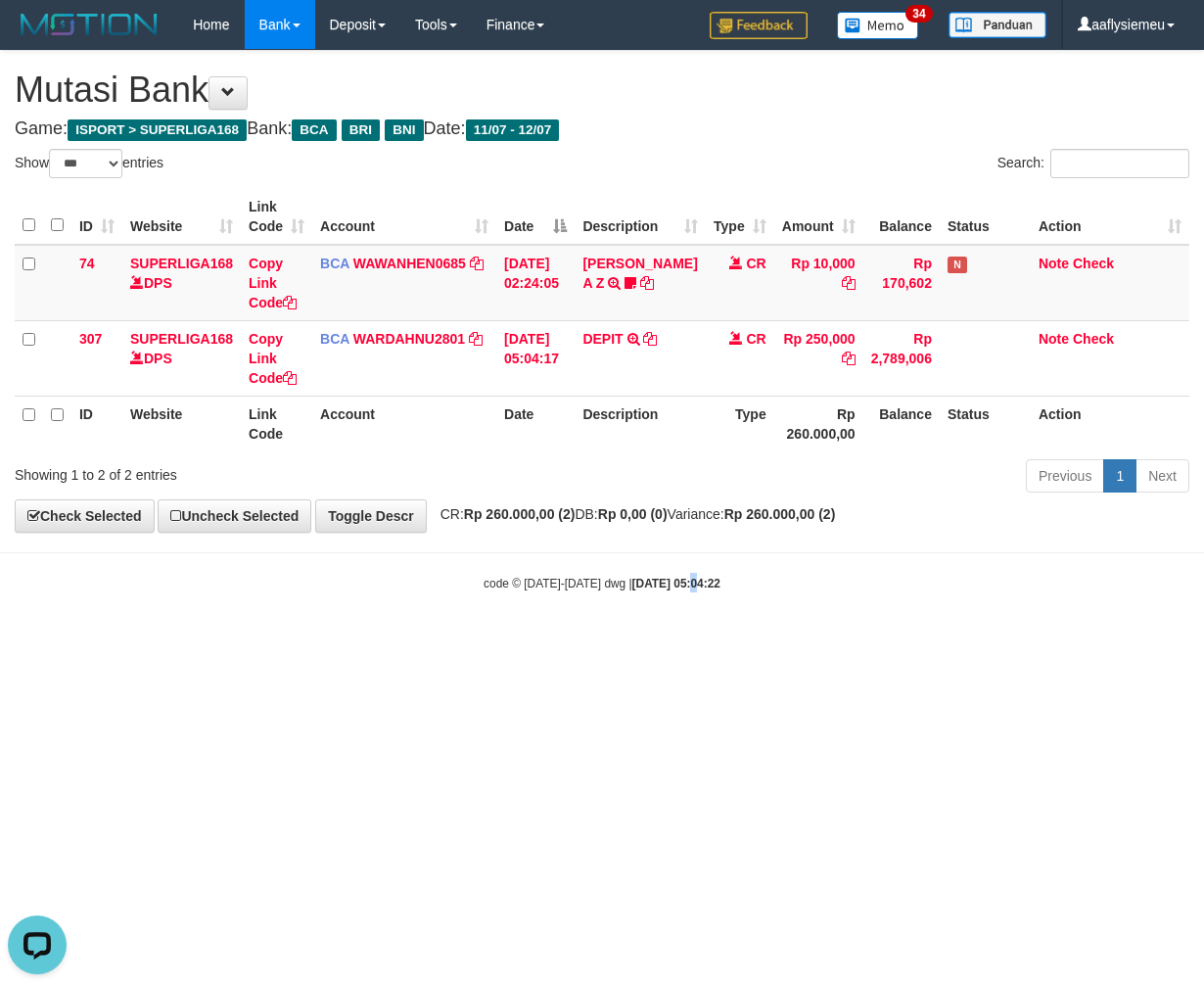 click on "Toggle navigation
Home
Bank
Account List
Load
By Website
Group
[ISPORT]													SUPERLIGA168
By Load Group (DPS)
34" at bounding box center [602, 320] 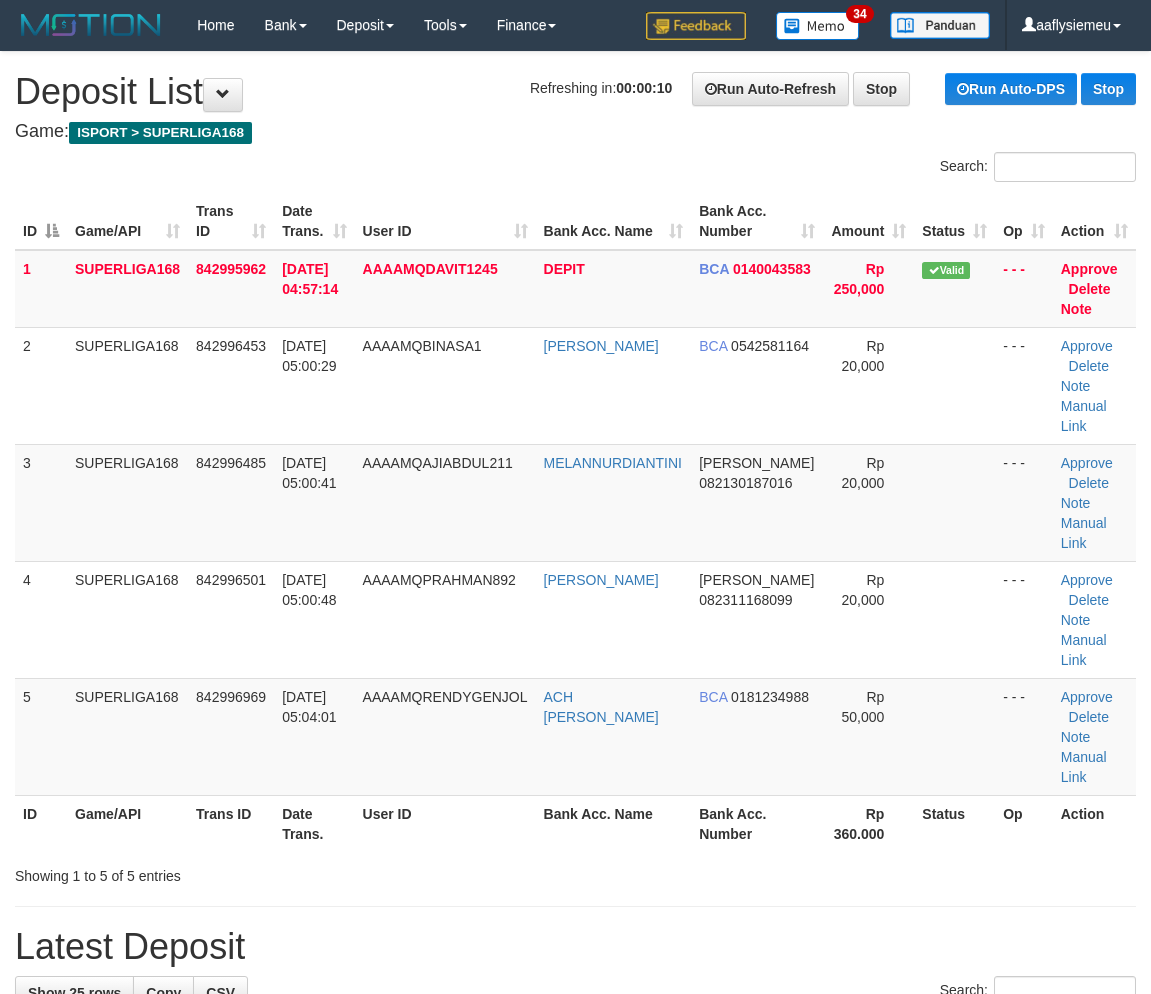 scroll, scrollTop: 0, scrollLeft: 0, axis: both 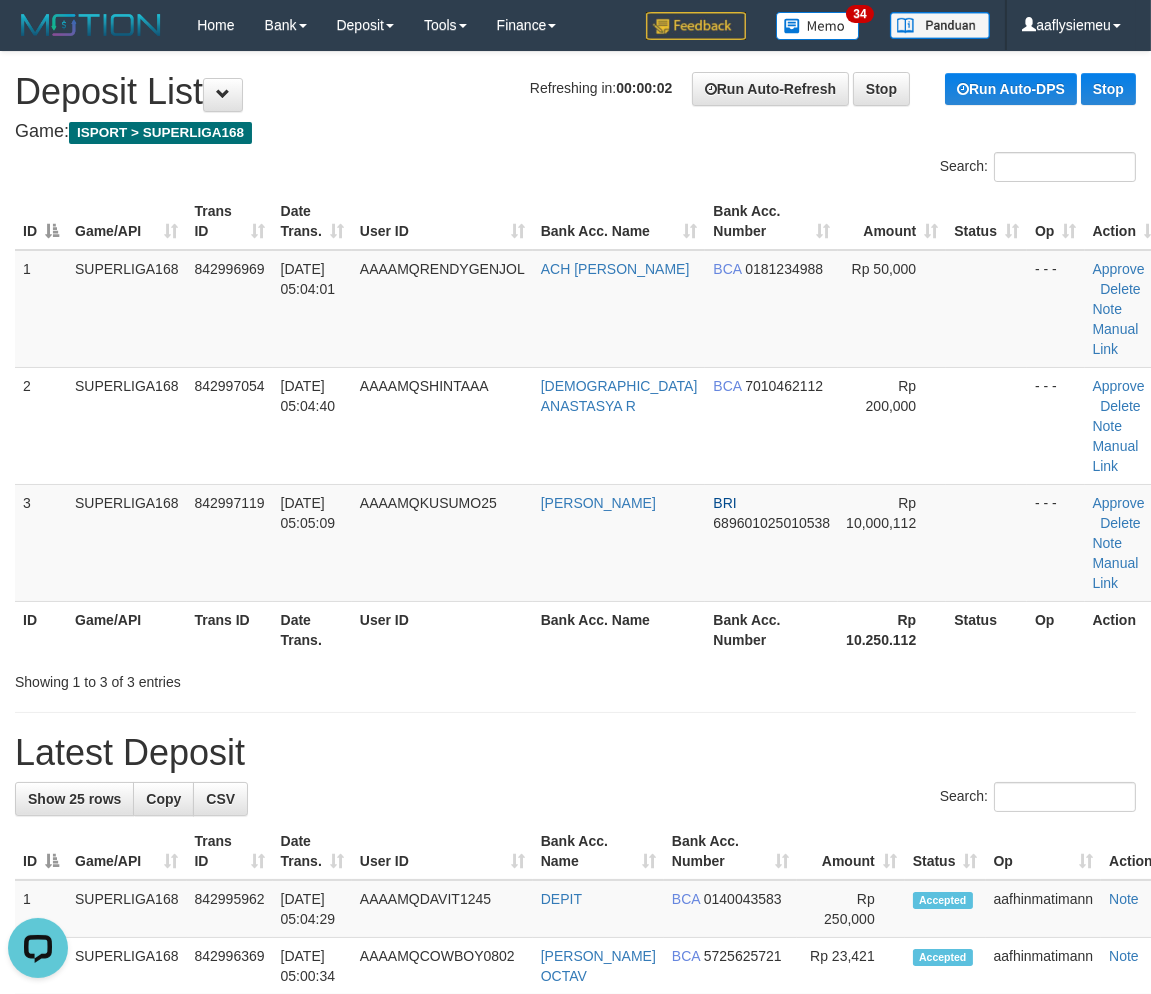 drag, startPoint x: 184, startPoint y: 428, endPoint x: 4, endPoint y: 484, distance: 188.50995 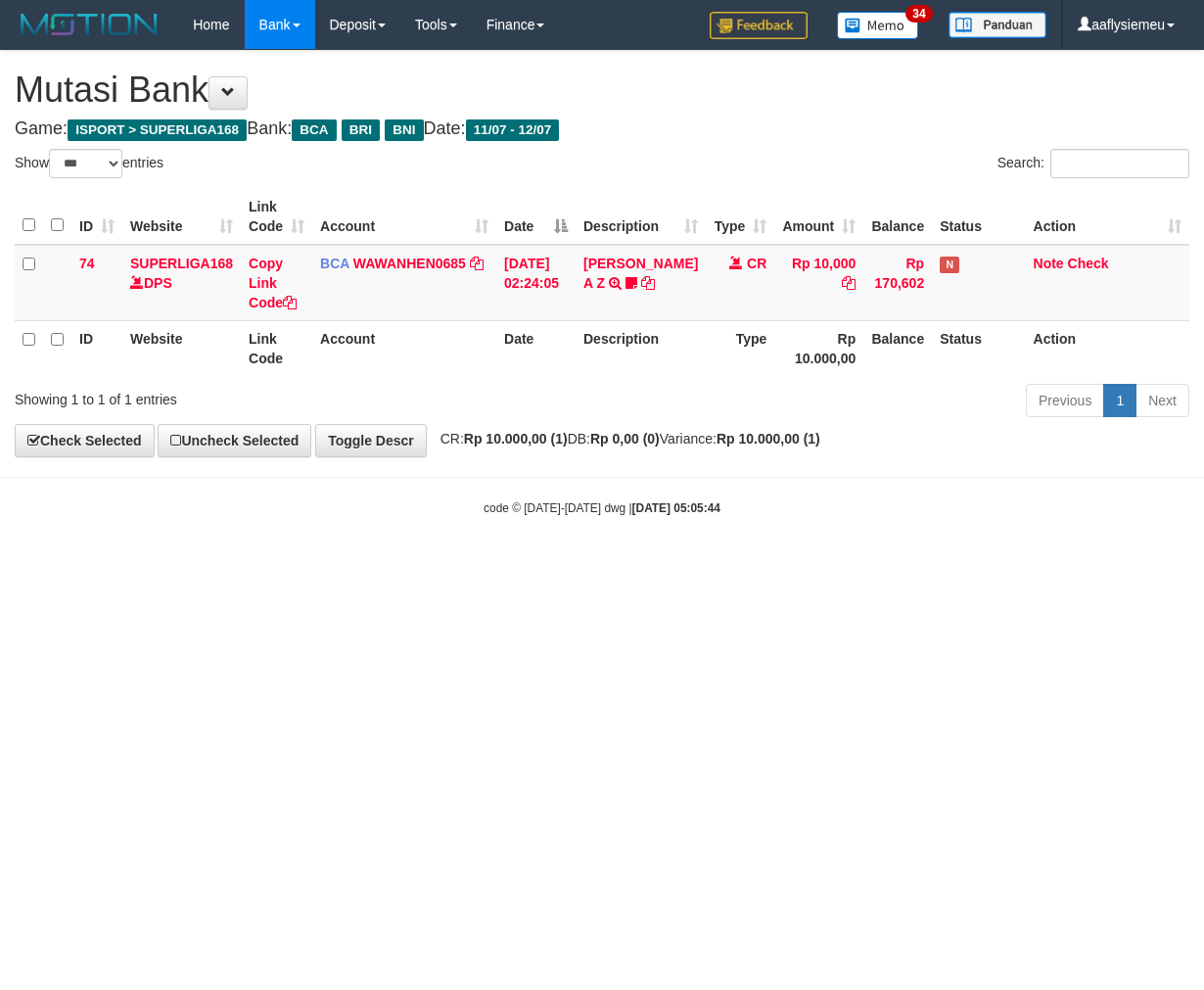 select on "***" 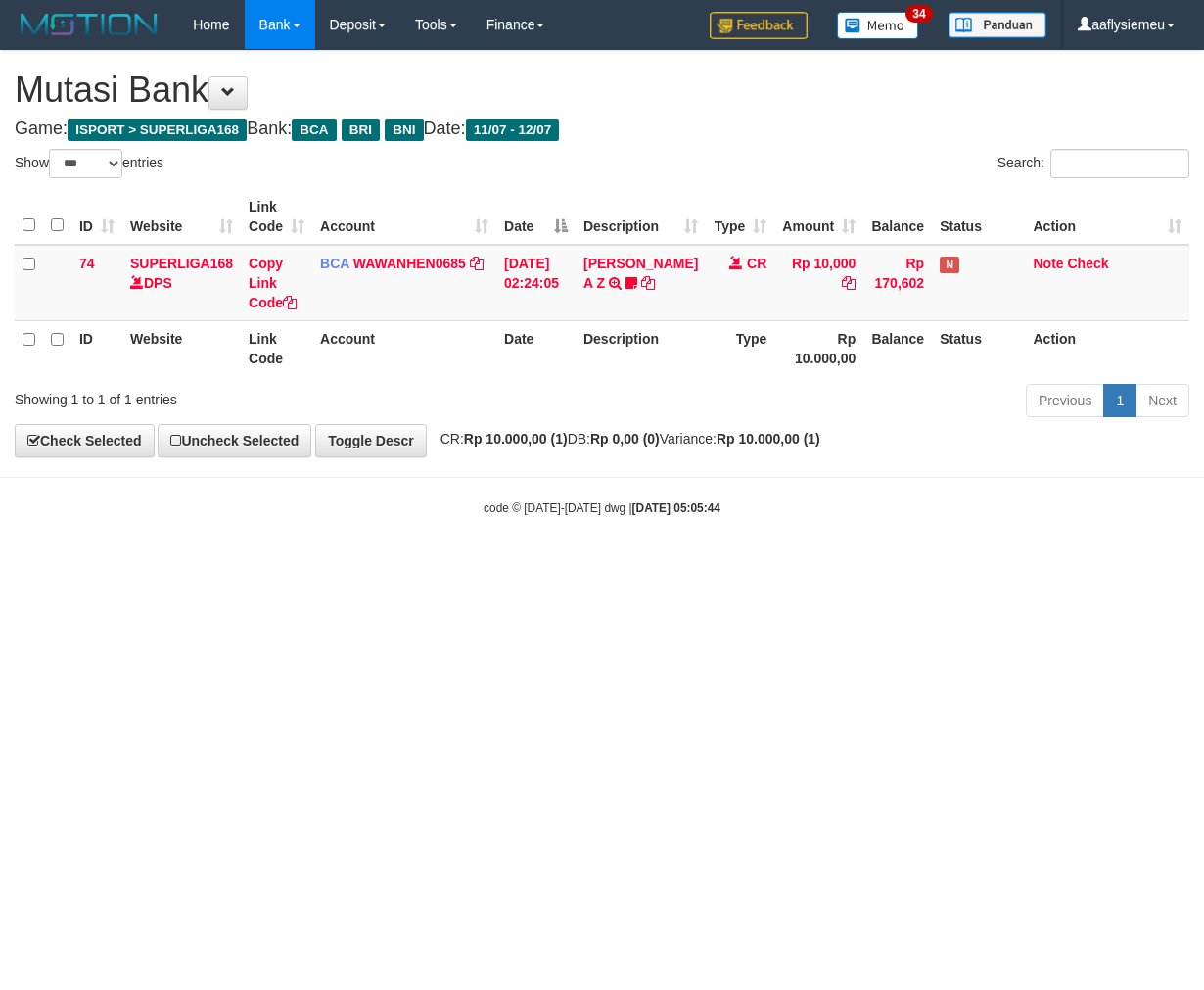 scroll, scrollTop: 0, scrollLeft: 0, axis: both 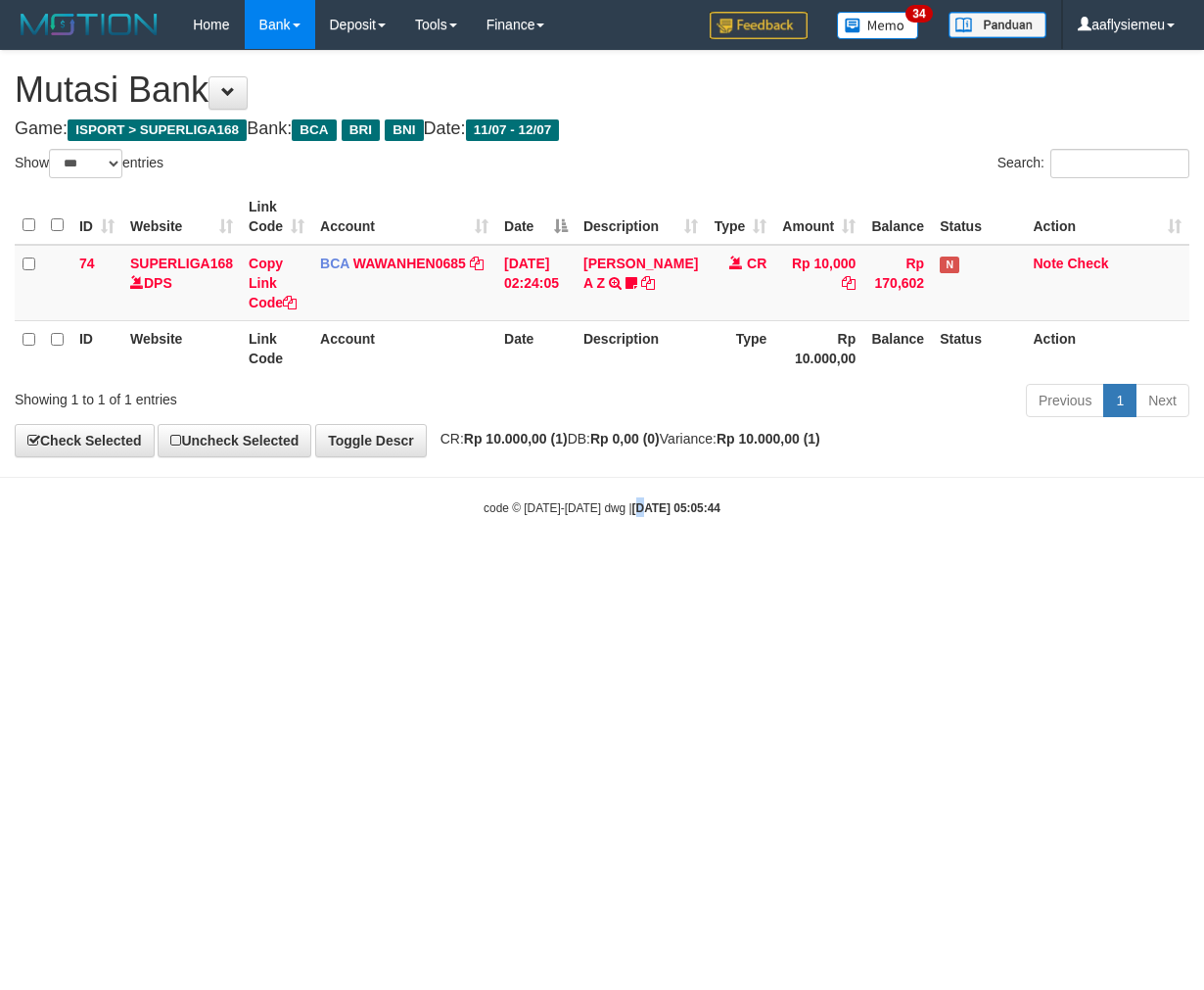 click on "Toggle navigation
Home
Bank
Account List
Load
By Website
Group
[ISPORT]													SUPERLIGA168
By Load Group (DPS)" at bounding box center [602, 283] 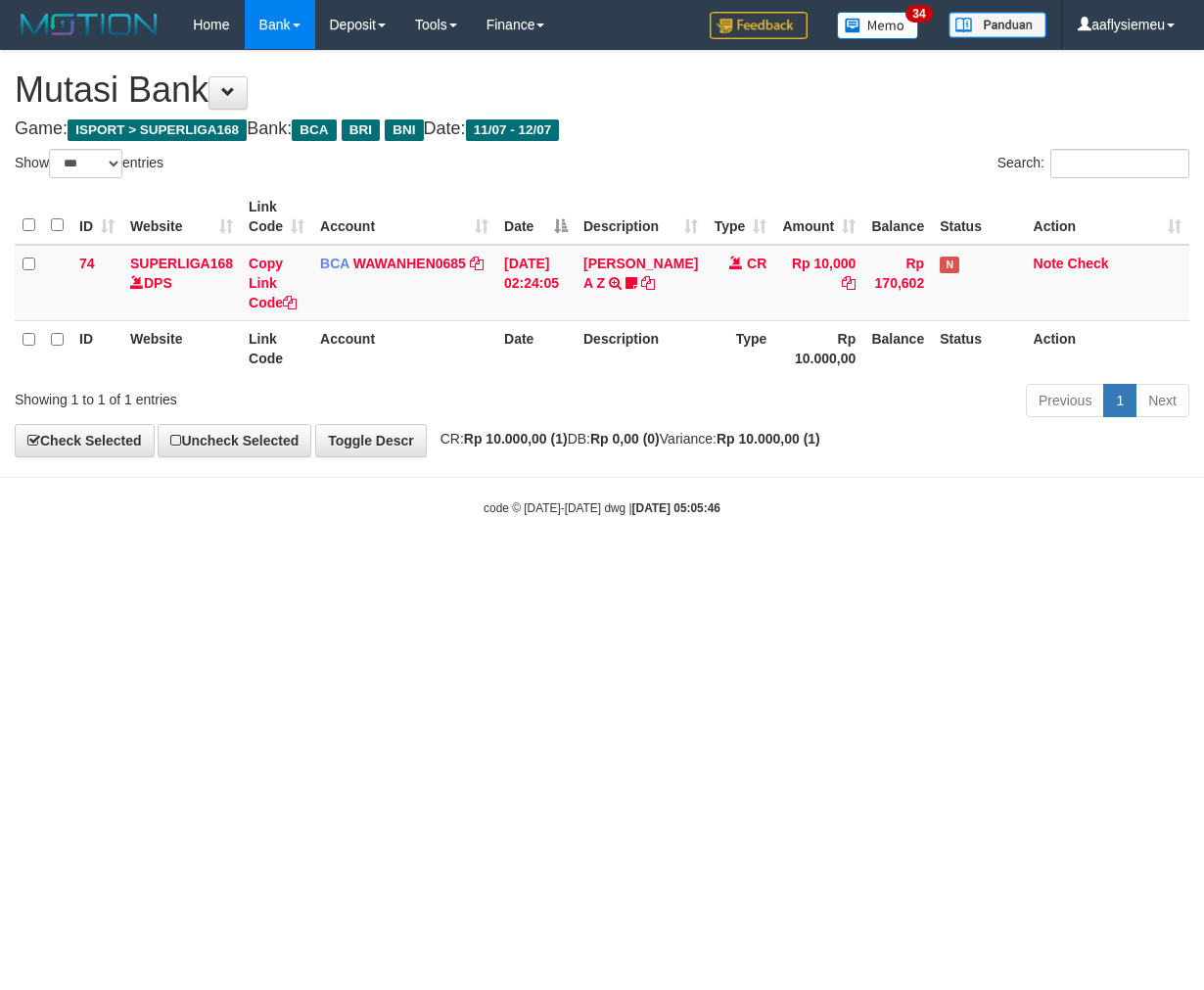 select on "***" 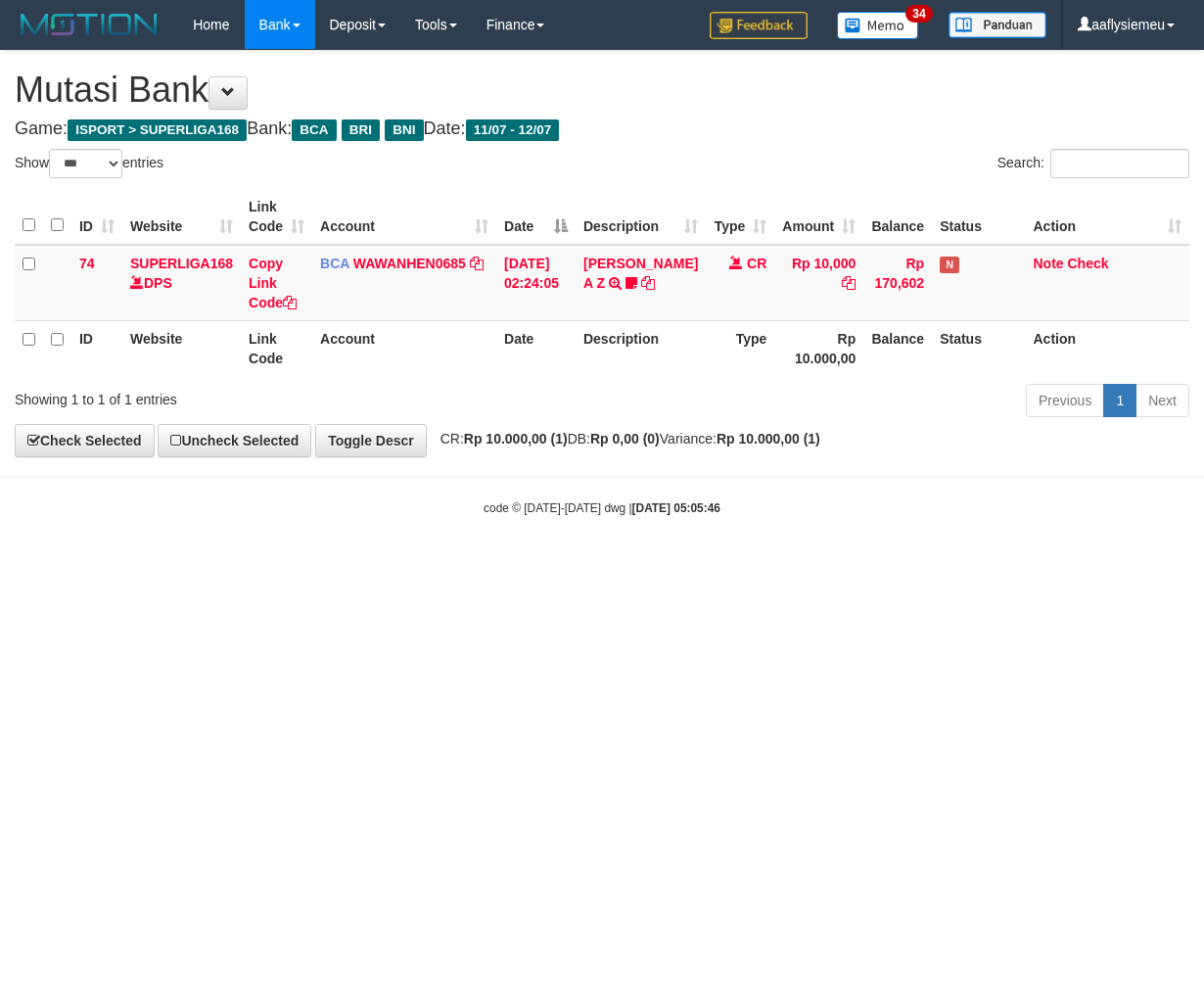 scroll, scrollTop: 0, scrollLeft: 0, axis: both 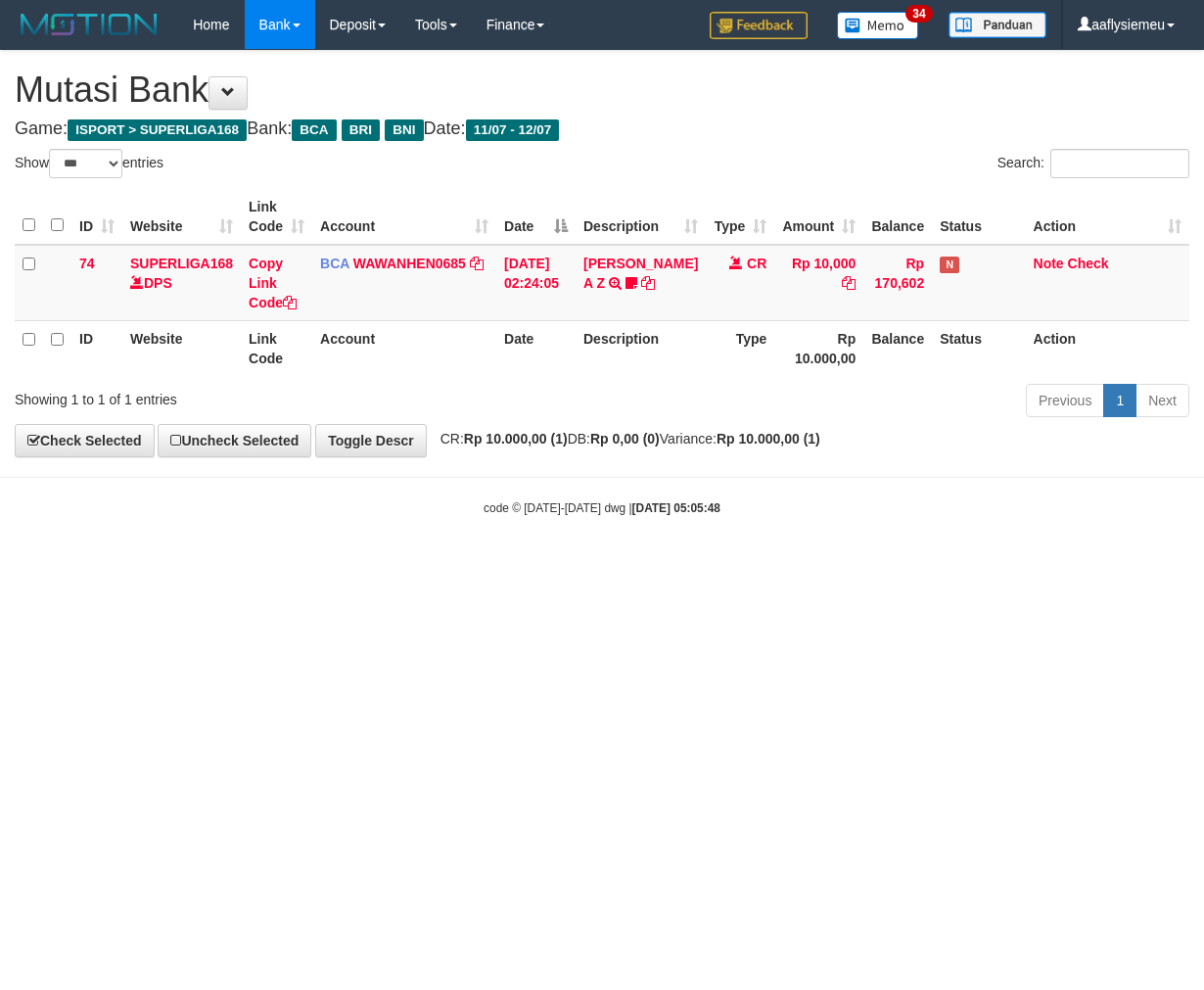select on "***" 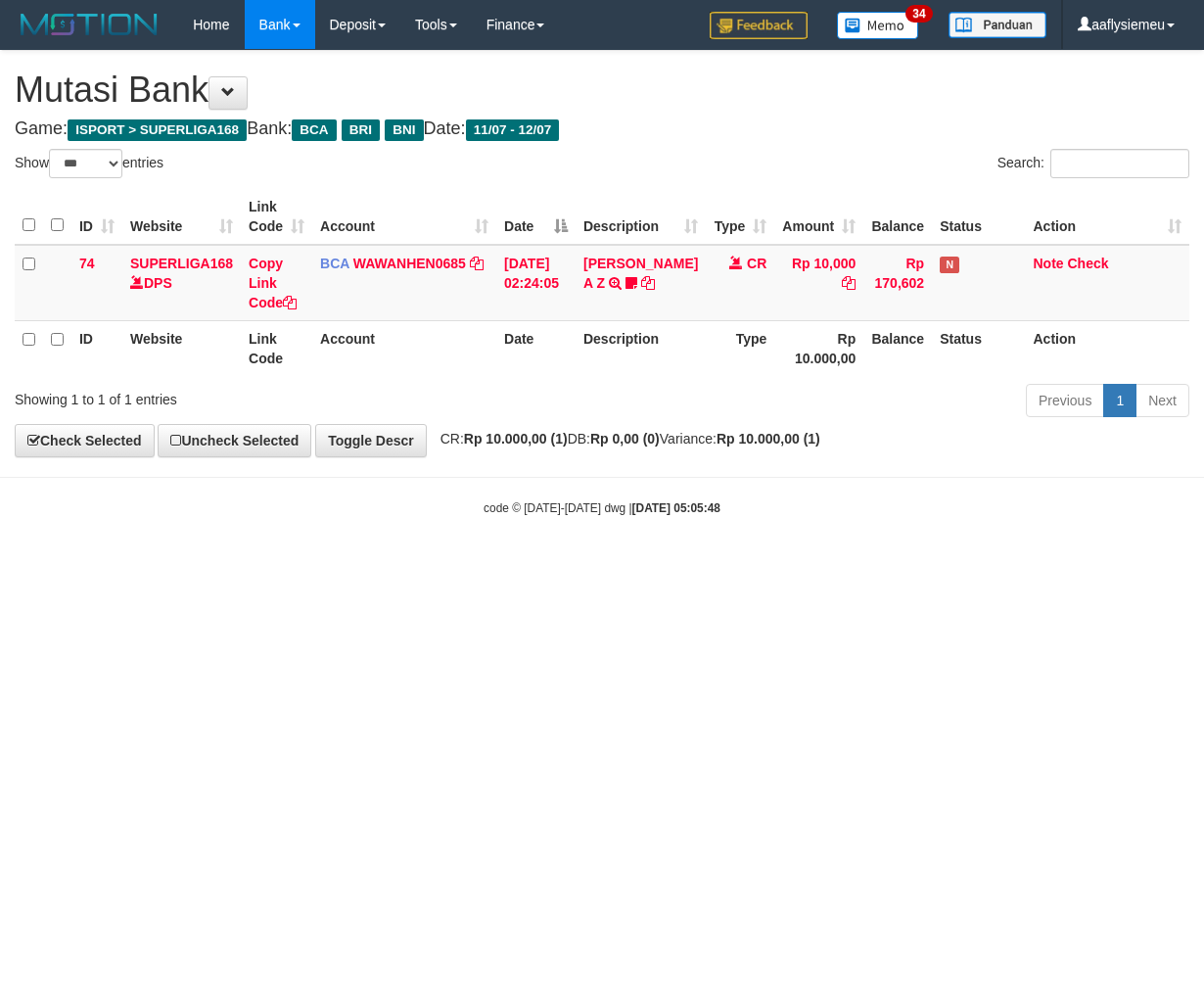 scroll, scrollTop: 0, scrollLeft: 0, axis: both 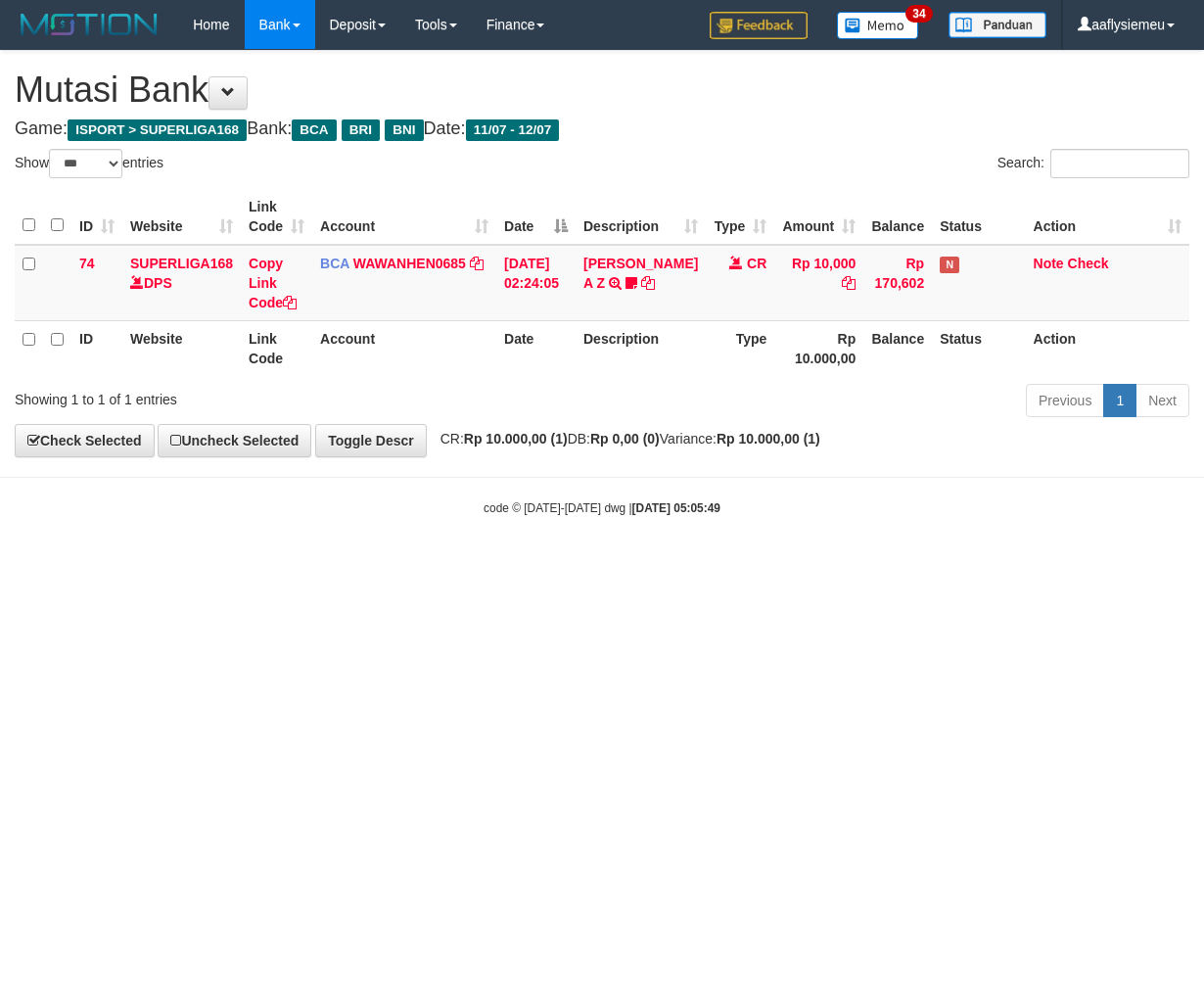 select on "***" 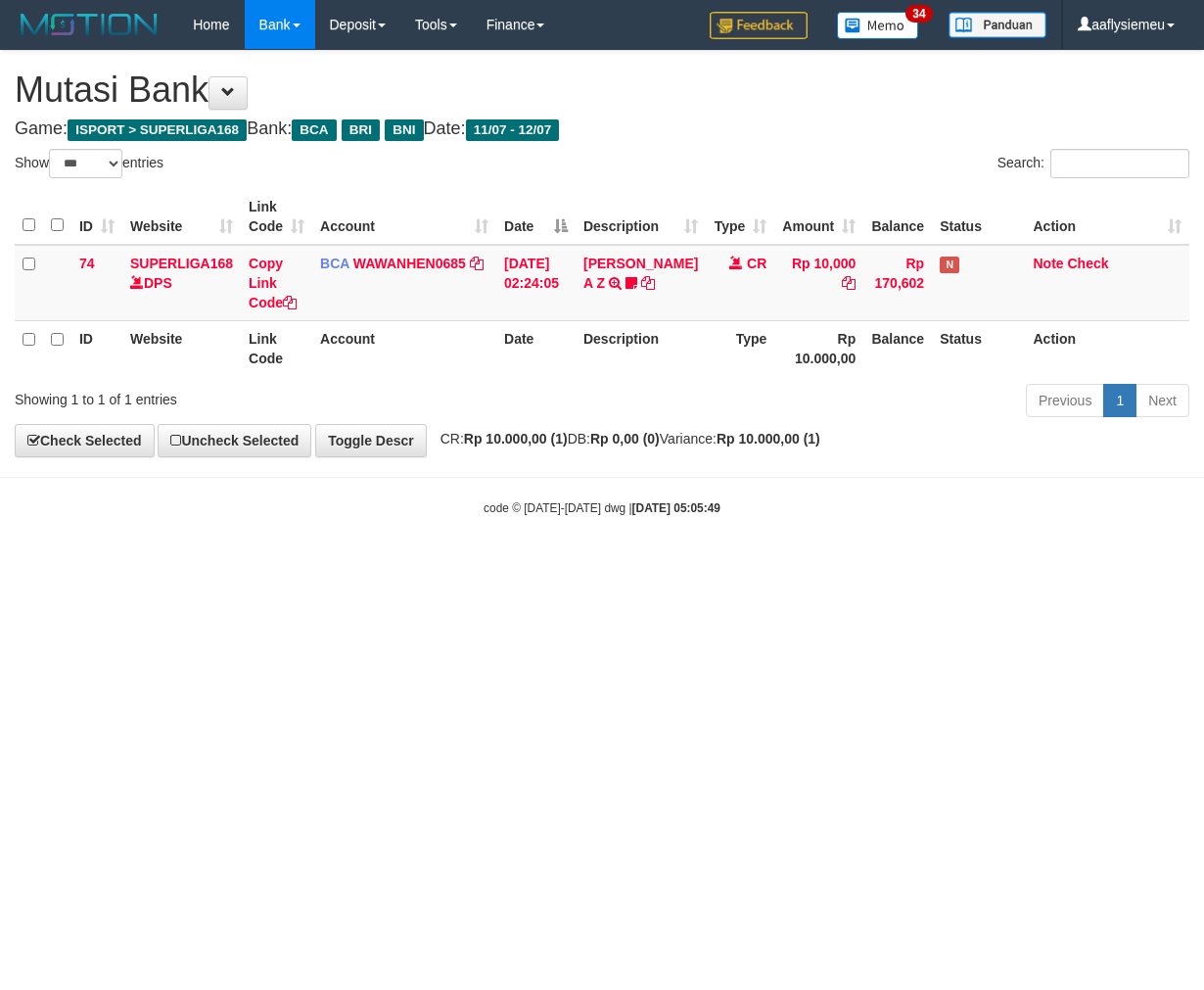 scroll, scrollTop: 0, scrollLeft: 0, axis: both 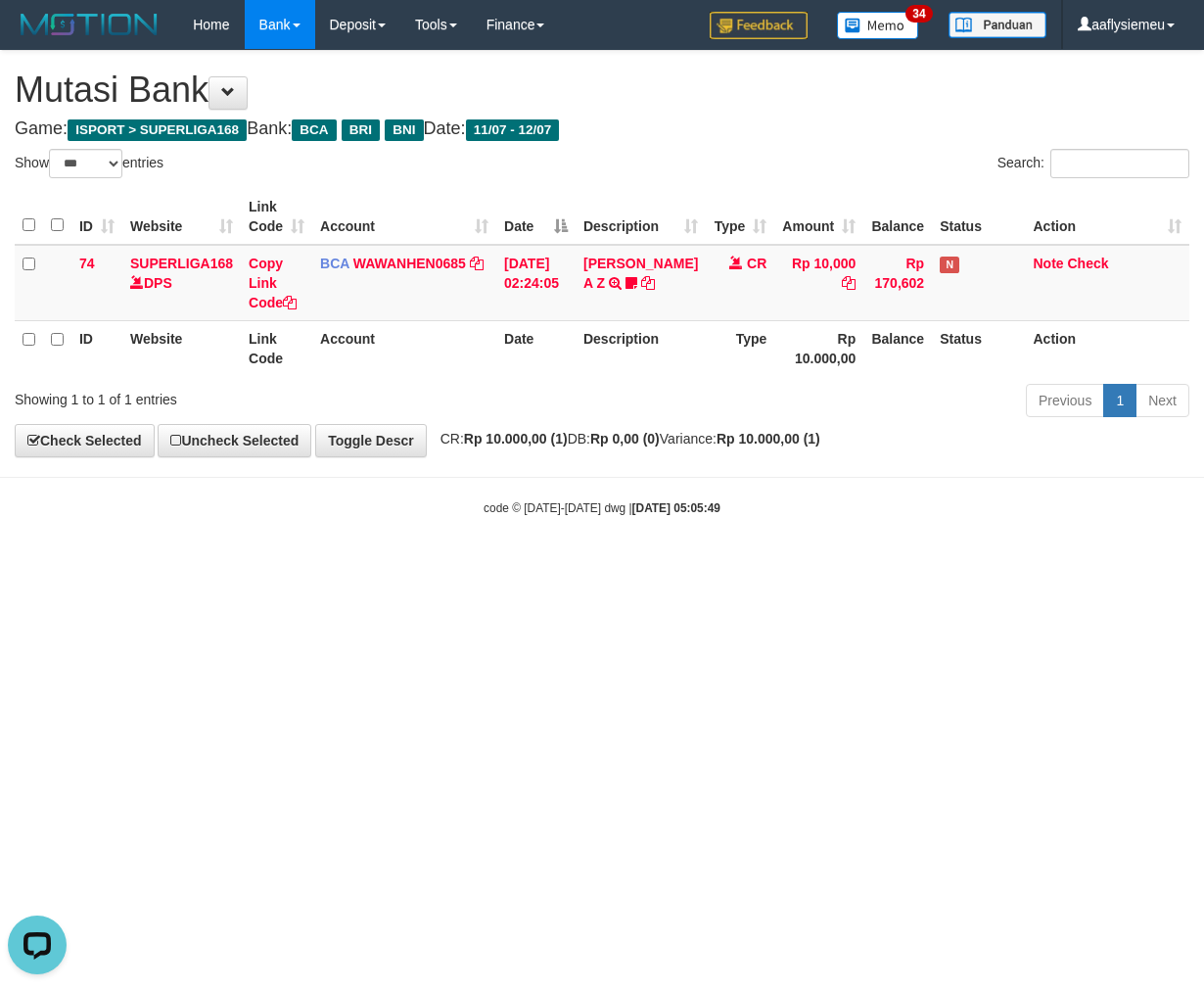 drag, startPoint x: 752, startPoint y: 102, endPoint x: 755, endPoint y: 144, distance: 42.107007 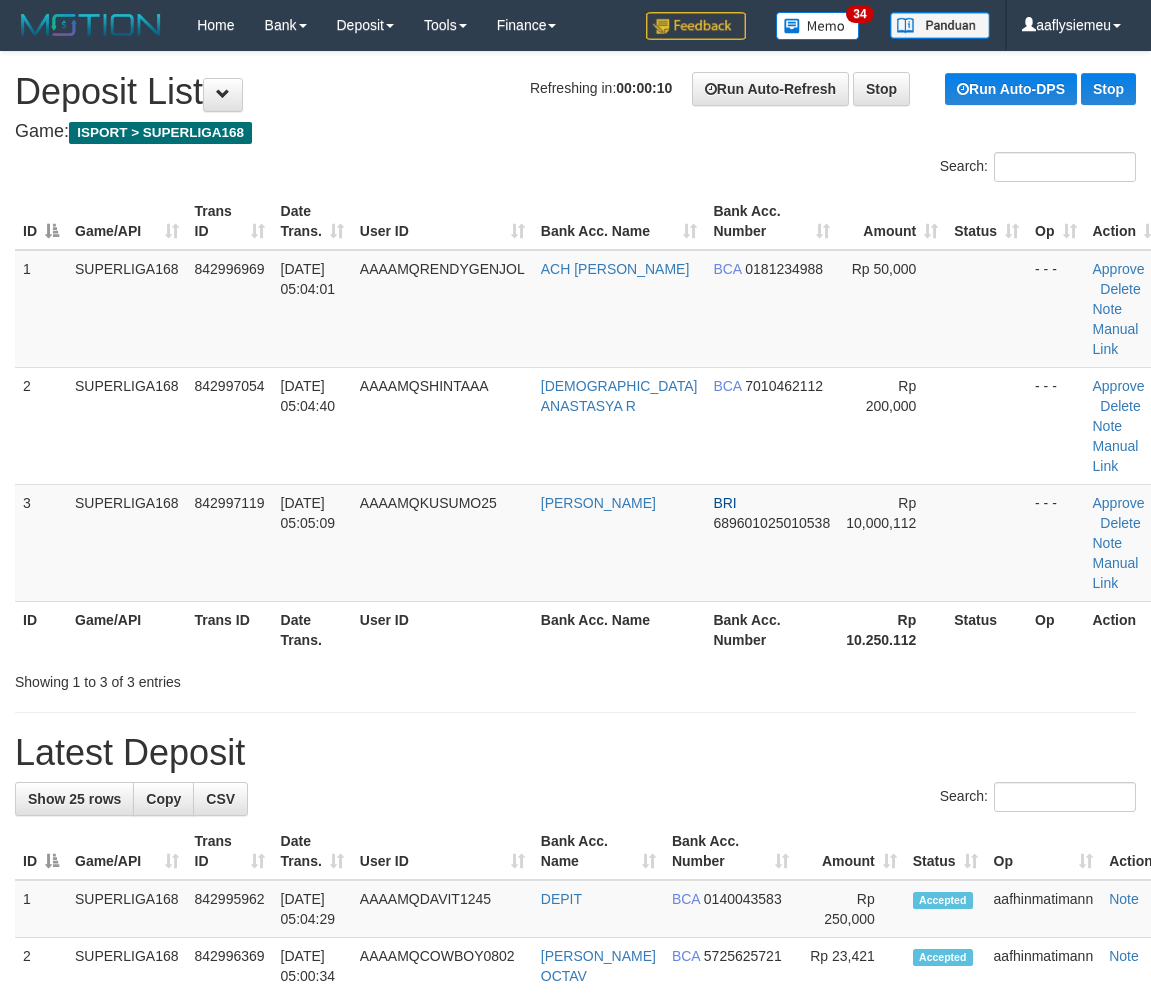 scroll, scrollTop: 0, scrollLeft: 0, axis: both 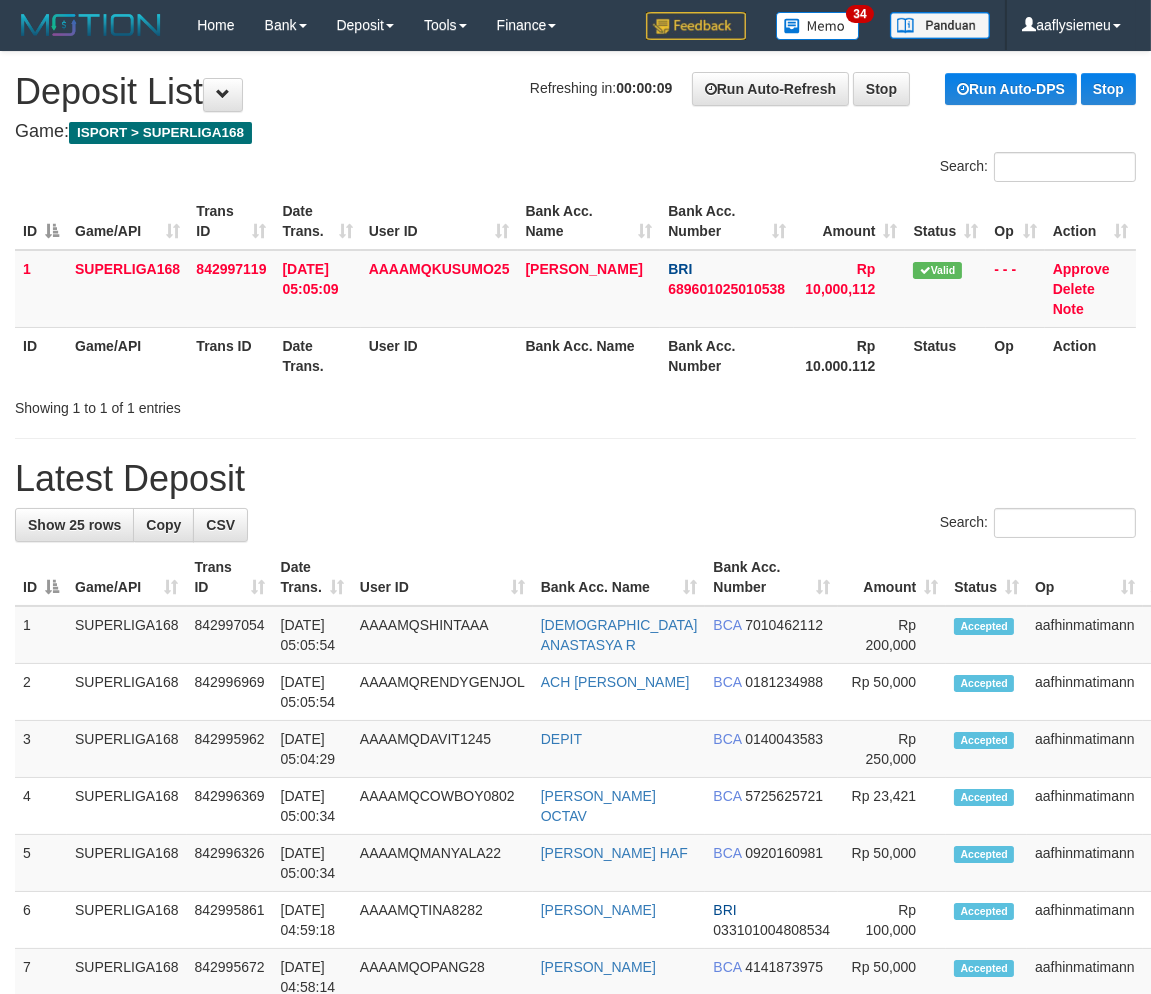 drag, startPoint x: 136, startPoint y: 314, endPoint x: 88, endPoint y: 371, distance: 74.518456 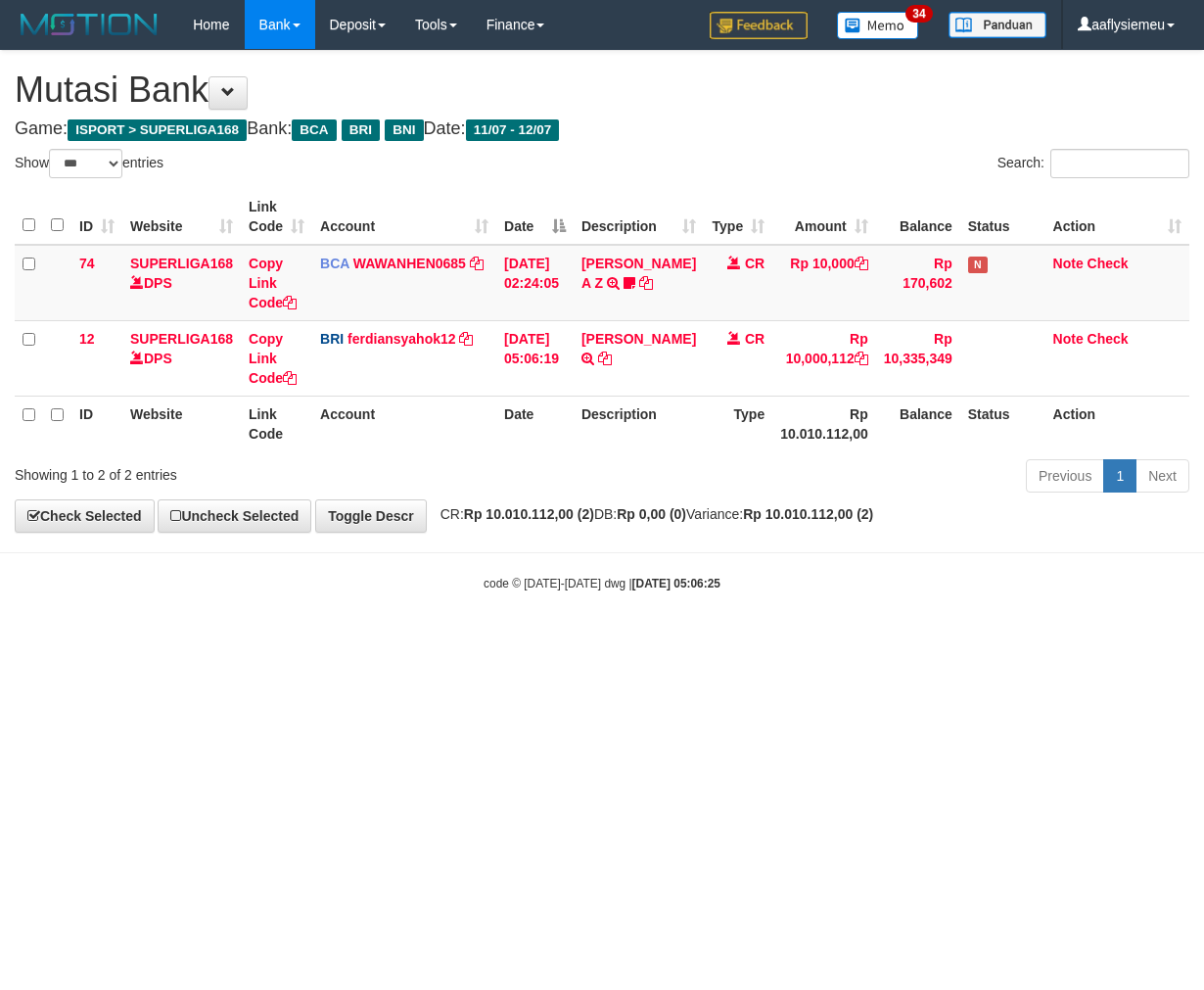 select on "***" 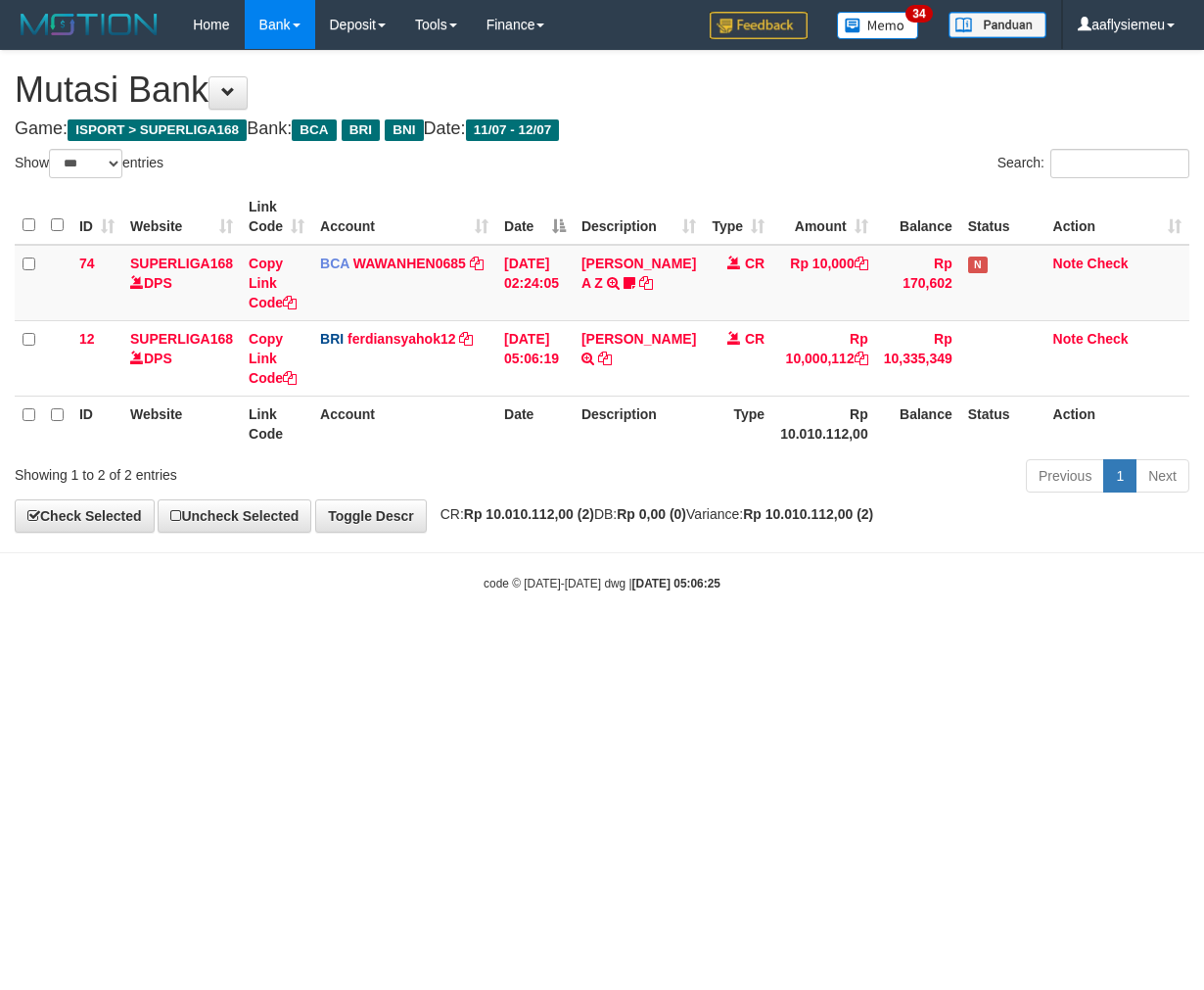 click on "Toggle navigation
Home
Bank
Account List
Load
By Website
Group
[ISPORT]													SUPERLIGA168
By Load Group (DPS)" at bounding box center [602, 320] 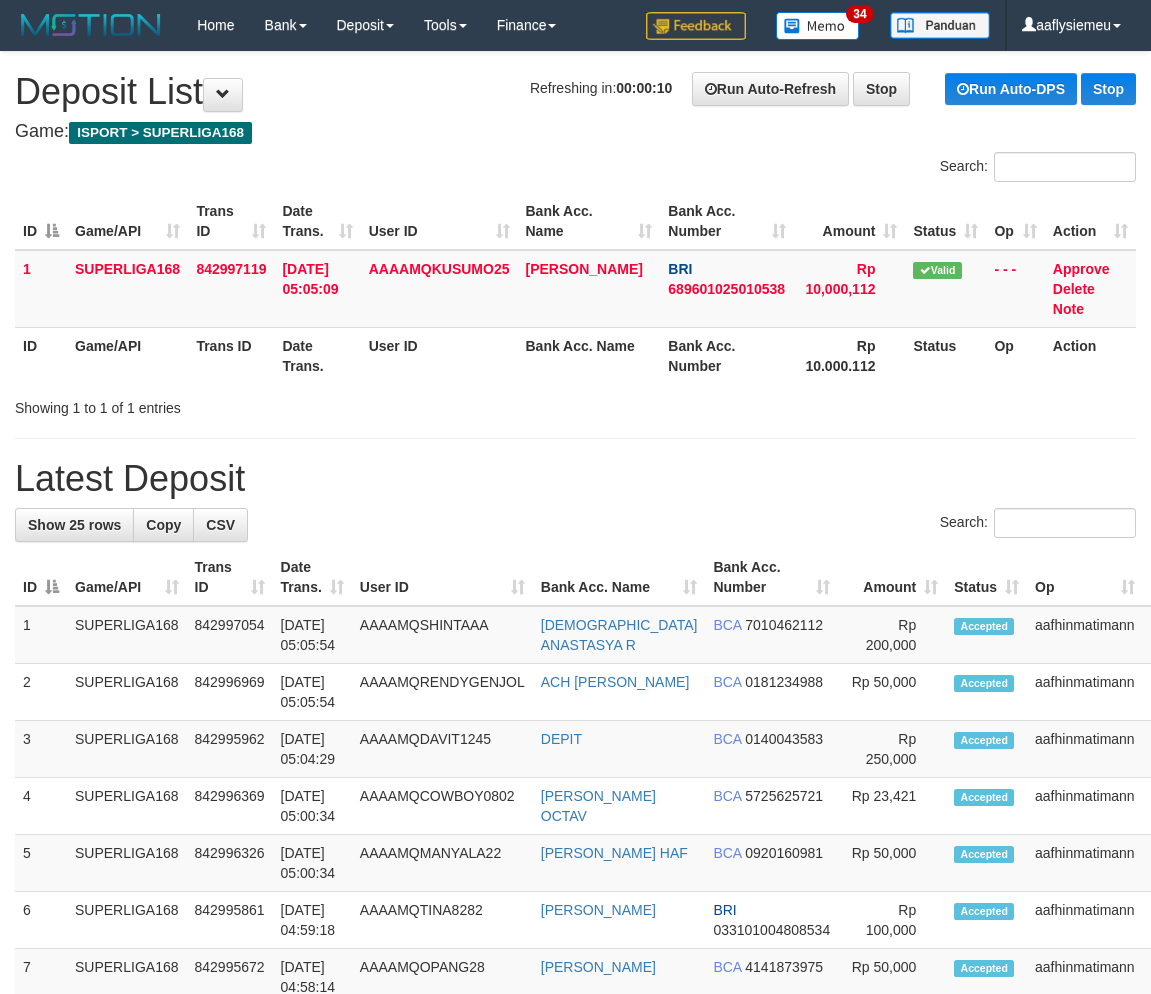 scroll, scrollTop: 0, scrollLeft: 0, axis: both 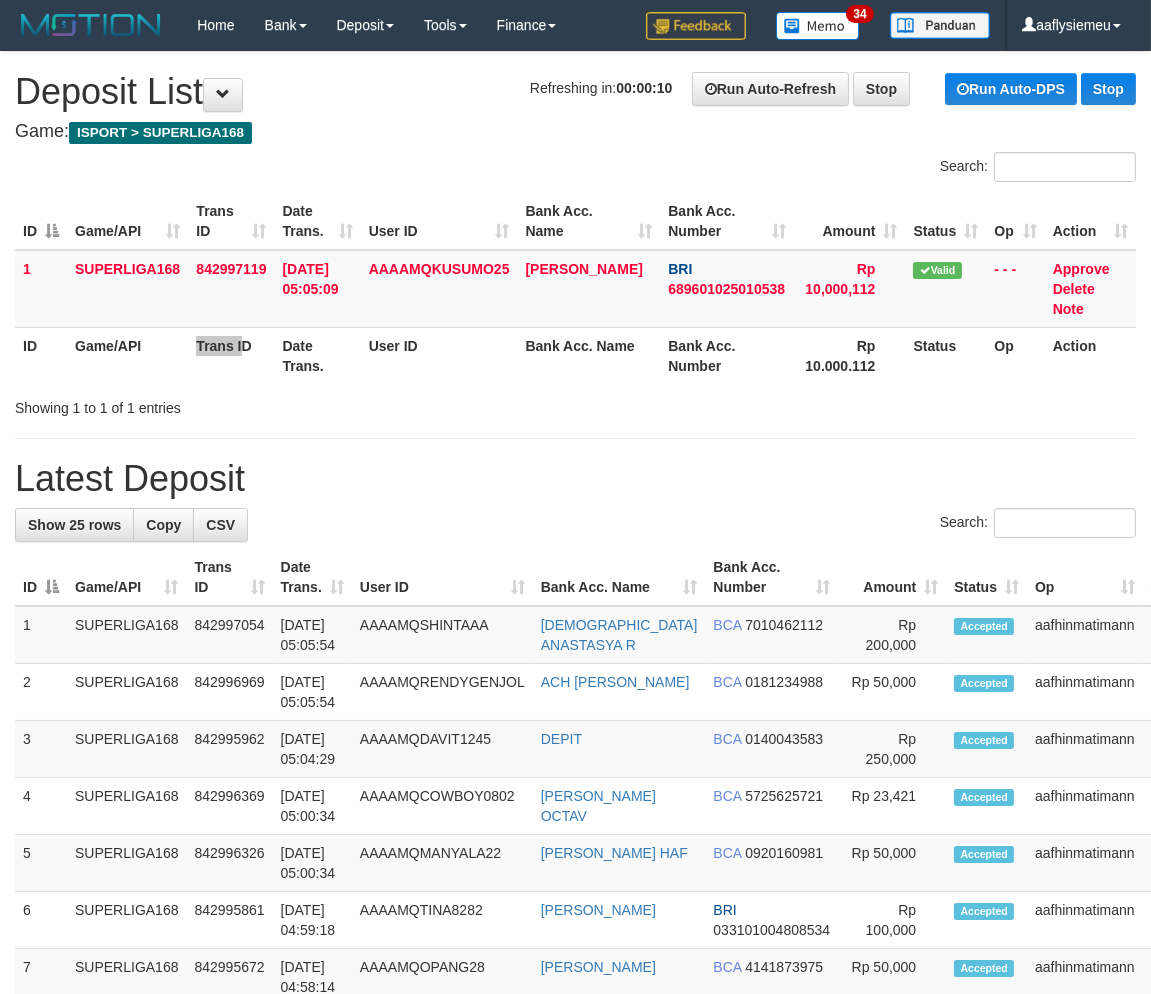 click on "ID Game/API Trans ID Date Trans. User ID Bank Acc. Name Bank Acc. Number Rp 10.000.112 Status Op Action" at bounding box center [575, 355] 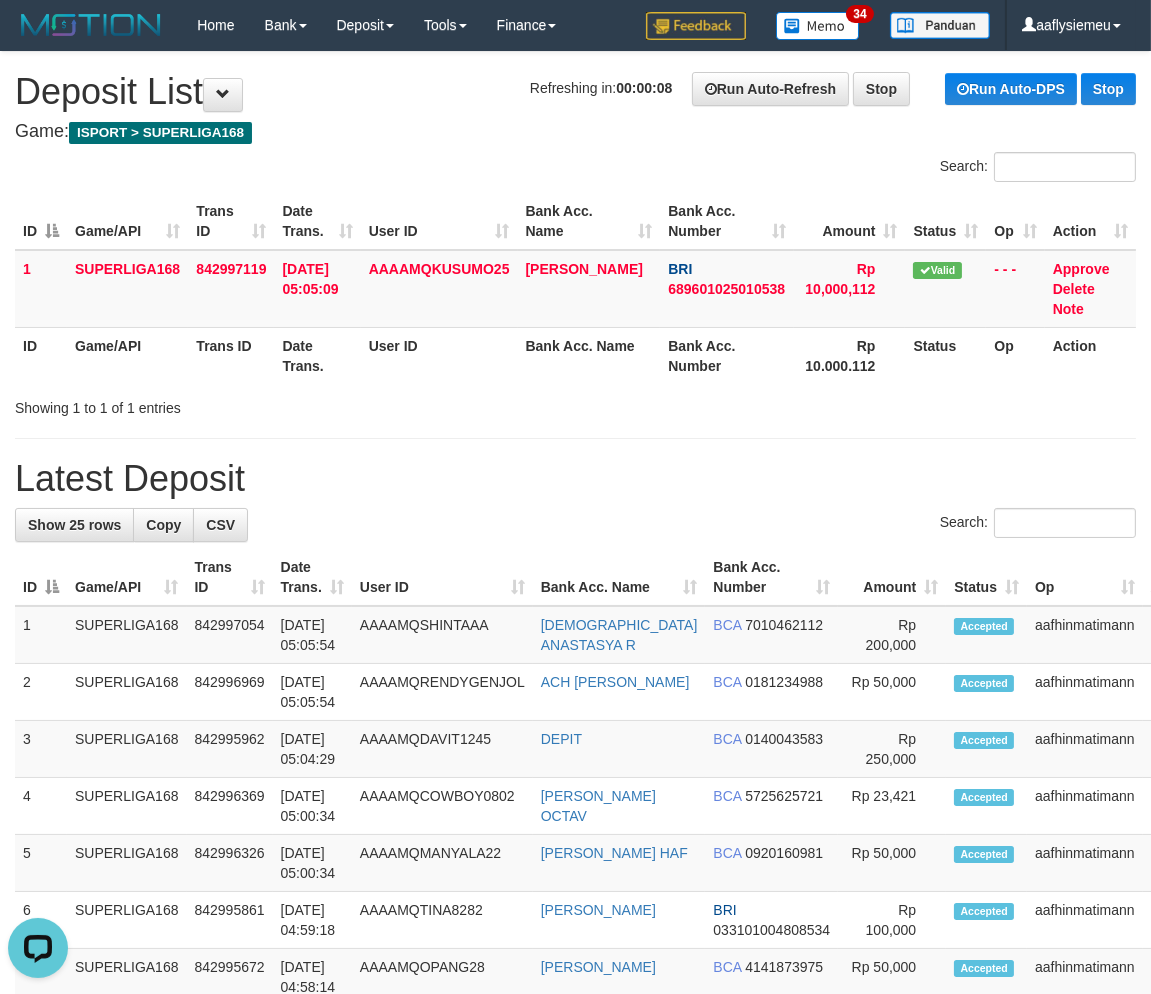 scroll, scrollTop: 0, scrollLeft: 0, axis: both 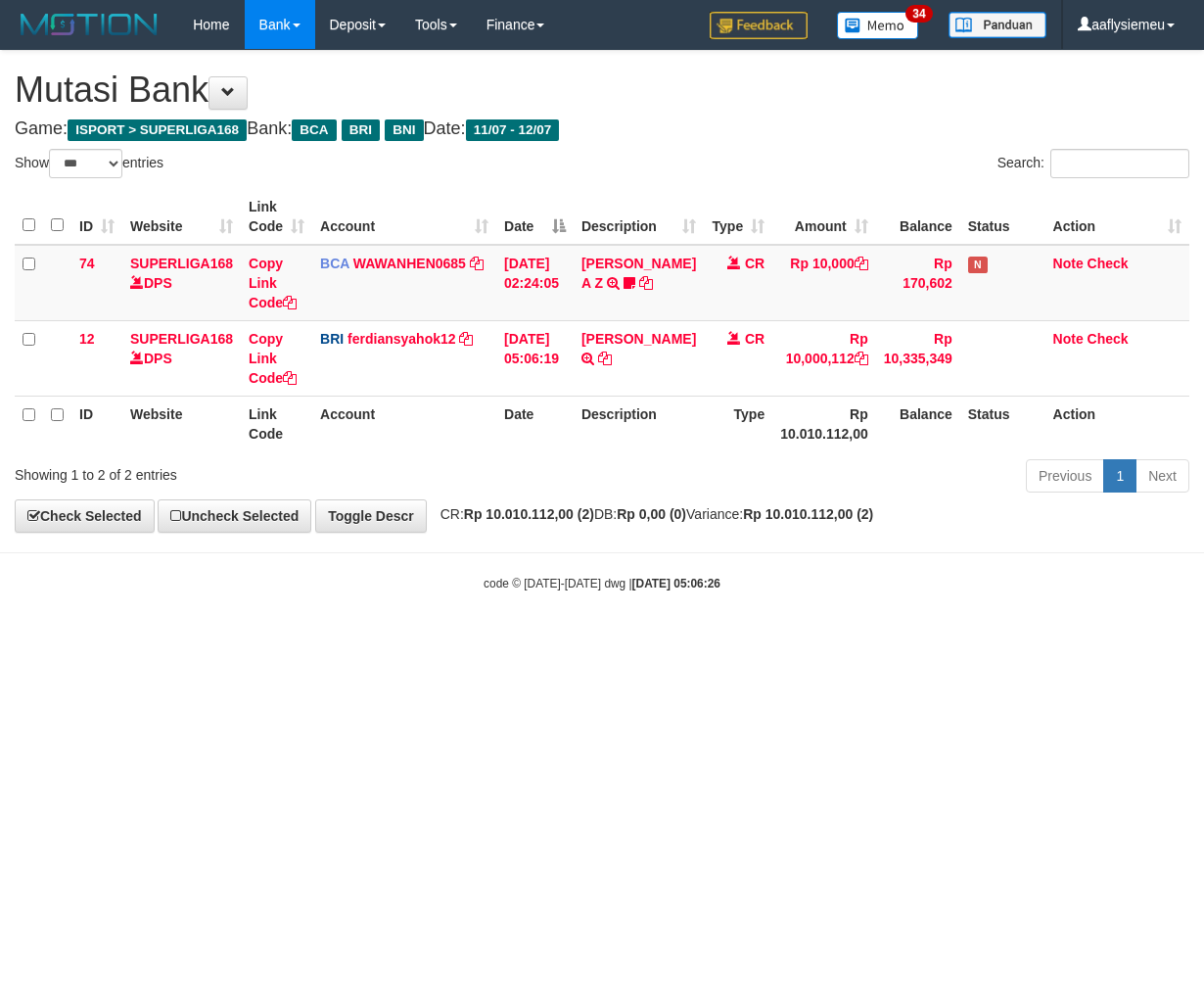 select on "***" 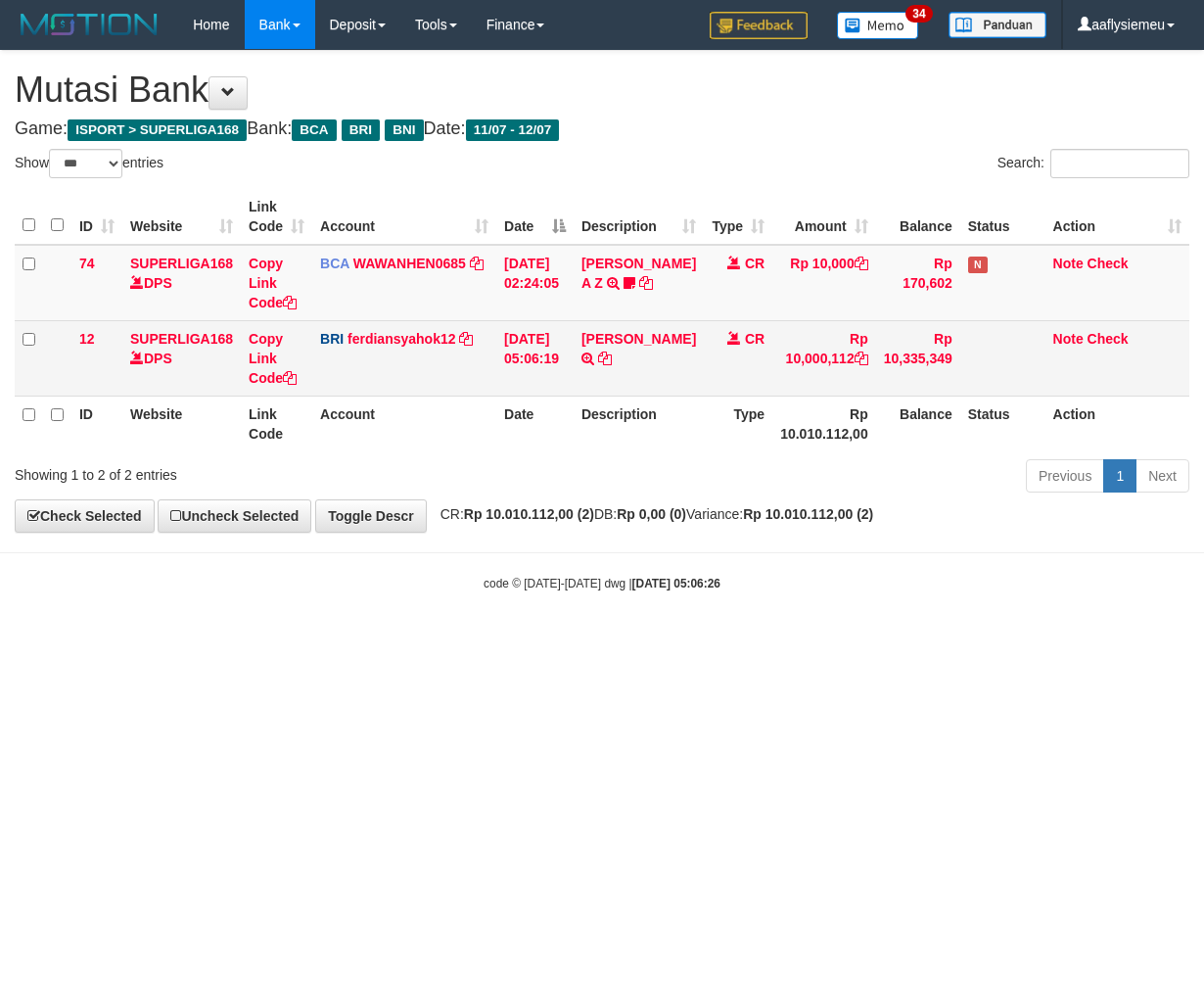 scroll, scrollTop: 0, scrollLeft: 0, axis: both 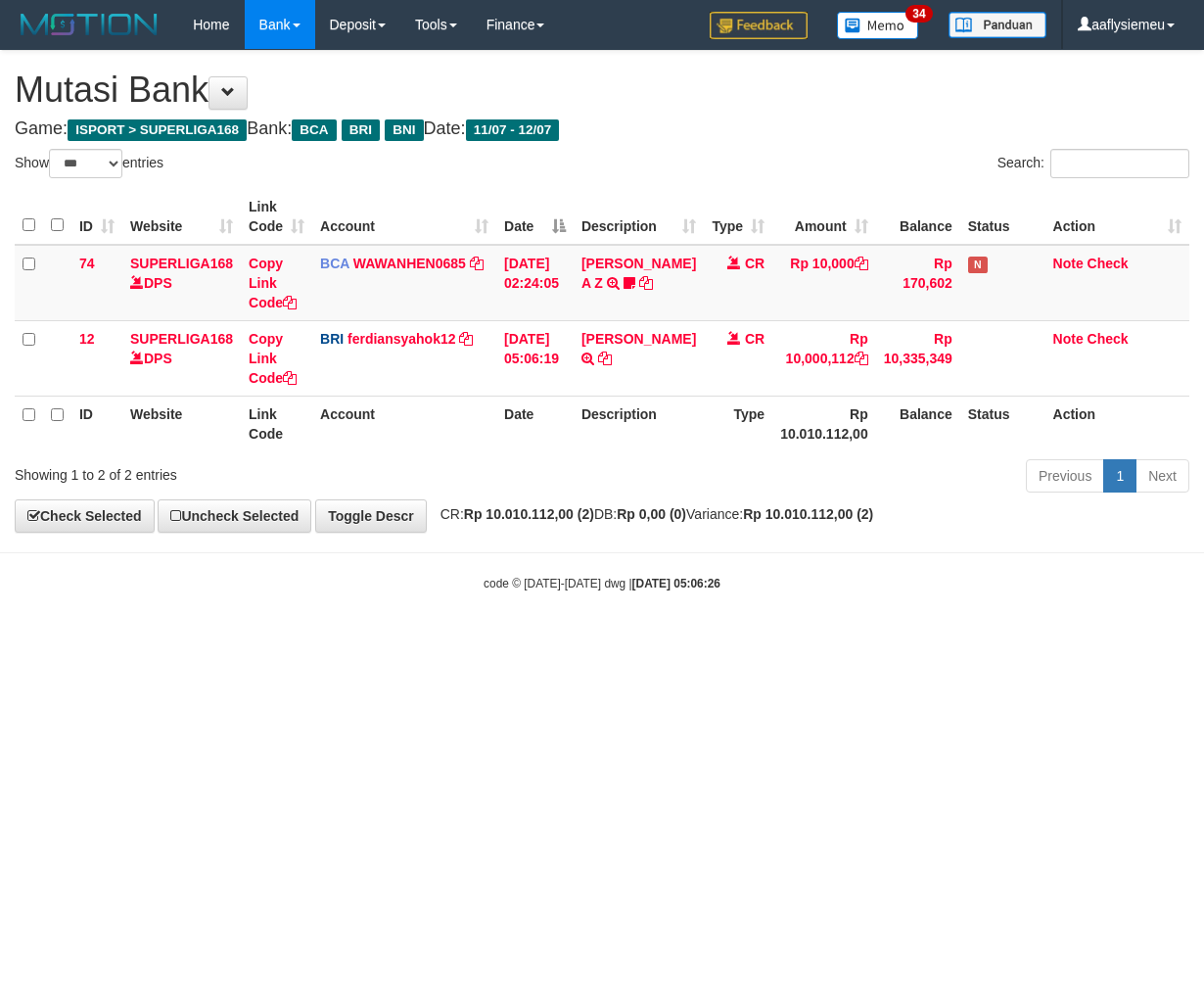 click on "Toggle navigation
Home
Bank
Account List
Load
By Website
Group
[ISPORT]													SUPERLIGA168
By Load Group (DPS)
34" at bounding box center [602, 320] 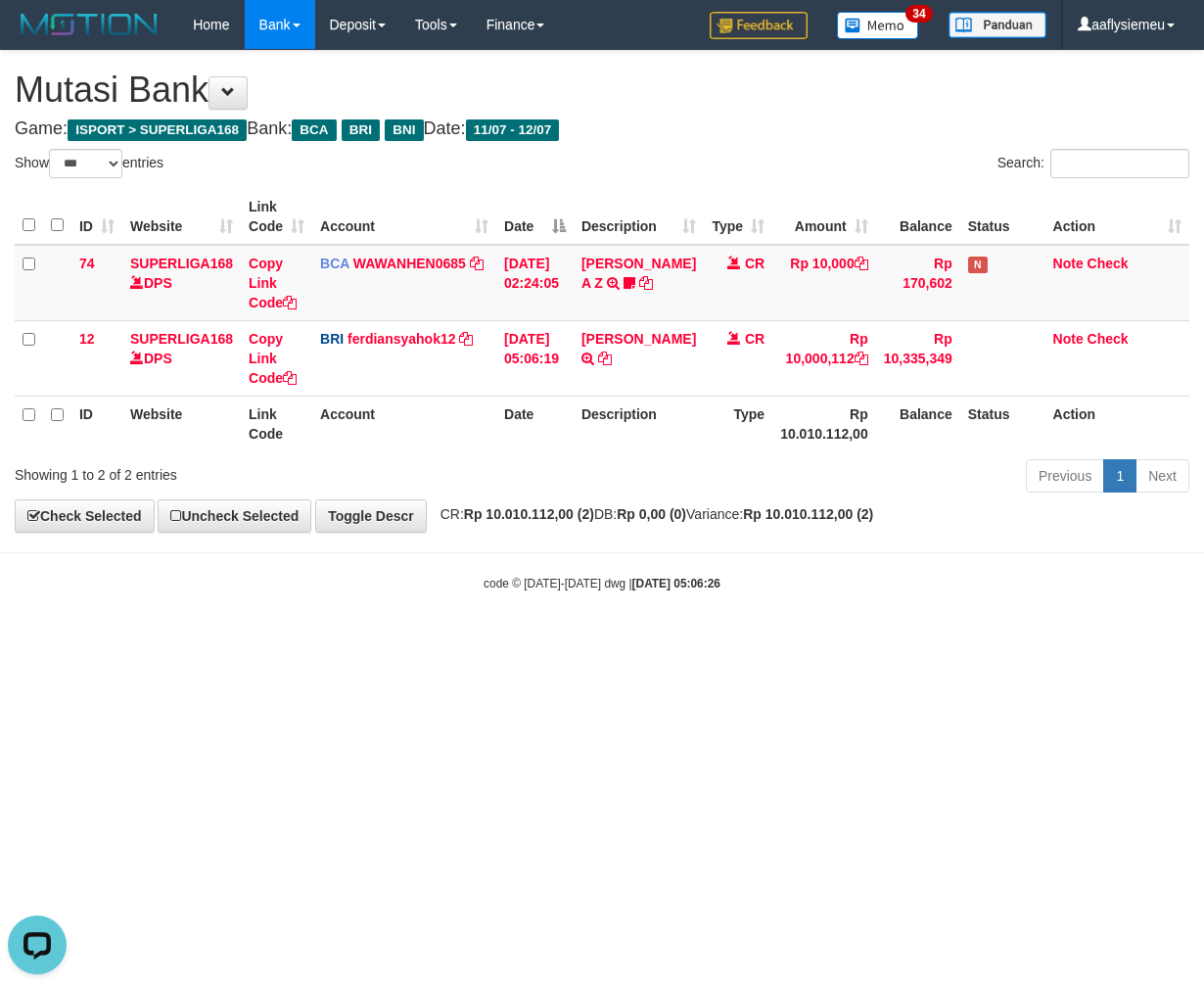 scroll, scrollTop: 0, scrollLeft: 0, axis: both 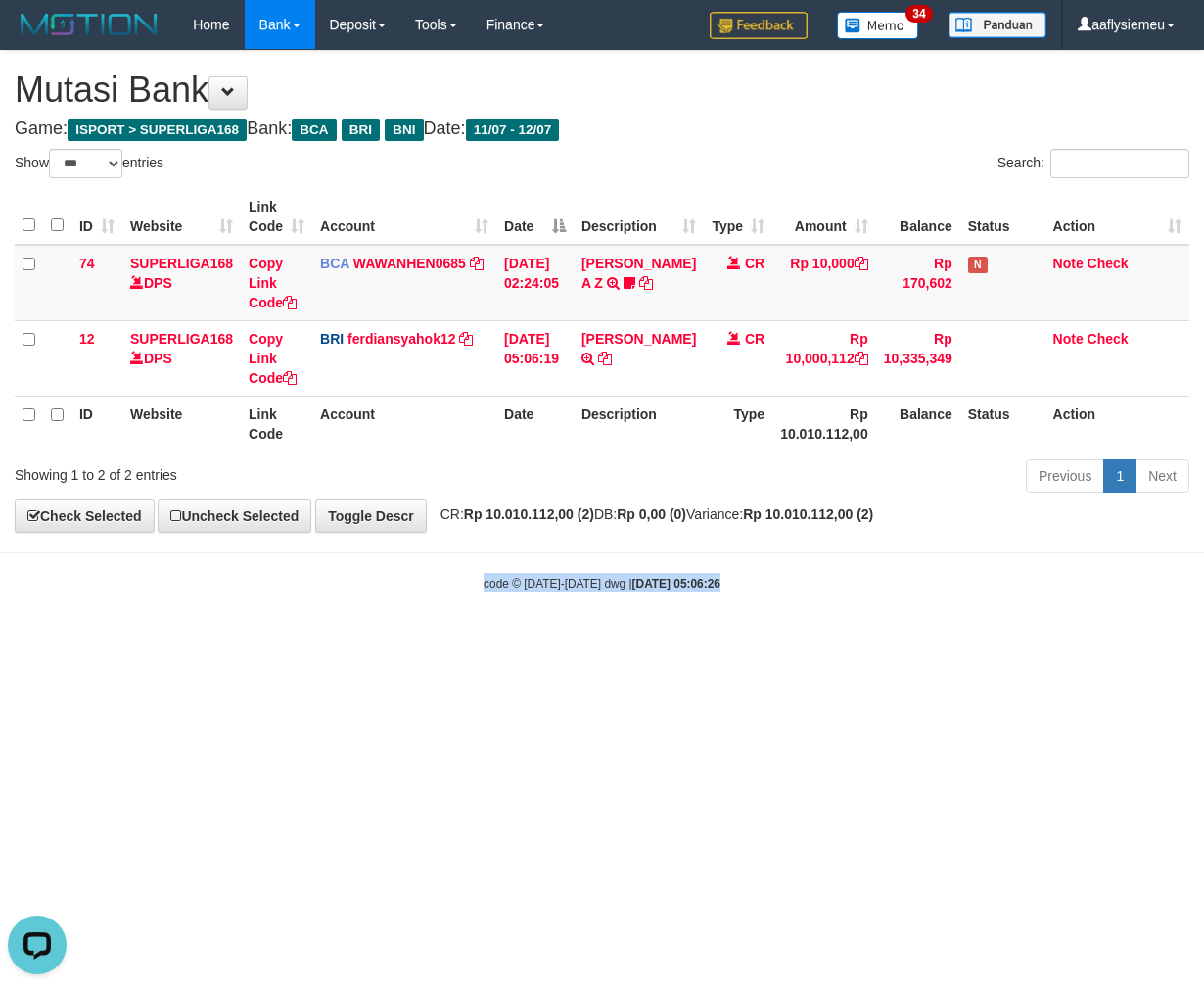 click on "Toggle navigation
Home
Bank
Account List
Load
By Website
Group
[ISPORT]													SUPERLIGA168
By Load Group (DPS)
34" at bounding box center [602, 320] 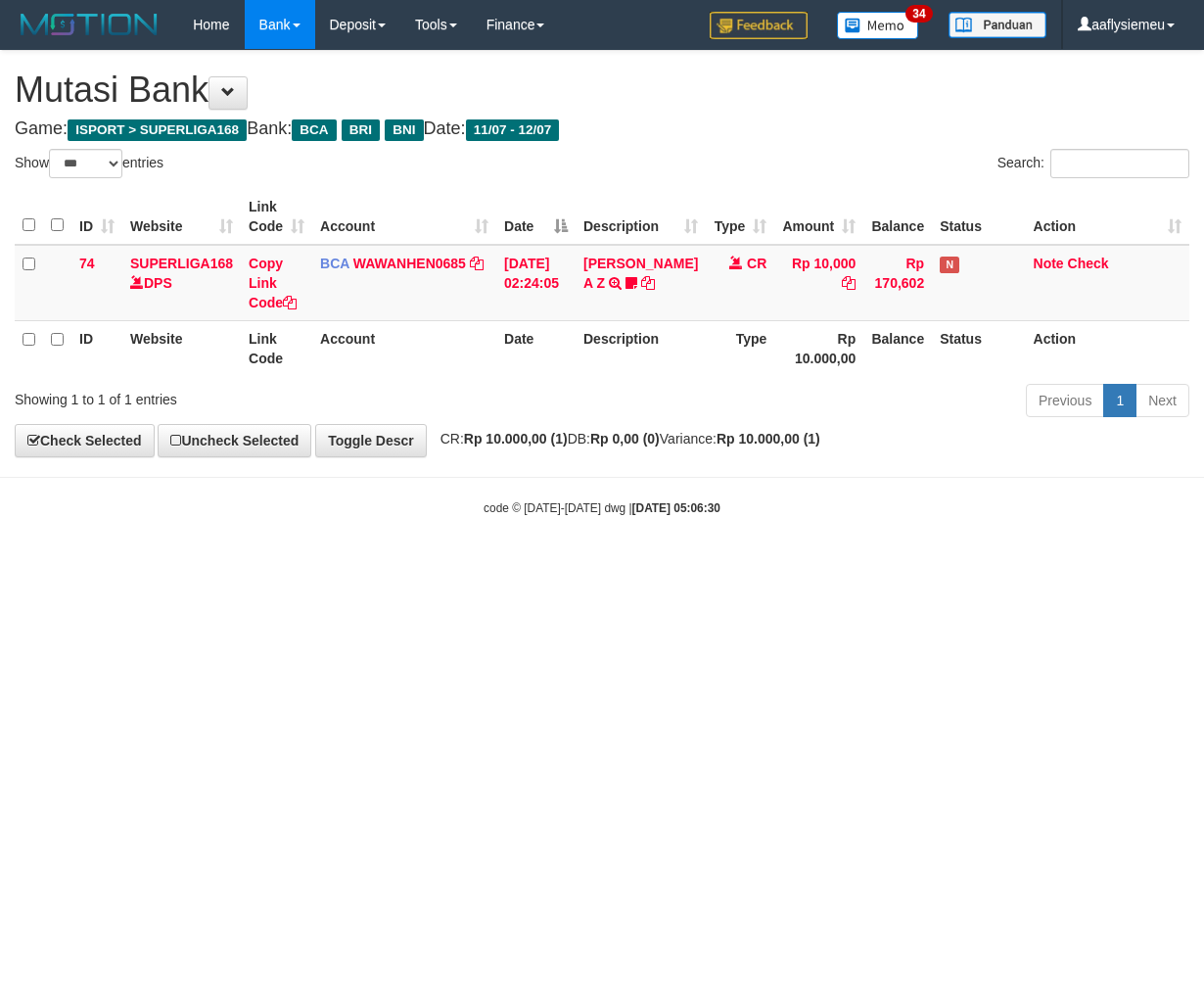 select on "***" 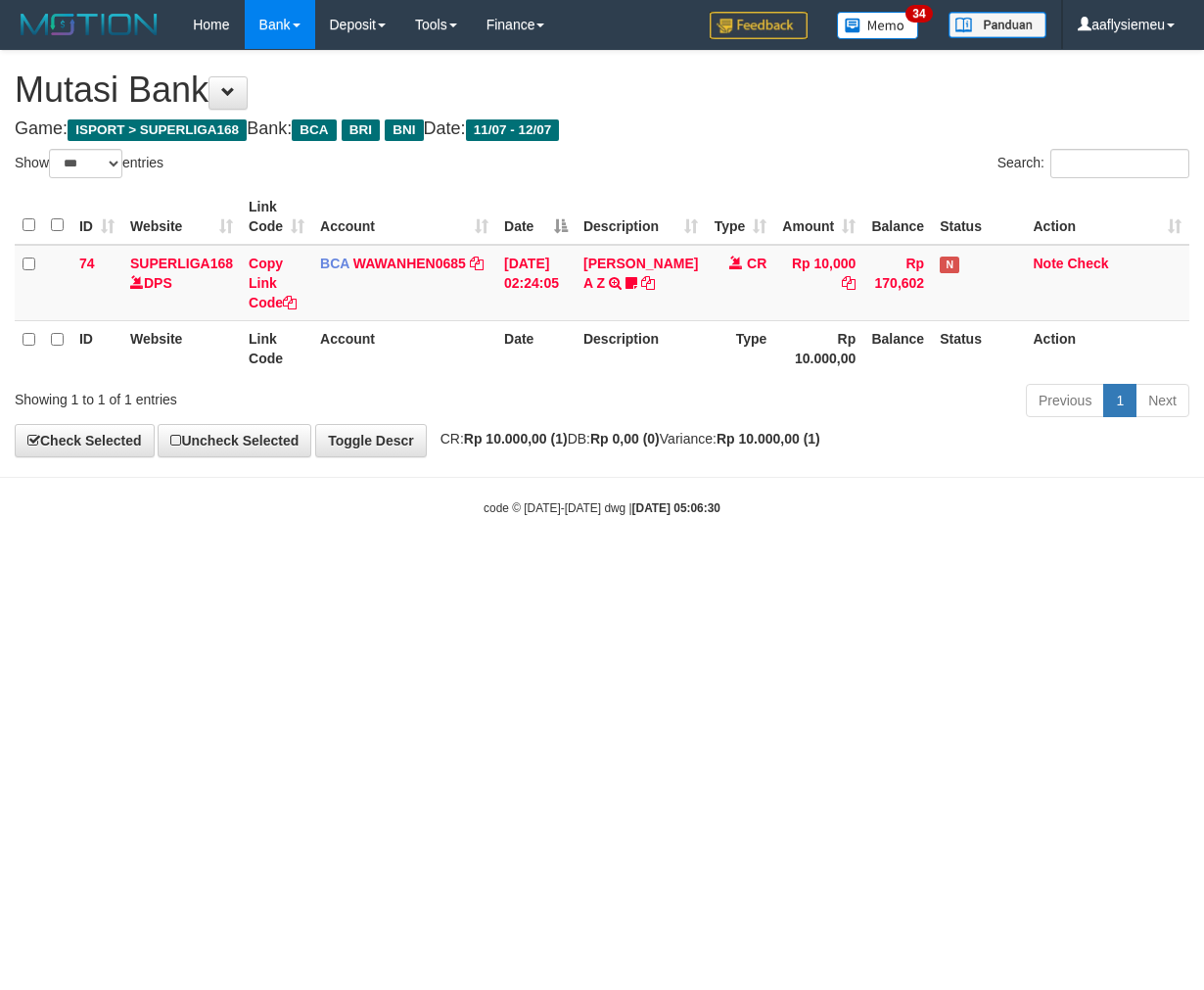 scroll, scrollTop: 0, scrollLeft: 0, axis: both 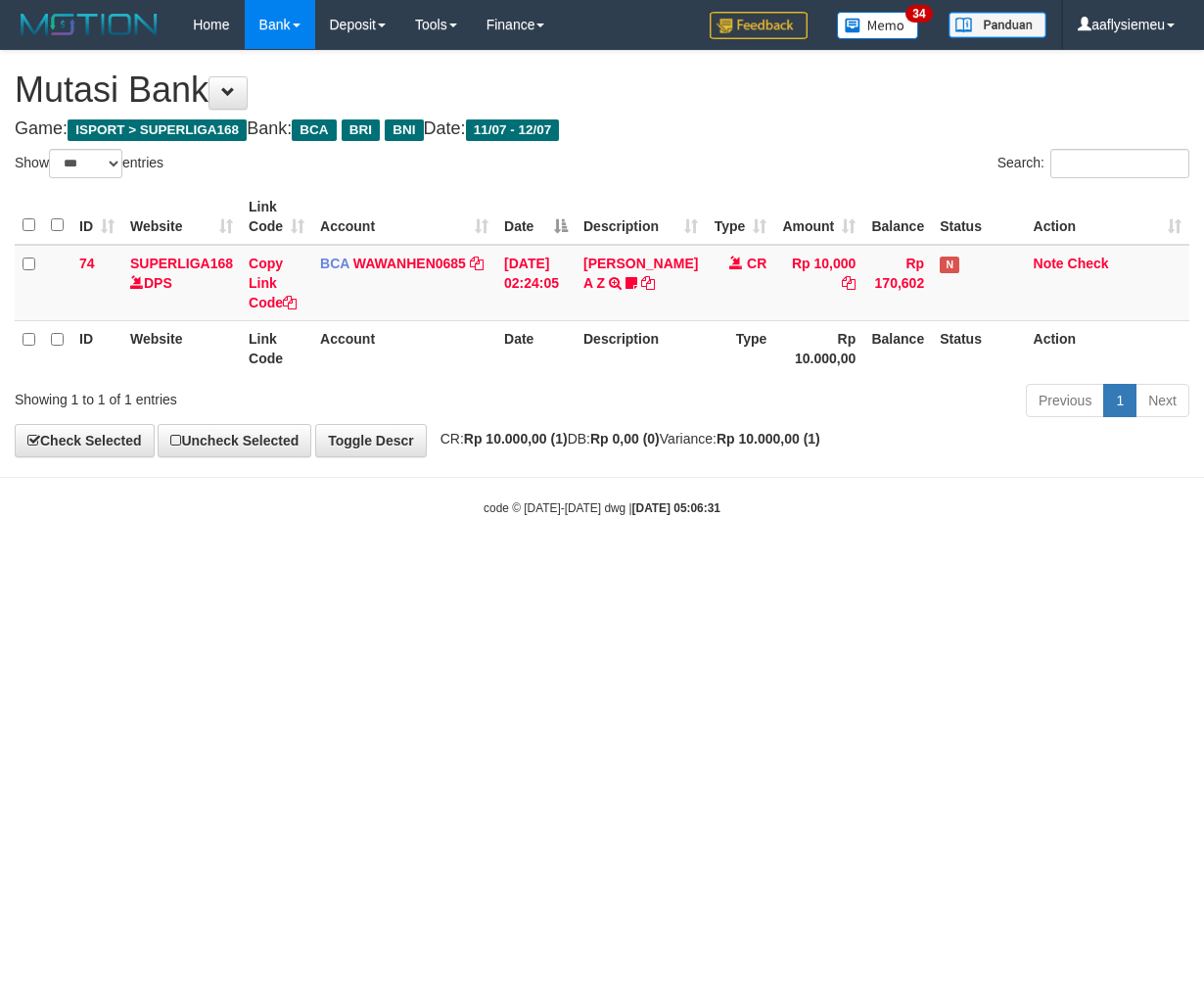select on "***" 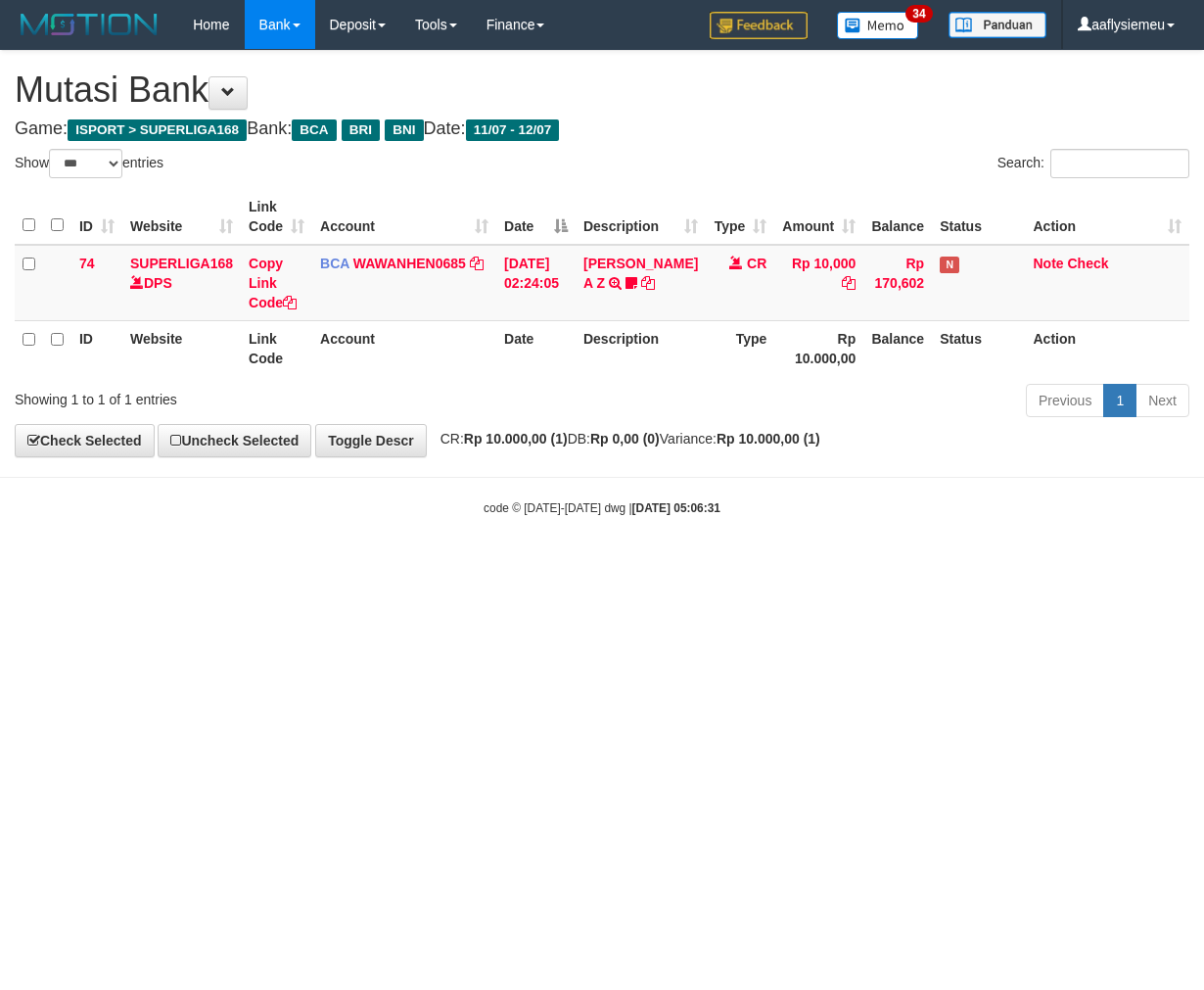 scroll, scrollTop: 0, scrollLeft: 0, axis: both 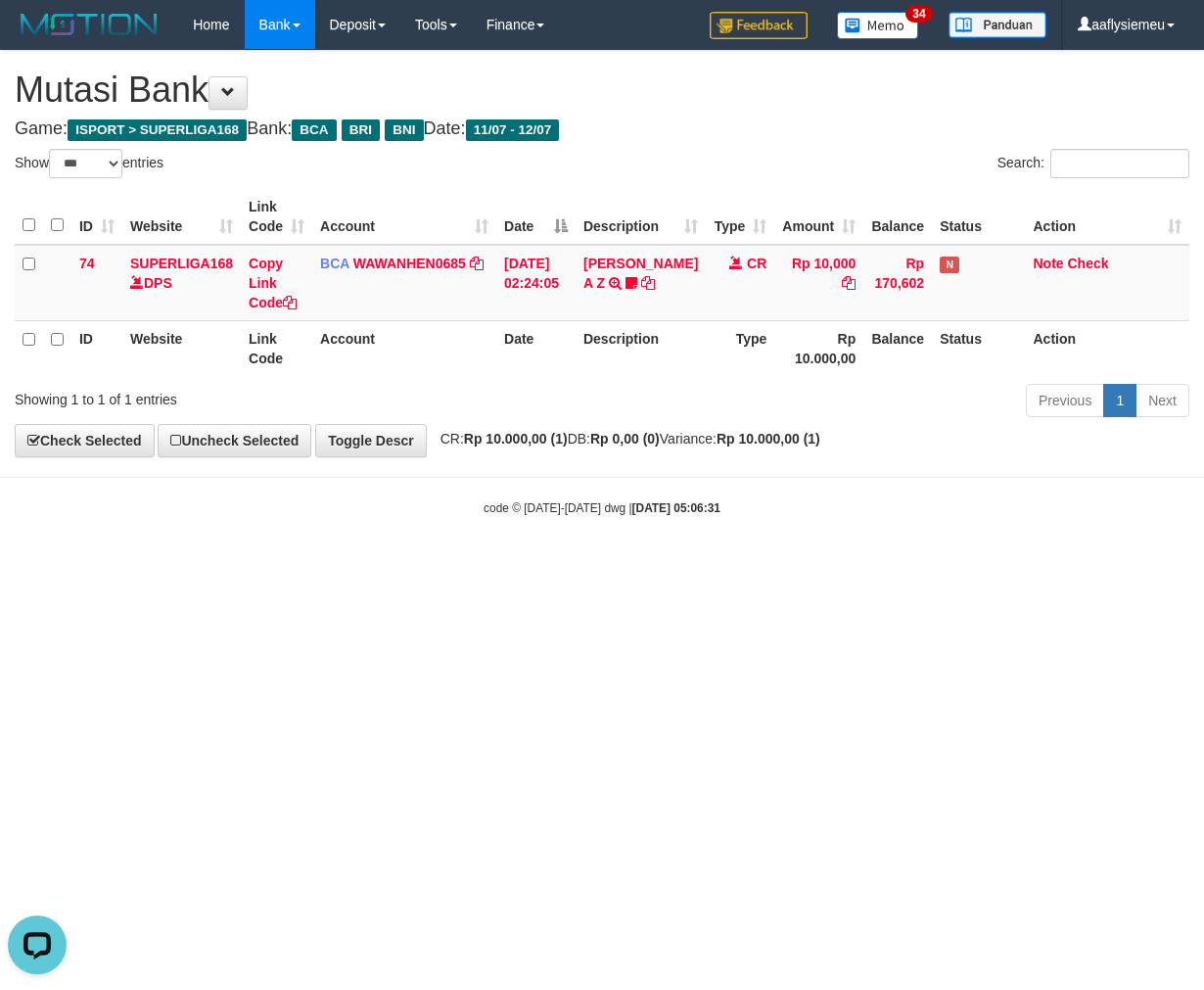 click on "**********" at bounding box center [602, 254] 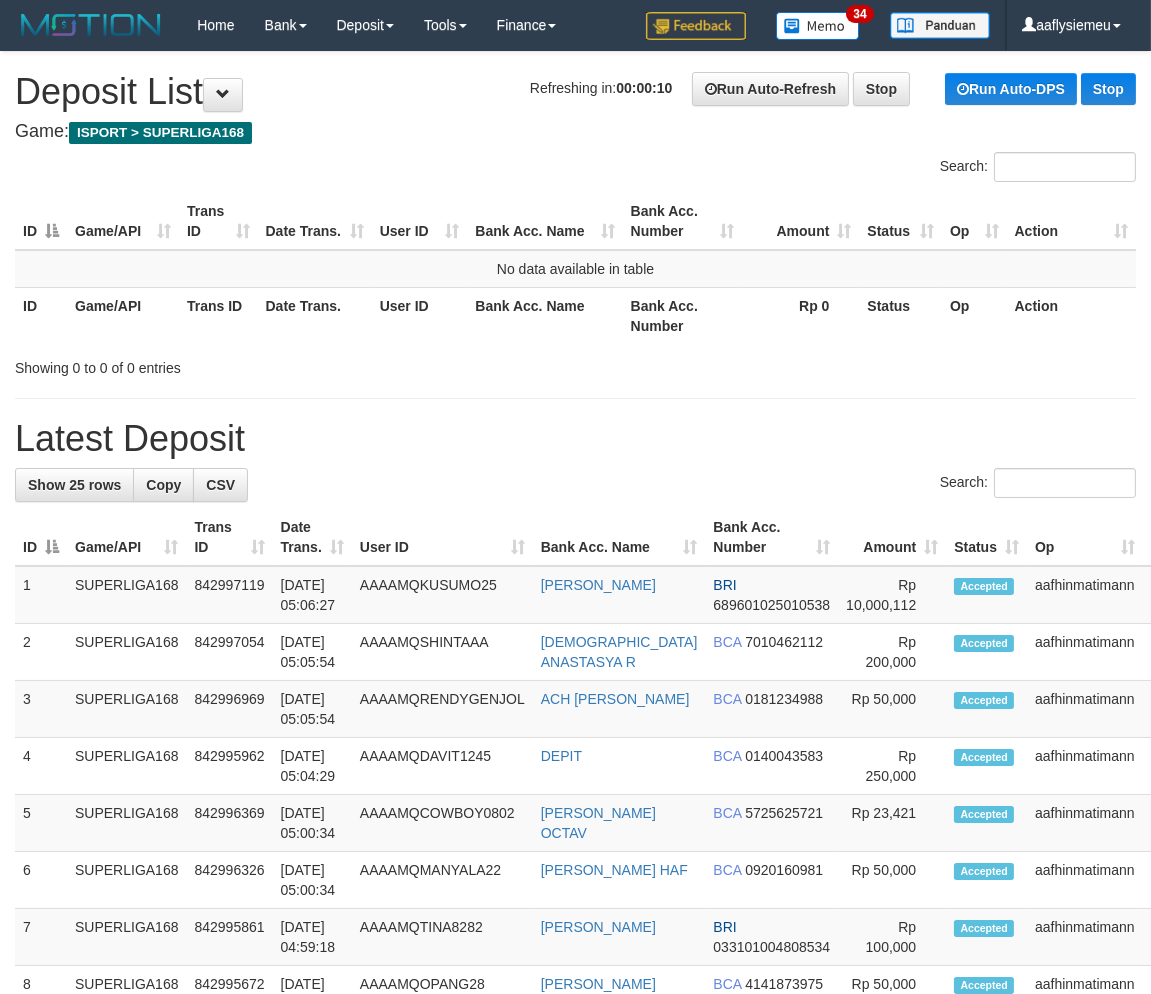 scroll, scrollTop: 870, scrollLeft: 0, axis: vertical 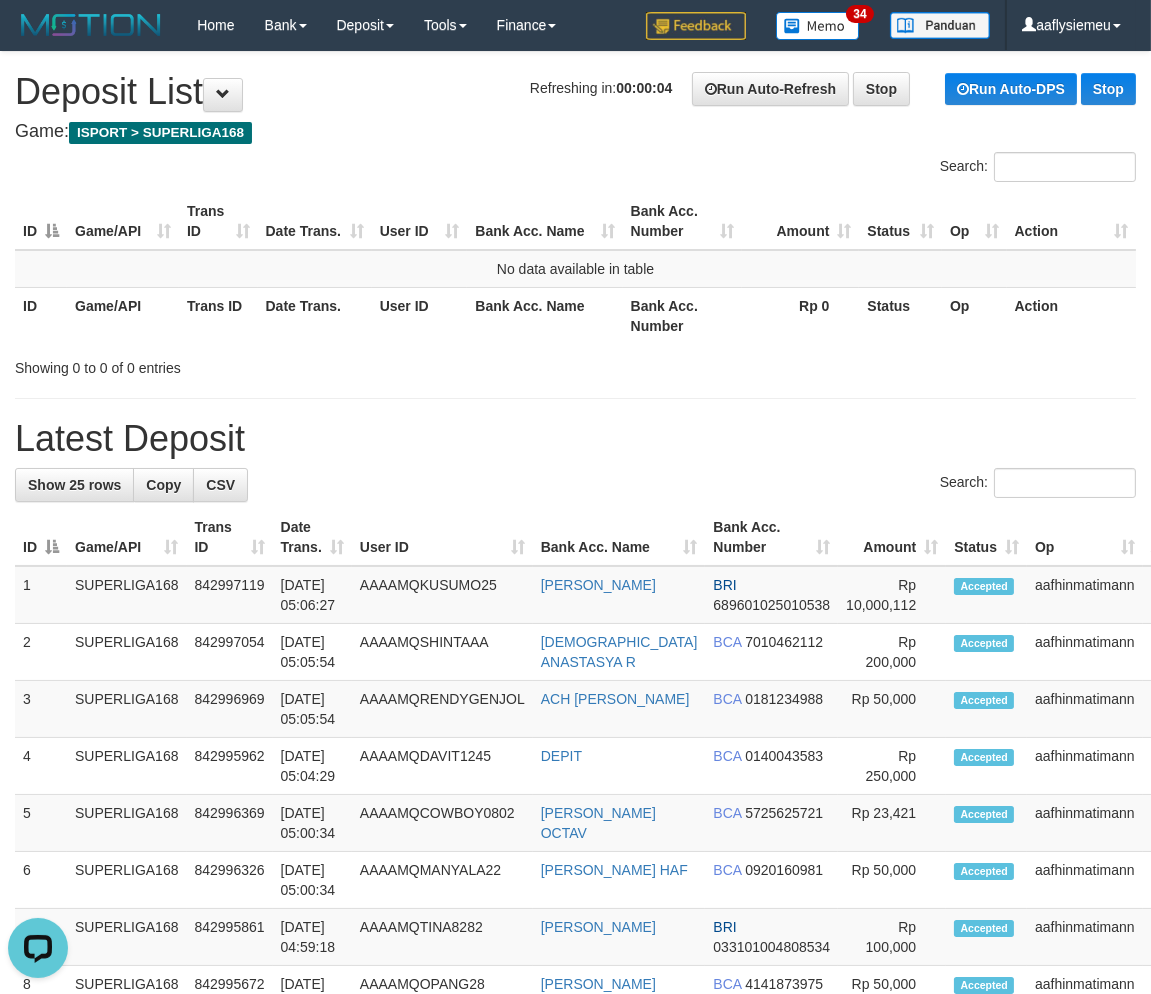 click on "Date Trans." at bounding box center [315, 221] 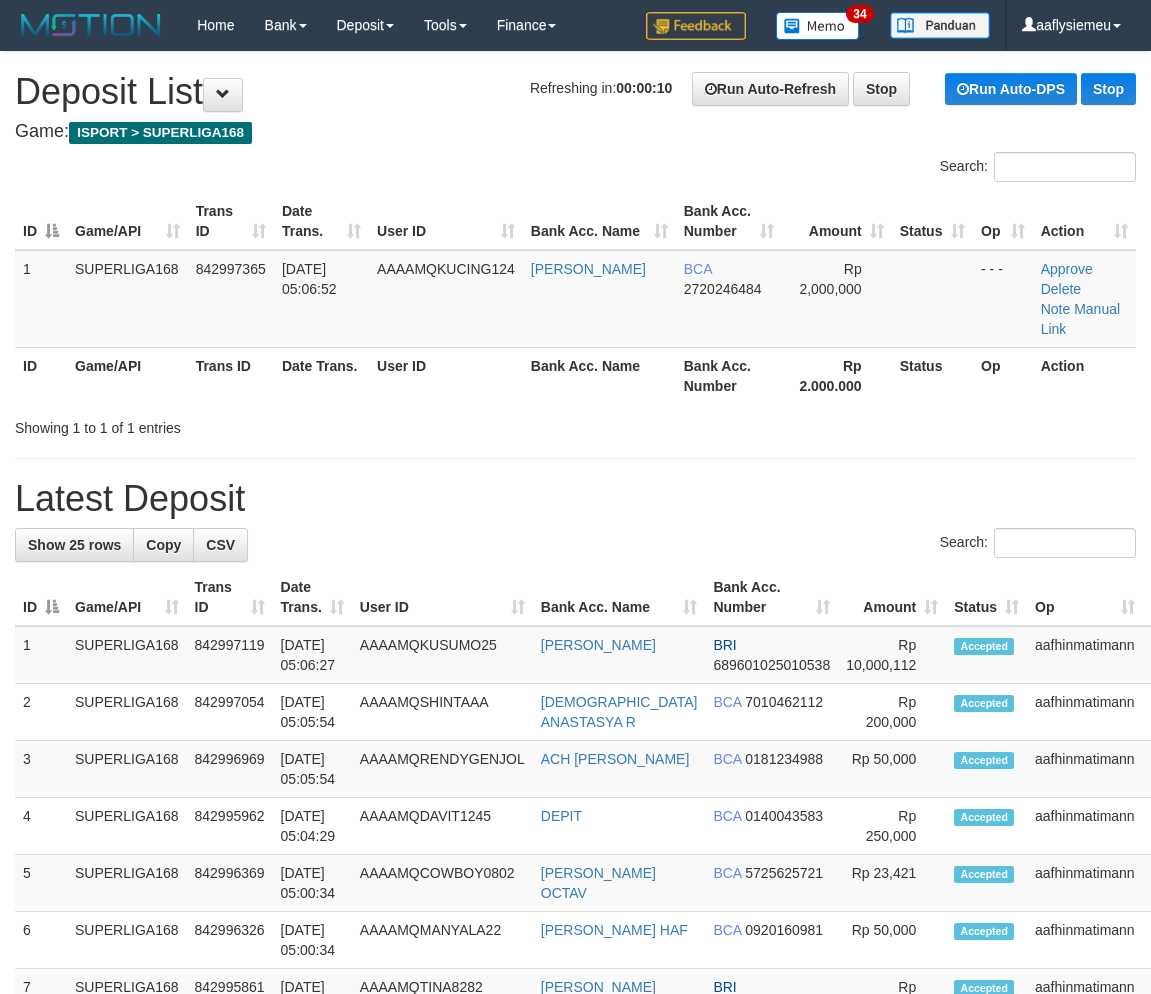 scroll, scrollTop: 0, scrollLeft: 0, axis: both 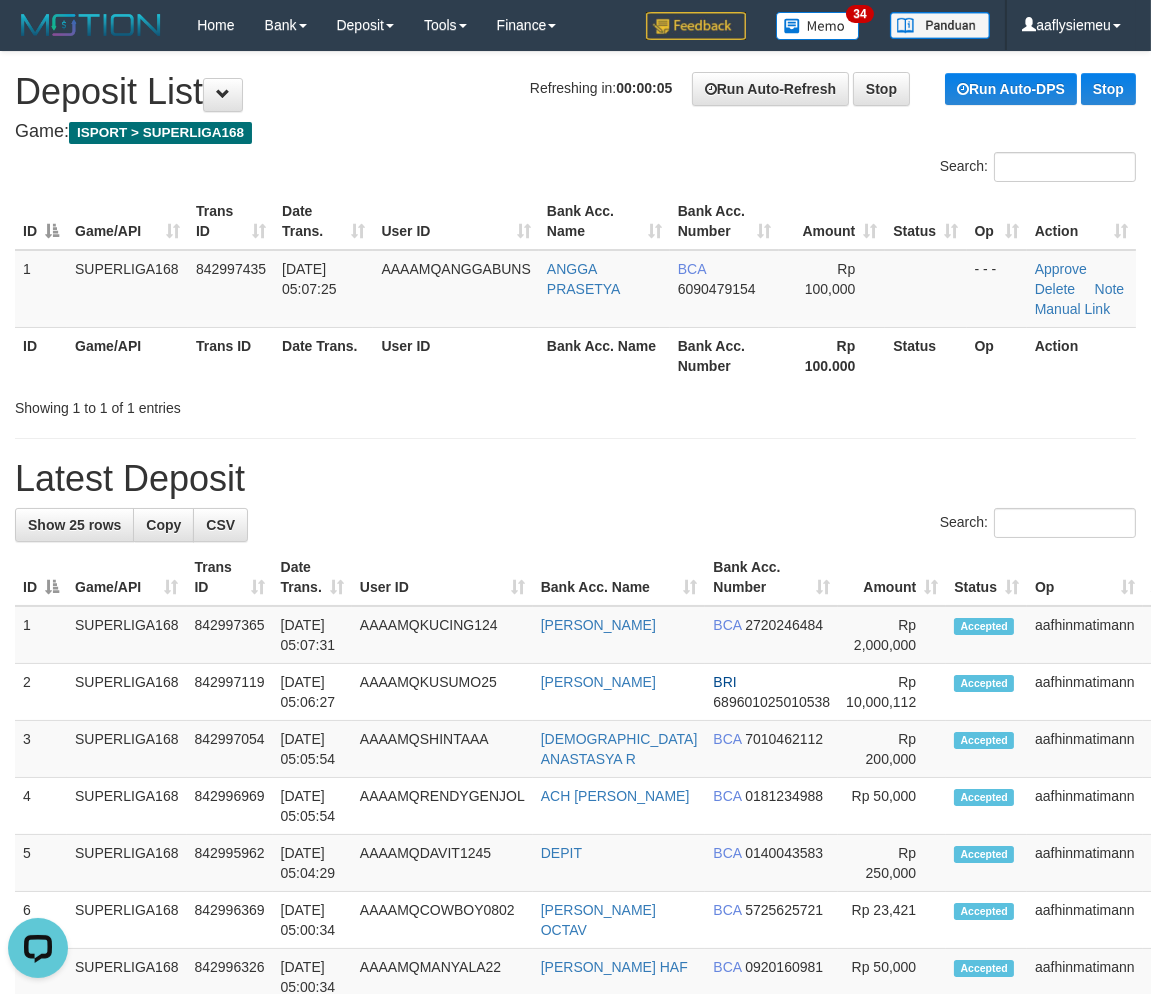 drag, startPoint x: 336, startPoint y: 284, endPoint x: 10, endPoint y: 454, distance: 367.6629 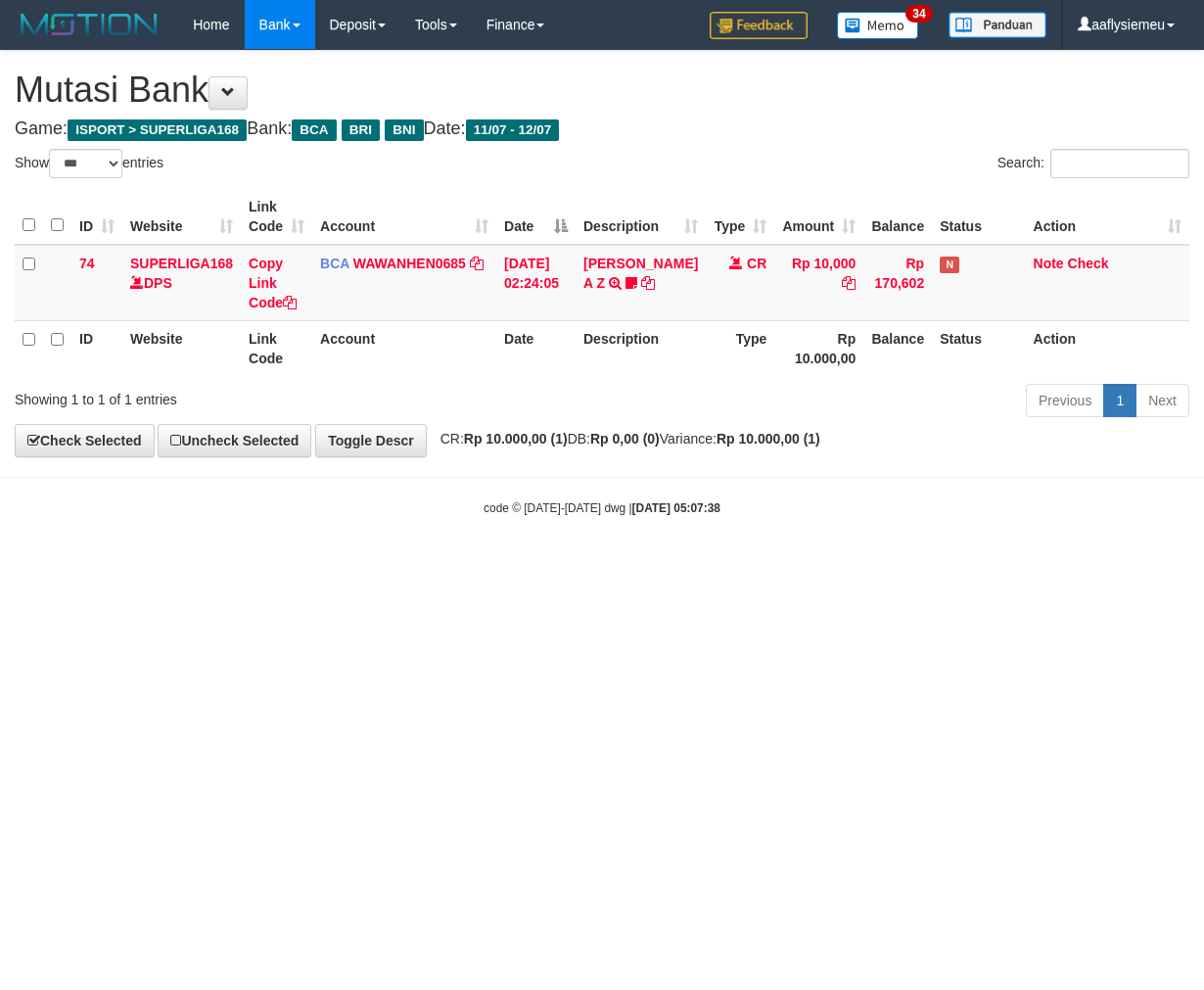 select on "***" 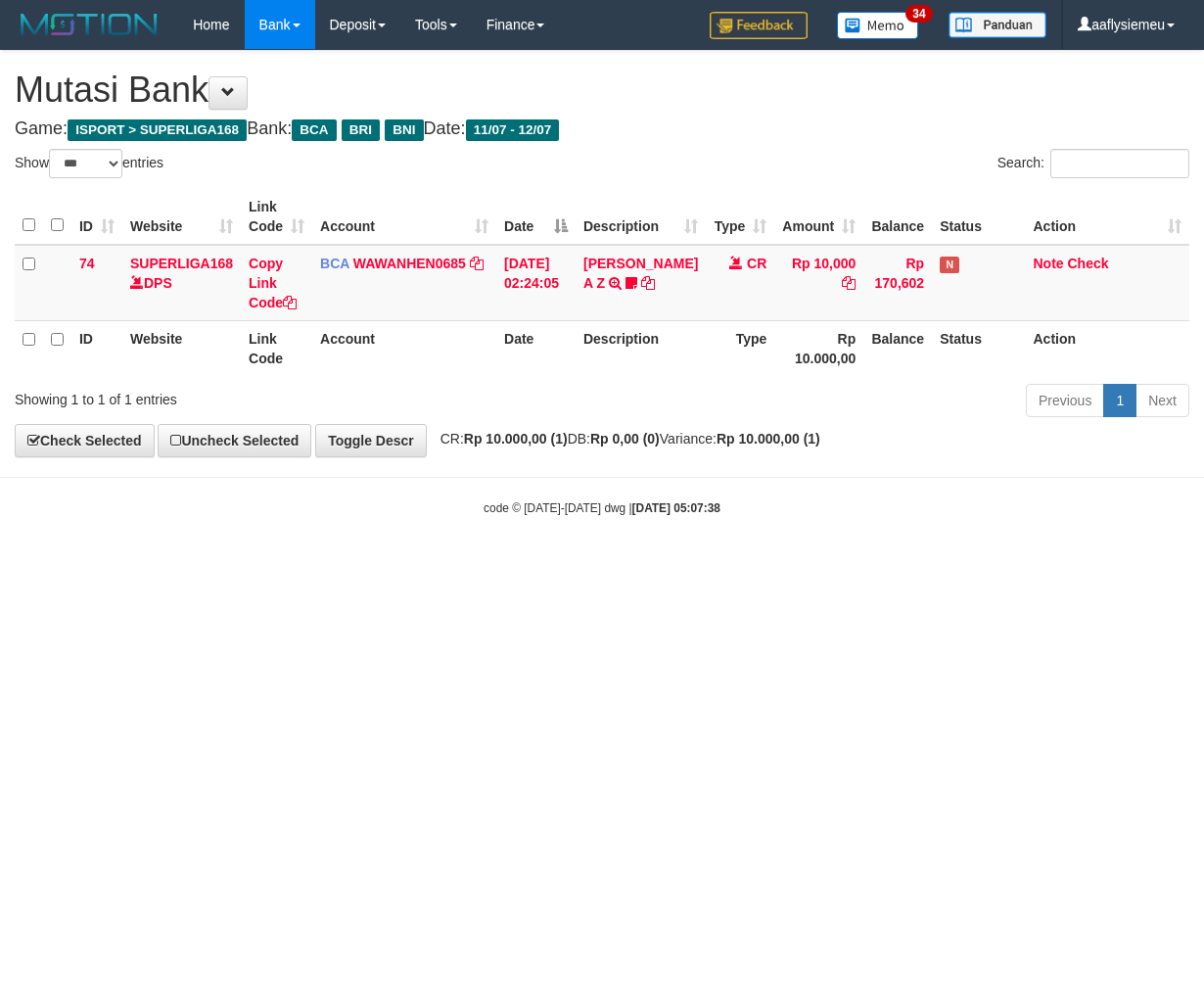 scroll, scrollTop: 0, scrollLeft: 0, axis: both 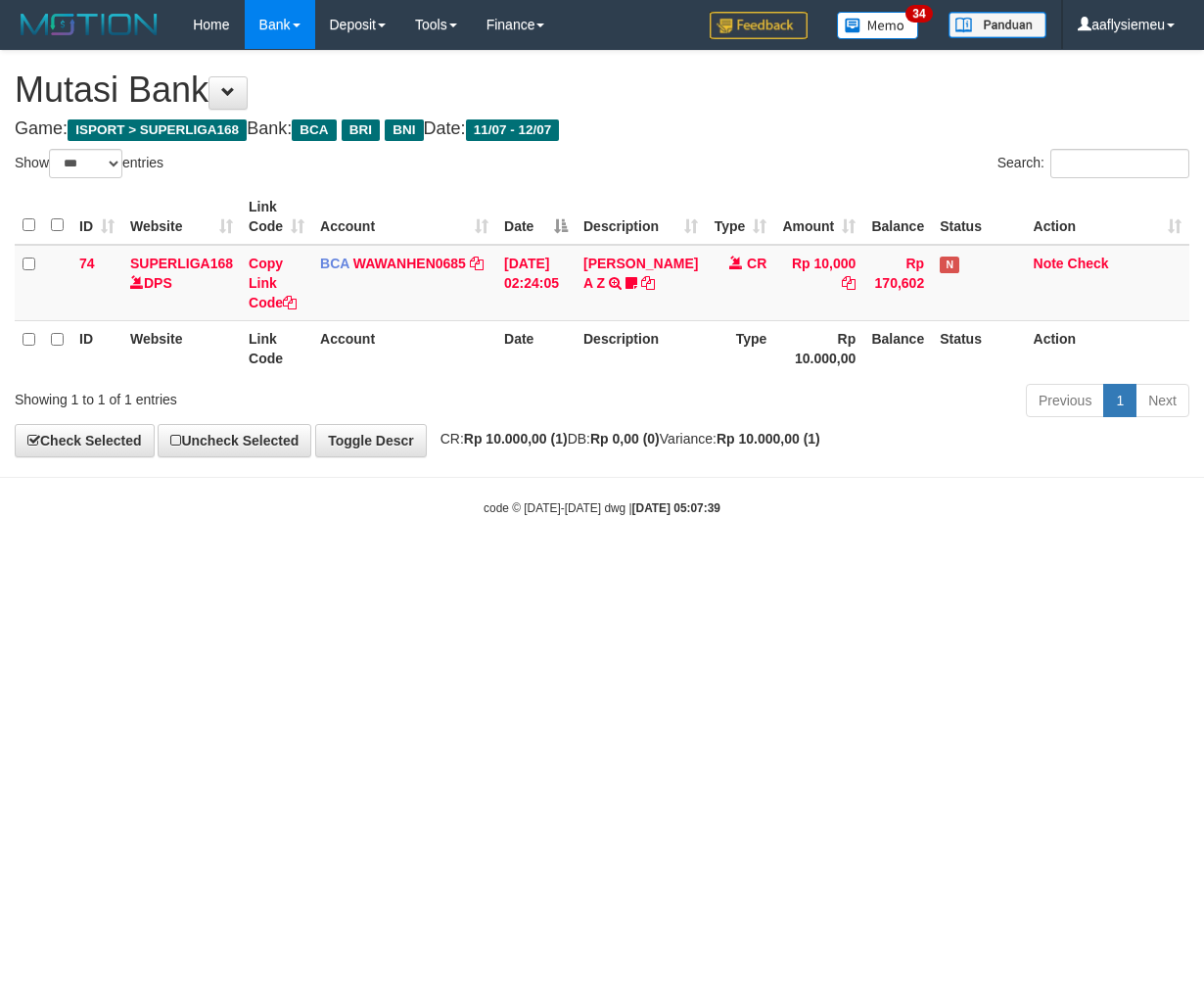 select on "***" 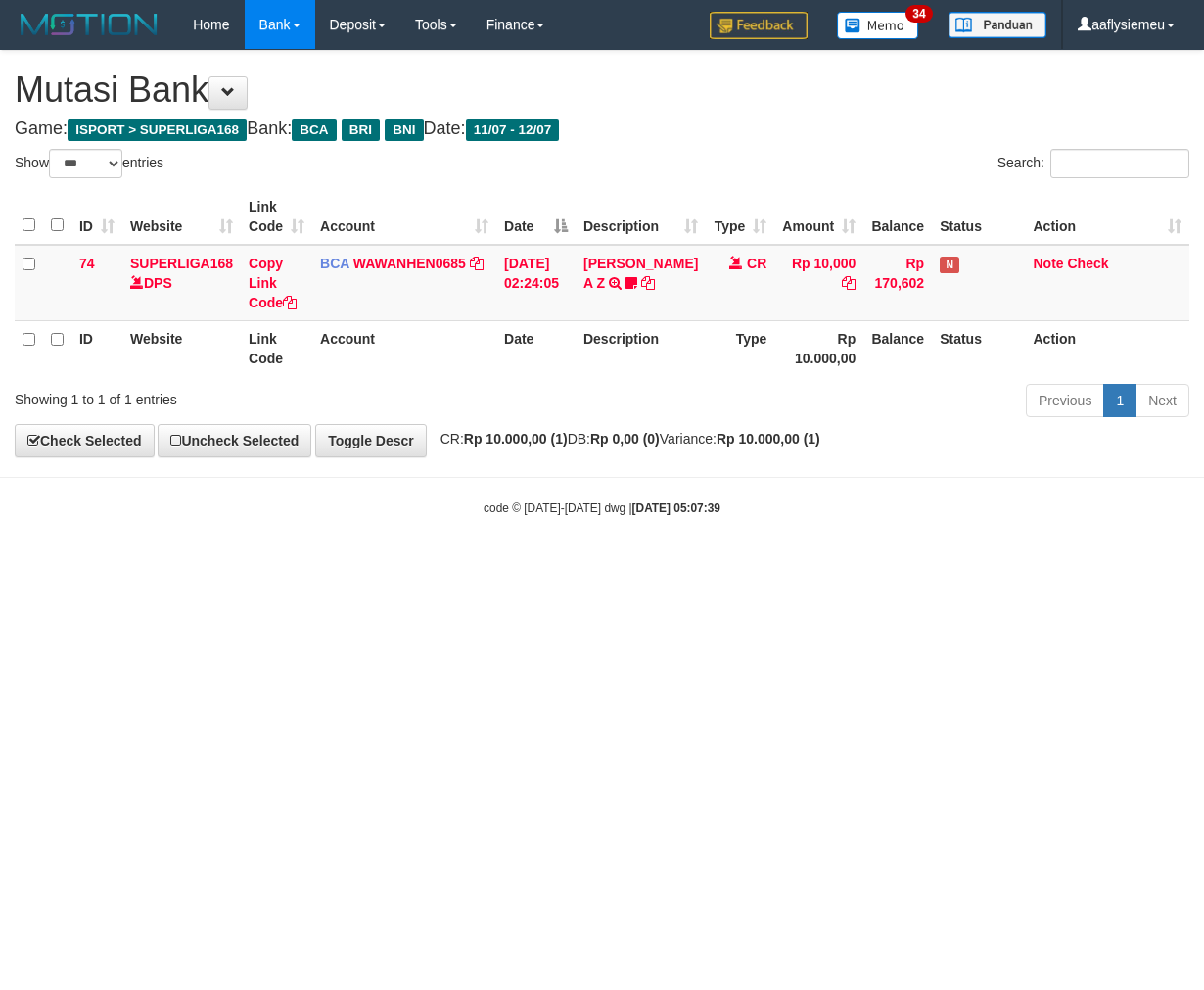 scroll, scrollTop: 0, scrollLeft: 0, axis: both 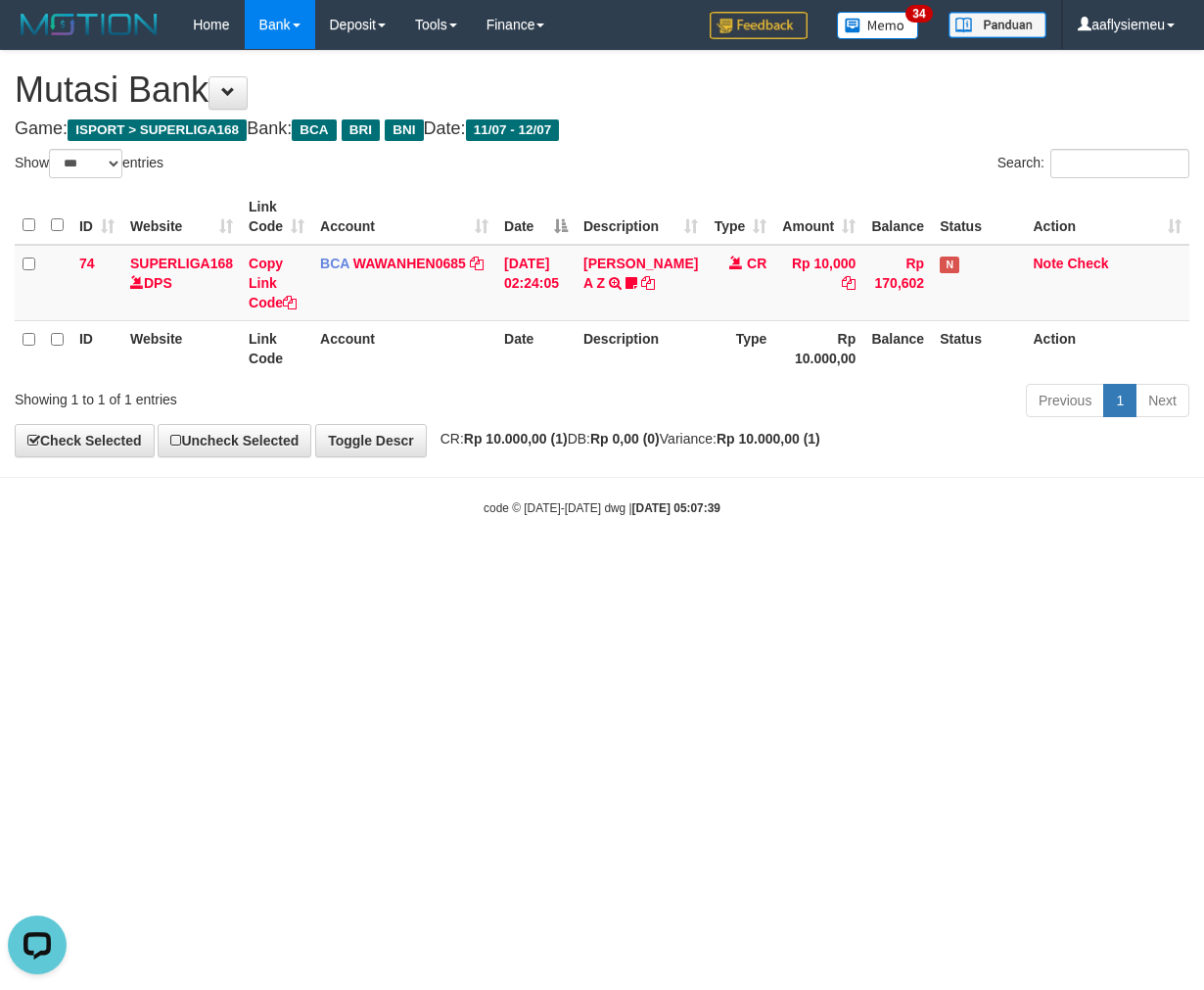 click on "Home
Bank
Account List
Load
By Website
Group
[ISPORT]													SUPERLIGA168
By Load Group (DPS)" at bounding box center [602, 24] 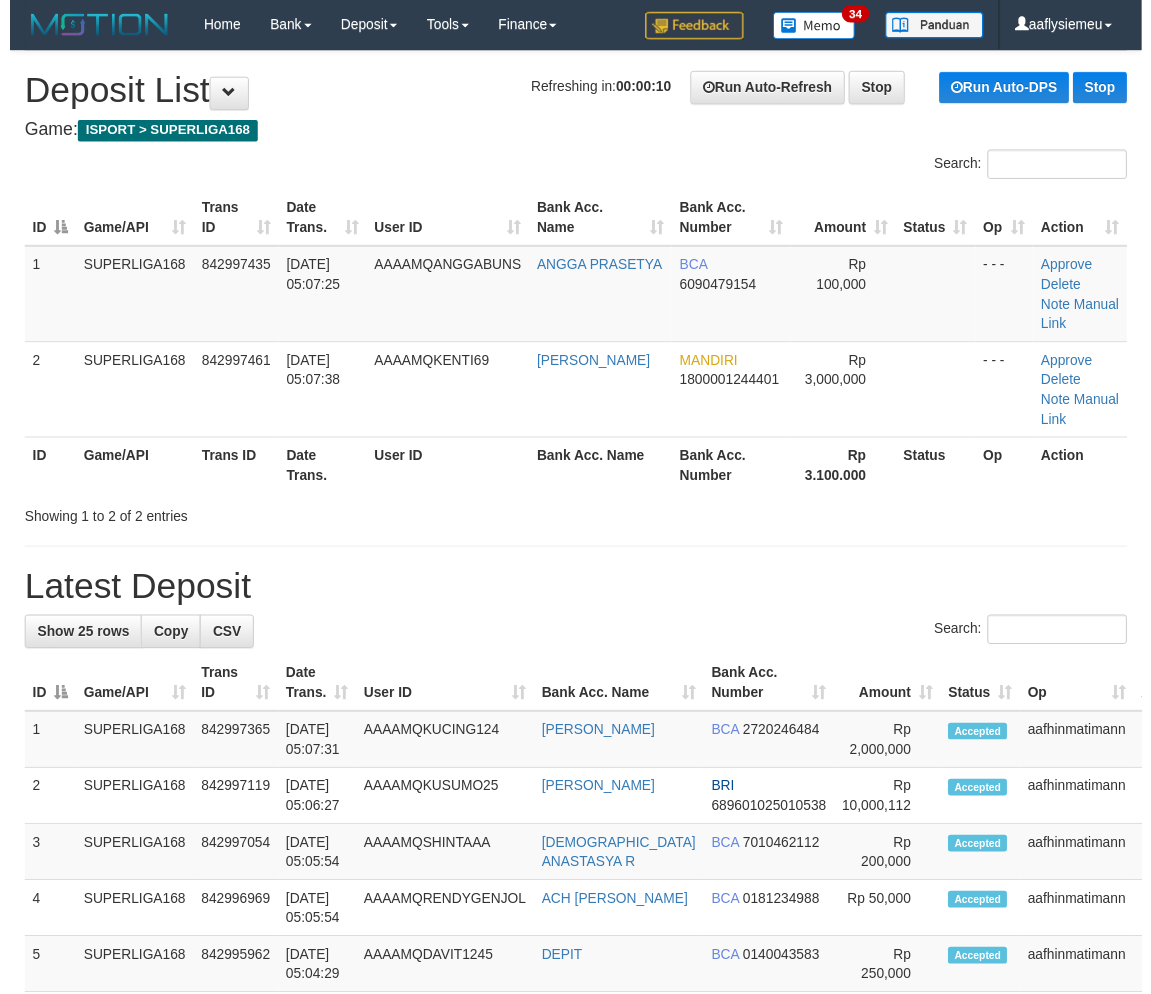 scroll, scrollTop: 0, scrollLeft: 0, axis: both 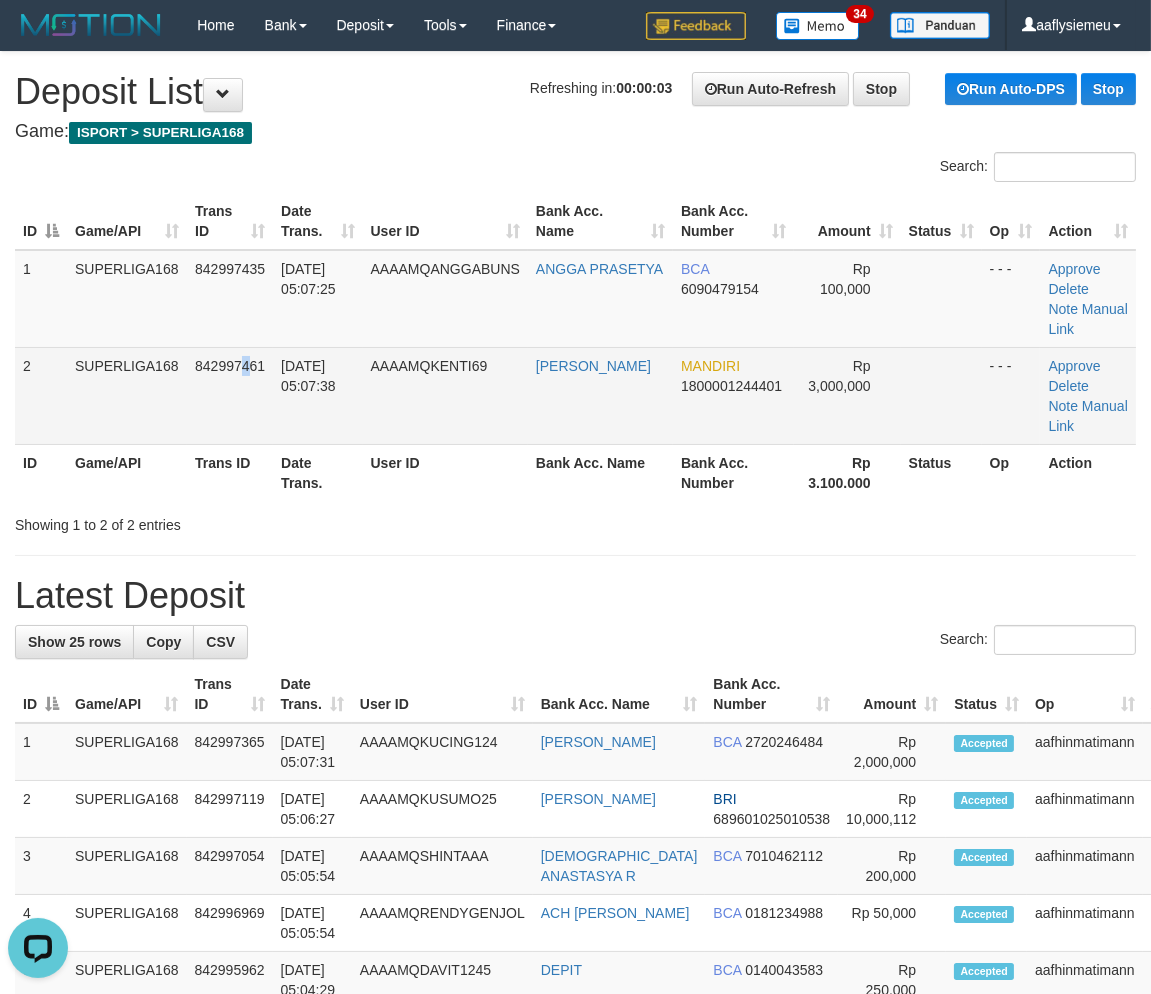 click on "842997461" at bounding box center (230, 366) 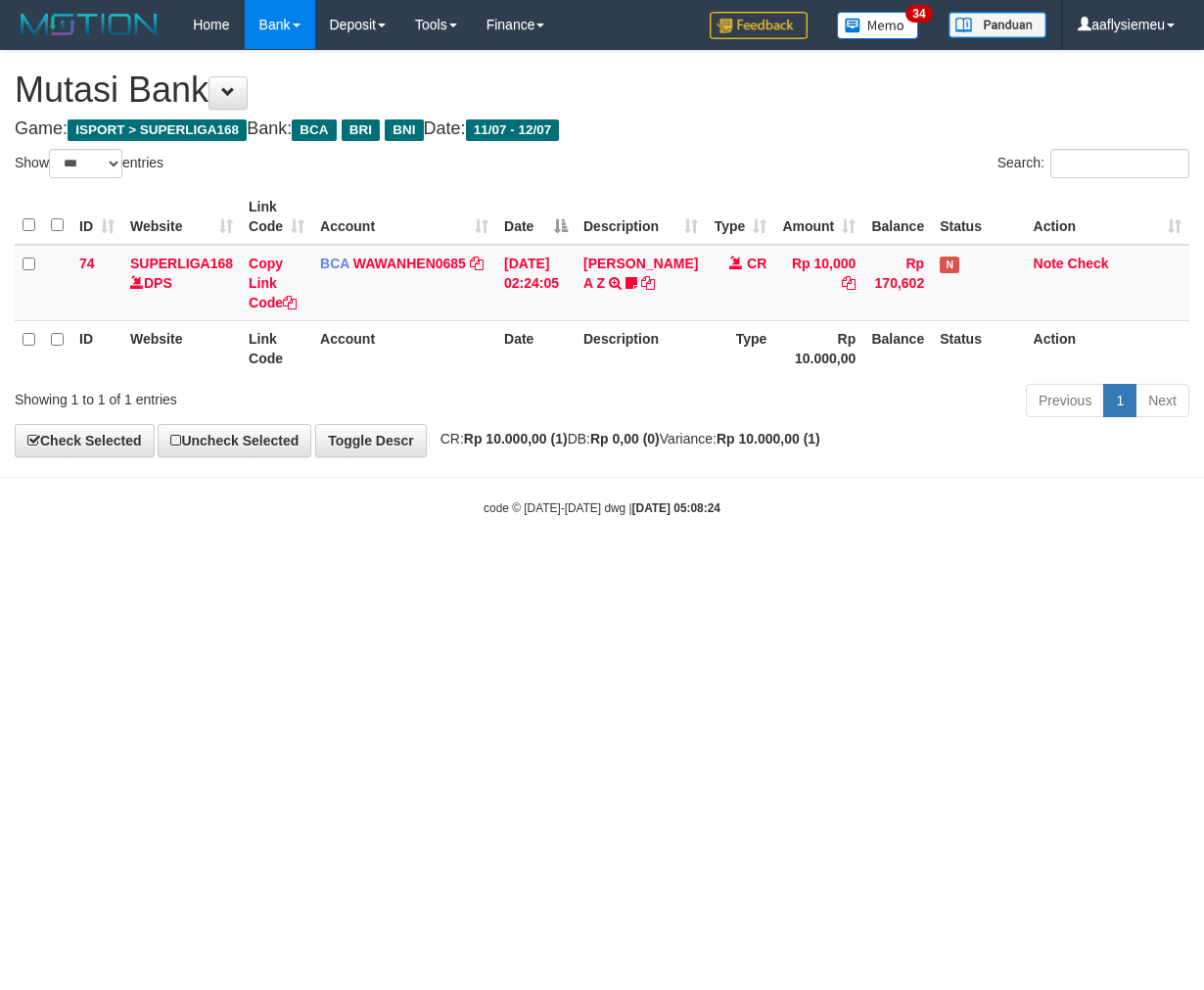 select on "***" 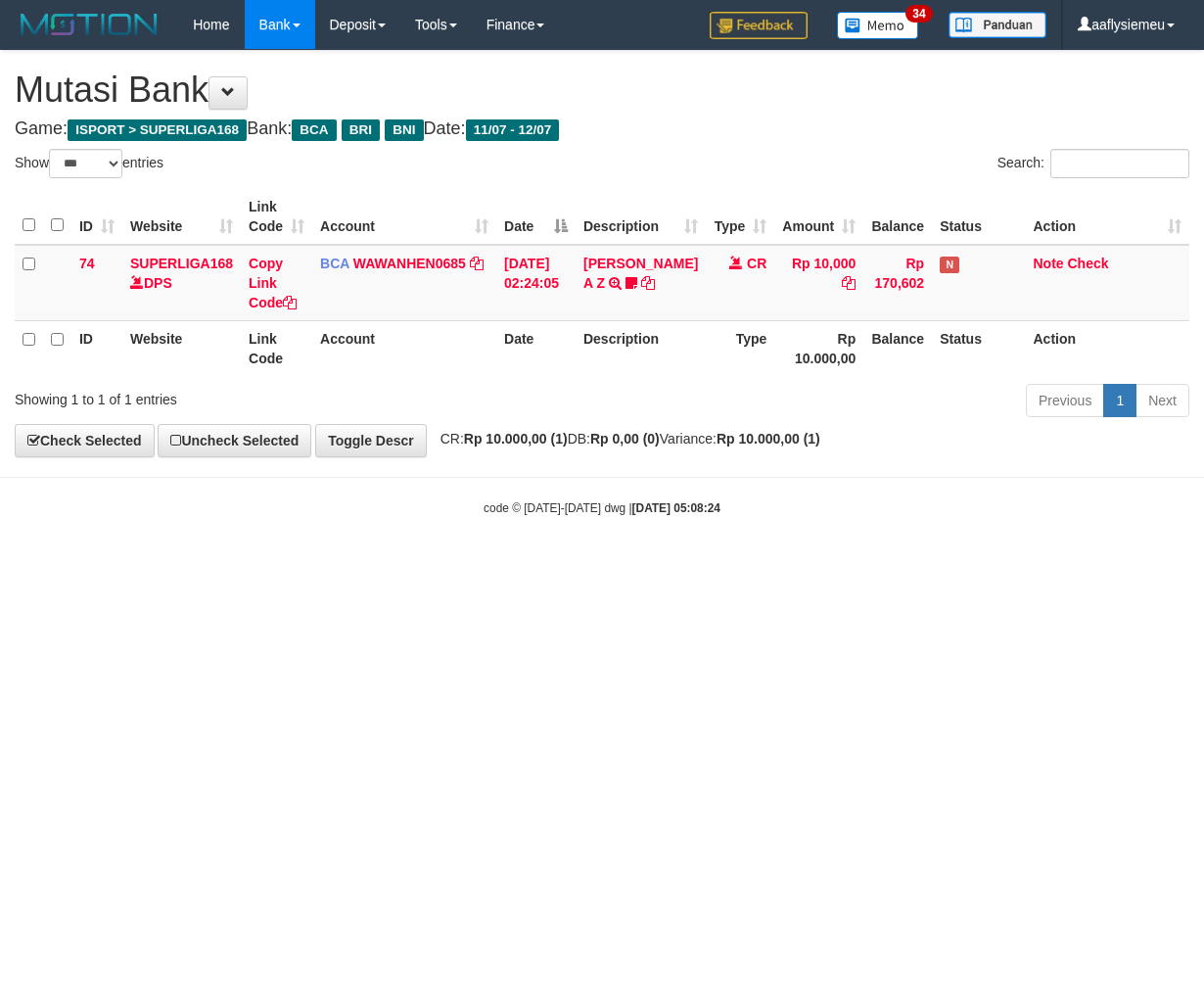 scroll, scrollTop: 0, scrollLeft: 0, axis: both 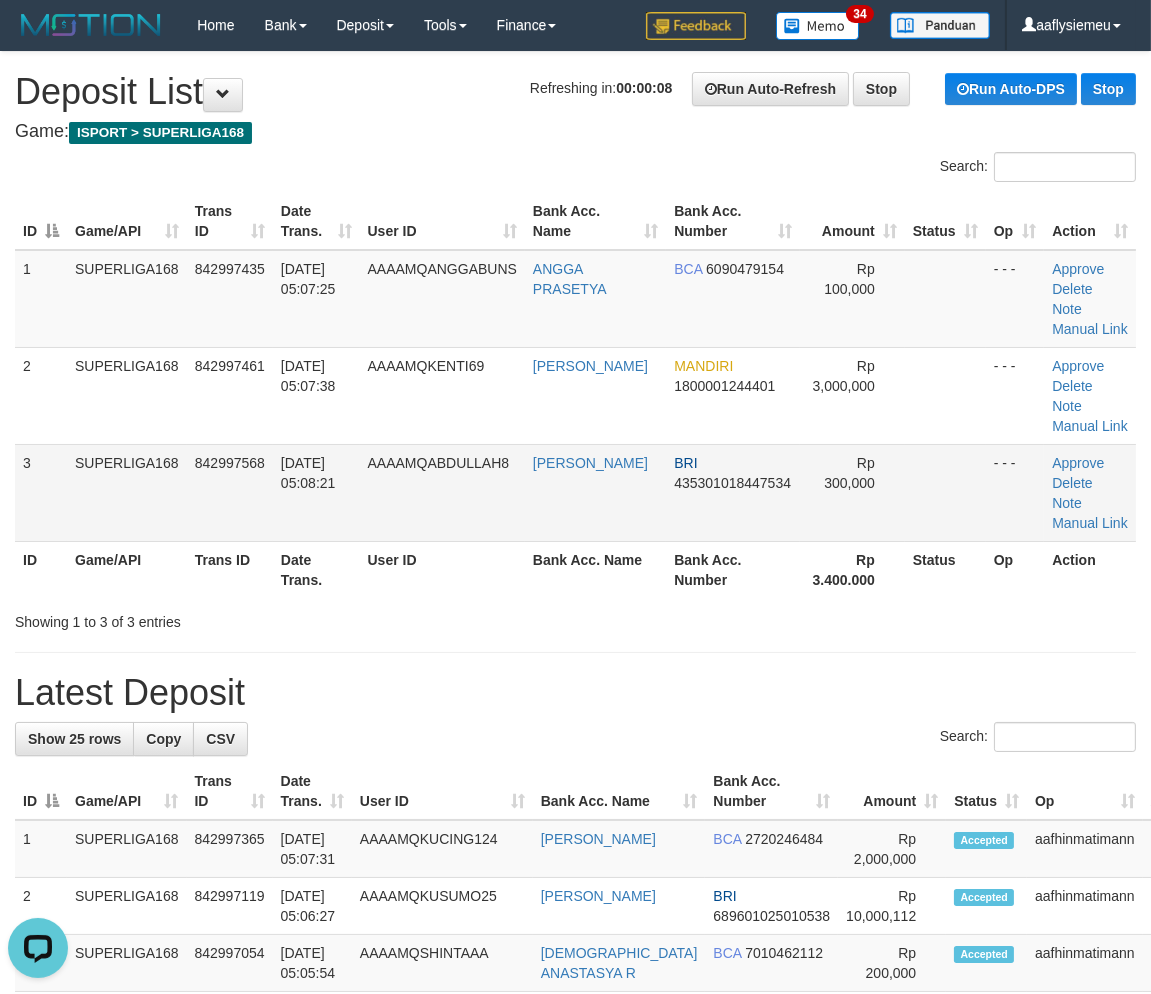 drag, startPoint x: 160, startPoint y: 474, endPoint x: 5, endPoint y: 552, distance: 173.51945 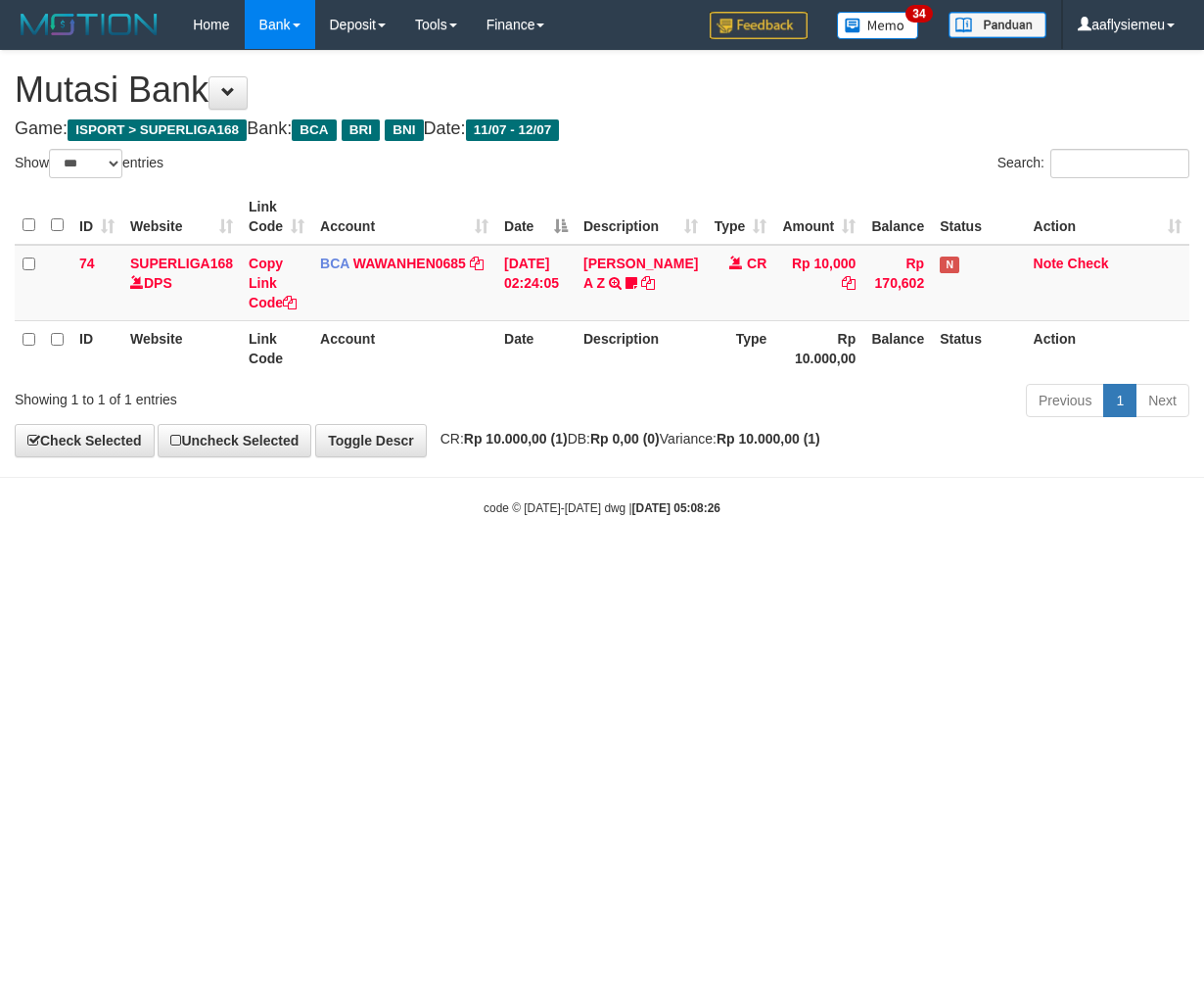 select on "***" 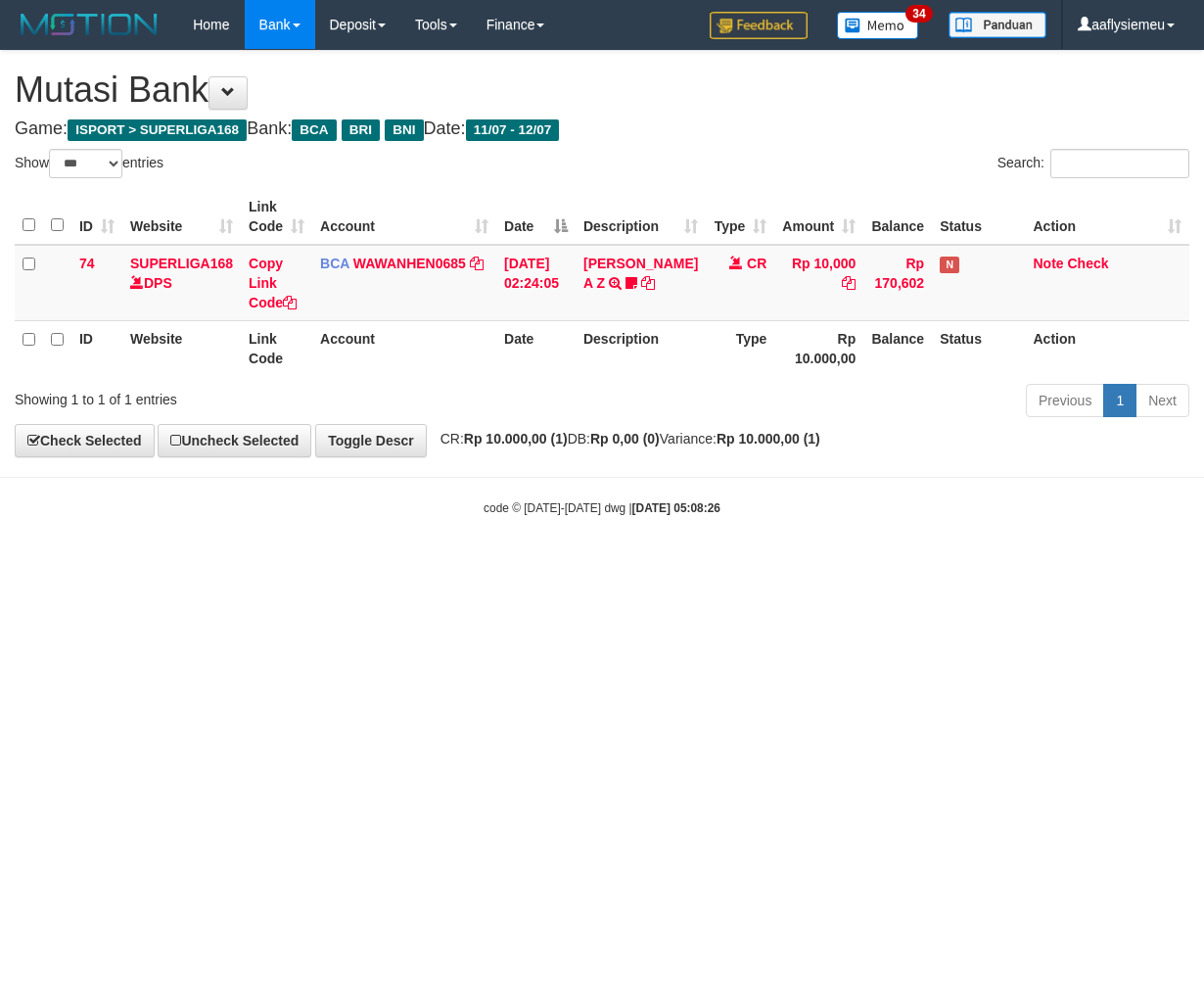 scroll, scrollTop: 0, scrollLeft: 0, axis: both 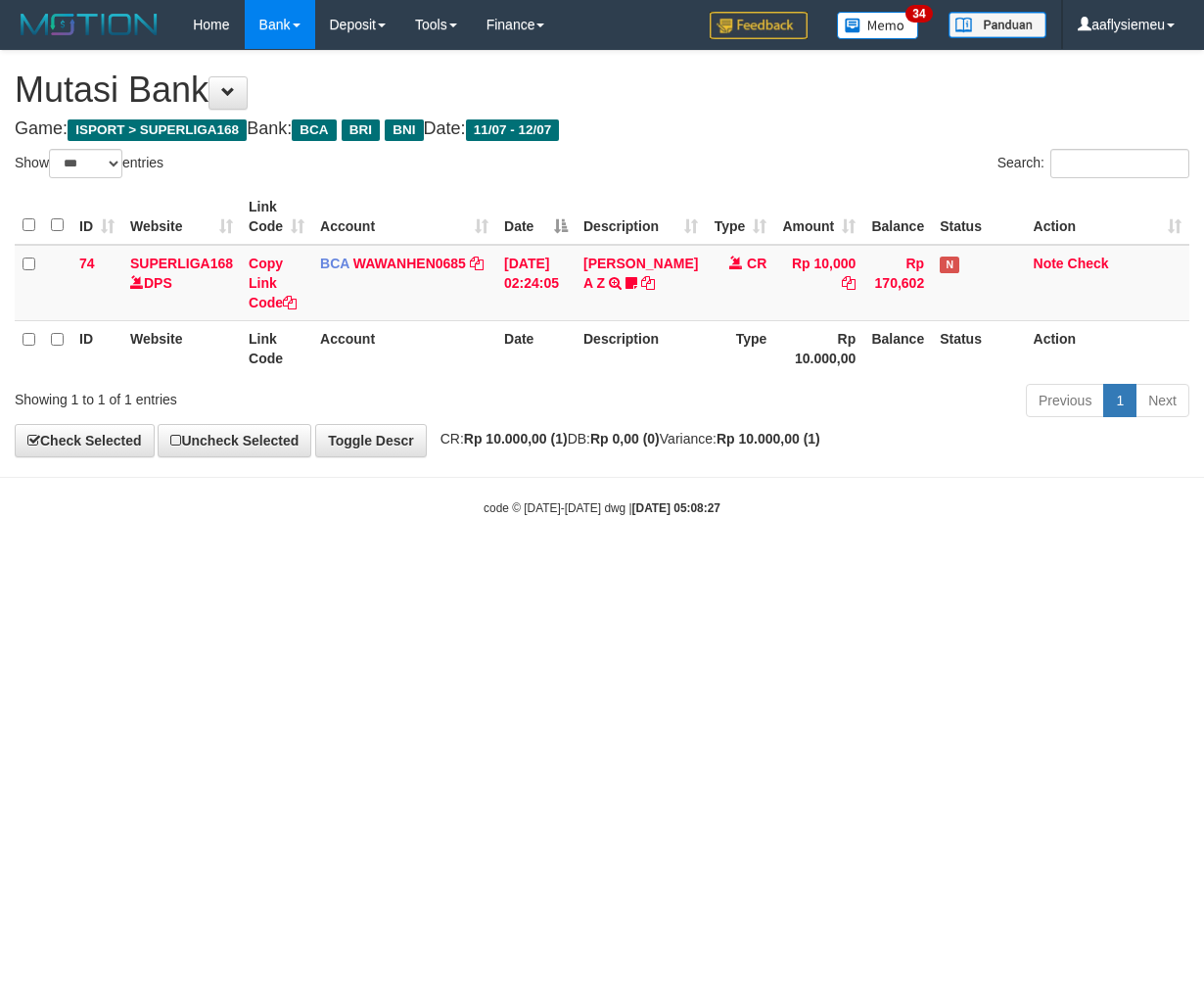 select on "***" 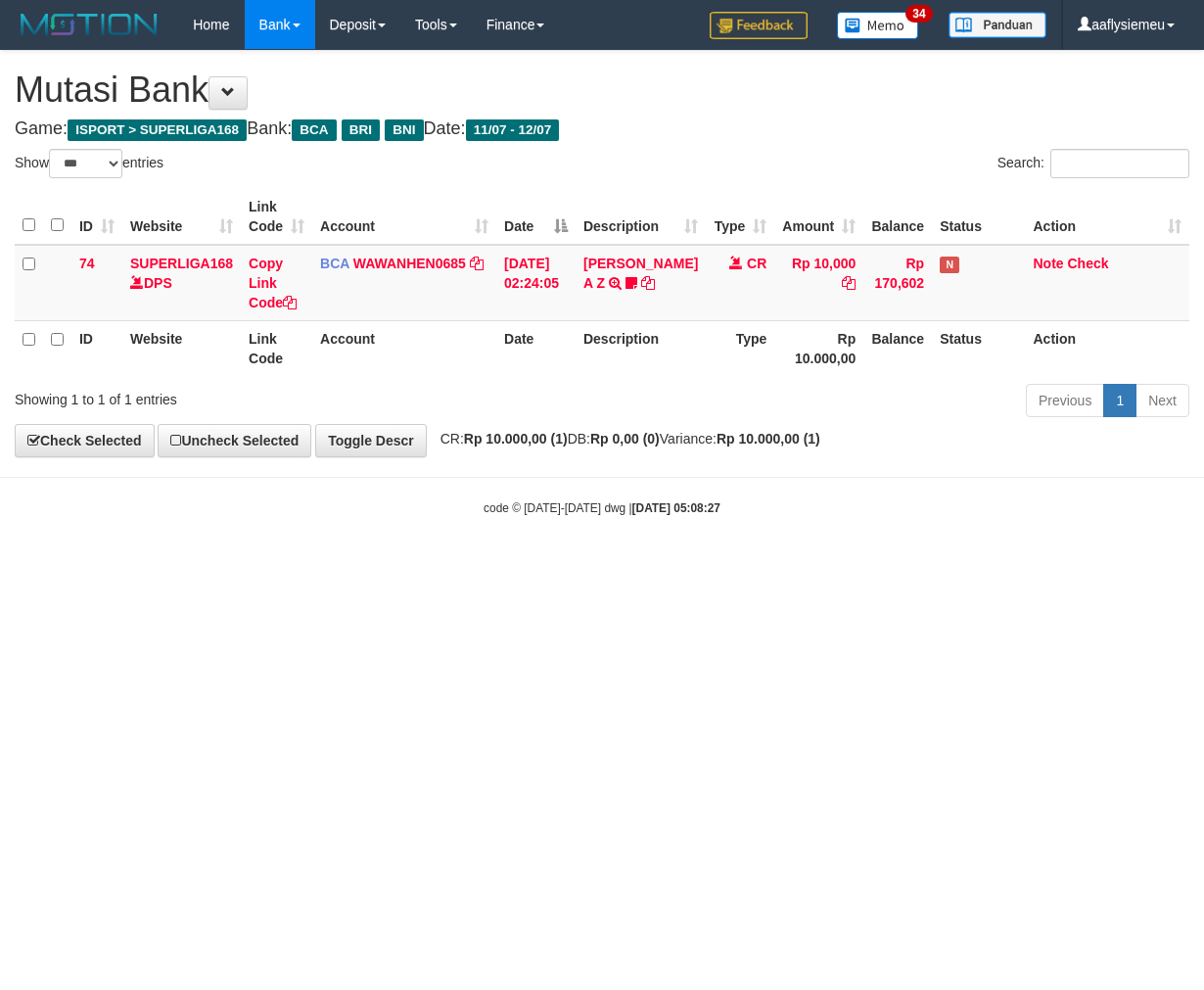 scroll, scrollTop: 0, scrollLeft: 0, axis: both 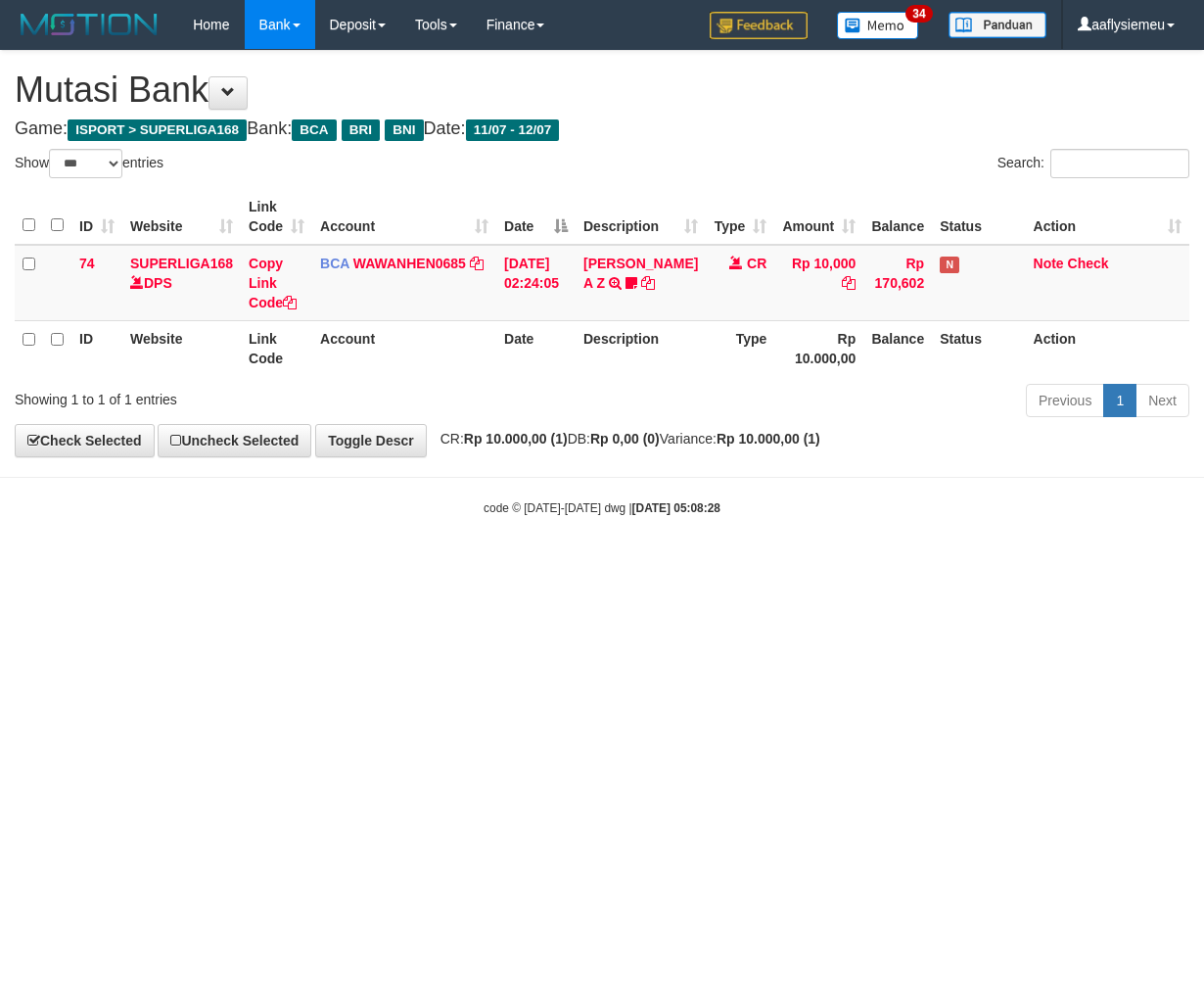 select on "***" 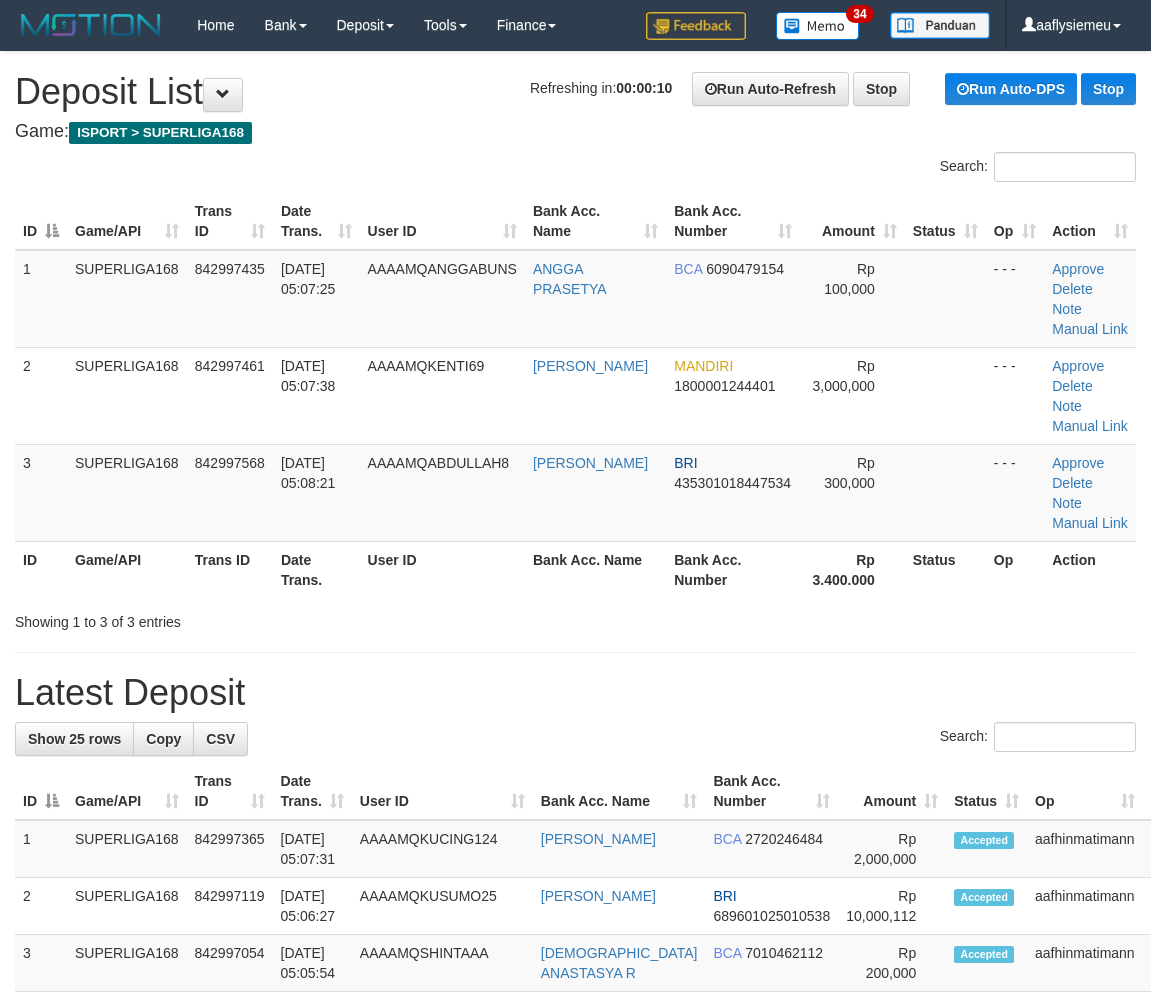 scroll, scrollTop: 0, scrollLeft: 0, axis: both 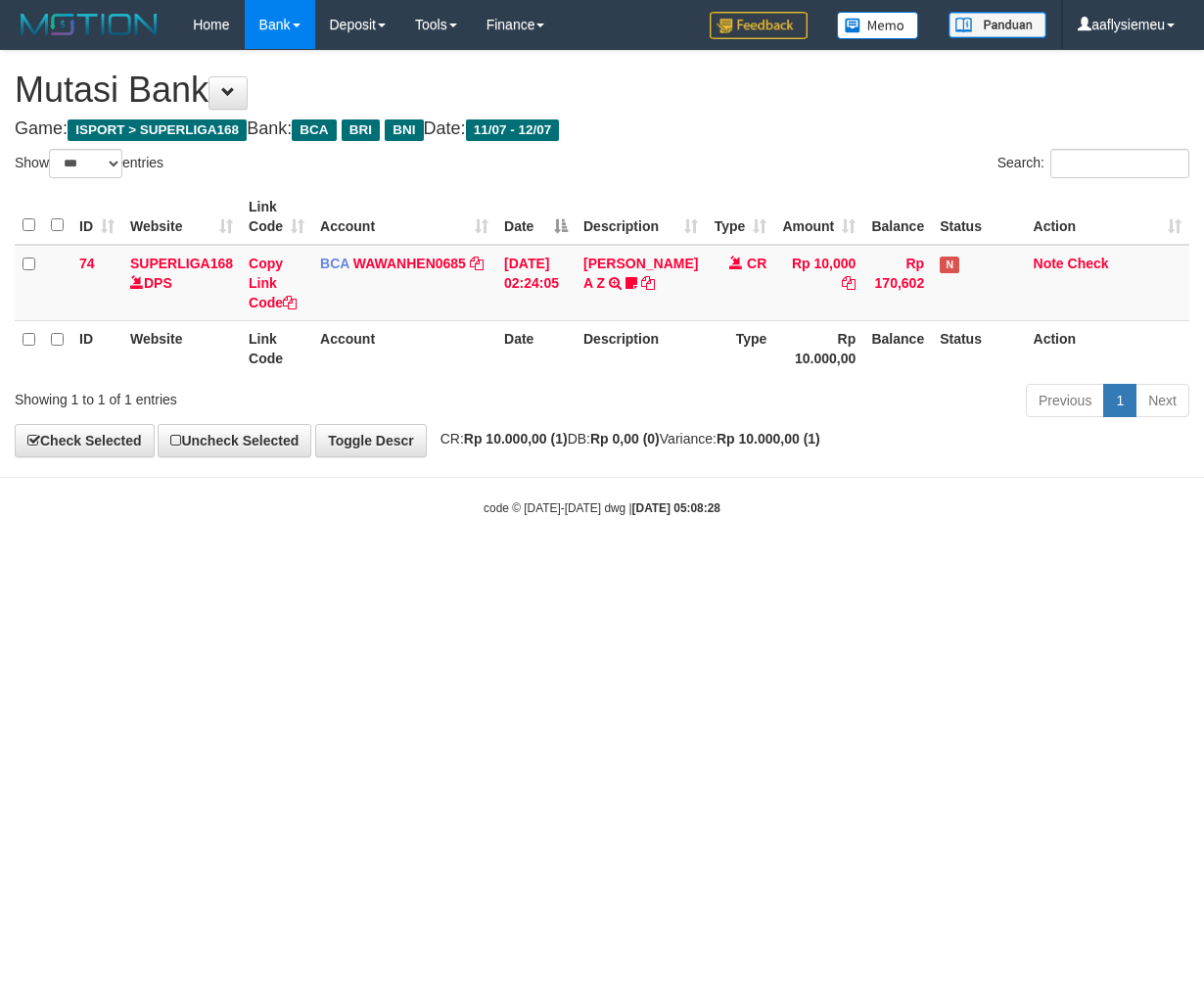 select on "***" 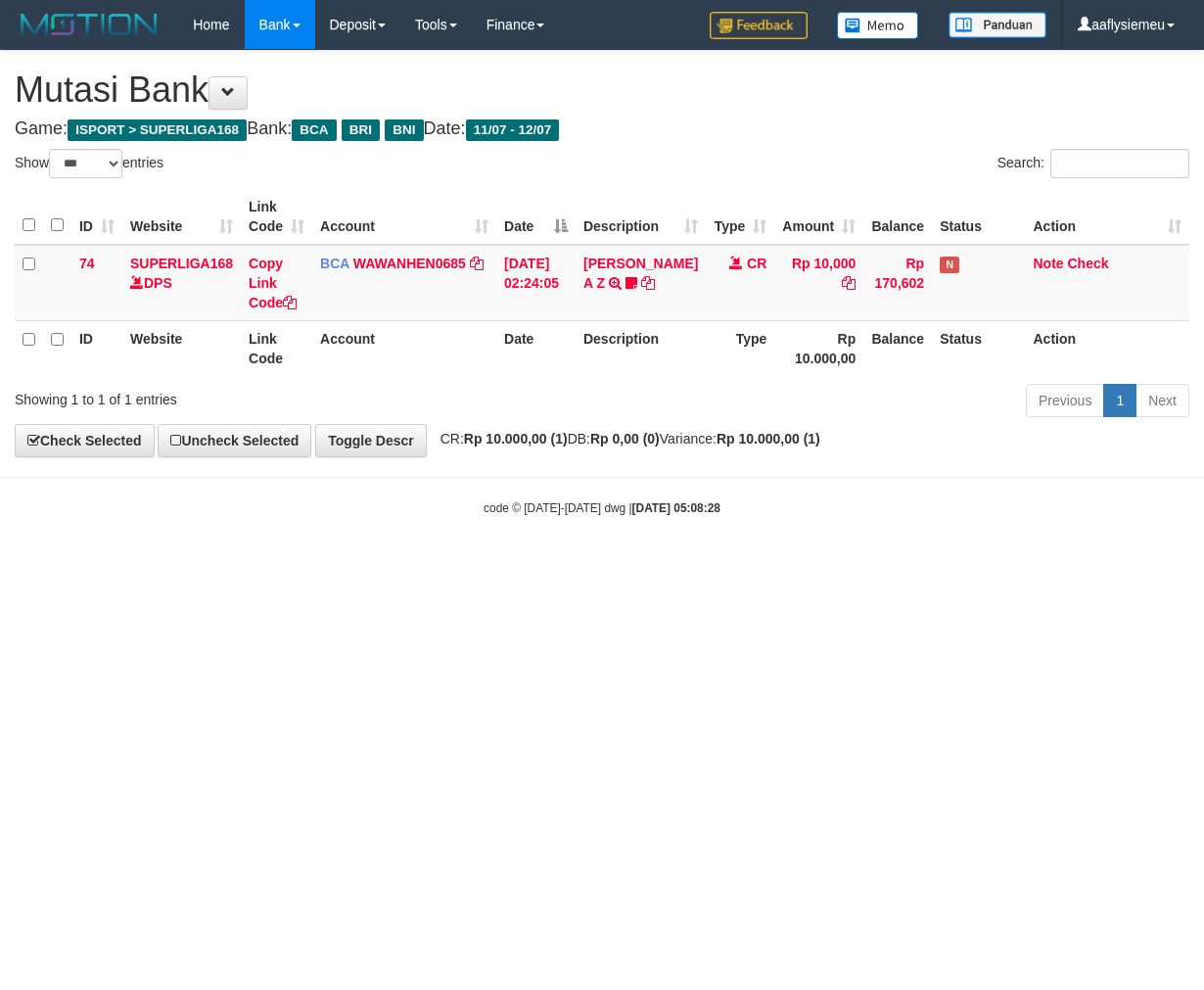 scroll, scrollTop: 0, scrollLeft: 0, axis: both 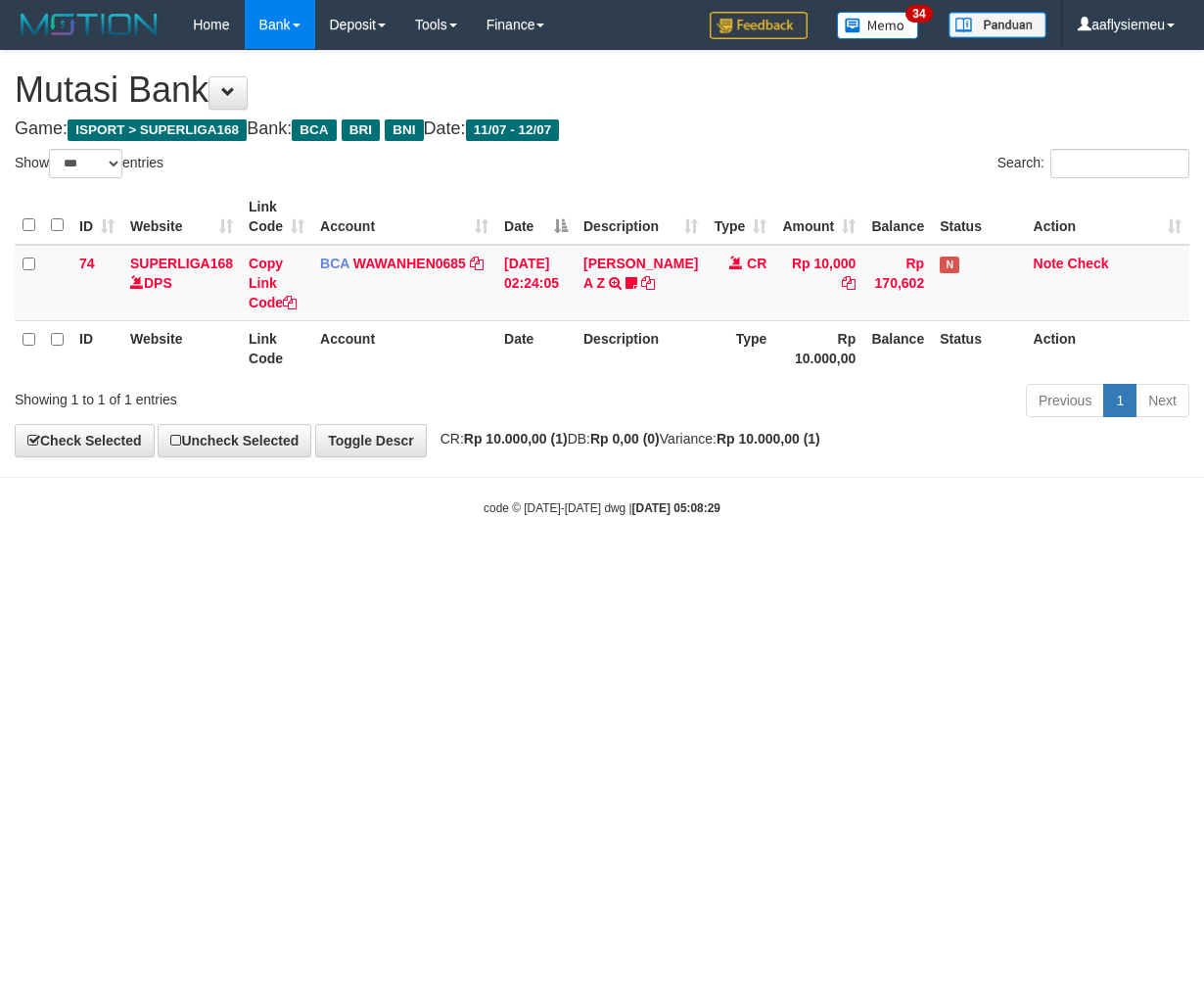 select on "***" 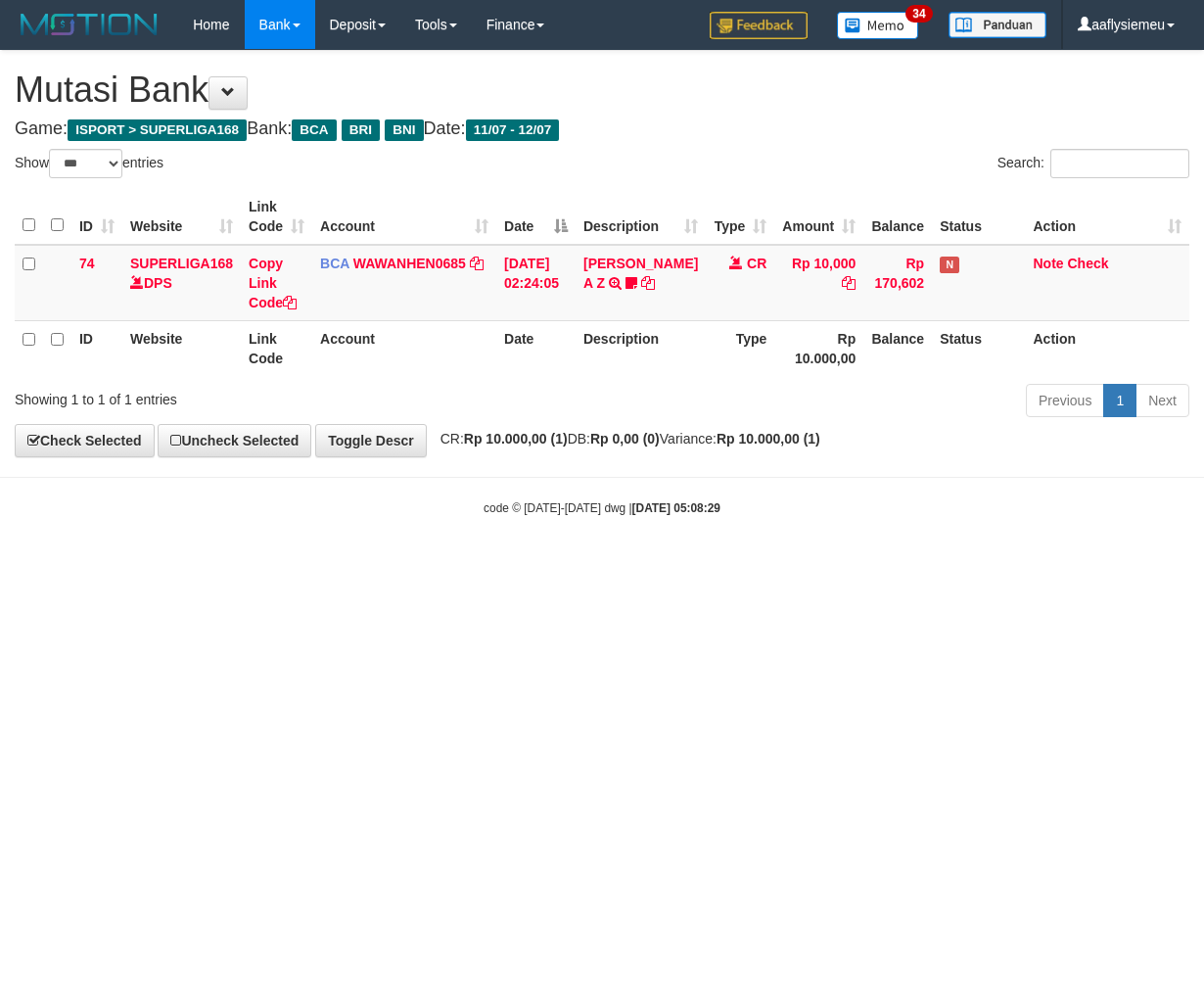 scroll, scrollTop: 0, scrollLeft: 0, axis: both 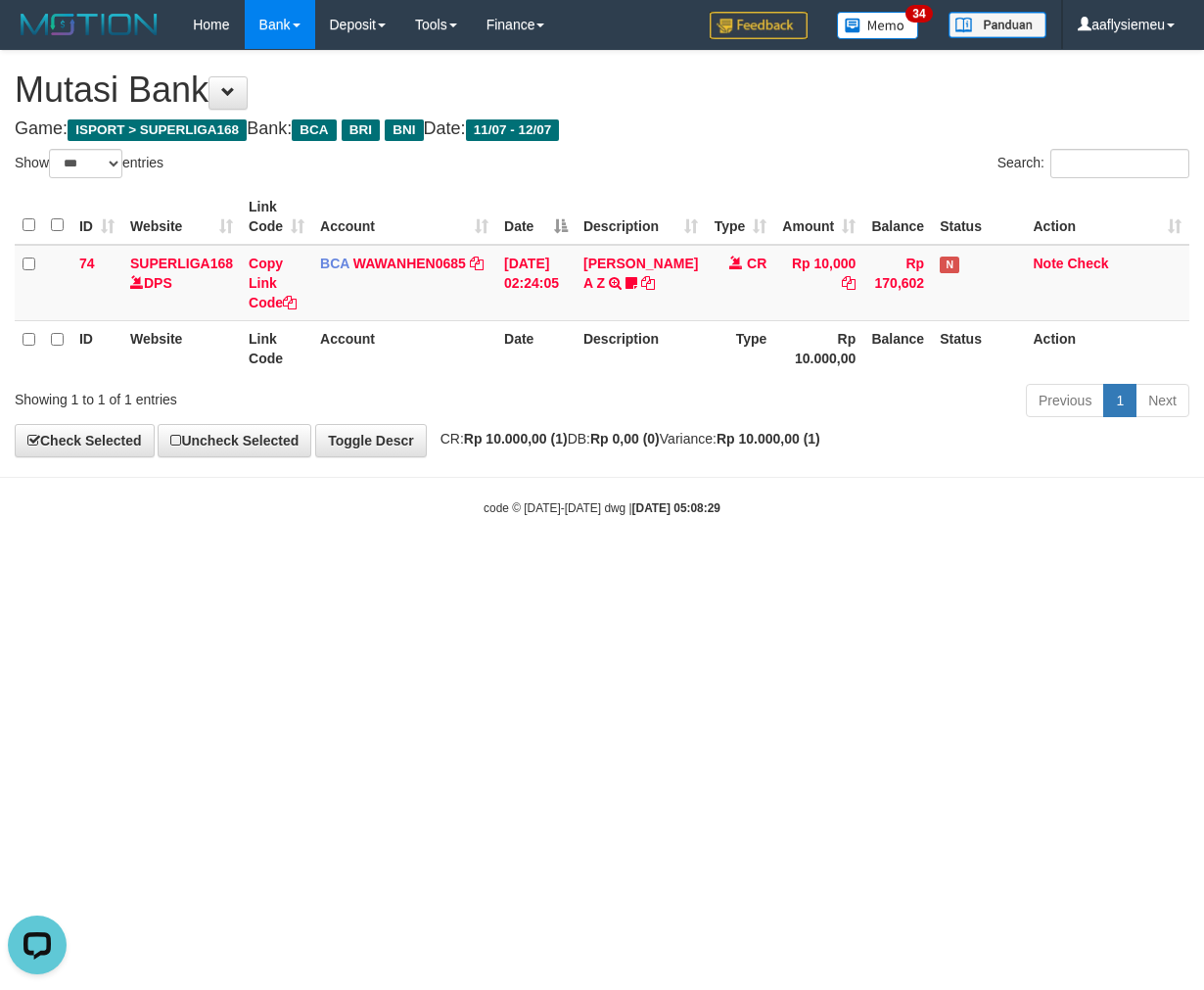 click on "Toggle navigation
Home
Bank
Account List
Load
By Website
Group
[ISPORT]													SUPERLIGA168
By Load Group (DPS)
34" at bounding box center (602, 283) 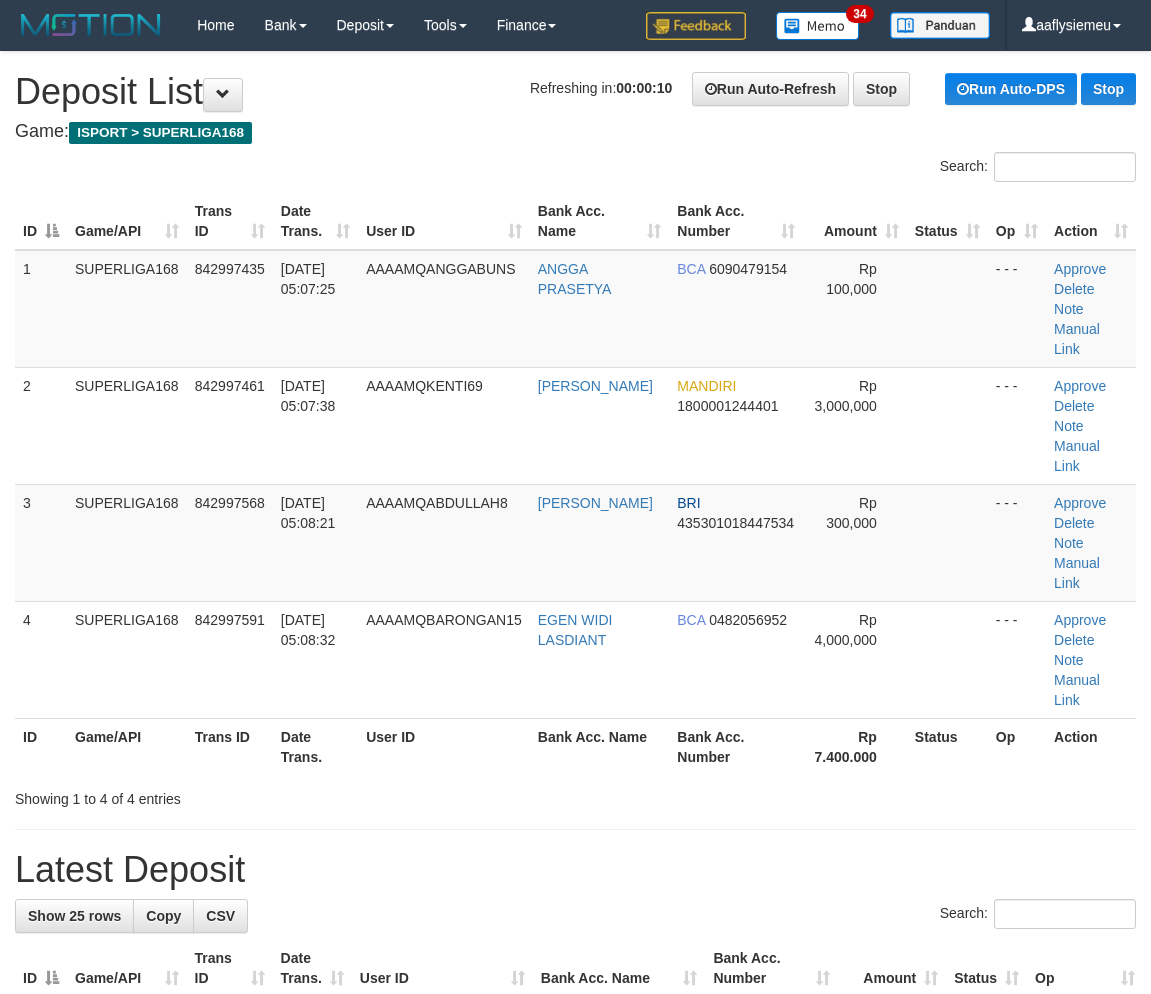 scroll, scrollTop: 0, scrollLeft: 0, axis: both 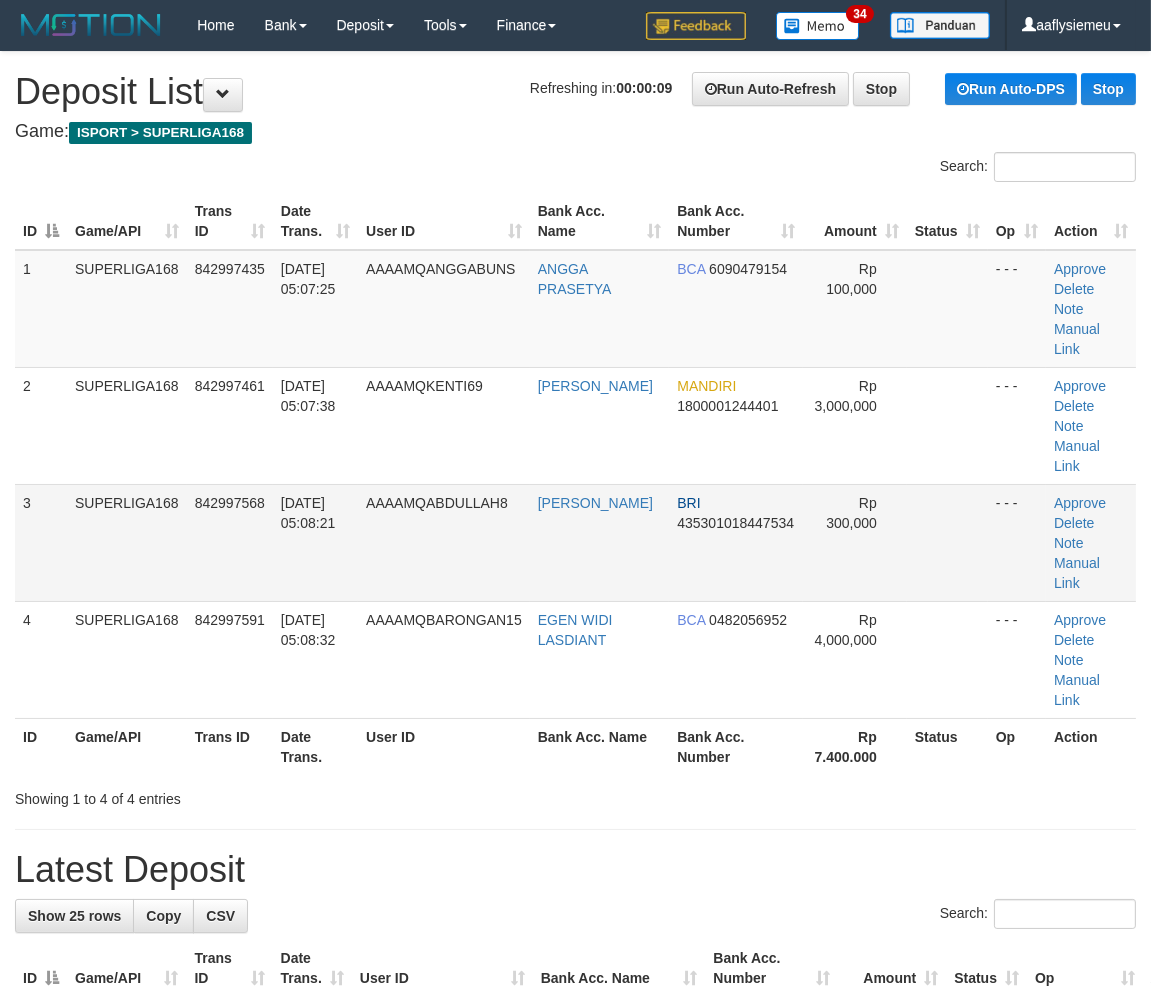 click on "AAAAMQABDULLAH8" at bounding box center [437, 503] 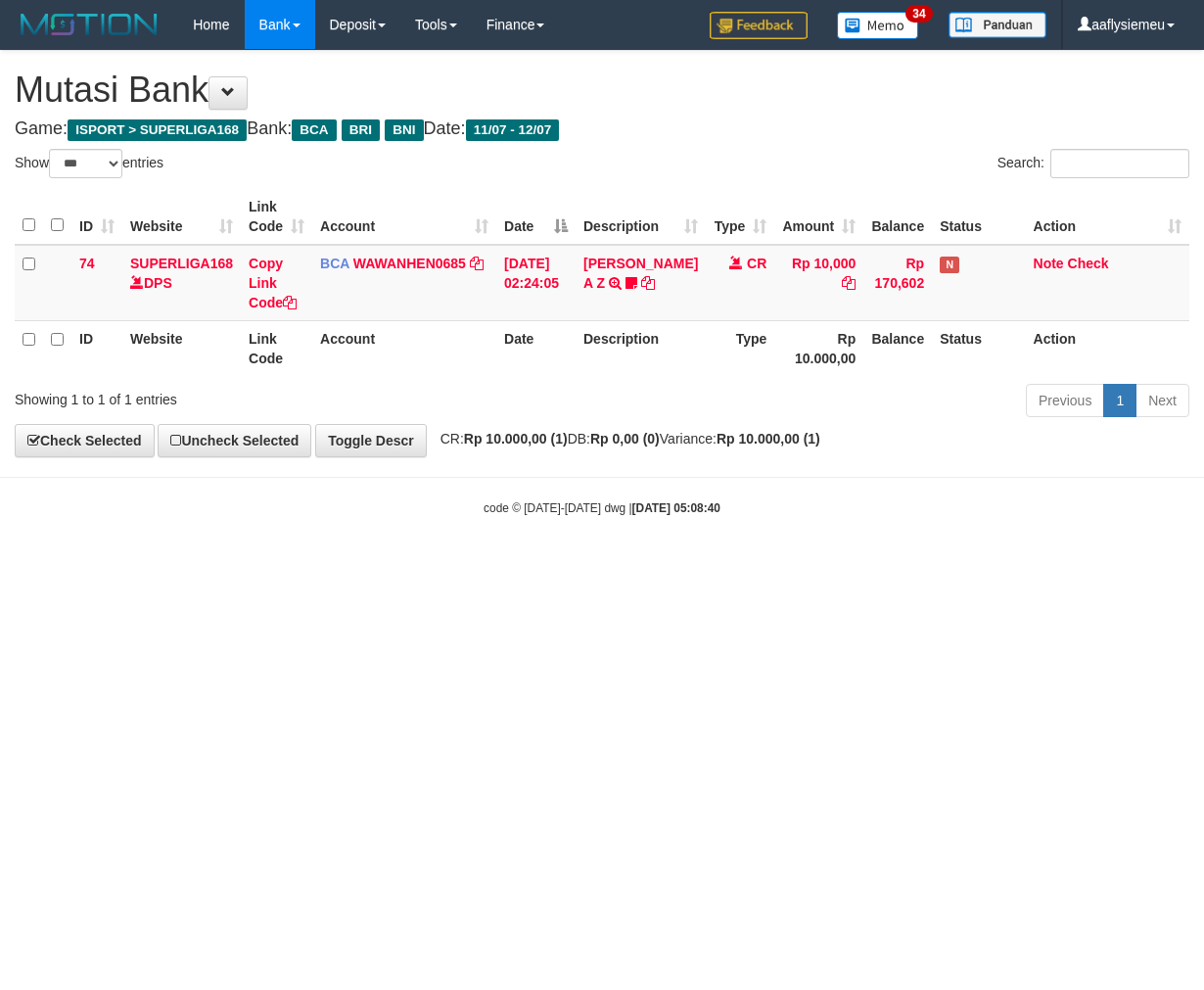 select on "***" 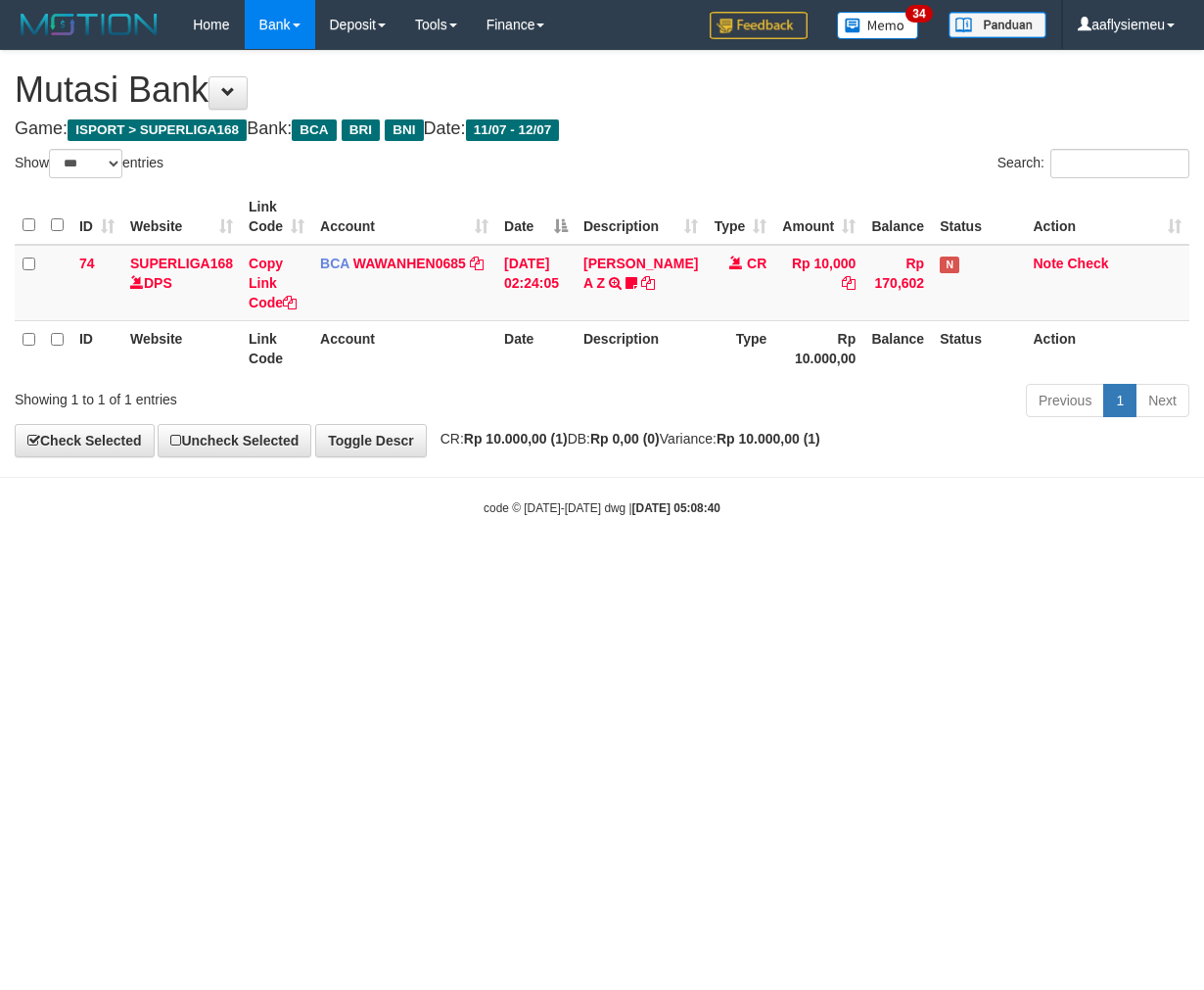 scroll, scrollTop: 0, scrollLeft: 0, axis: both 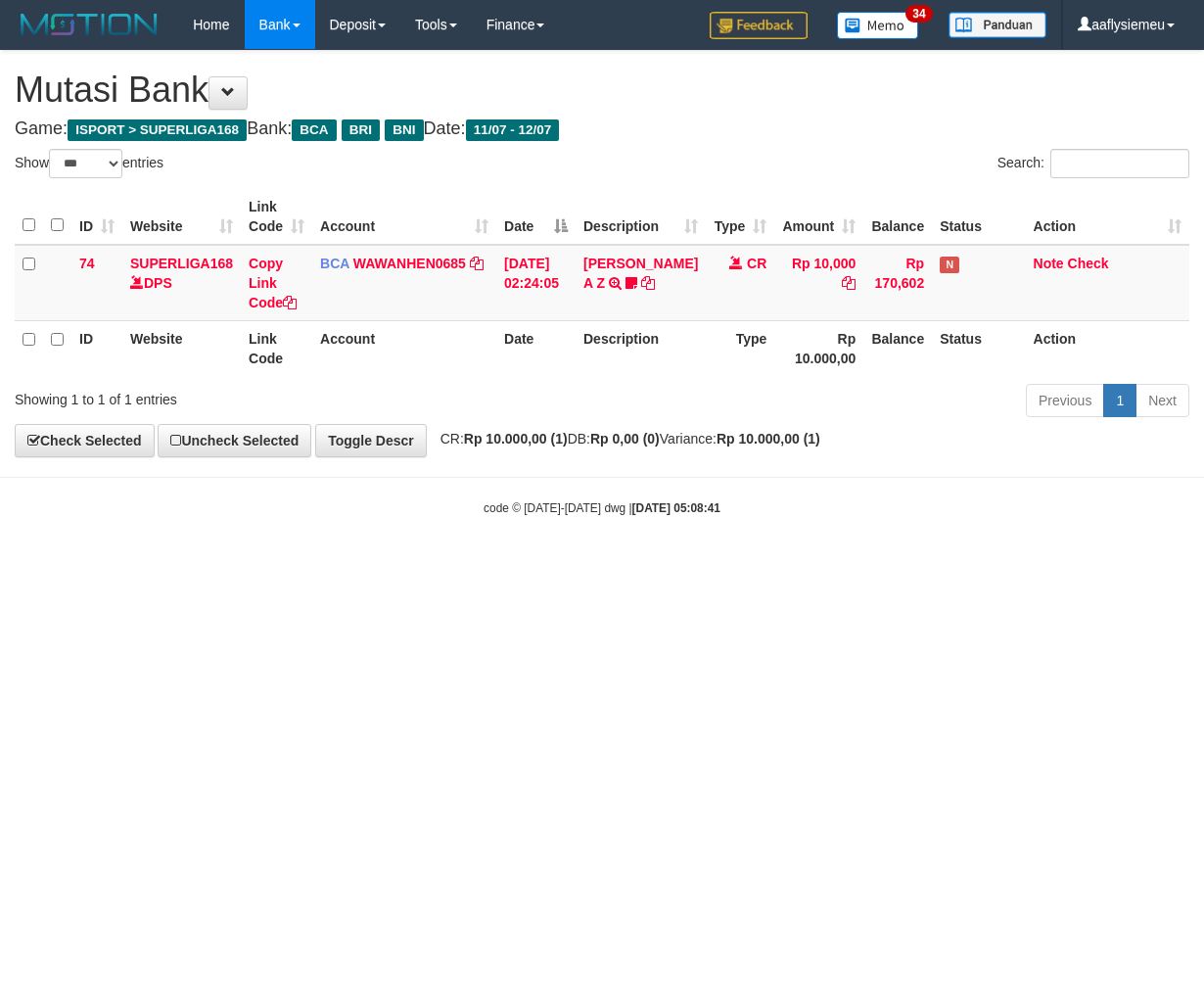 select on "***" 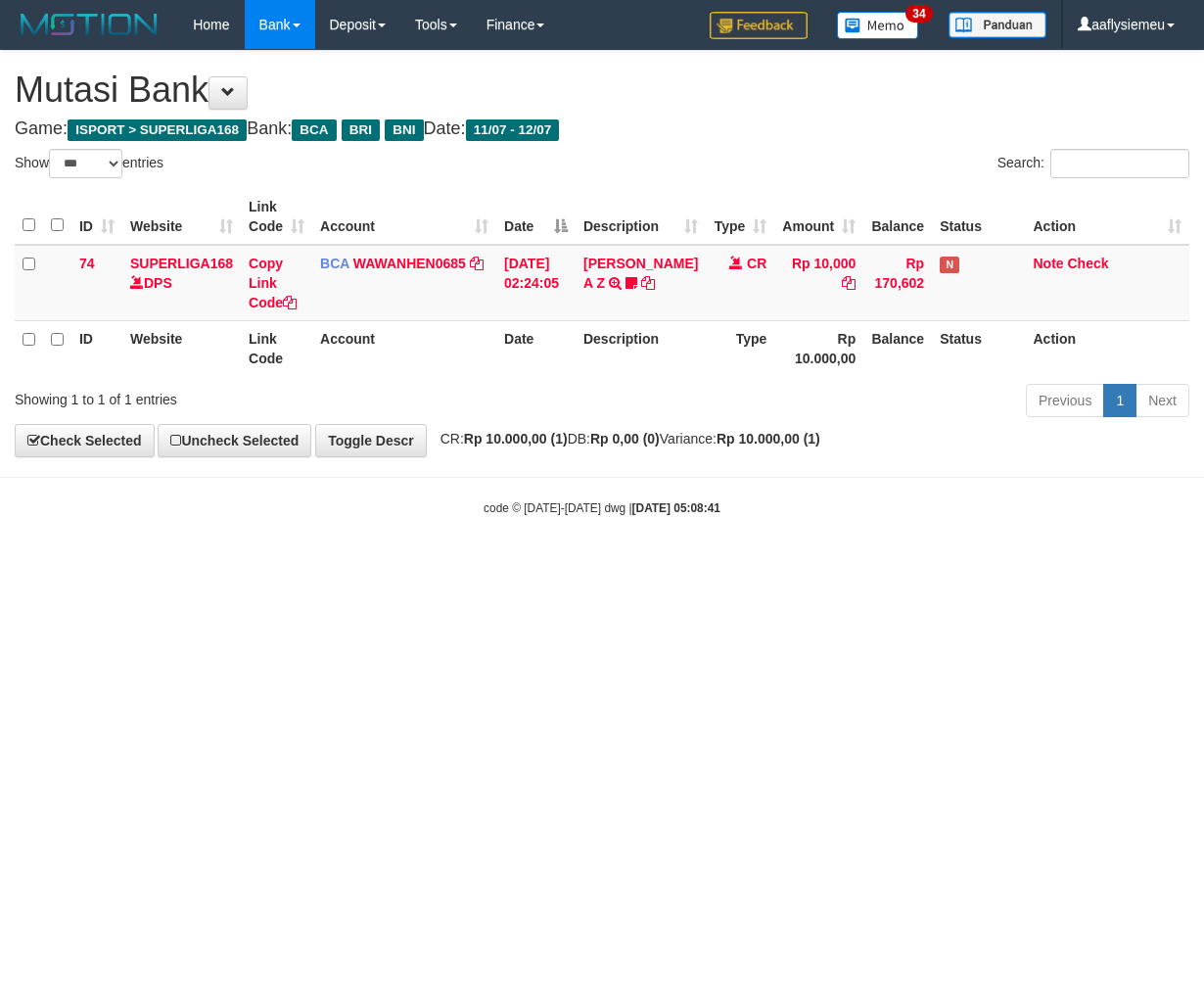scroll, scrollTop: 0, scrollLeft: 0, axis: both 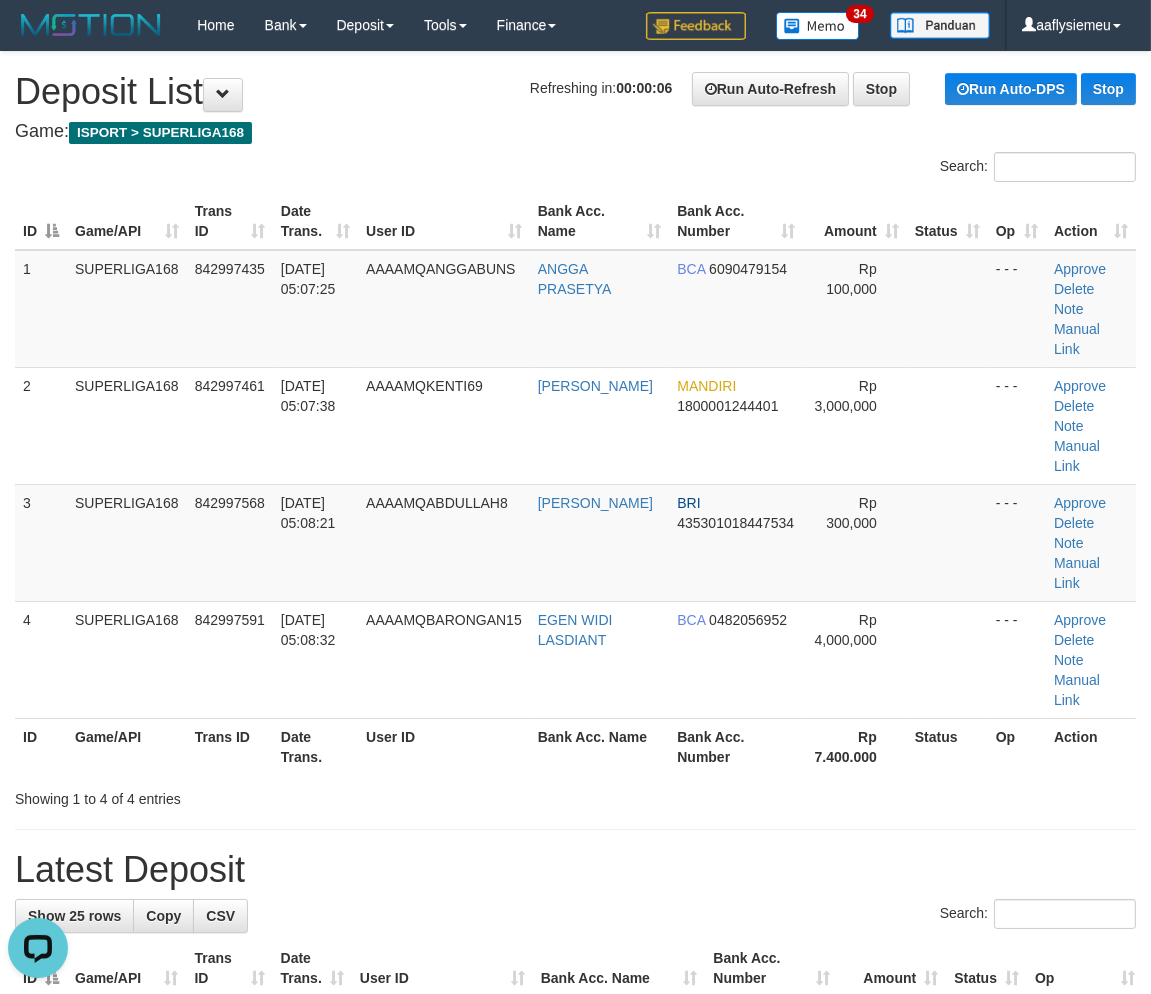 click on "ID Game/API Trans ID Date Trans. User ID Bank Acc. Name Bank Acc. Number Amount Status Op Action
1
SUPERLIGA168
842997435
[DATE] 05:07:25
AAAAMQANGGABUNS
ANGGA PRASETYA
BCA
6090479154
Rp 100,000
- - -
Approve
[GEOGRAPHIC_DATA]
Note
Manual Link
2
SUPERLIGA168
842997461
[DATE] 05:07:38
AAAAMQKENTI69
[PERSON_NAME]
MANDIRI
1800001244401
Rp 3,000,000
BRI" at bounding box center (575, 484) 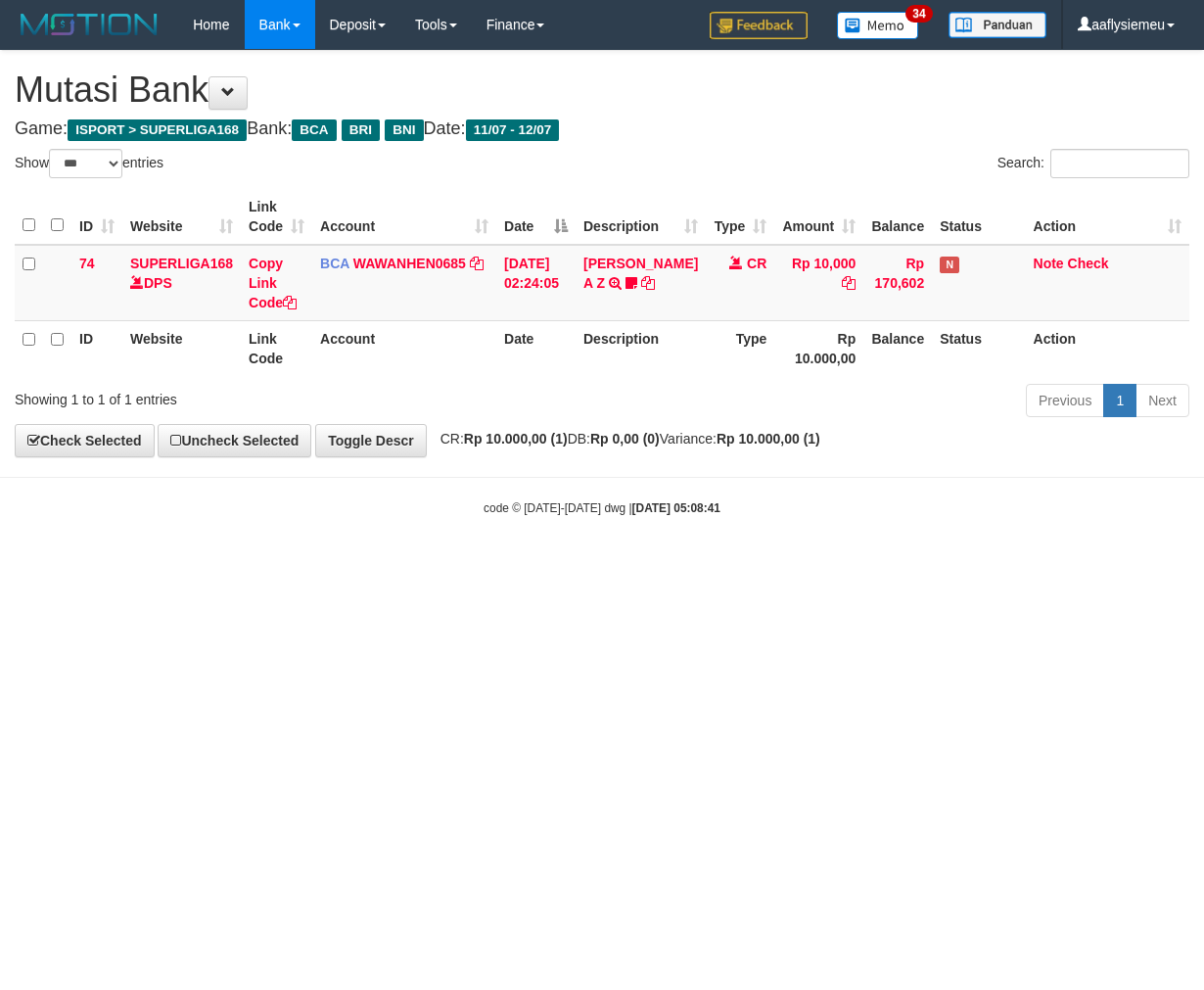 select on "***" 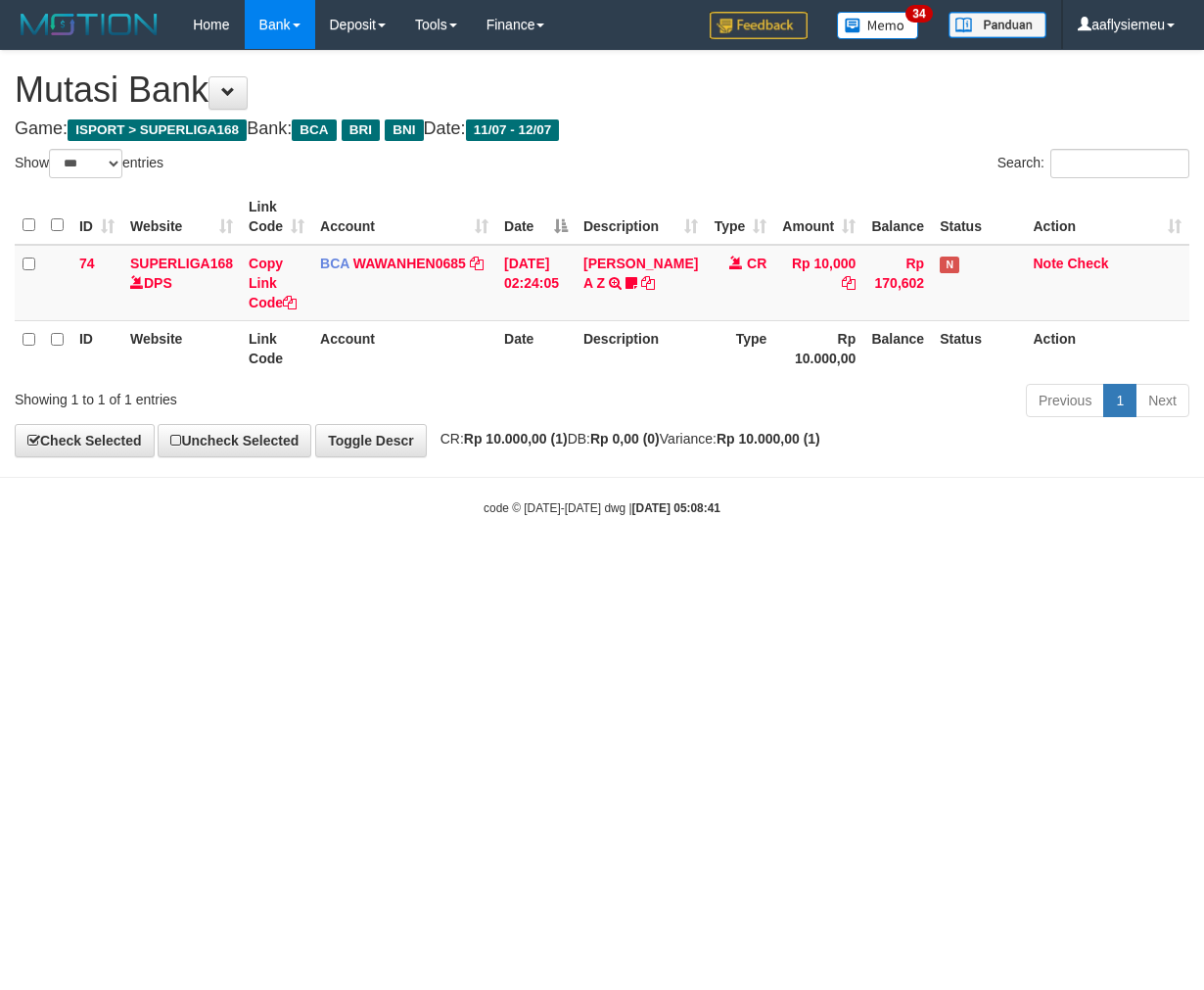 scroll, scrollTop: 0, scrollLeft: 0, axis: both 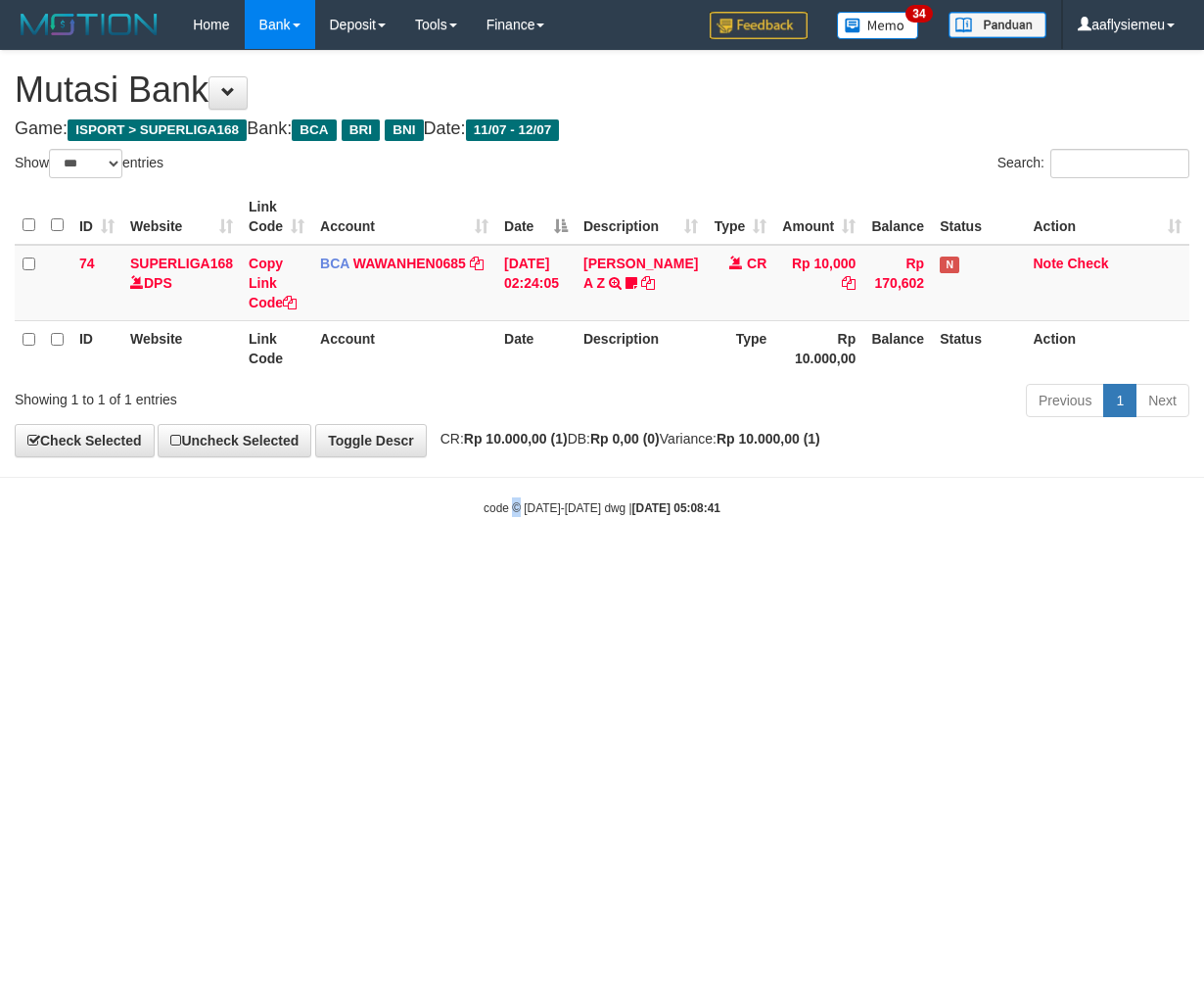click on "Toggle navigation
Home
Bank
Account List
Load
By Website
Group
[ISPORT]													SUPERLIGA168
By Load Group (DPS)" at bounding box center [602, 283] 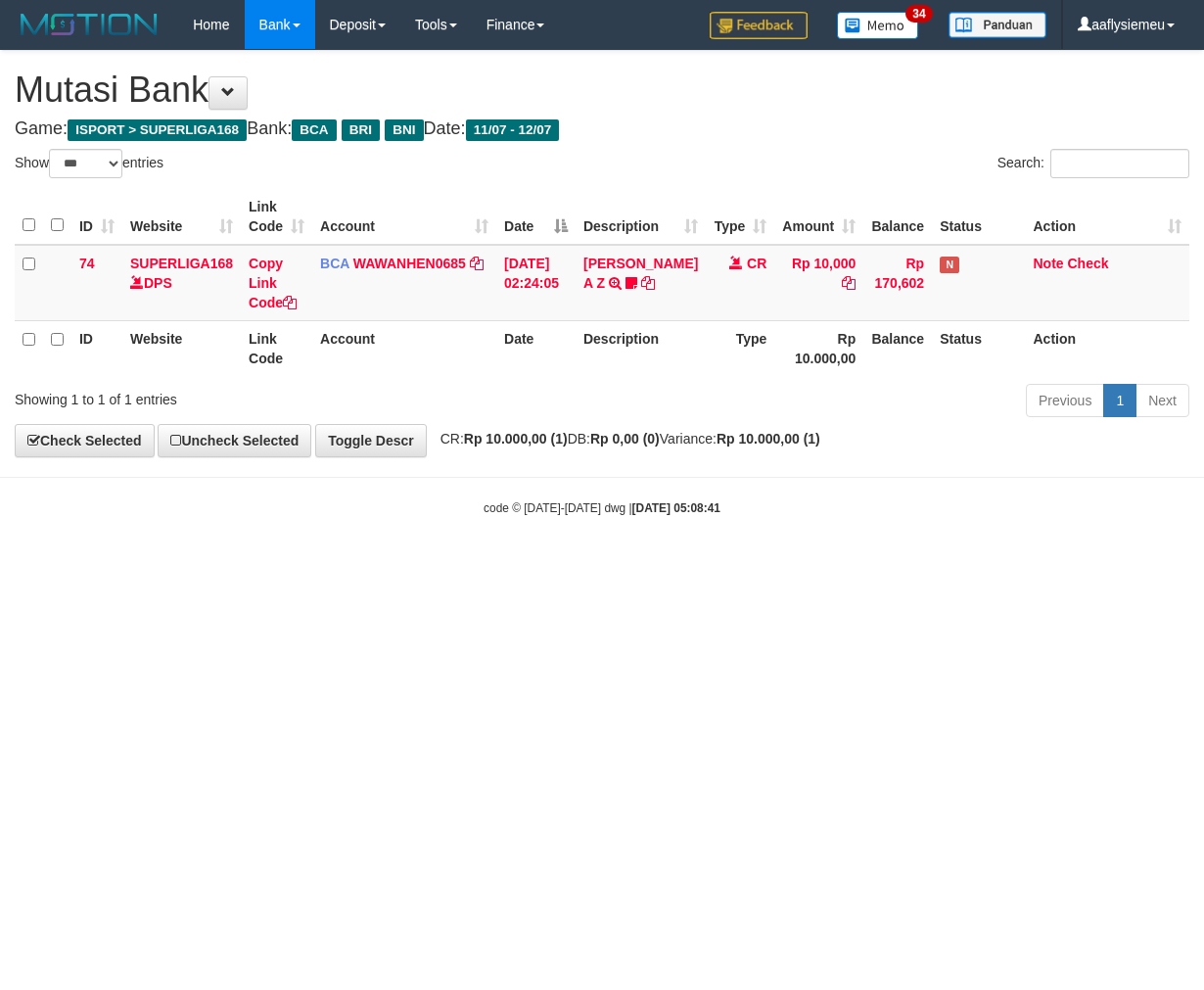 click on "Toggle navigation
Home
Bank
Account List
Load
By Website
Group
[ISPORT]													SUPERLIGA168
By Load Group (DPS)" at bounding box center [602, 283] 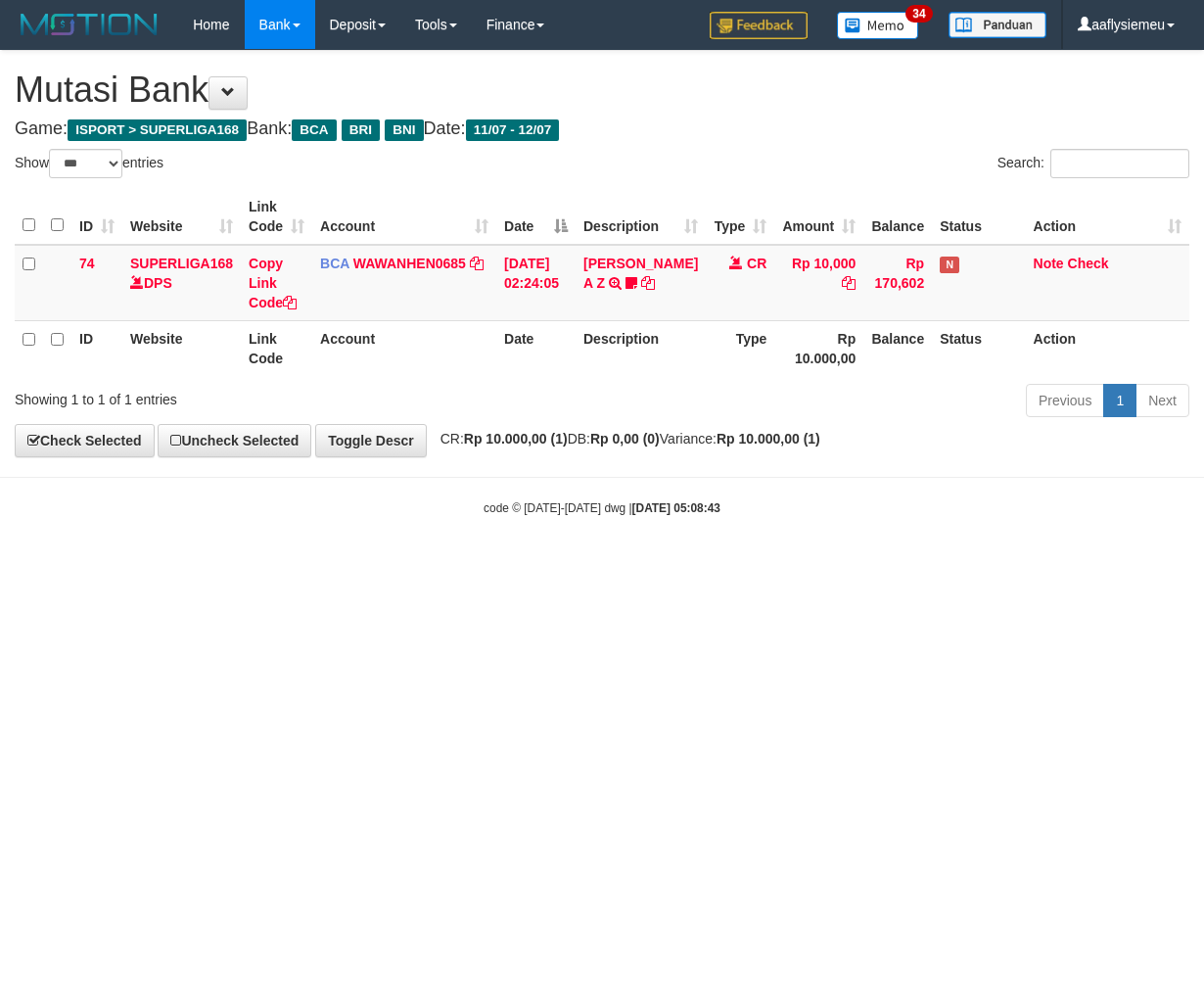 select on "***" 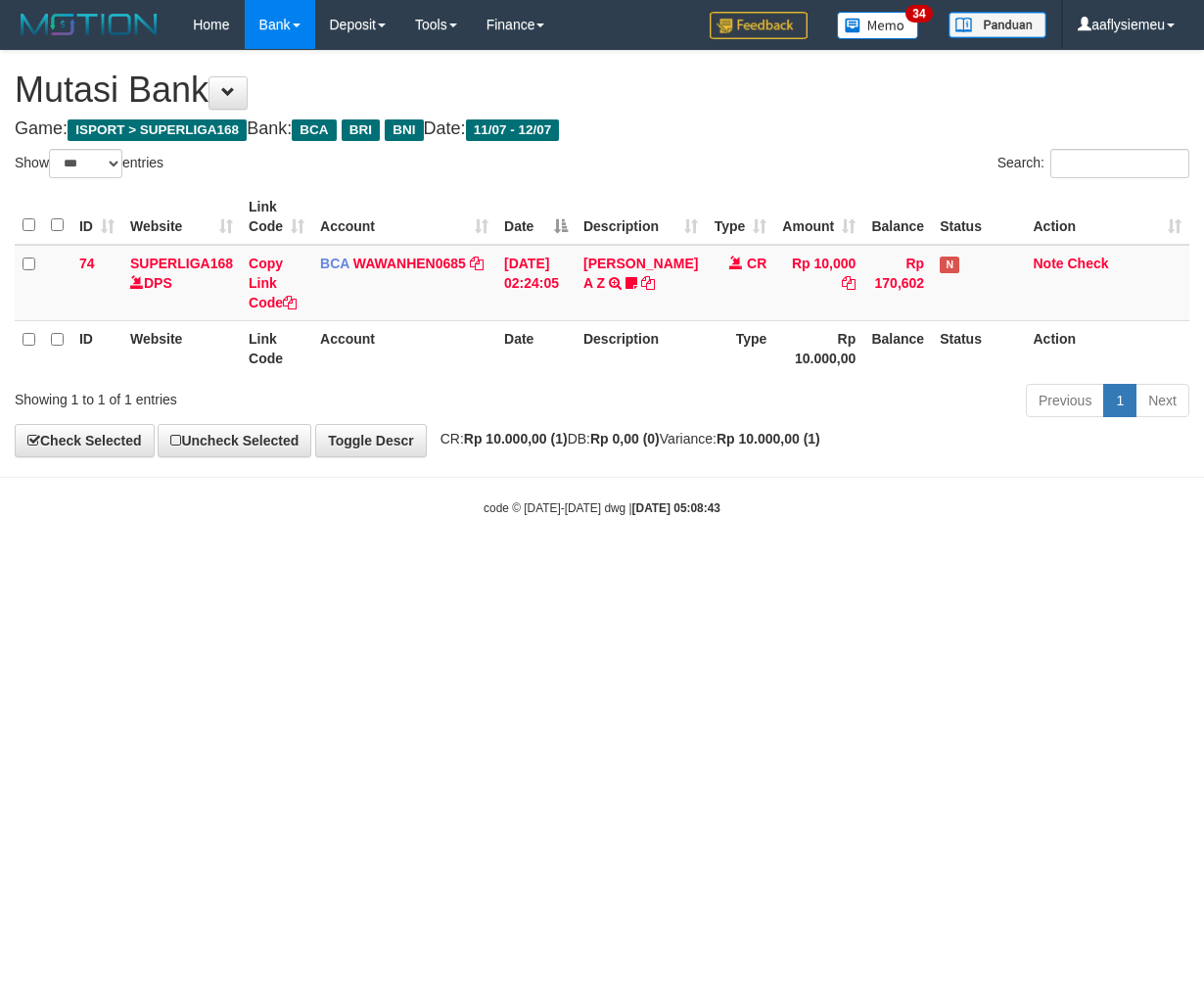 scroll, scrollTop: 0, scrollLeft: 0, axis: both 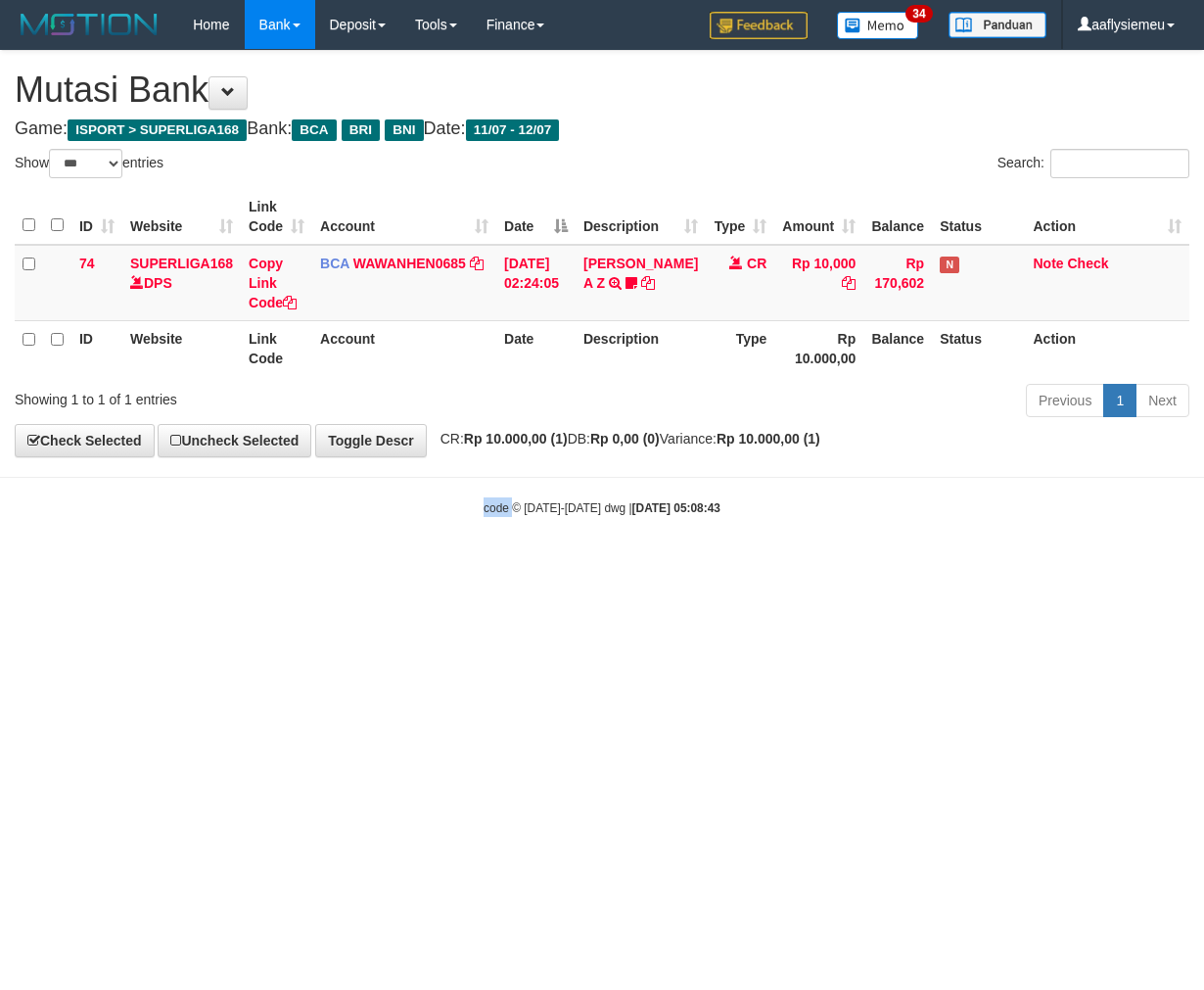 click on "Toggle navigation
Home
Bank
Account List
Load
By Website
Group
[ISPORT]													SUPERLIGA168
By Load Group (DPS)" at bounding box center [602, 283] 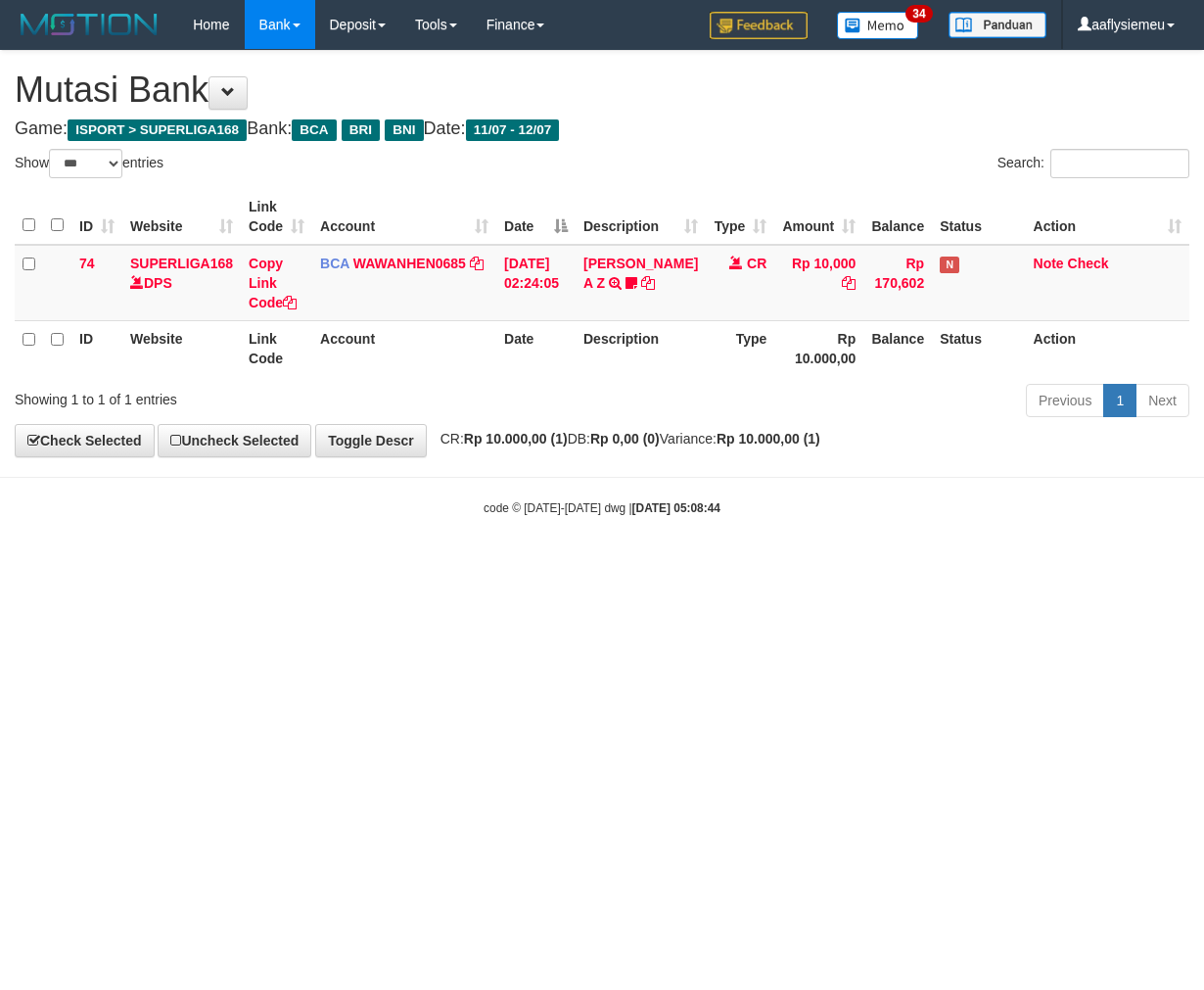 select on "***" 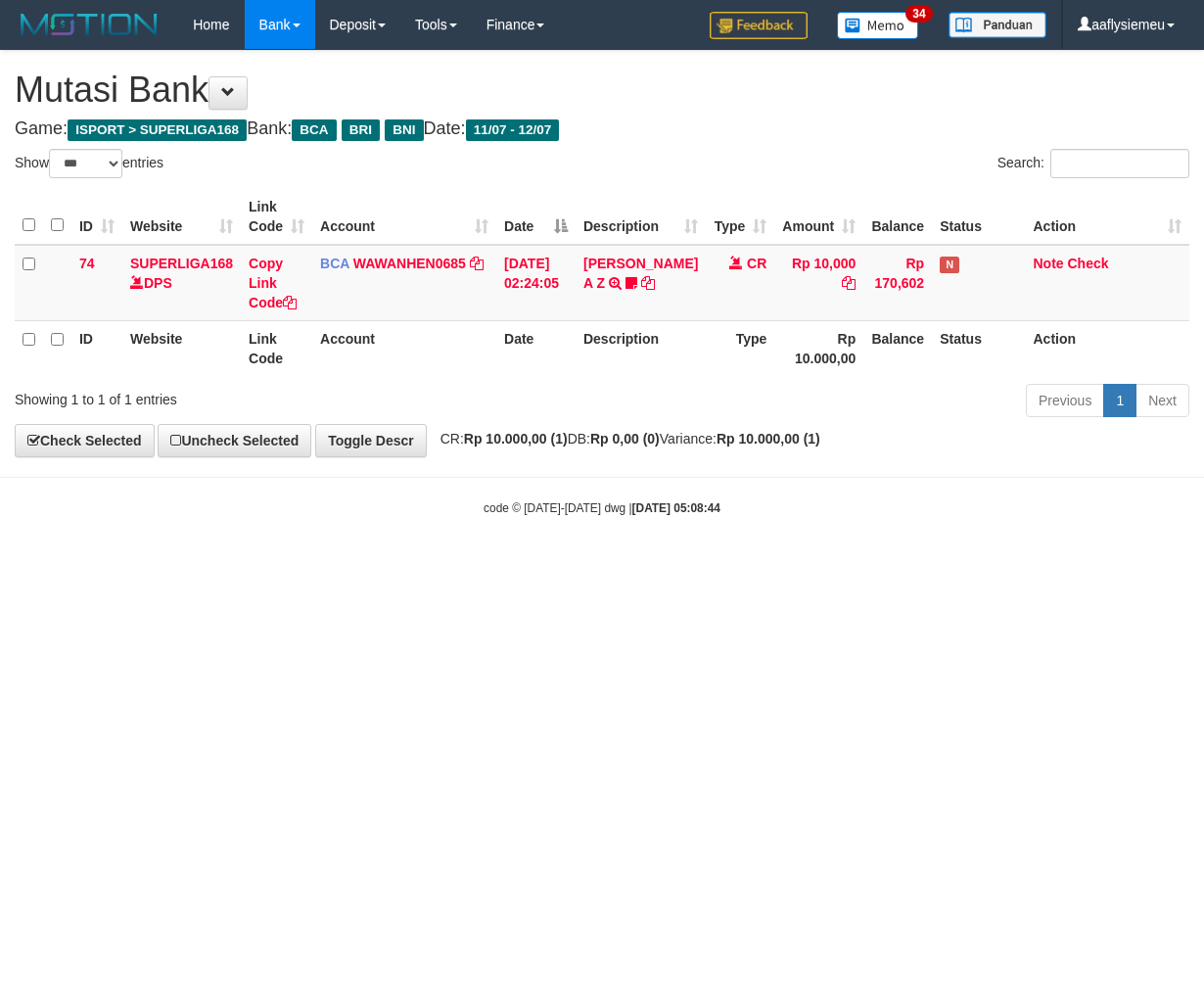 scroll, scrollTop: 0, scrollLeft: 0, axis: both 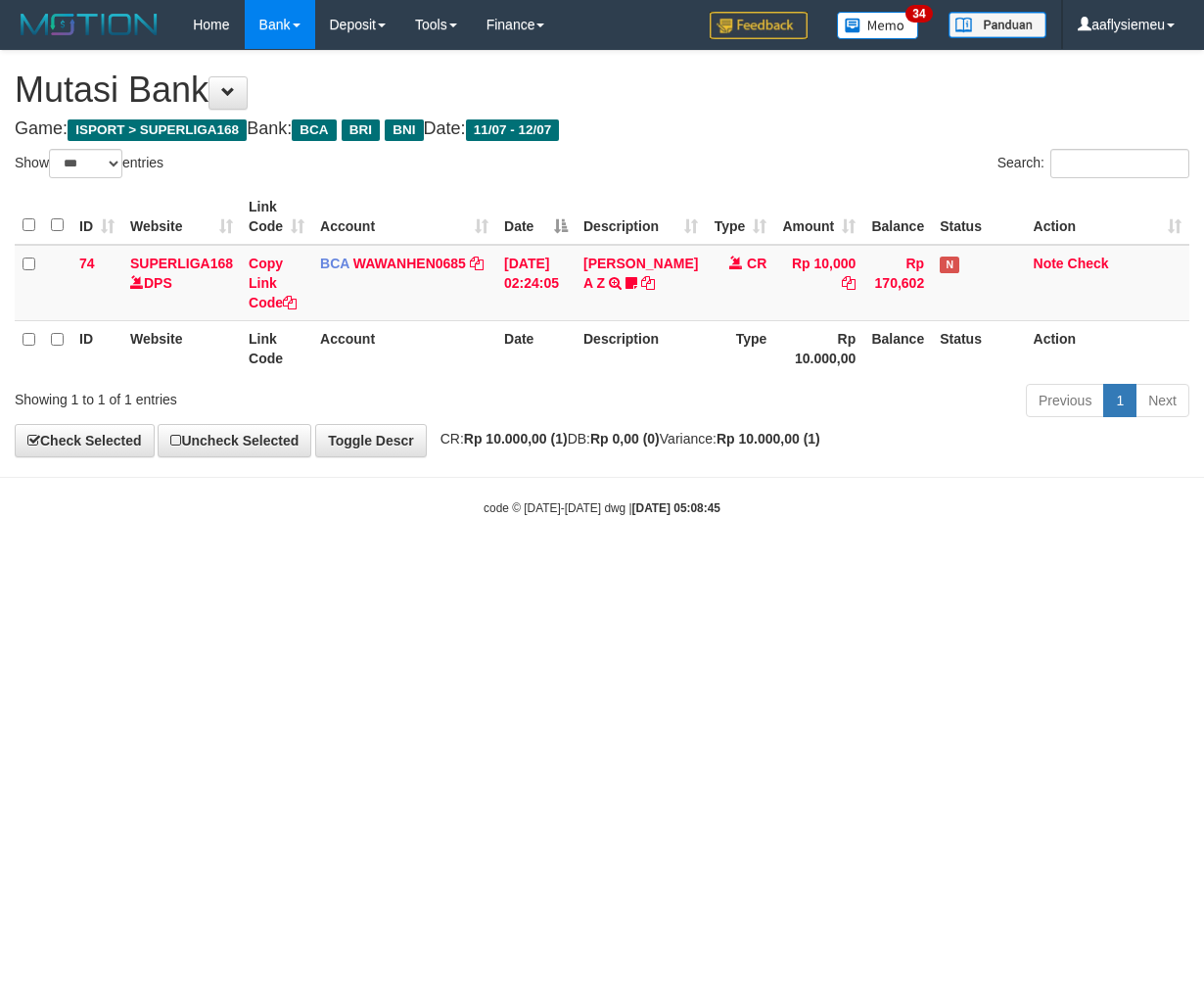 select on "***" 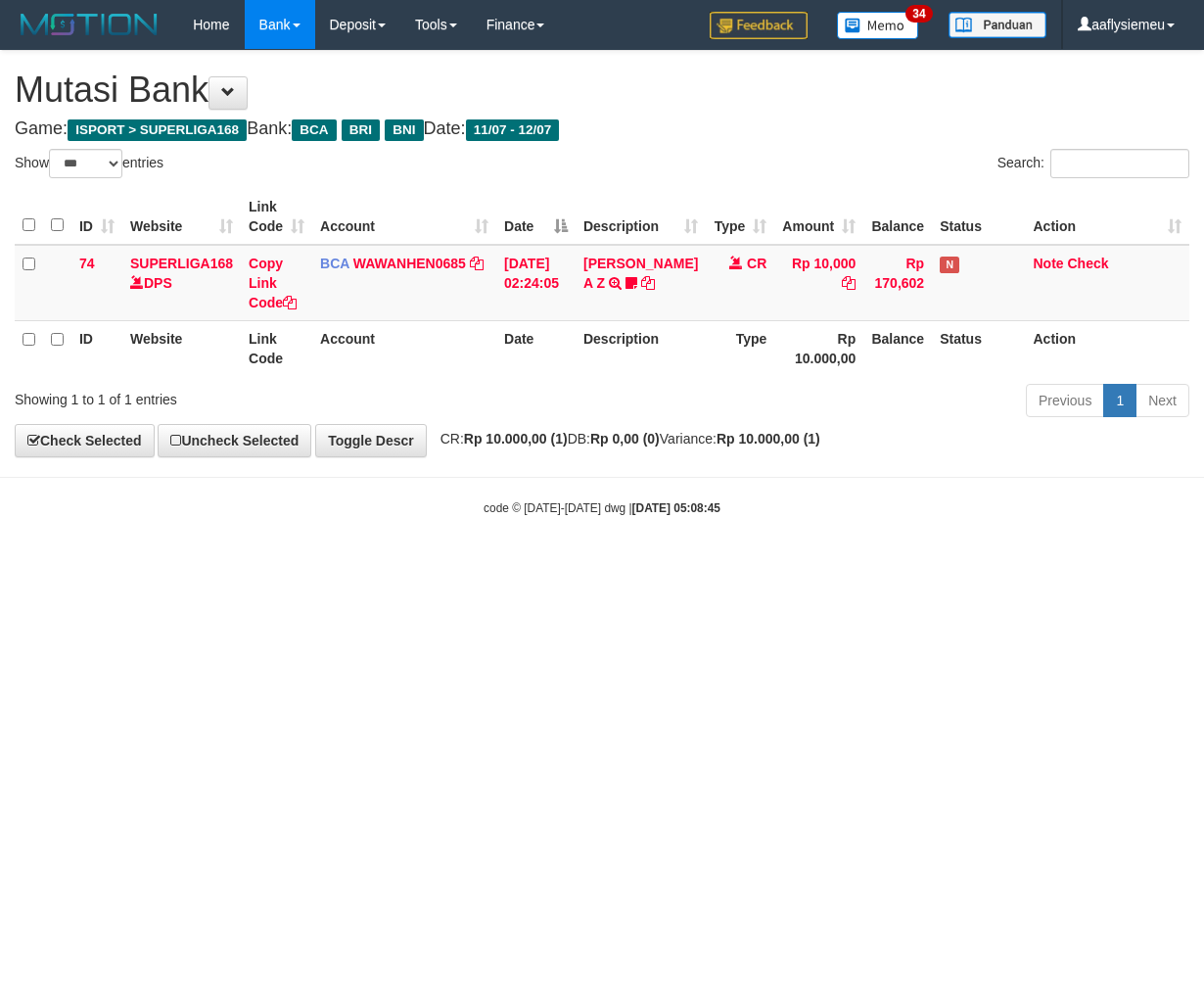 scroll, scrollTop: 0, scrollLeft: 0, axis: both 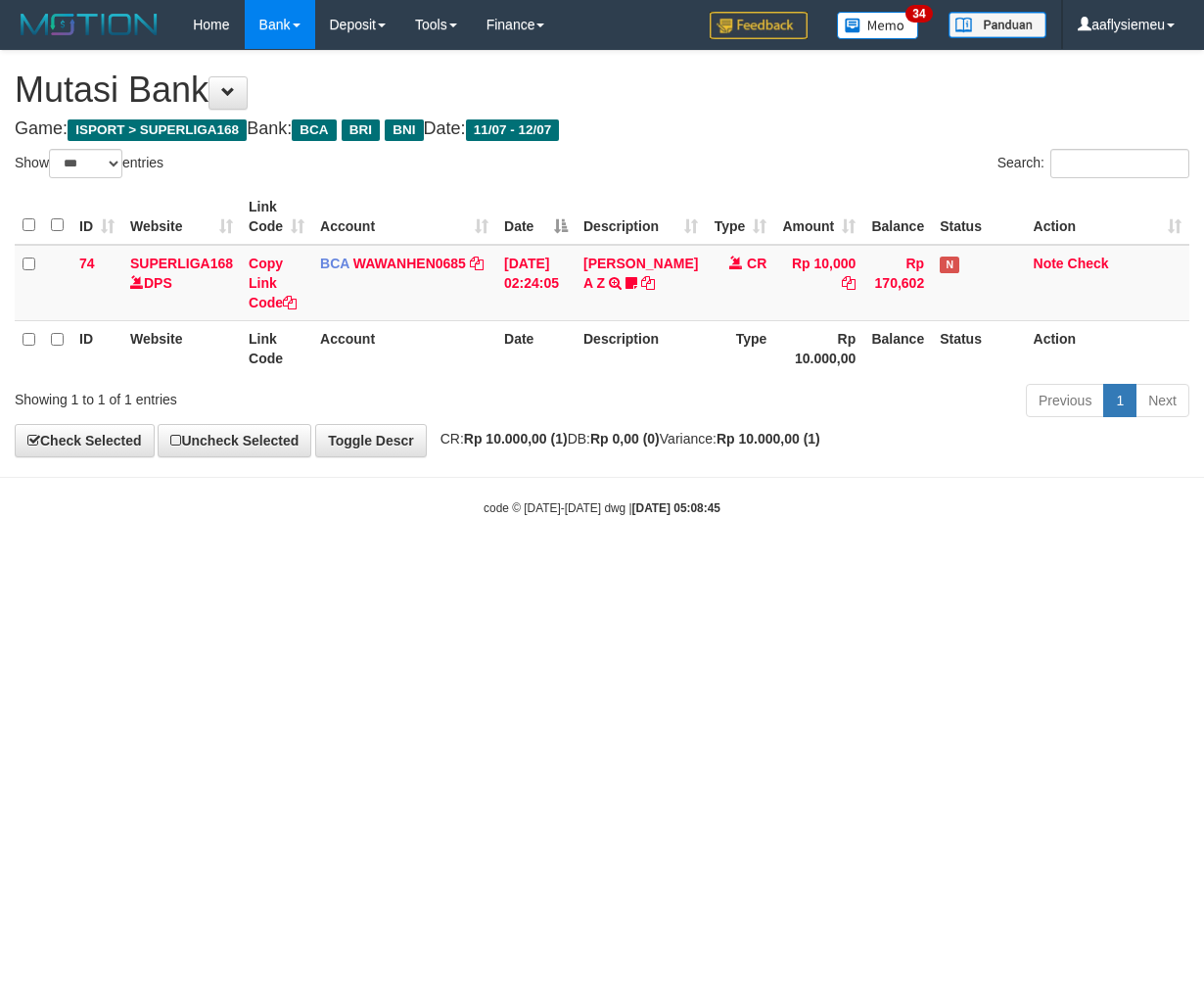 select on "***" 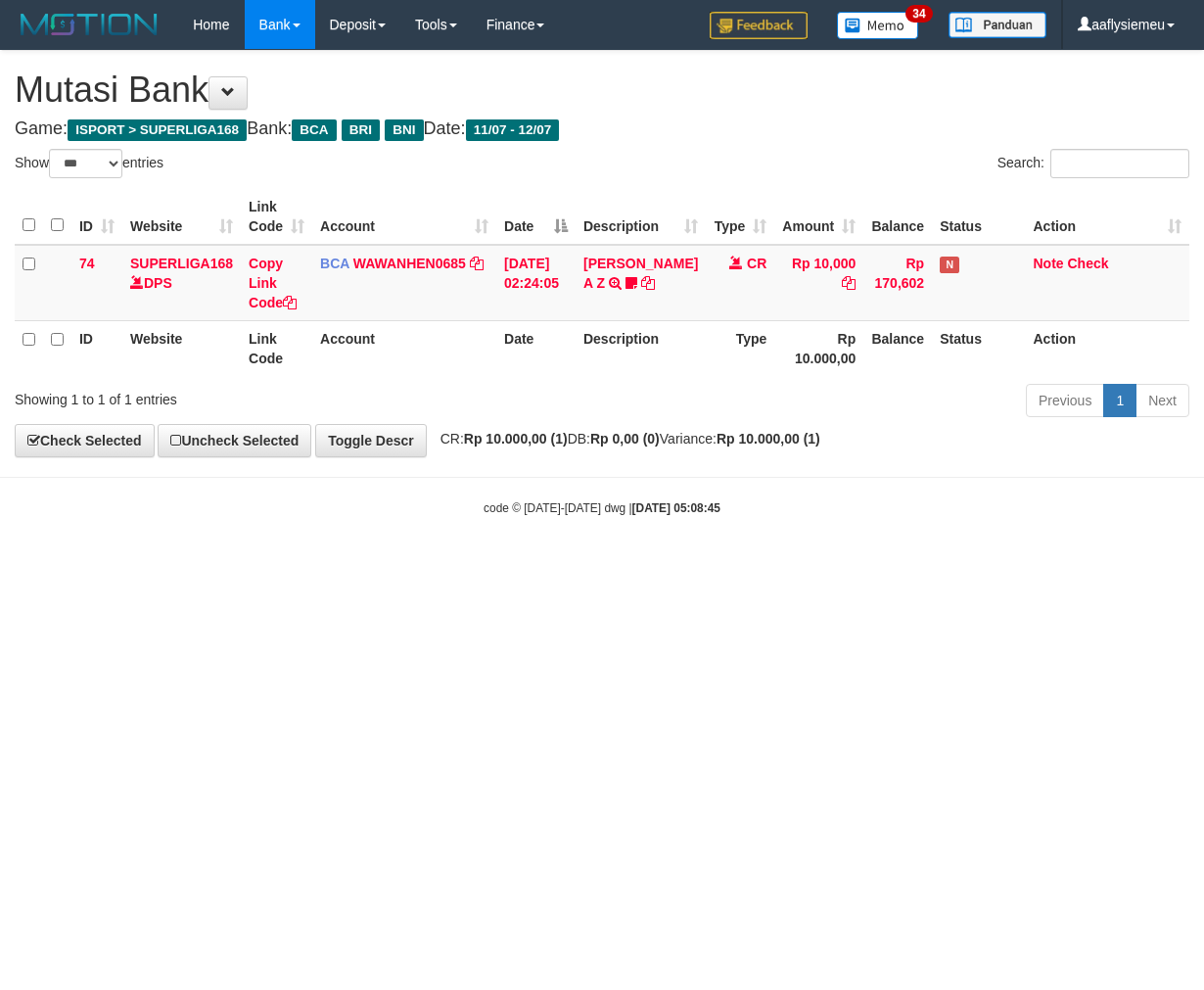 scroll, scrollTop: 0, scrollLeft: 0, axis: both 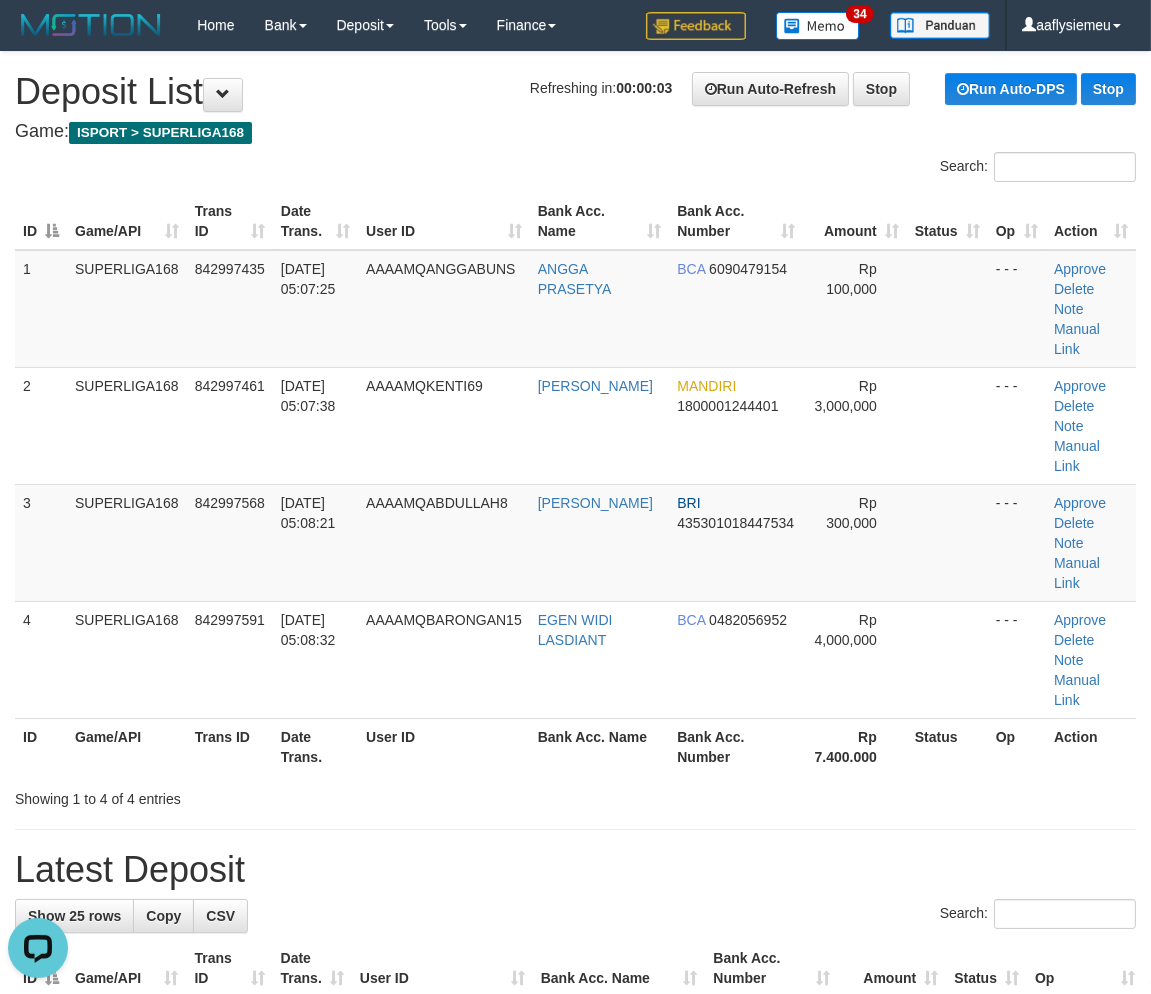 click on "3" at bounding box center (41, 542) 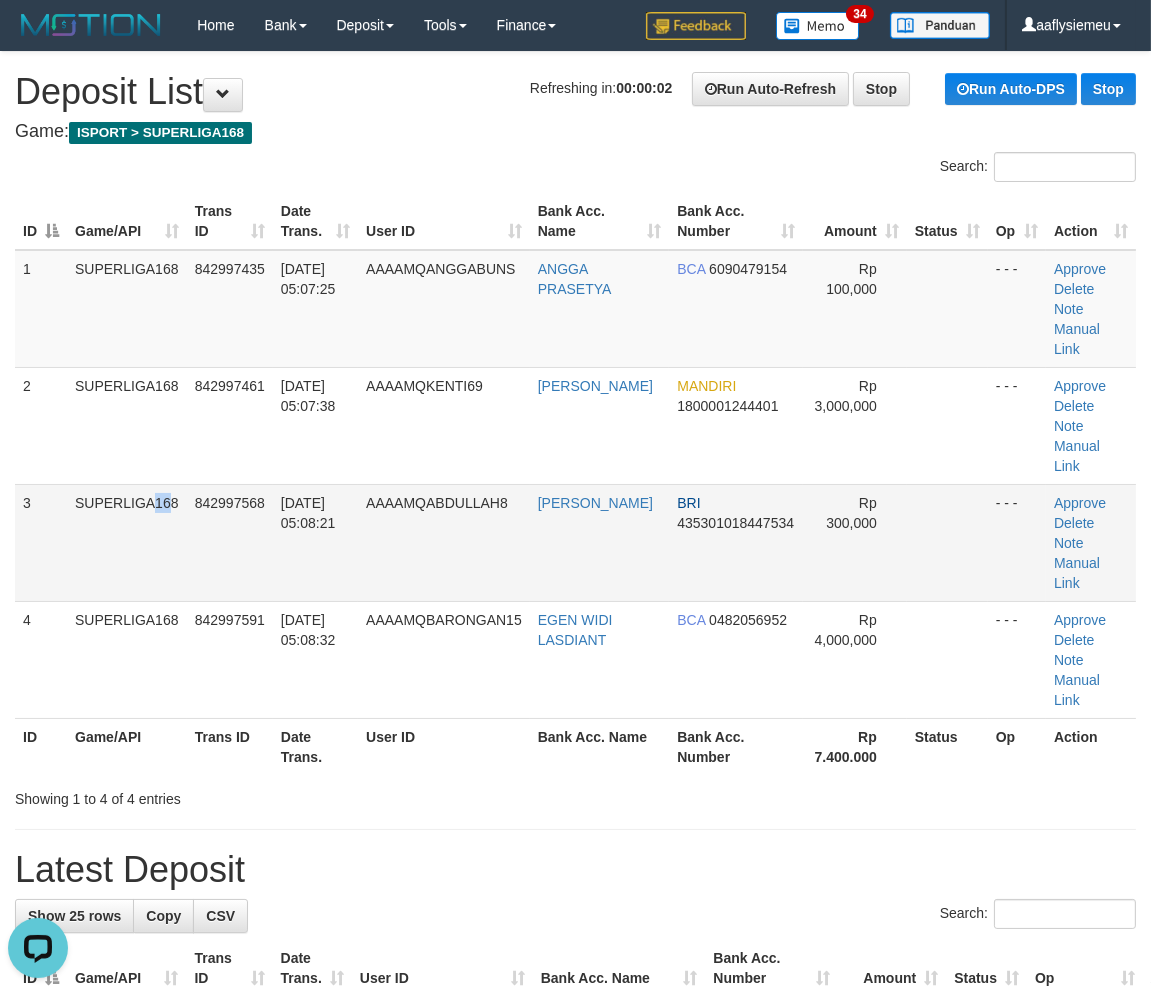 drag, startPoint x: 116, startPoint y: 462, endPoint x: 102, endPoint y: 470, distance: 16.124516 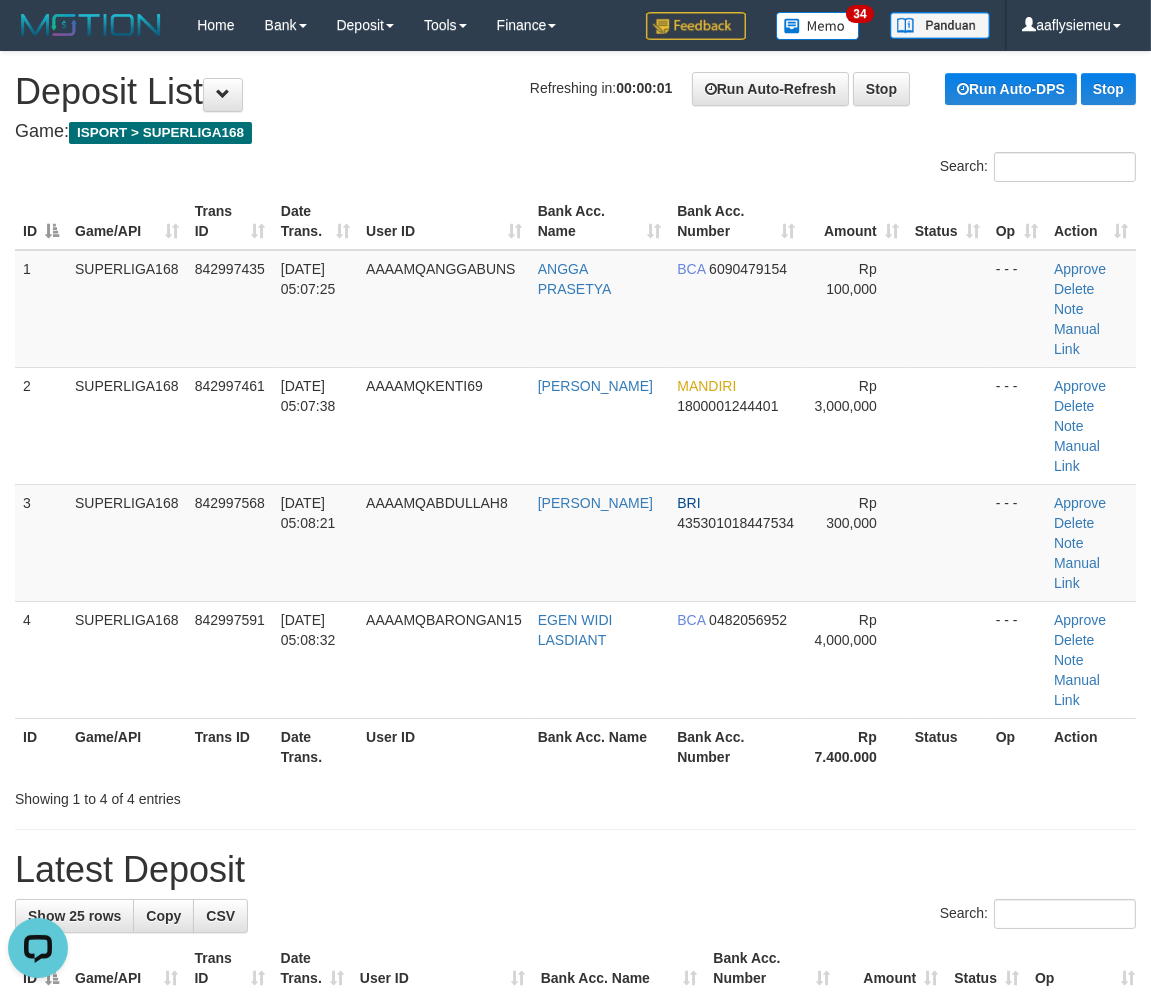 drag, startPoint x: 43, startPoint y: 473, endPoint x: 13, endPoint y: 504, distance: 43.13931 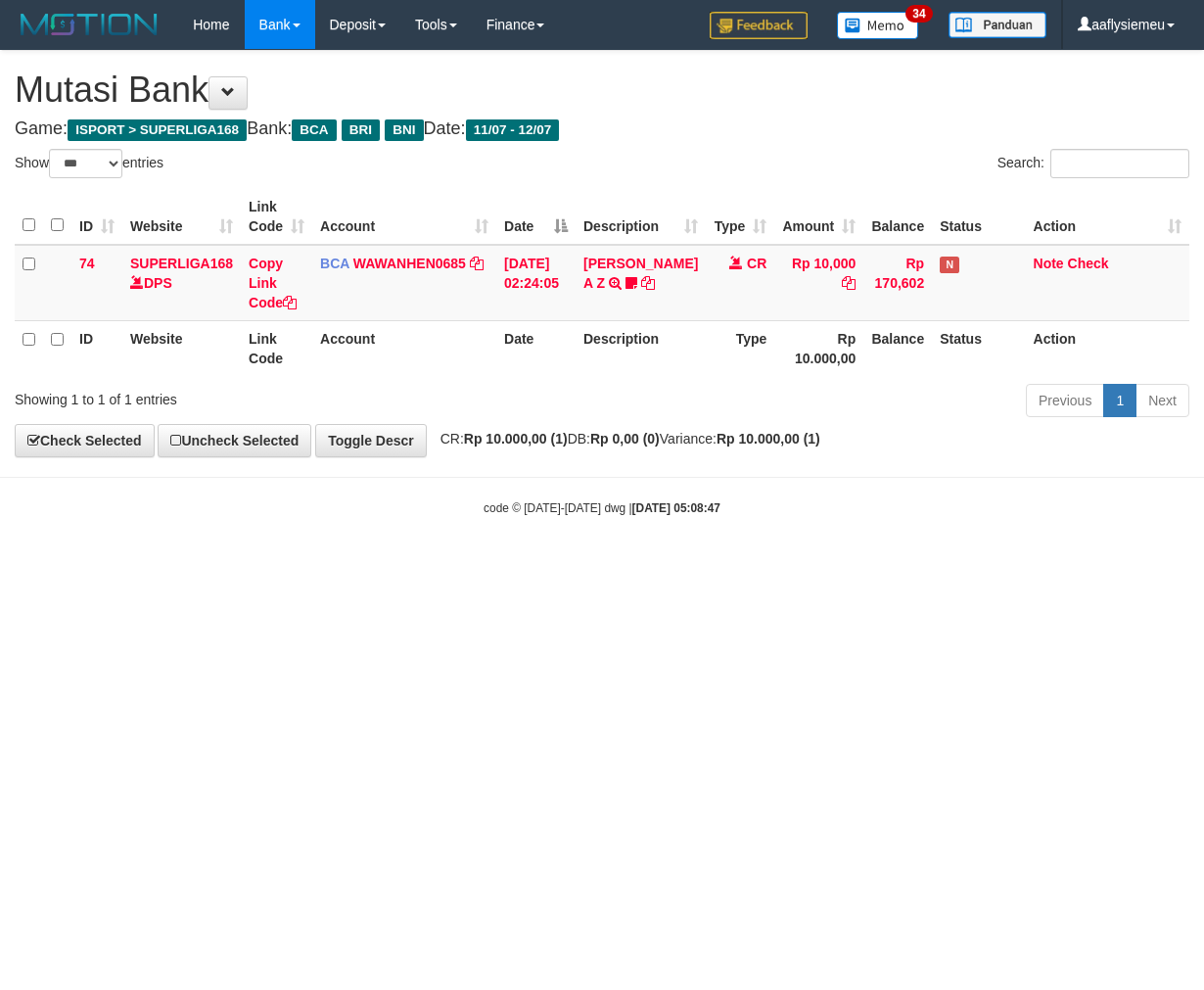 select on "***" 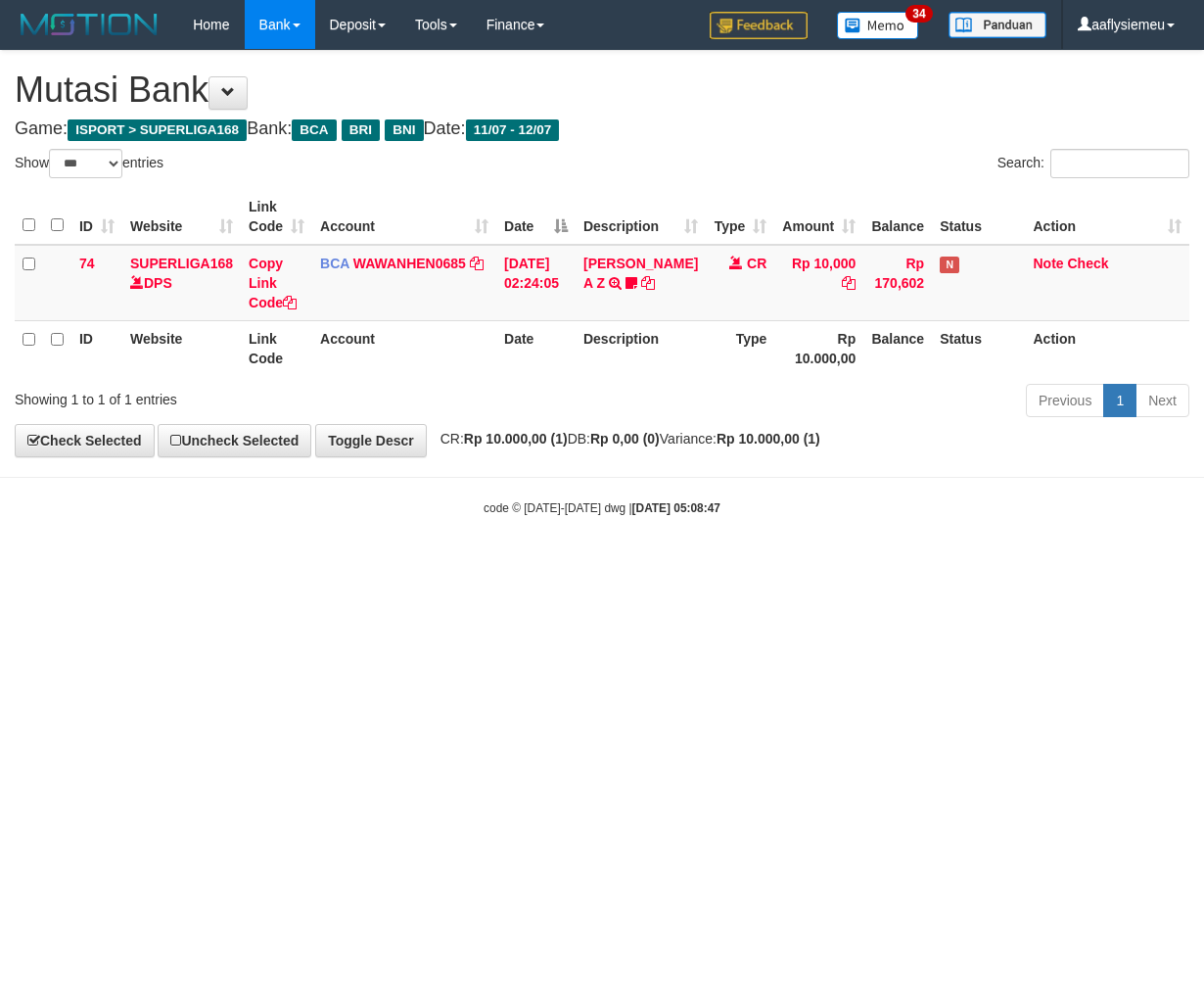 scroll, scrollTop: 0, scrollLeft: 0, axis: both 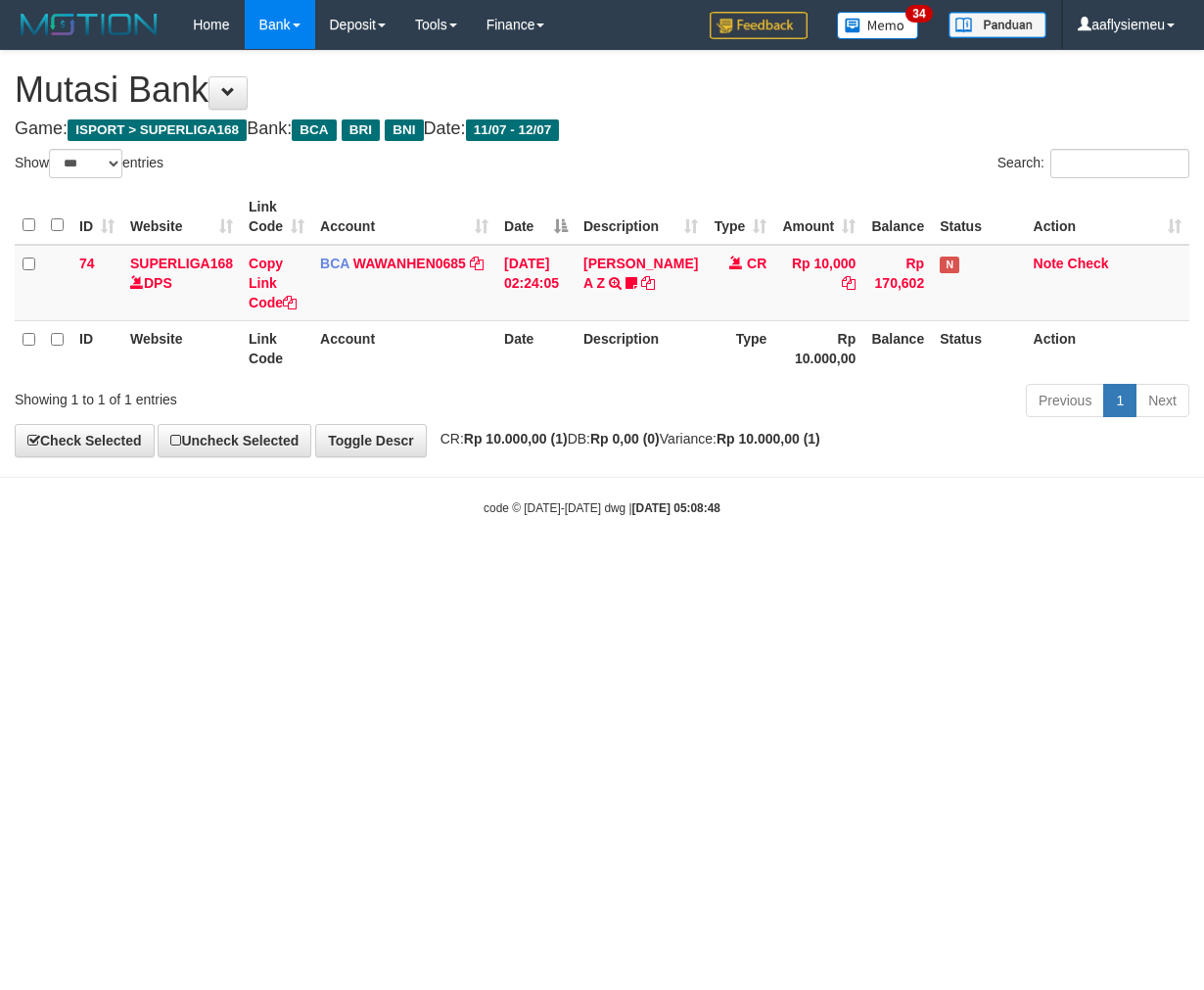 select on "***" 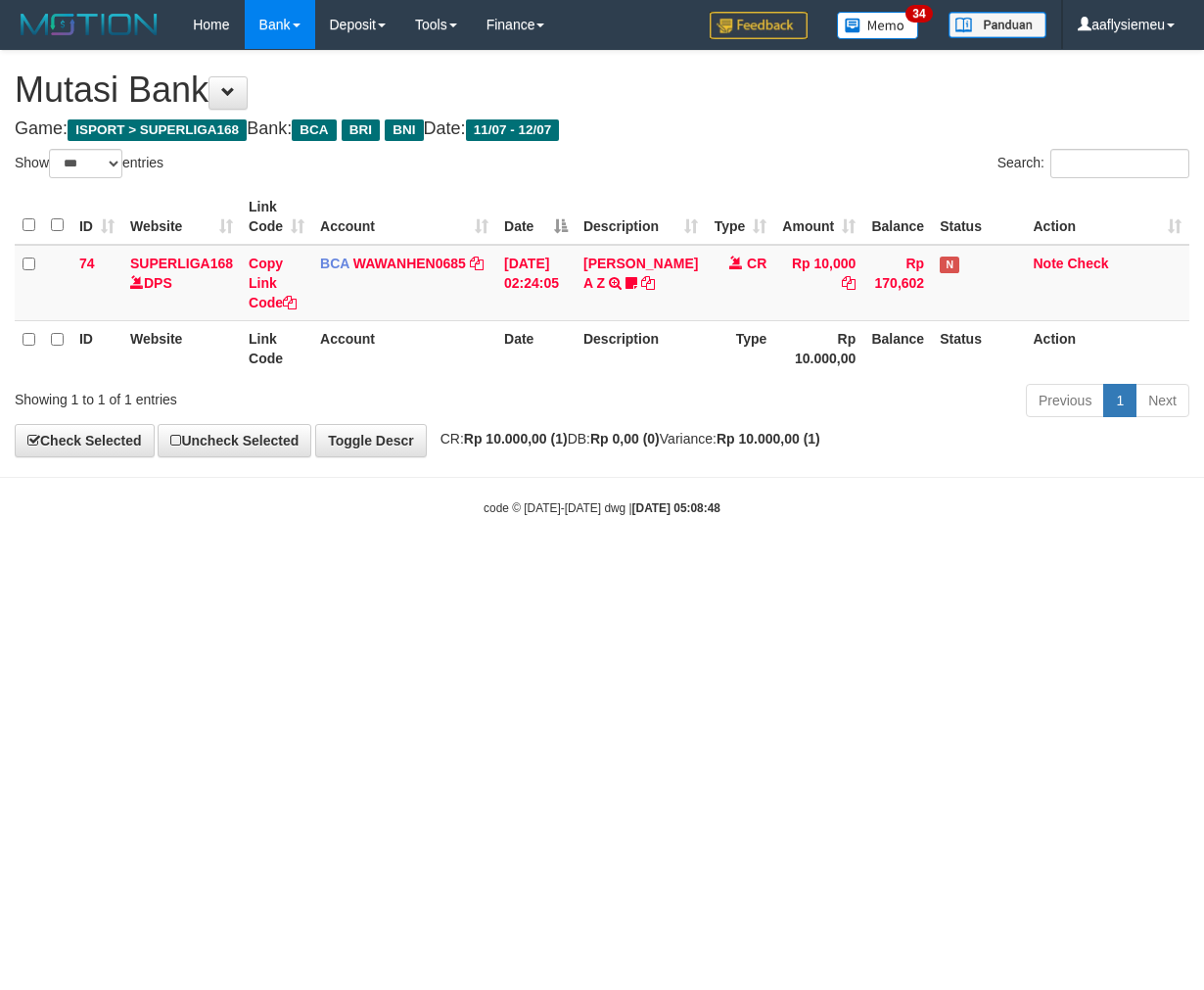 scroll, scrollTop: 0, scrollLeft: 0, axis: both 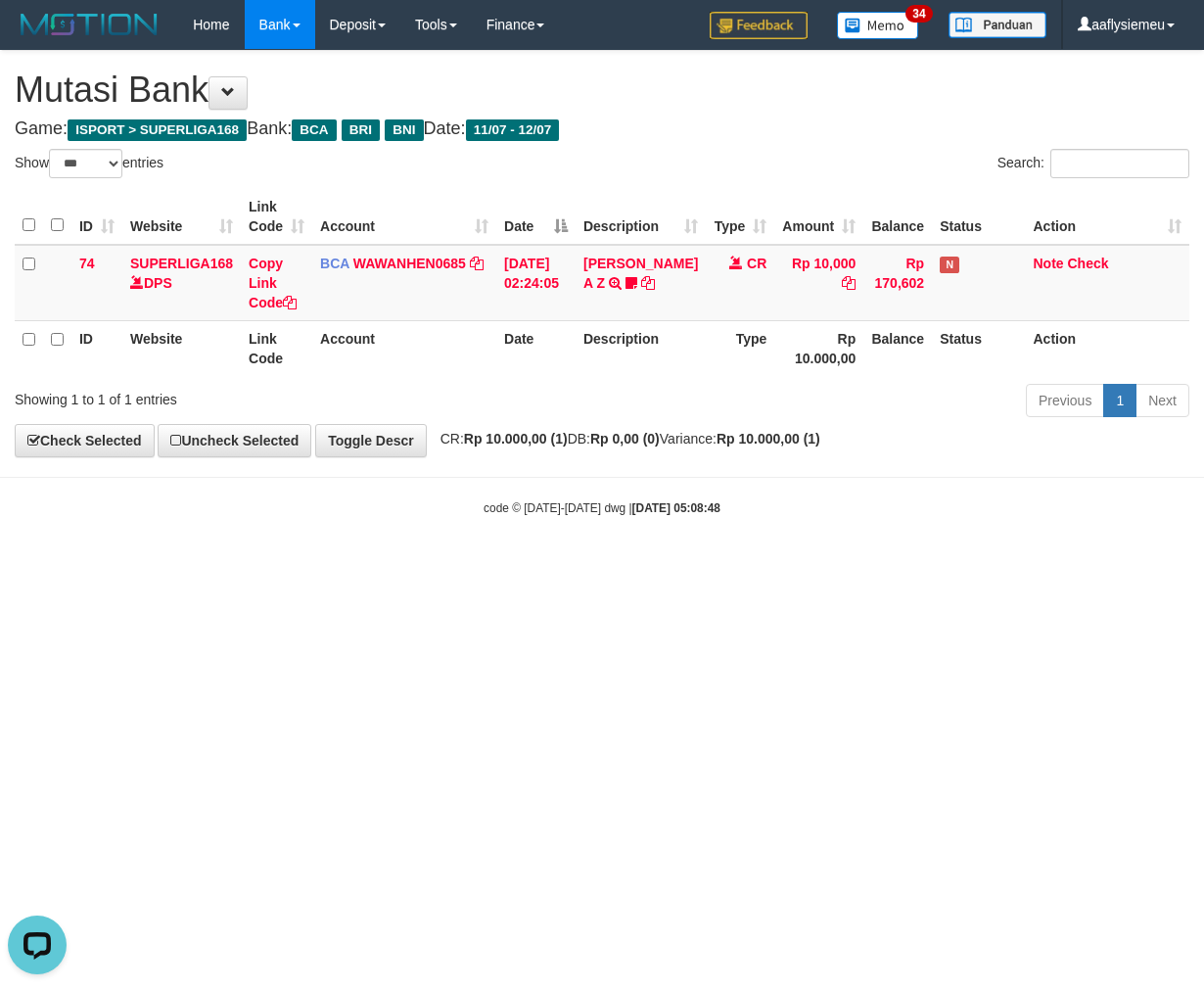 drag, startPoint x: 542, startPoint y: 592, endPoint x: 1071, endPoint y: 505, distance: 536.1063 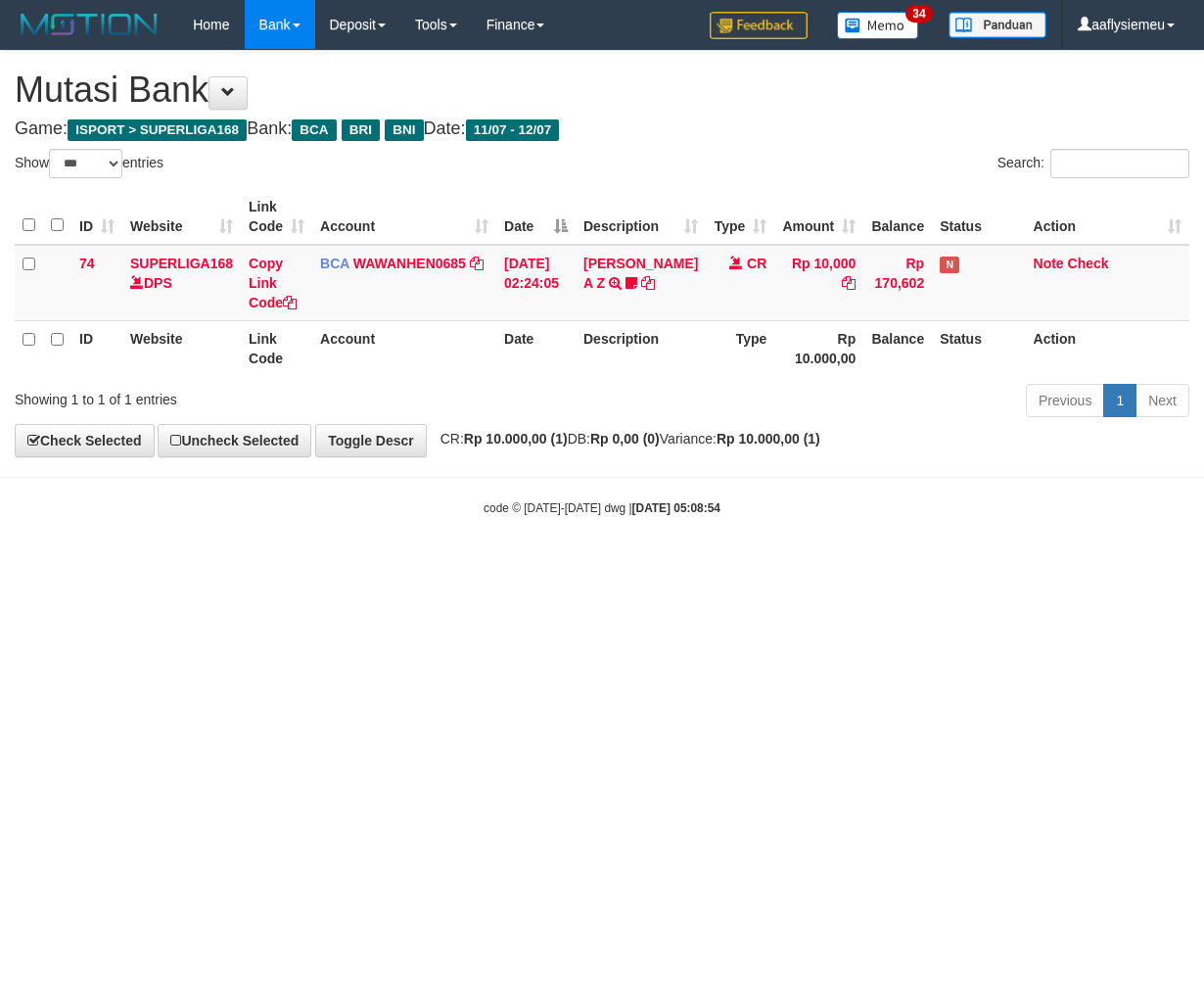 select on "***" 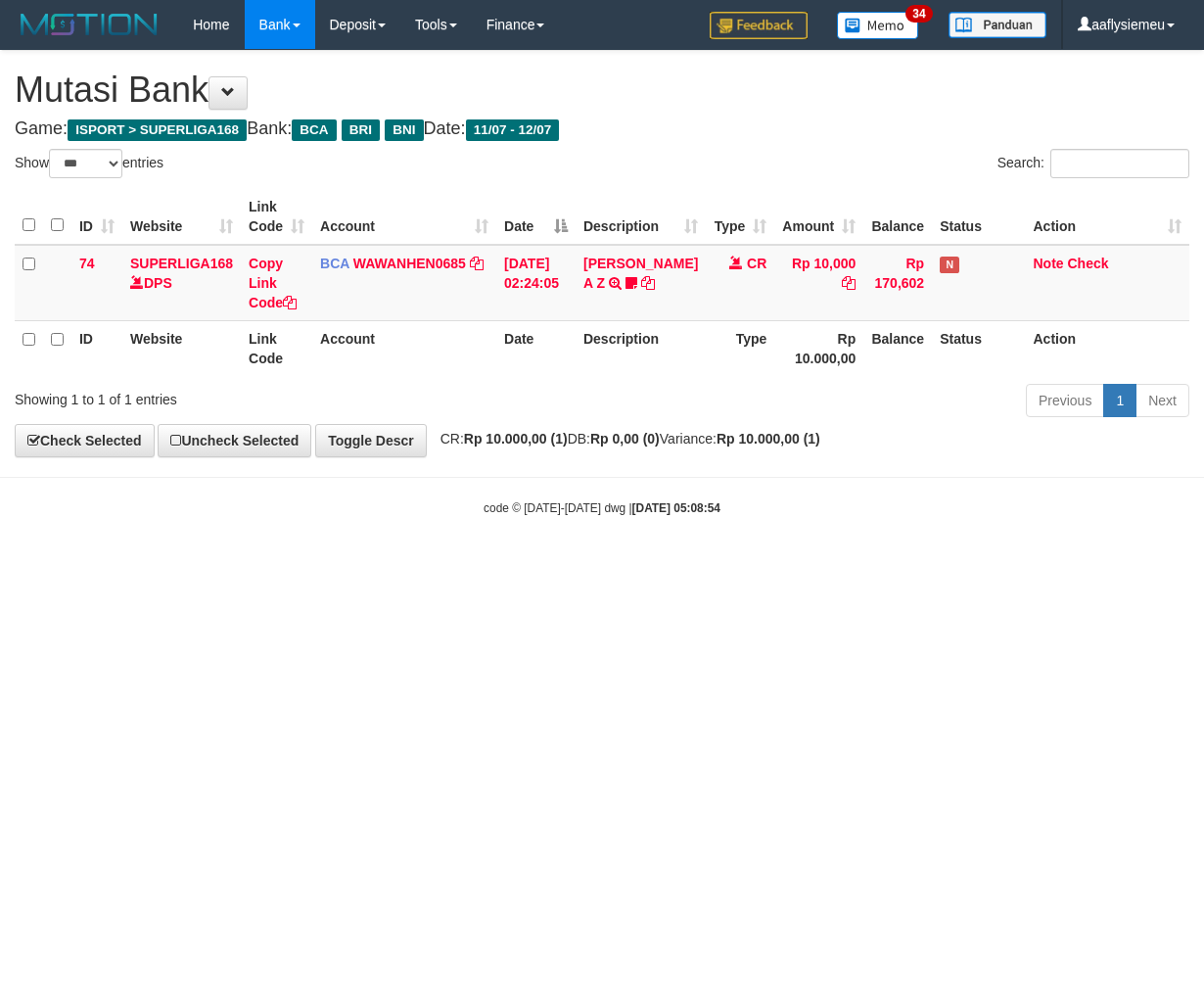 click on "Toggle navigation
Home
Bank
Account List
Load
By Website
Group
[ISPORT]													SUPERLIGA168
By Load Group (DPS)" at bounding box center [602, 283] 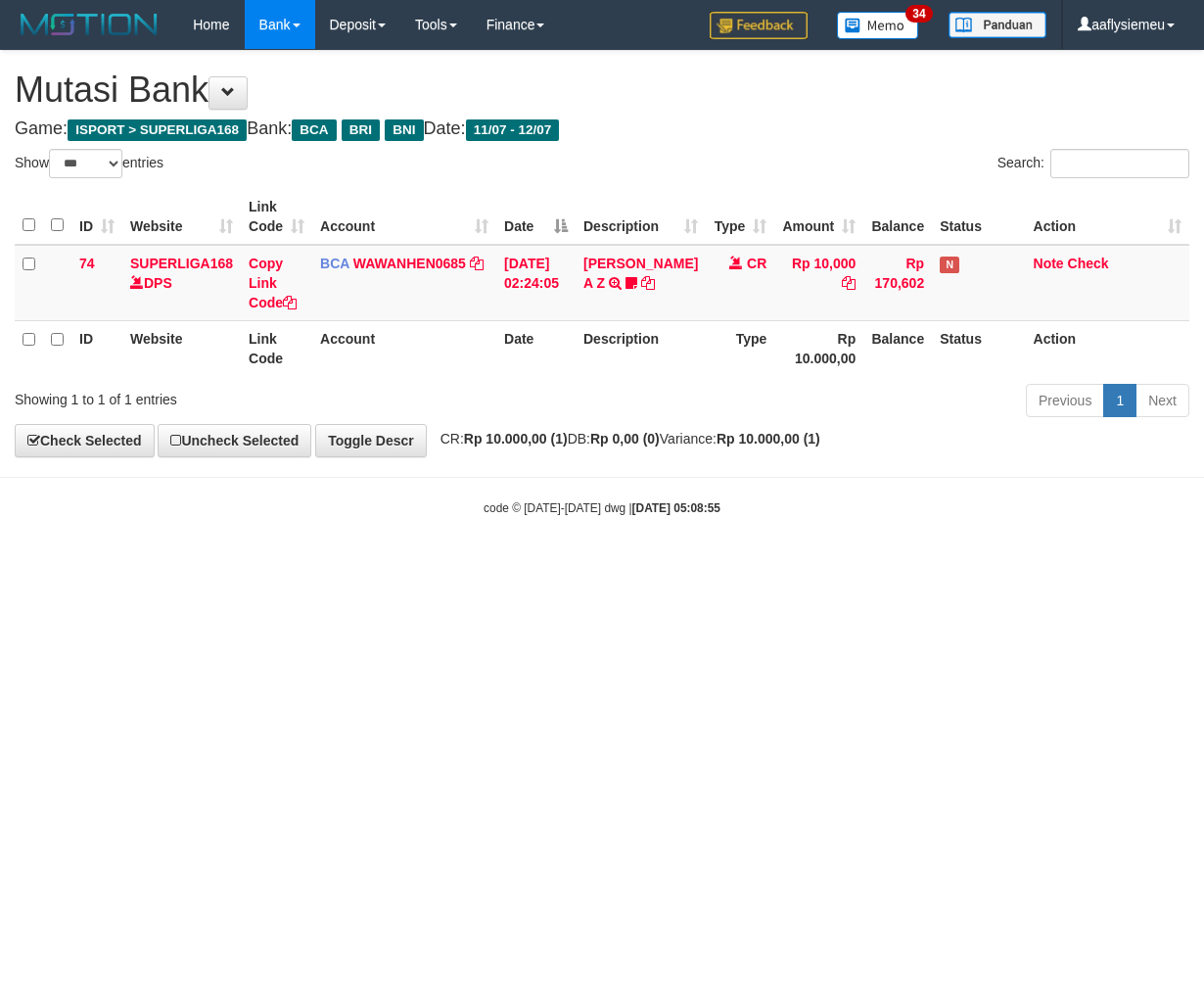 select on "***" 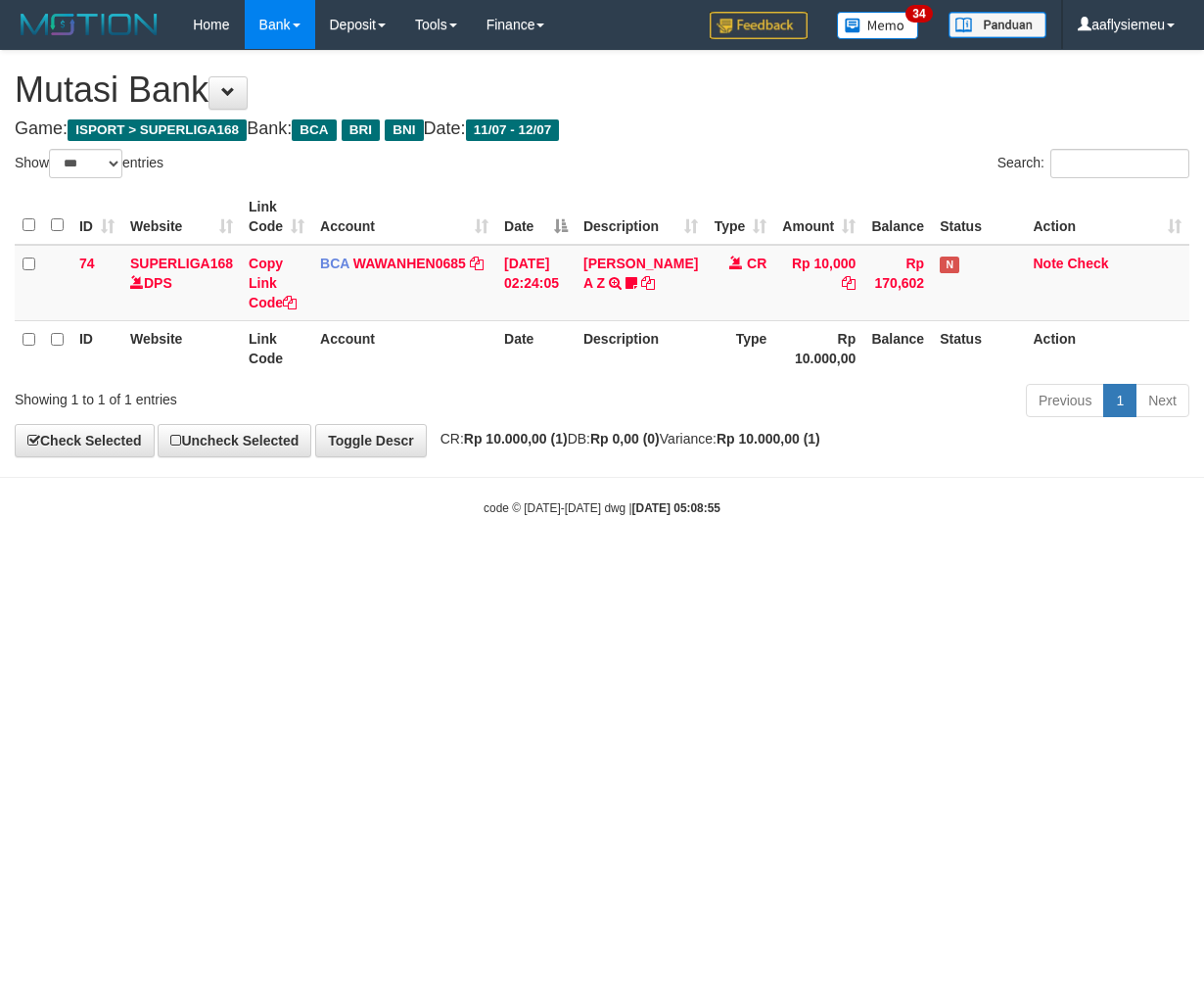 scroll, scrollTop: 0, scrollLeft: 0, axis: both 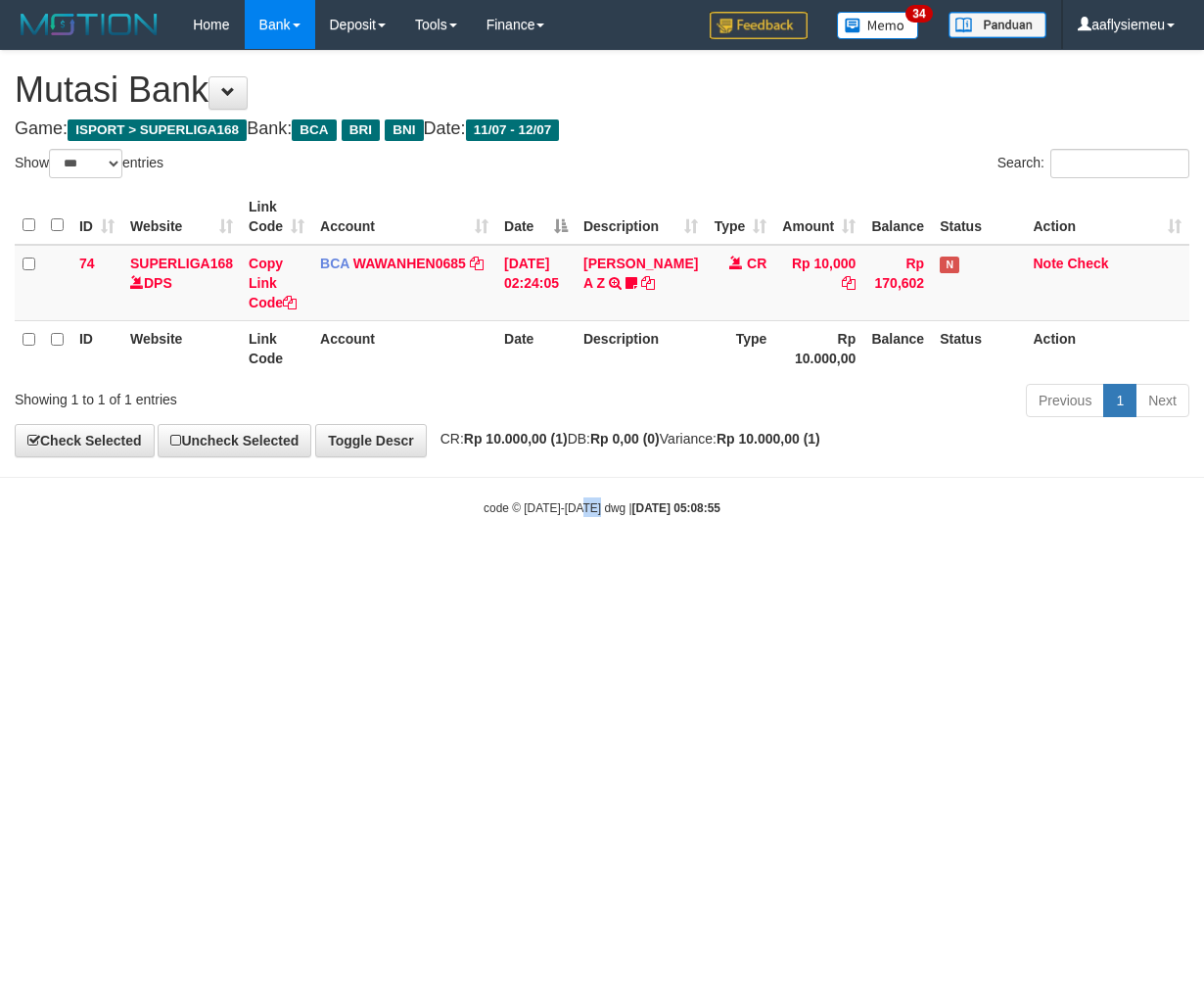 click on "Toggle navigation
Home
Bank
Account List
Load
By Website
Group
[ISPORT]													SUPERLIGA168
By Load Group (DPS)" at bounding box center [602, 283] 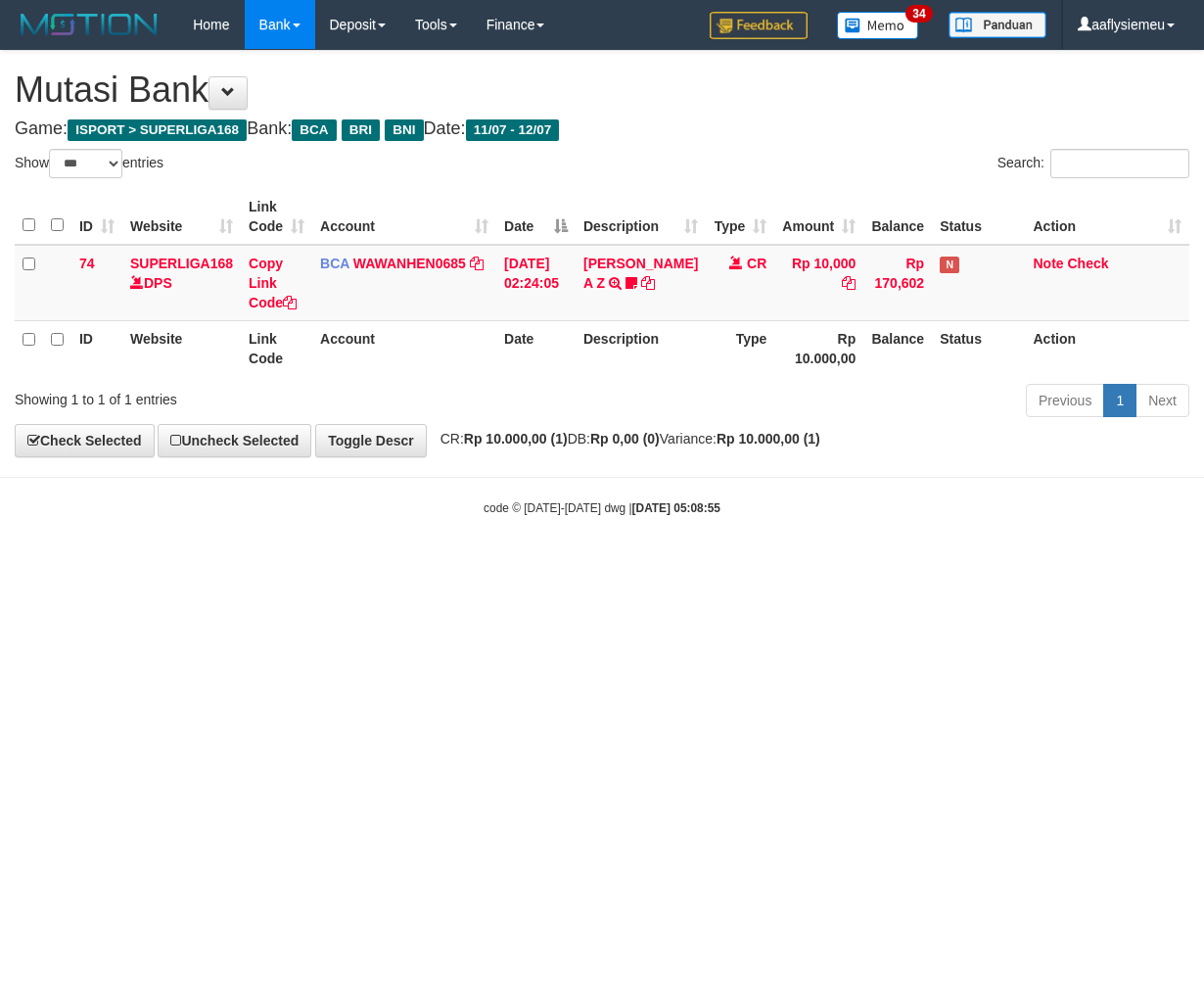 click on "Toggle navigation
Home
Bank
Account List
Load
By Website
Group
[ISPORT]													SUPERLIGA168
By Load Group (DPS)" at bounding box center (602, 283) 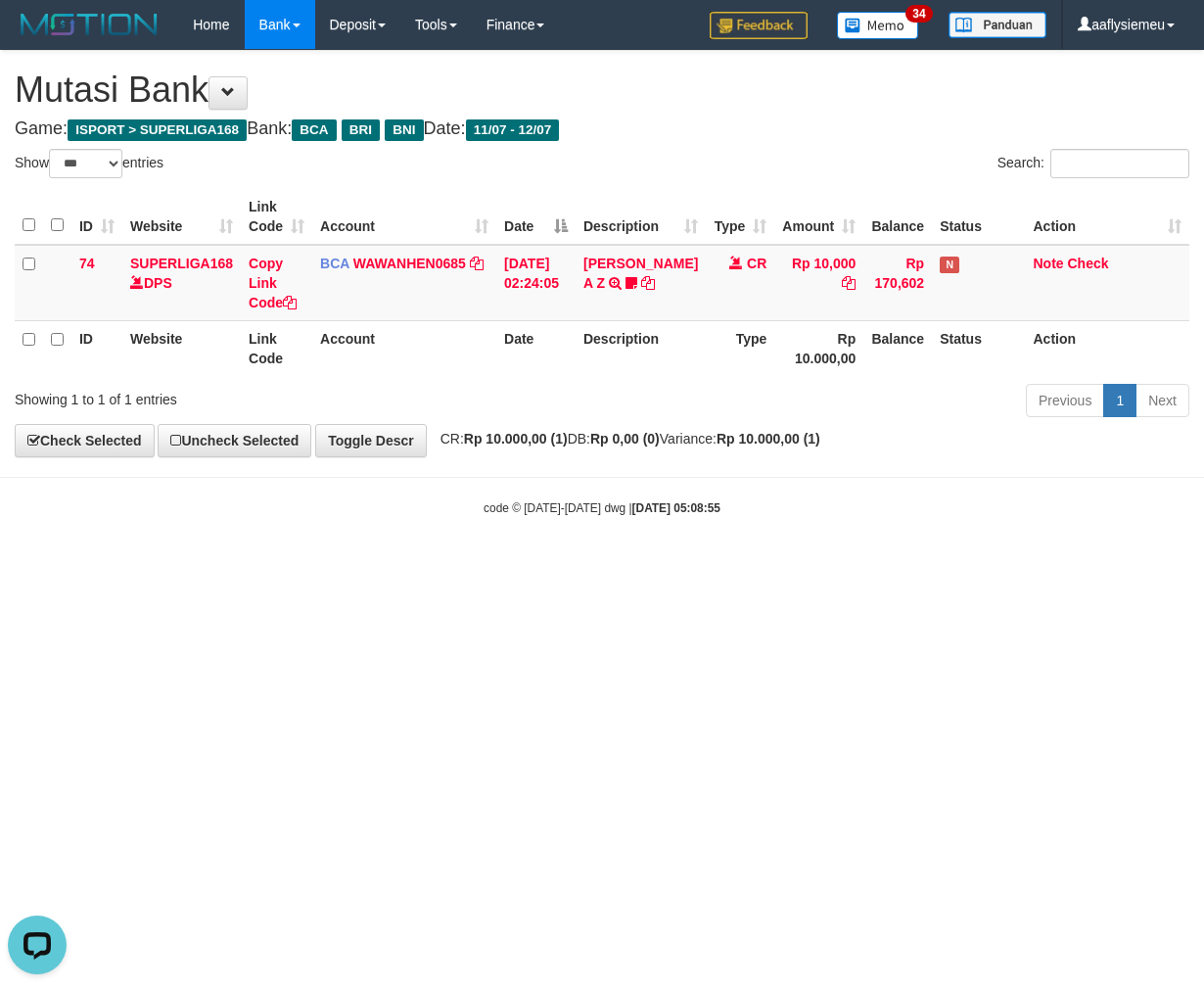 scroll, scrollTop: 0, scrollLeft: 0, axis: both 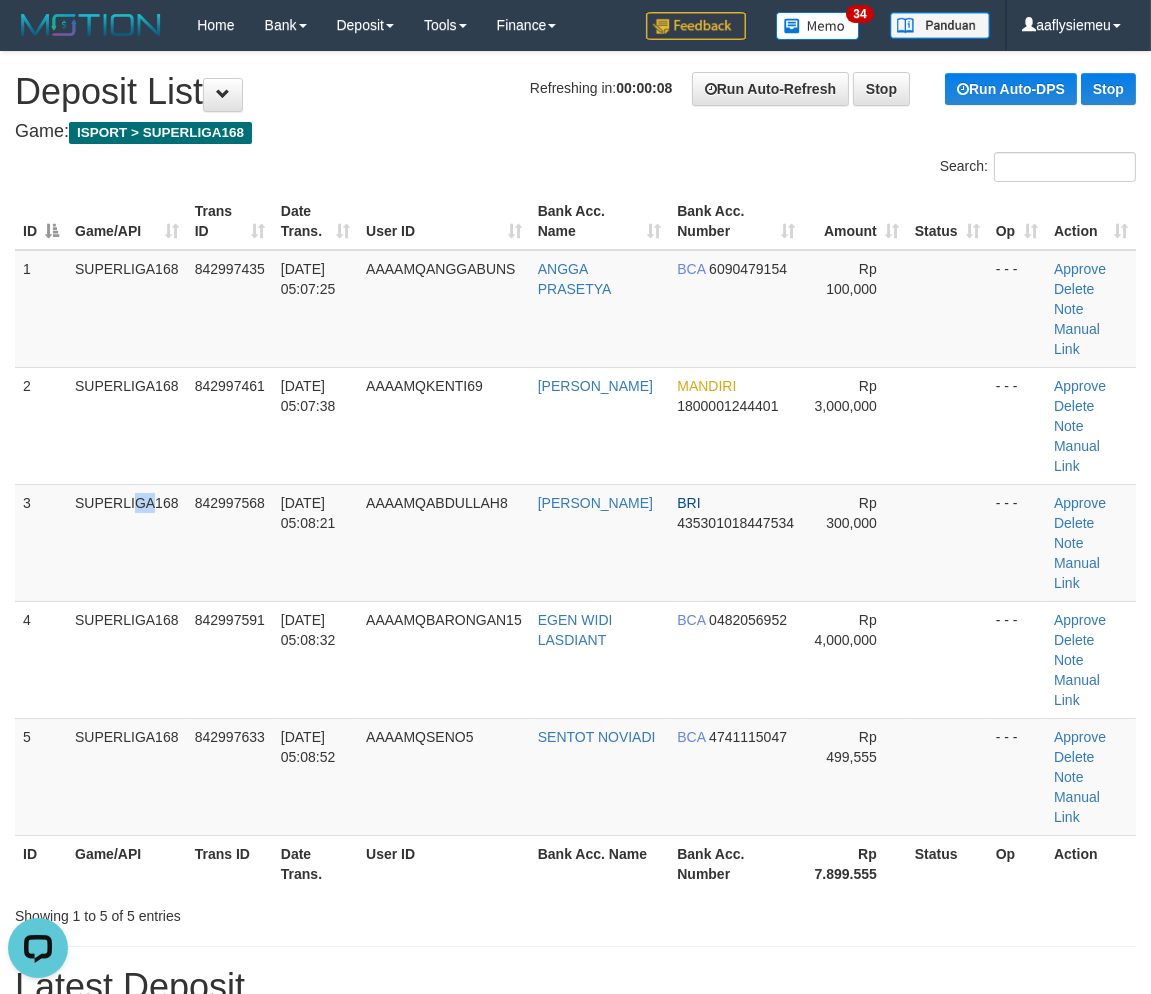 drag, startPoint x: 101, startPoint y: 466, endPoint x: 0, endPoint y: 495, distance: 105.080925 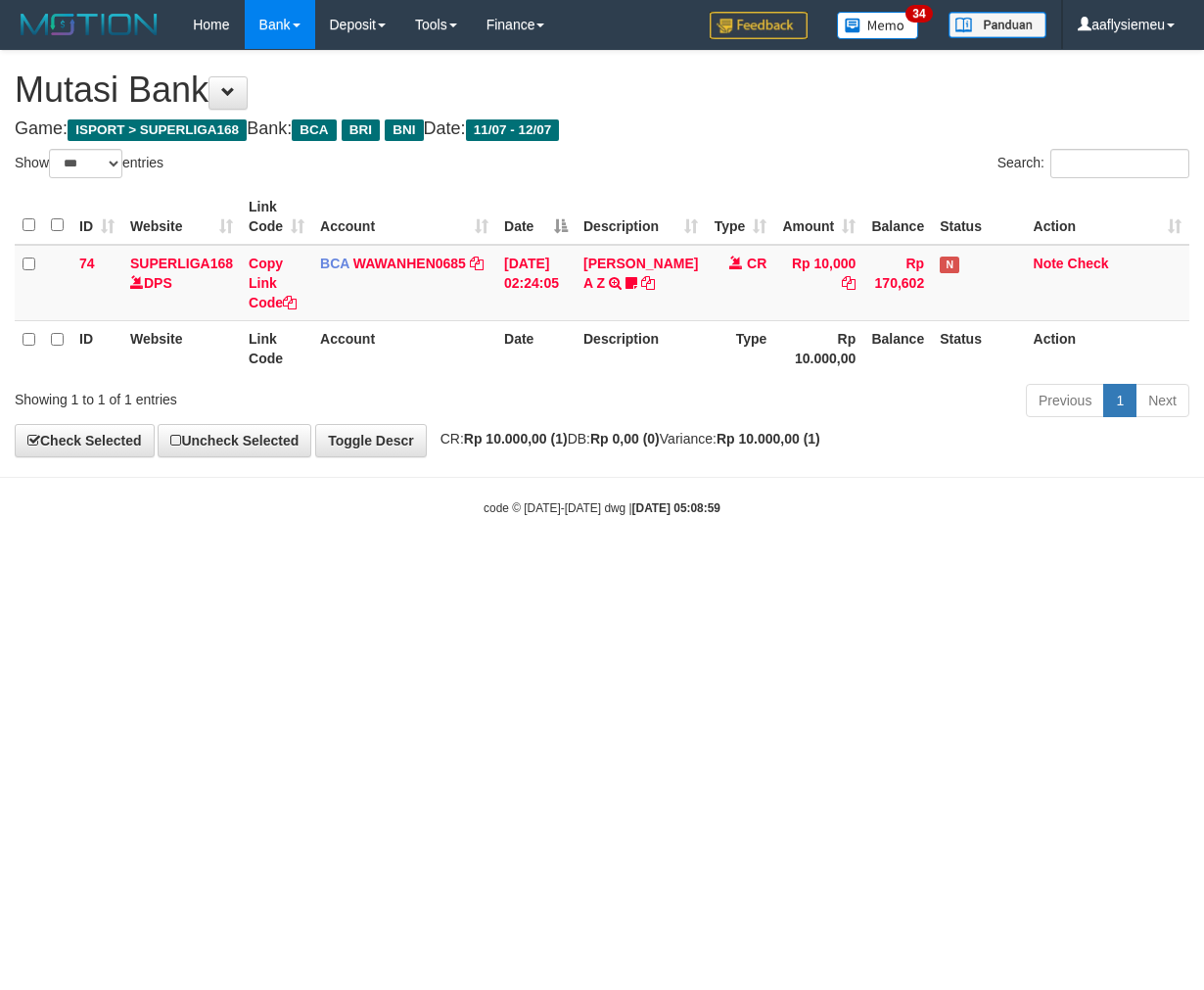 select on "***" 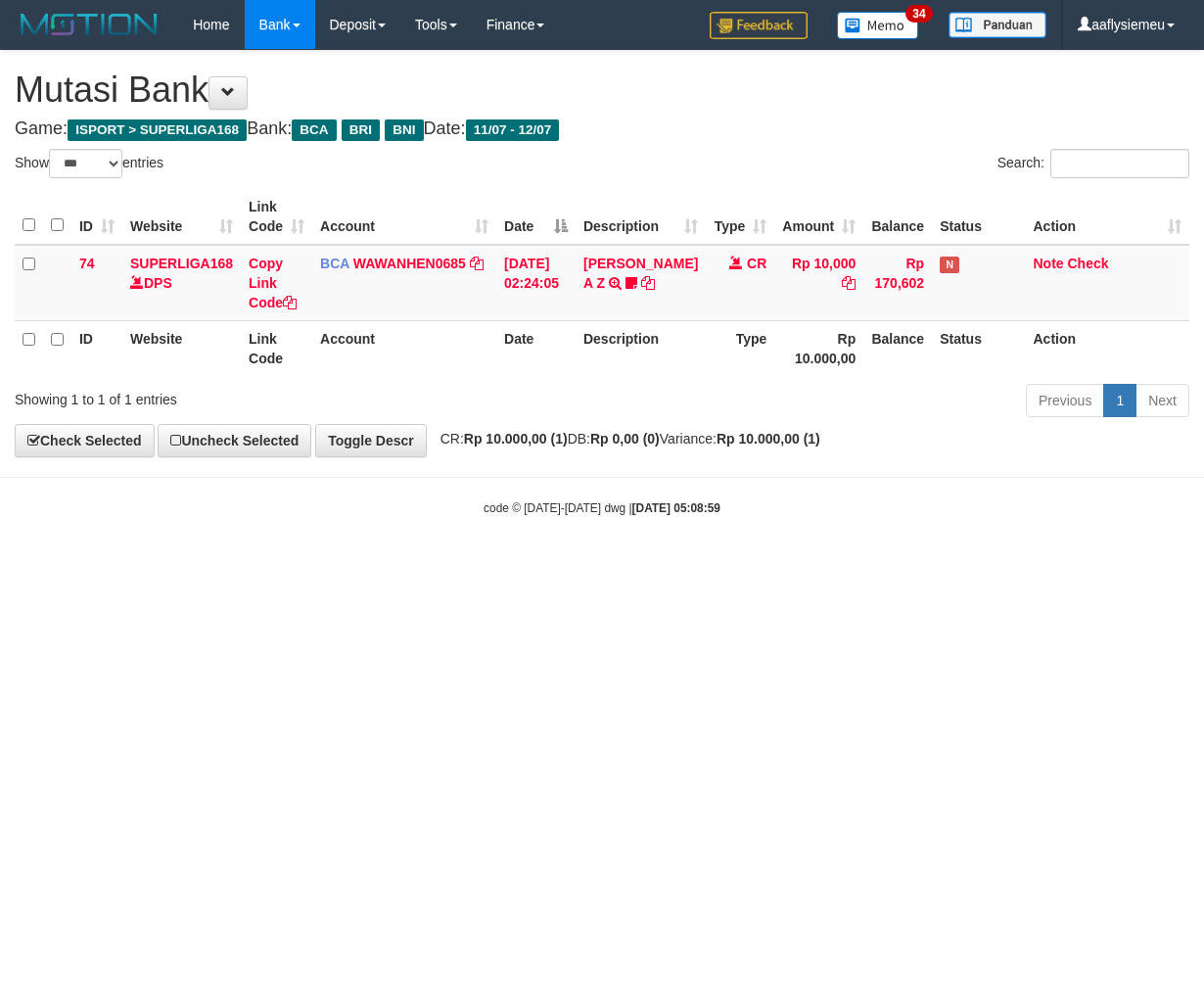 scroll, scrollTop: 0, scrollLeft: 0, axis: both 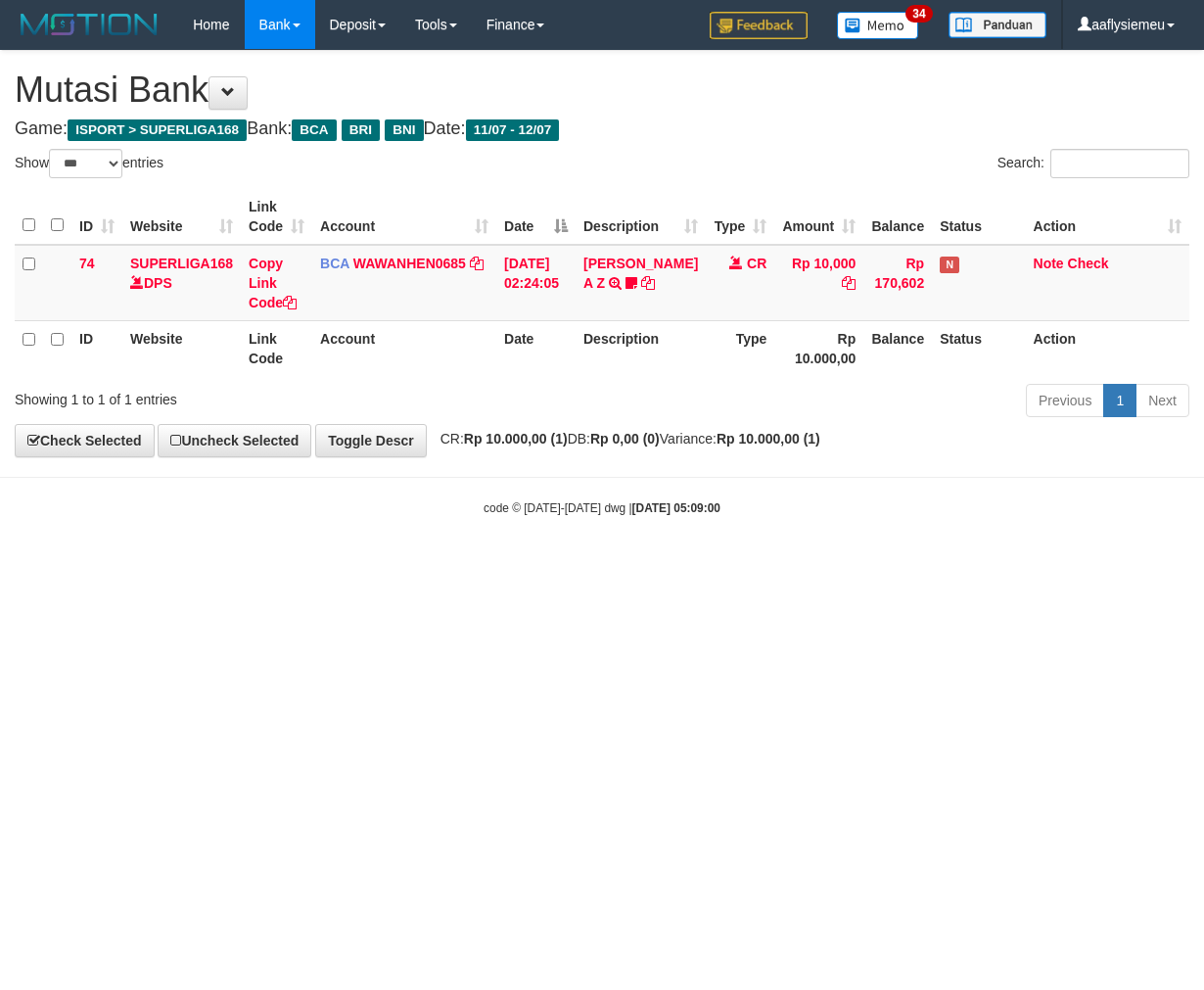 select on "***" 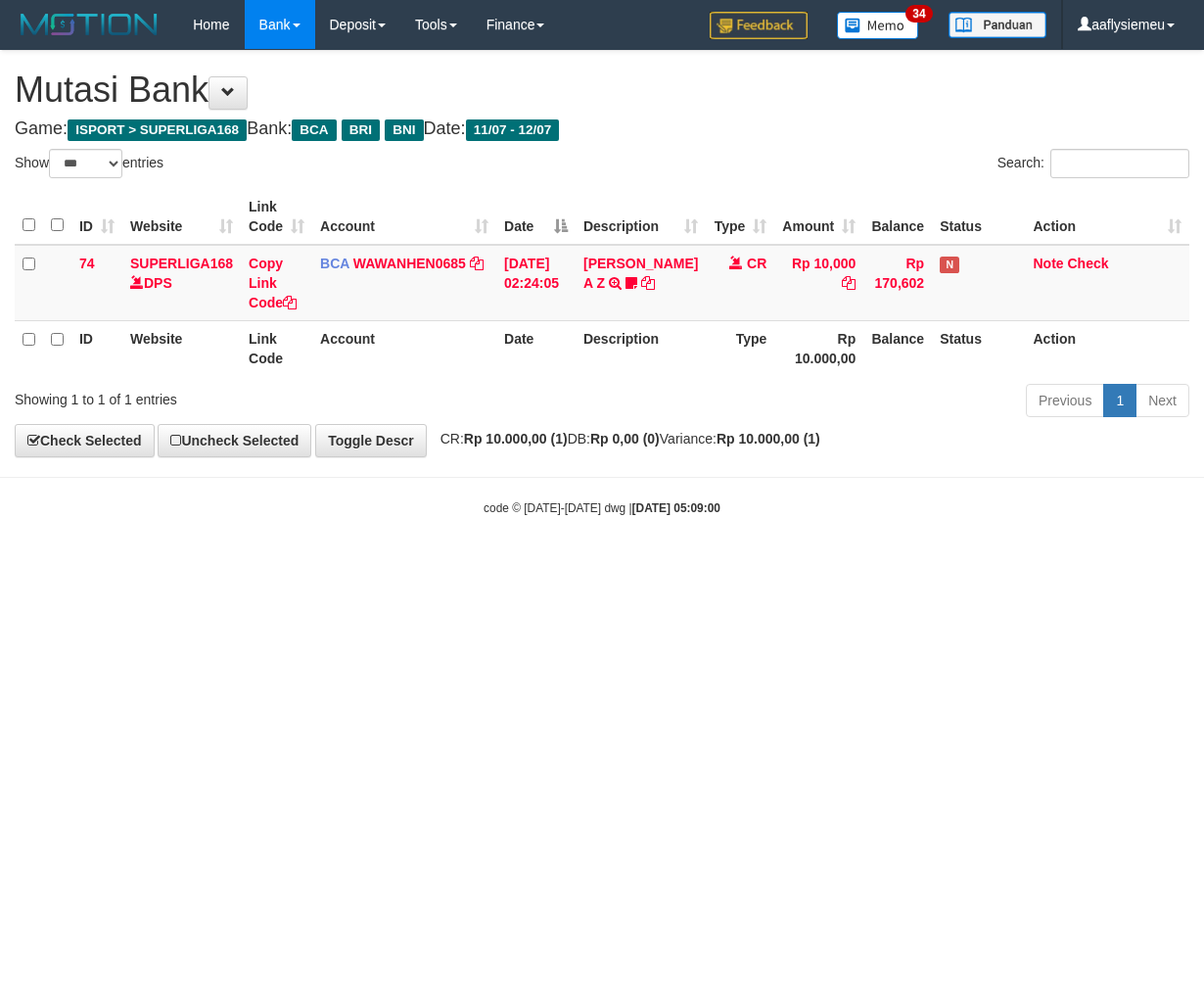 scroll, scrollTop: 0, scrollLeft: 0, axis: both 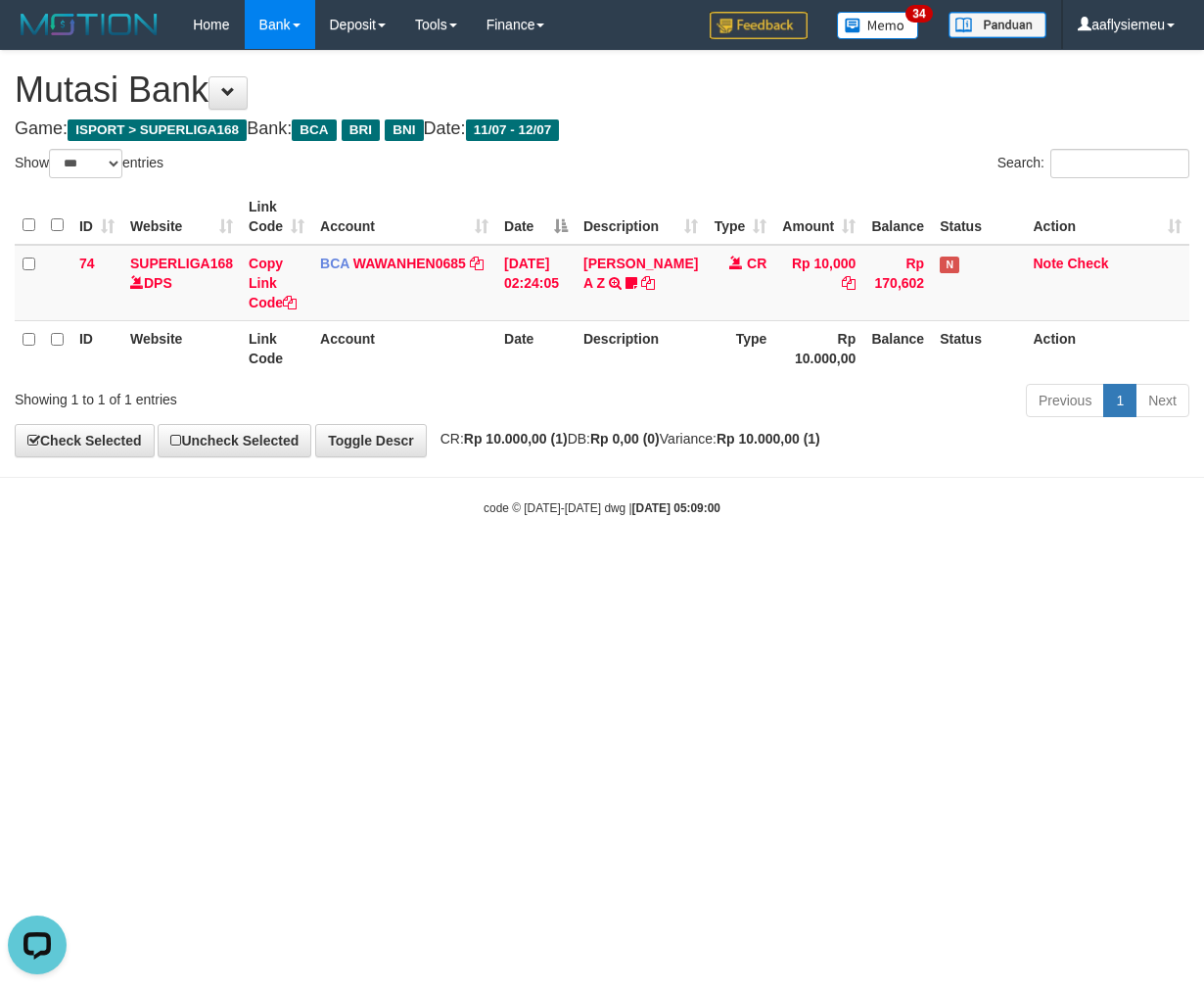click on "Toggle navigation
Home
Bank
Account List
Load
By Website
Group
[ISPORT]													SUPERLIGA168
By Load Group (DPS)" at bounding box center (602, 283) 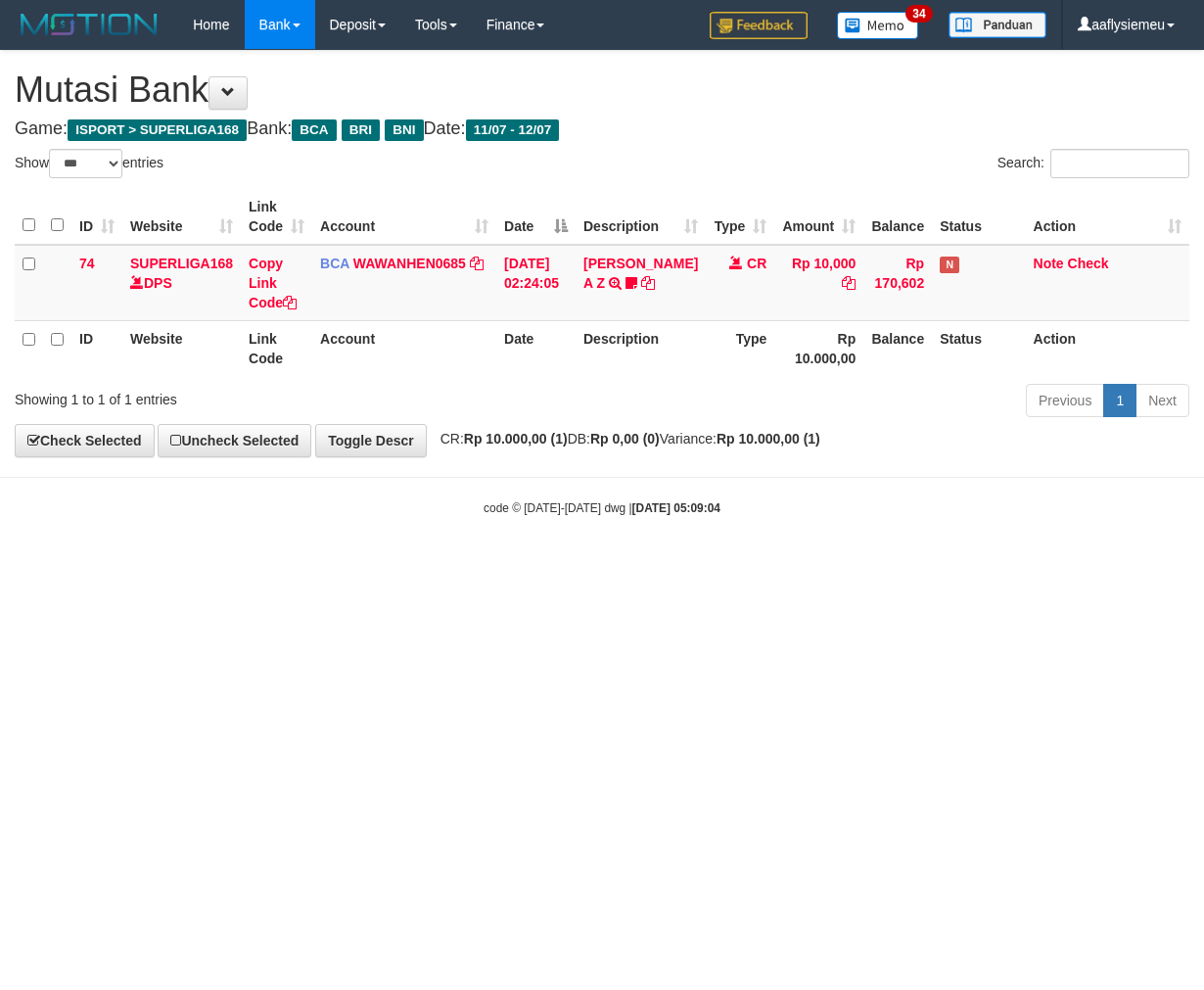 select on "***" 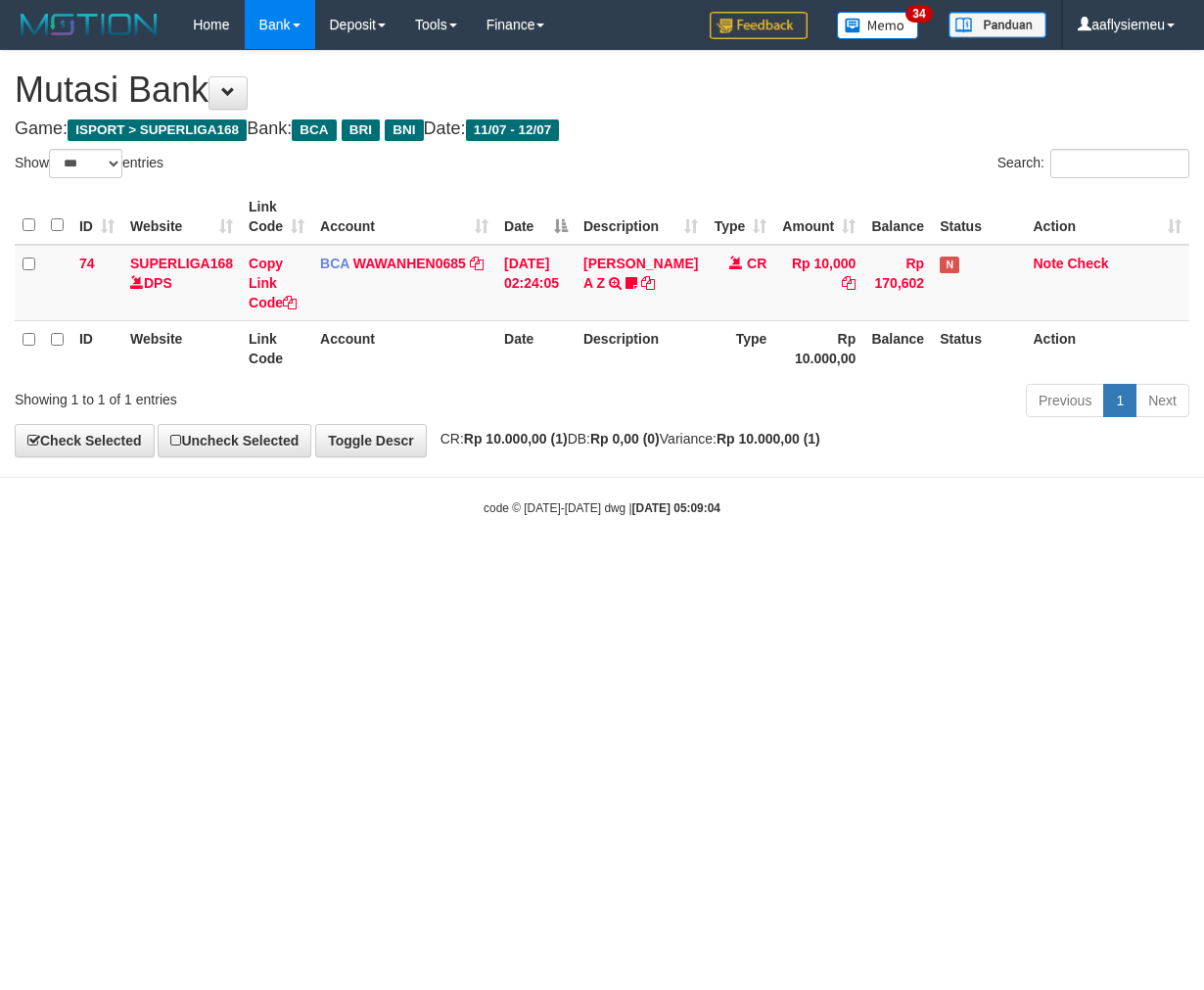 scroll, scrollTop: 0, scrollLeft: 0, axis: both 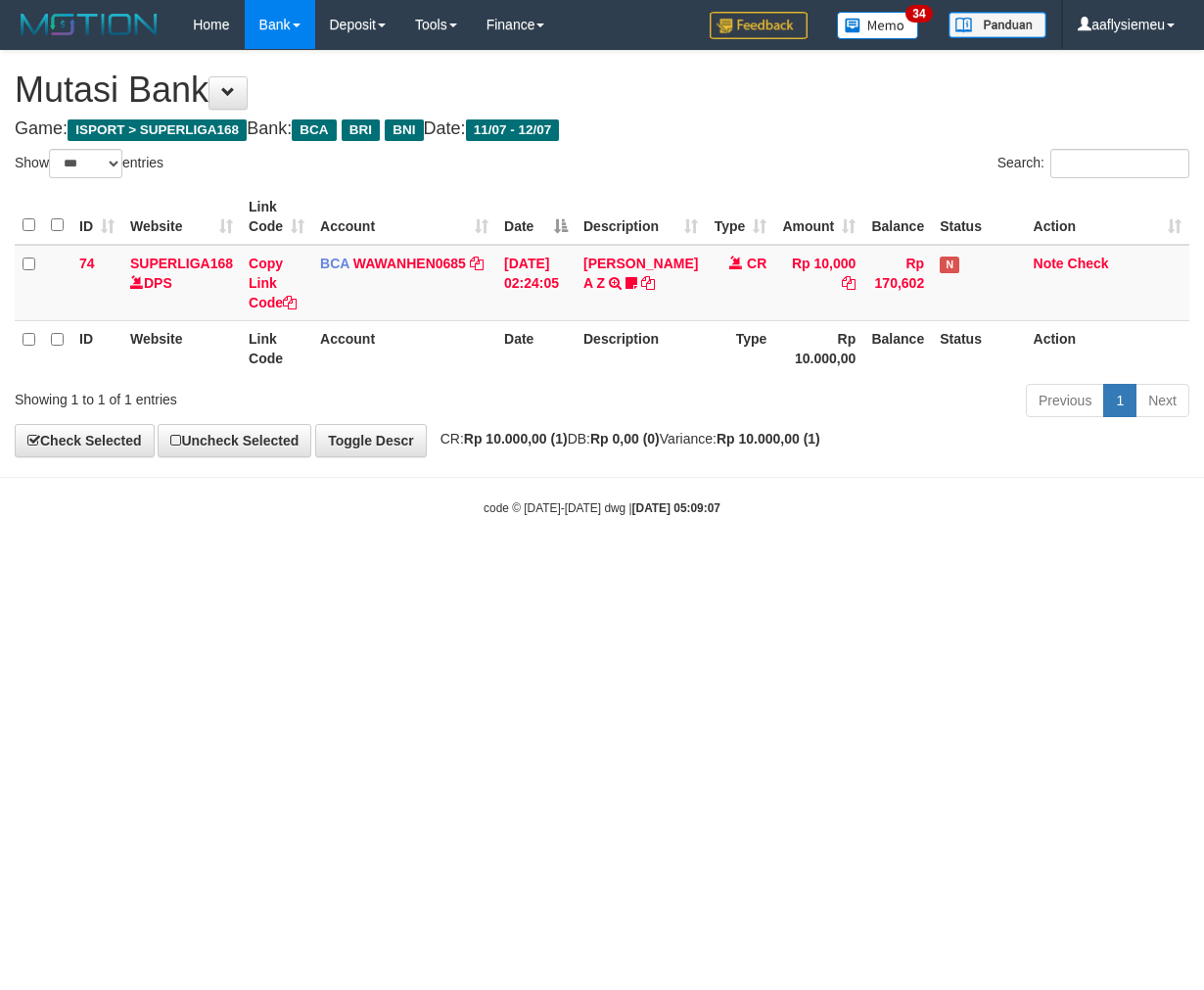 select on "***" 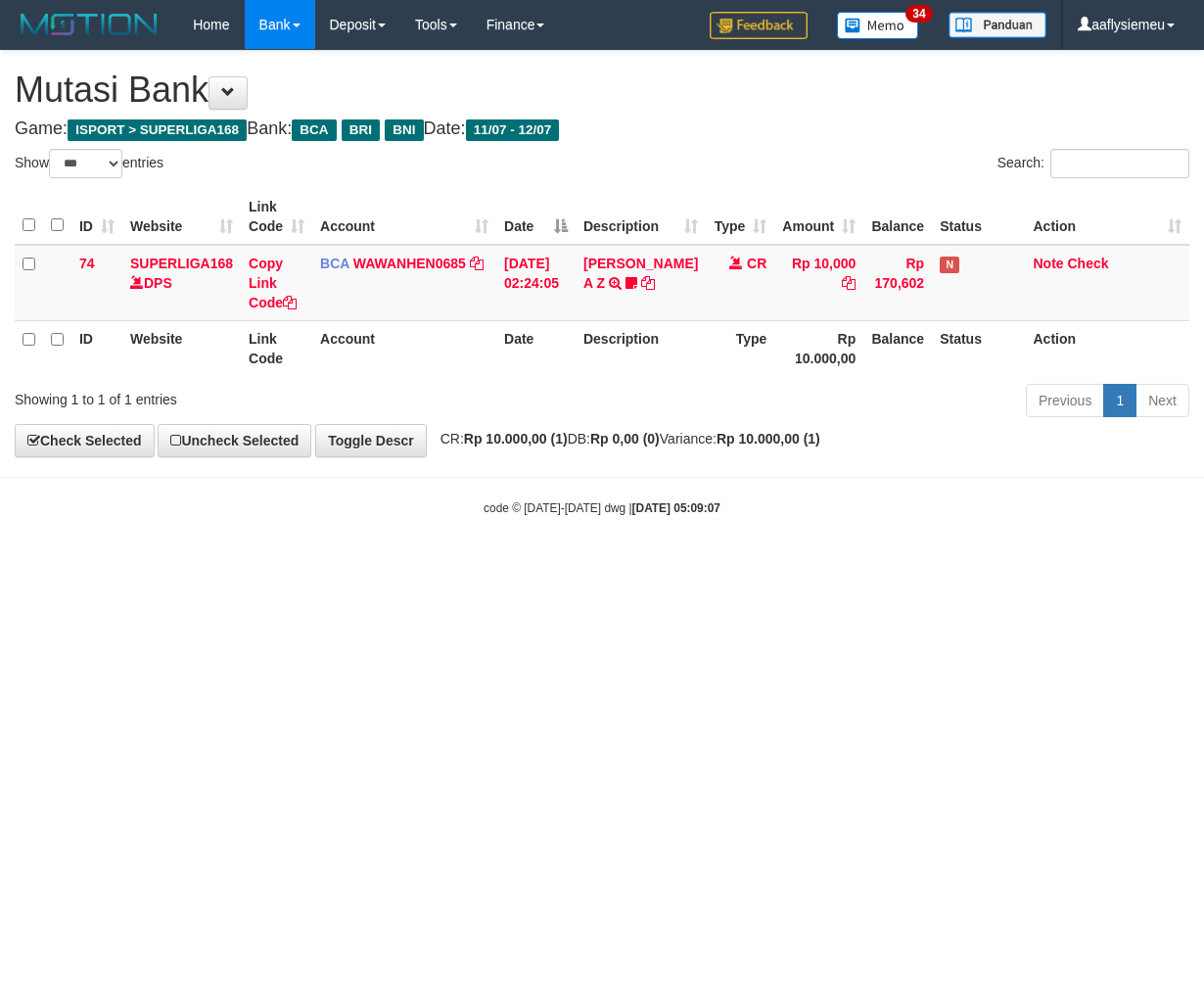 scroll, scrollTop: 0, scrollLeft: 0, axis: both 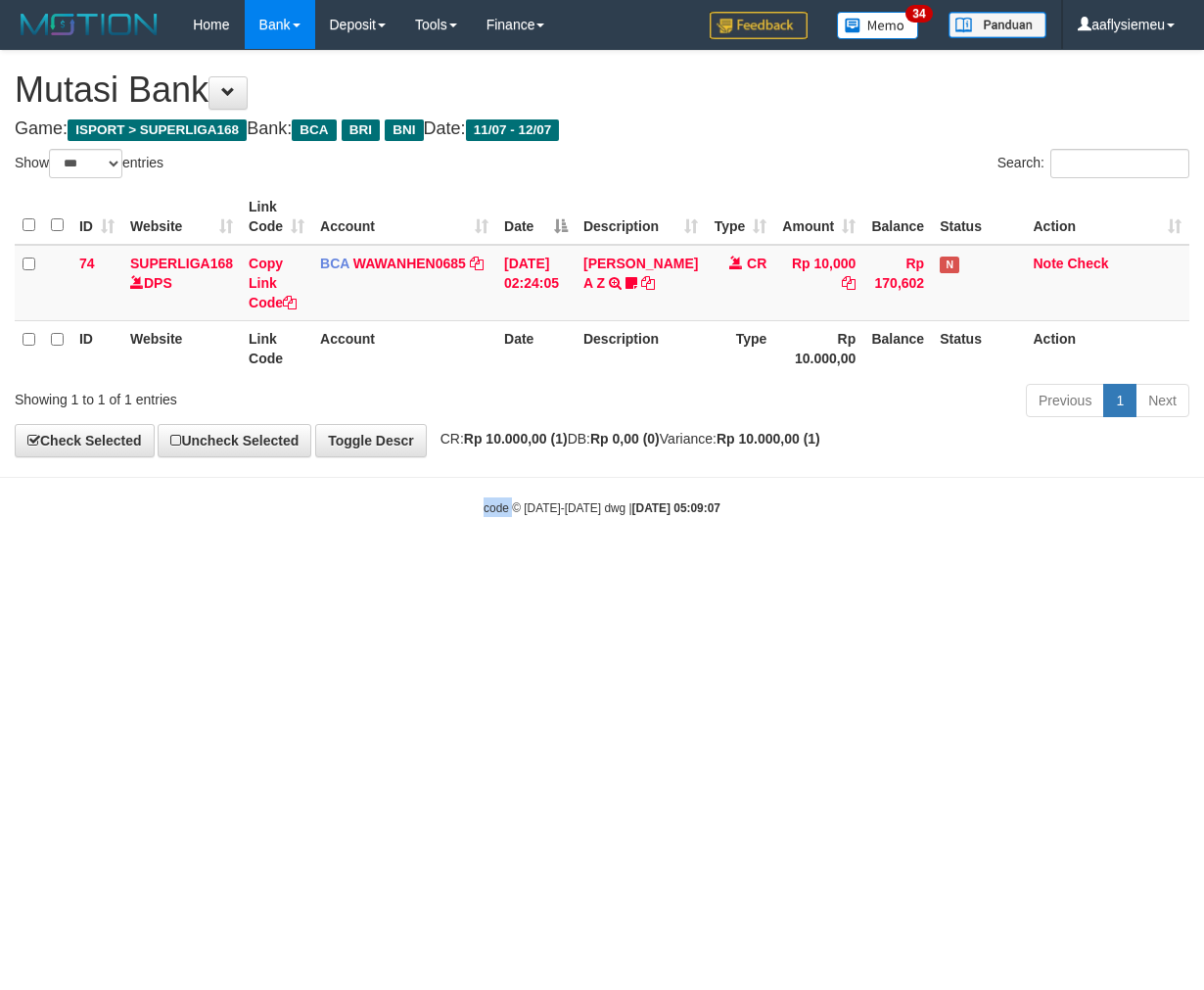 click on "Toggle navigation
Home
Bank
Account List
Load
By Website
Group
[ISPORT]													SUPERLIGA168
By Load Group (DPS)
34" at bounding box center (602, 283) 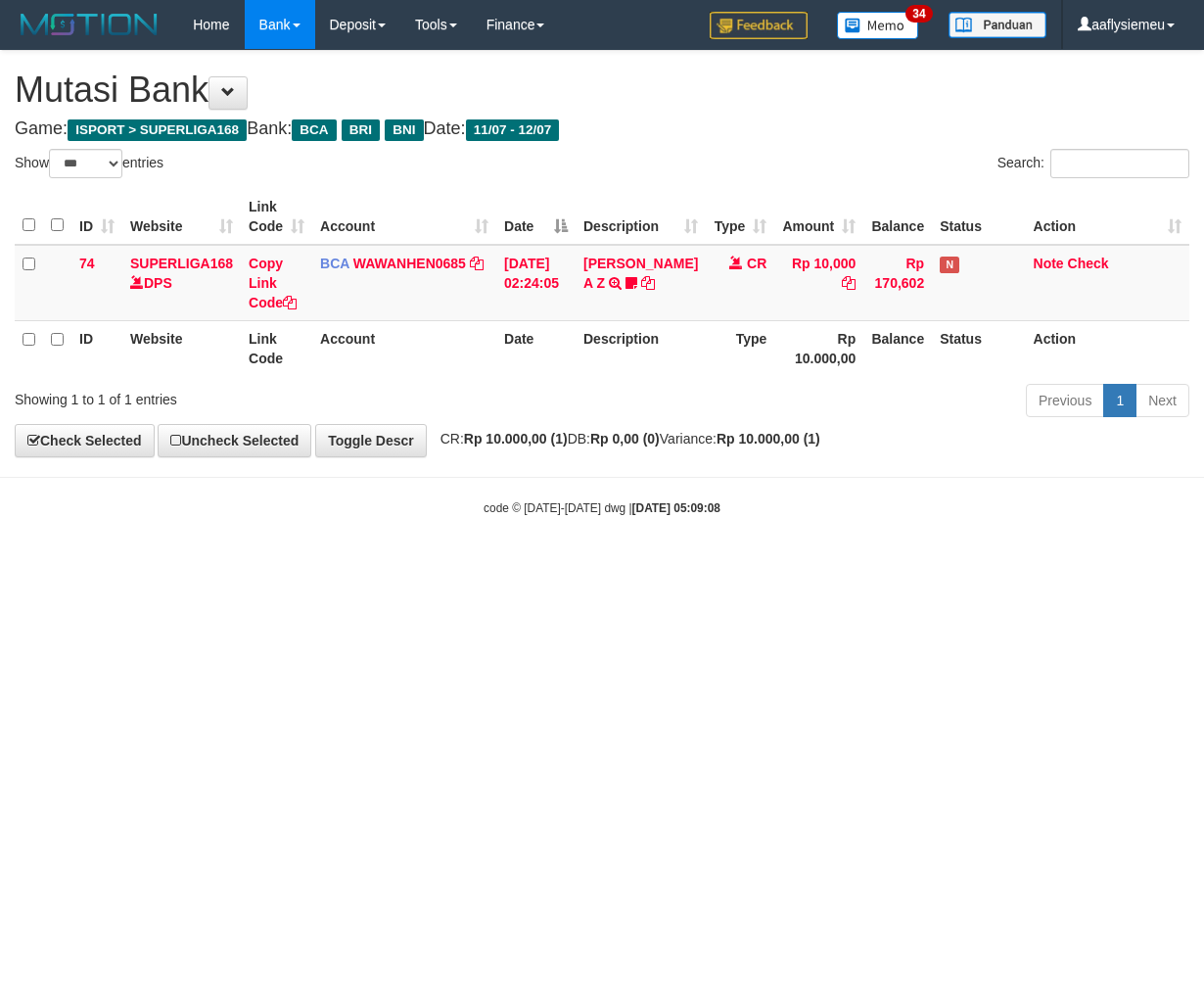 select on "***" 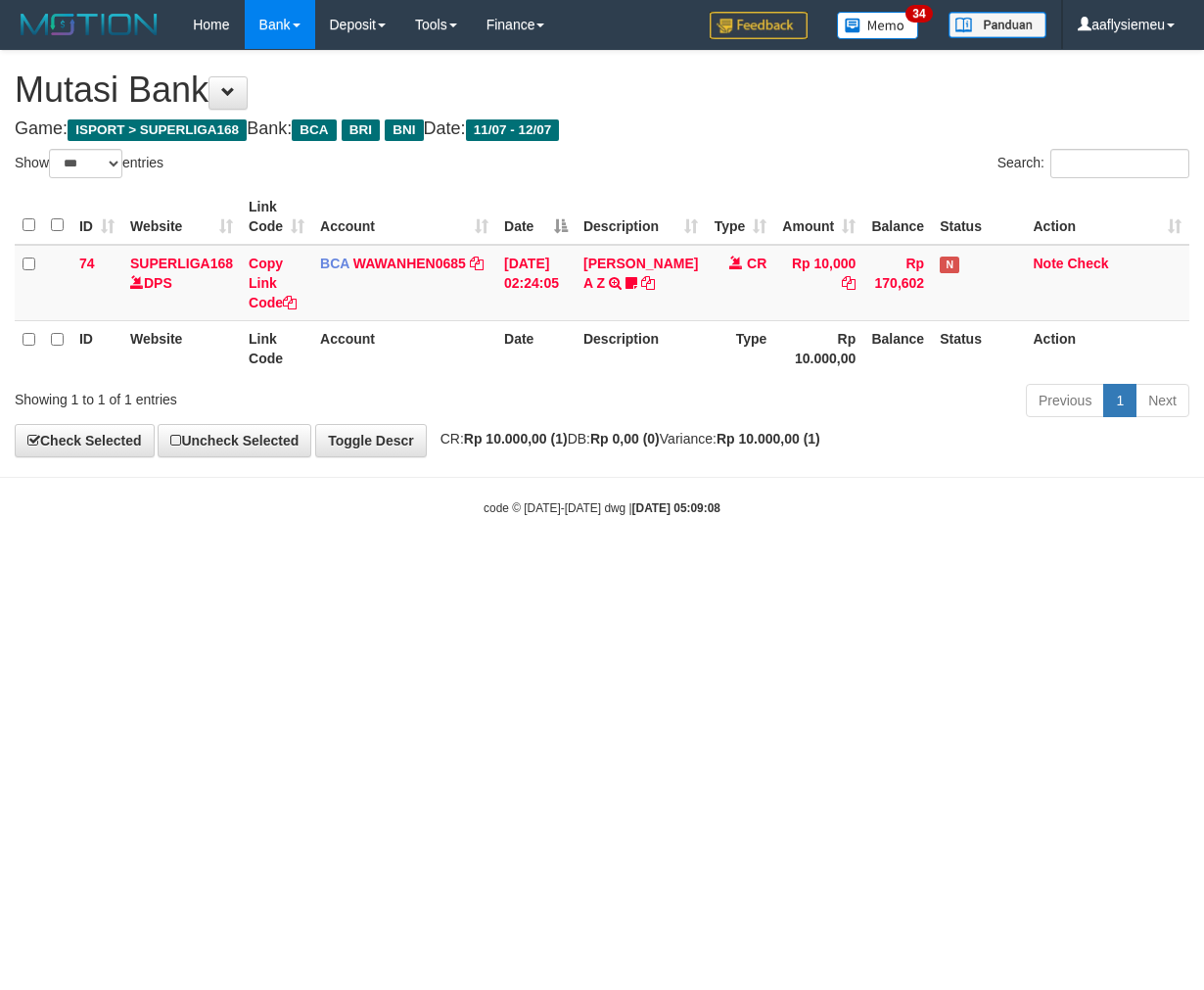 scroll, scrollTop: 0, scrollLeft: 0, axis: both 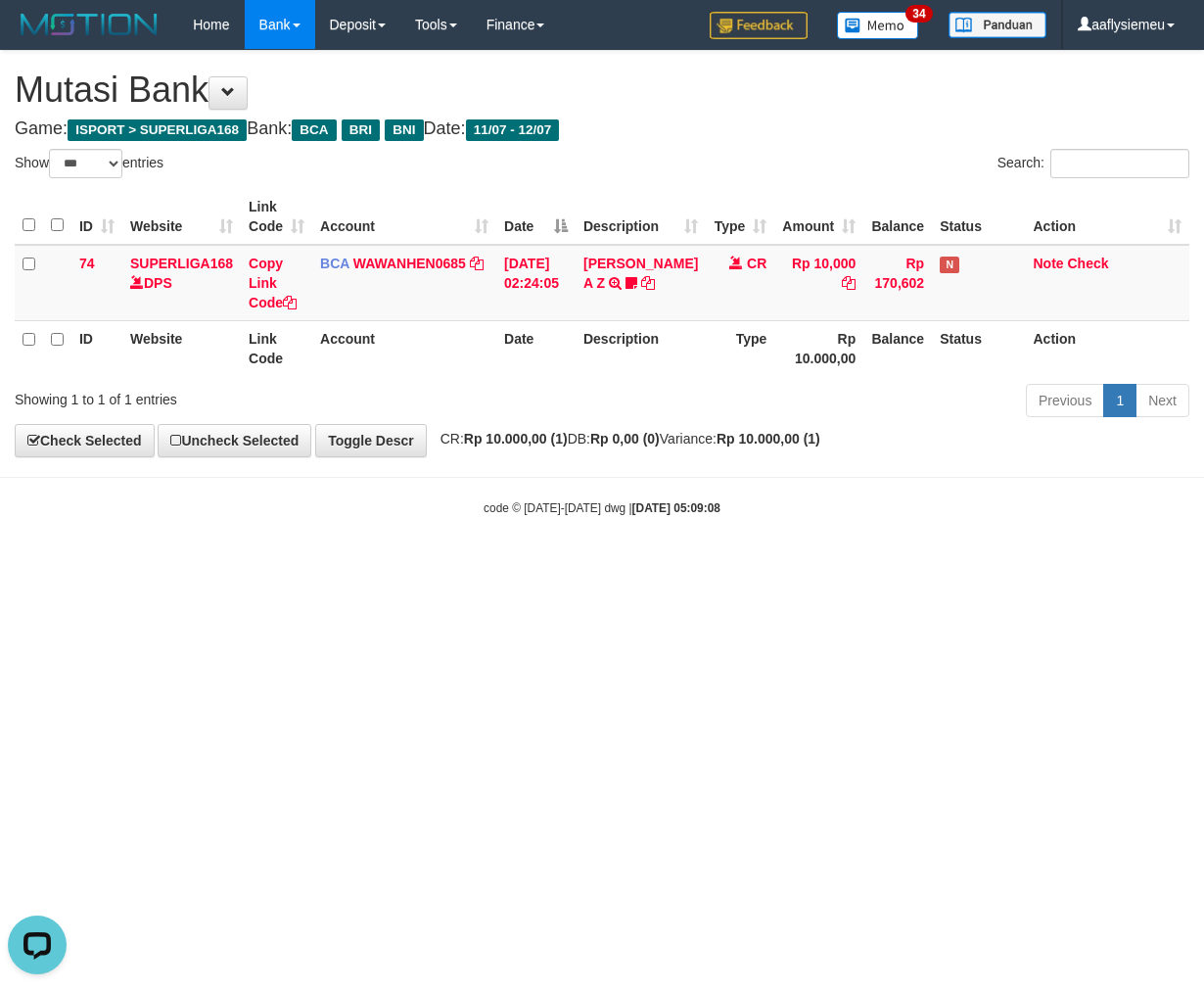 click on "Toggle navigation
Home
Bank
Account List
Load
By Website
Group
[ISPORT]													SUPERLIGA168
By Load Group (DPS)" at bounding box center [602, 283] 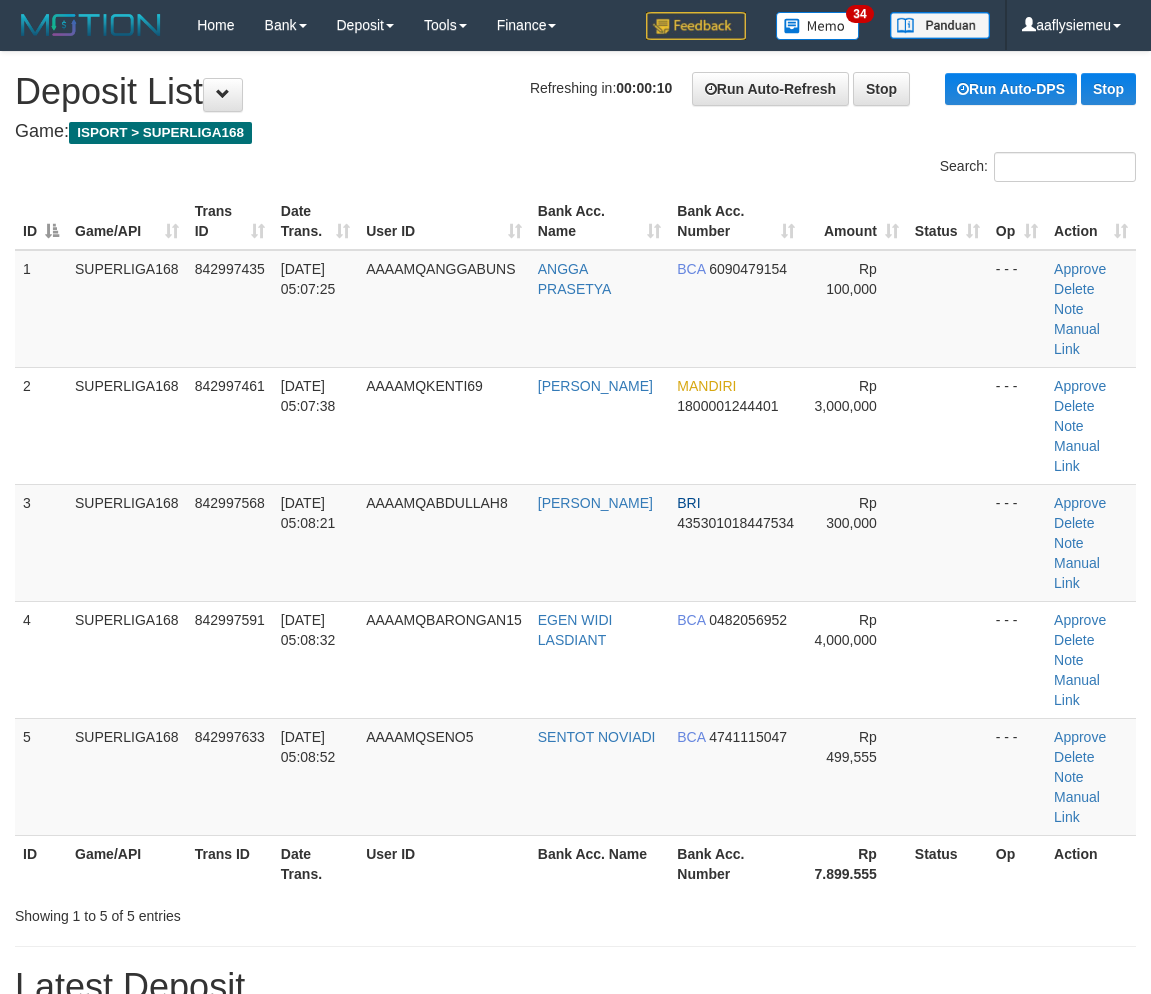 scroll, scrollTop: 0, scrollLeft: 0, axis: both 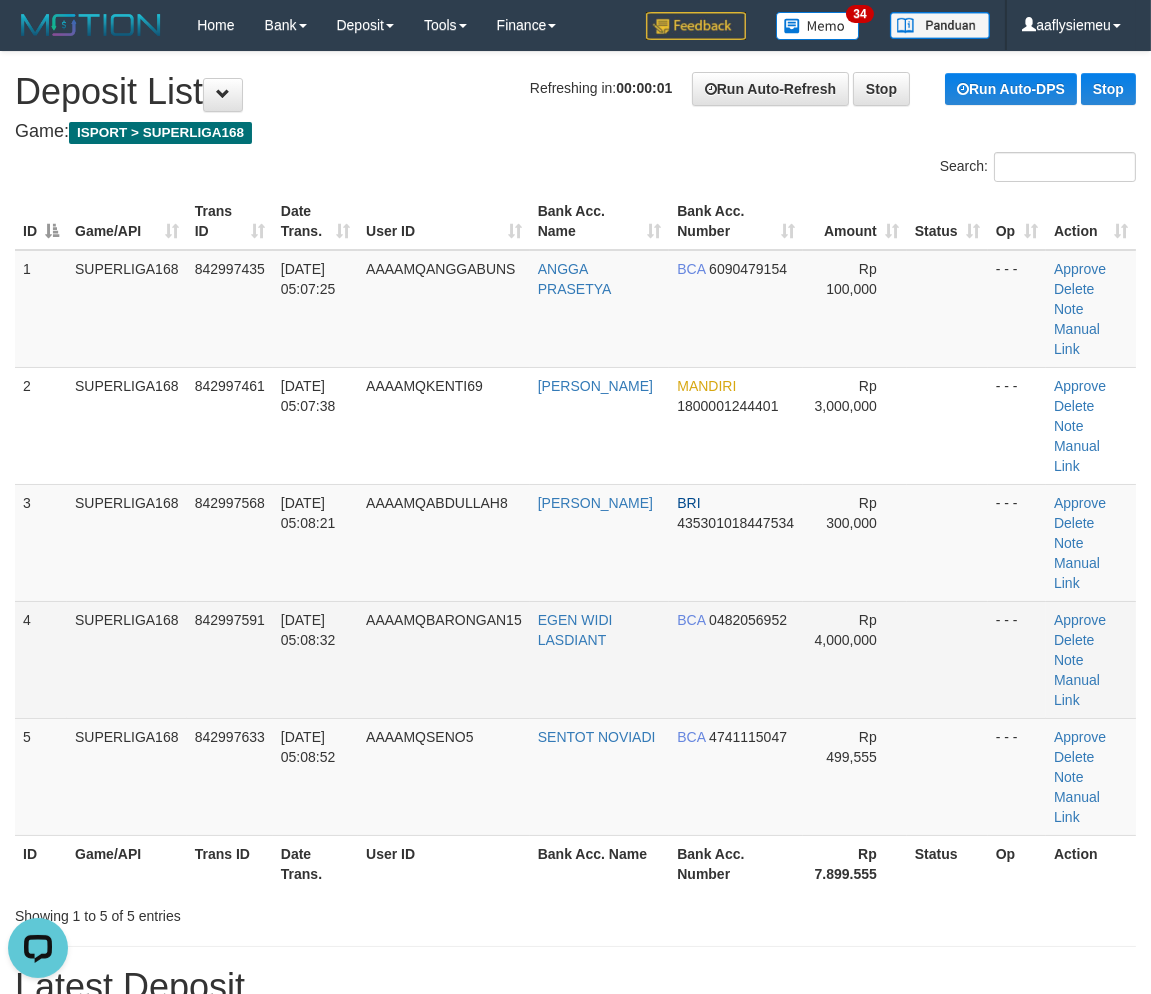 click on "1
SUPERLIGA168
842997435
12/07/2025 05:07:25
AAAAMQANGGABUNS
ANGGA PRASETYA
BCA
6090479154
Rp 100,000
- - -
Approve
Delete
Note
Manual Link
2
SUPERLIGA168
842997461
12/07/2025 05:07:38
AAAAMQKENTI69
HENDRIK ADITIARA
MANDIRI
1800001244401
Rp 3,000,000
- - -
Approve" at bounding box center (575, 543) 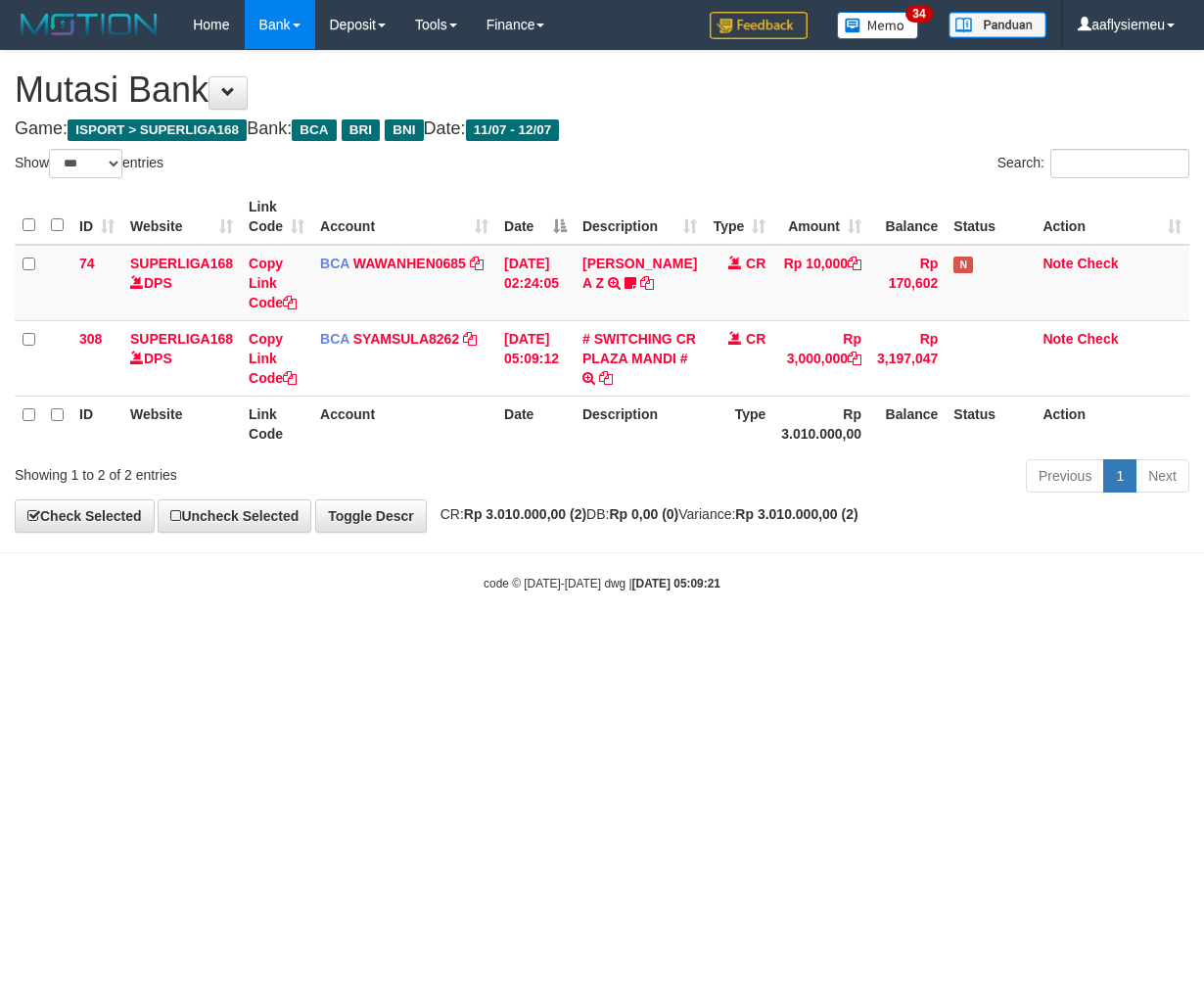 select on "***" 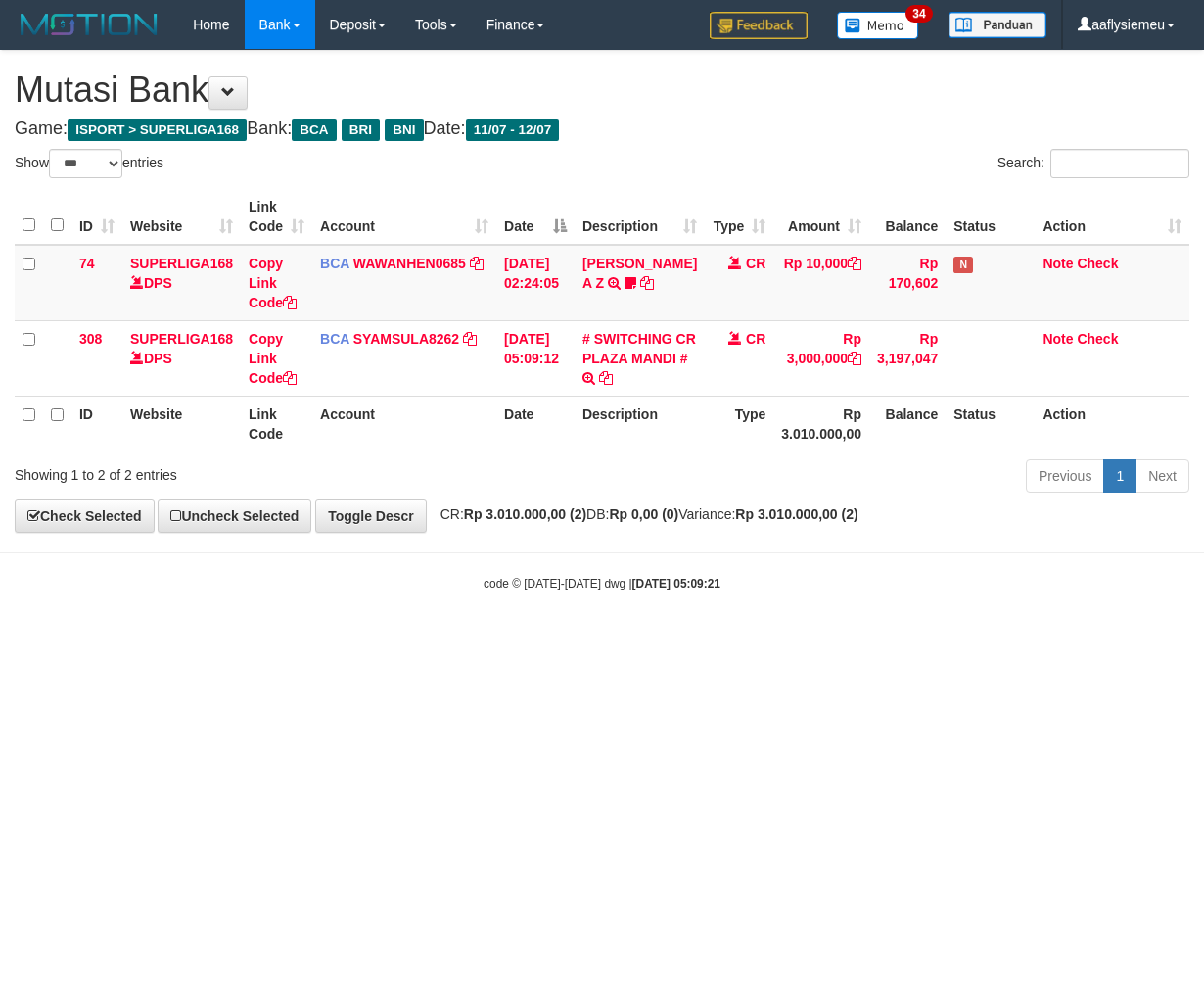 scroll, scrollTop: 0, scrollLeft: 0, axis: both 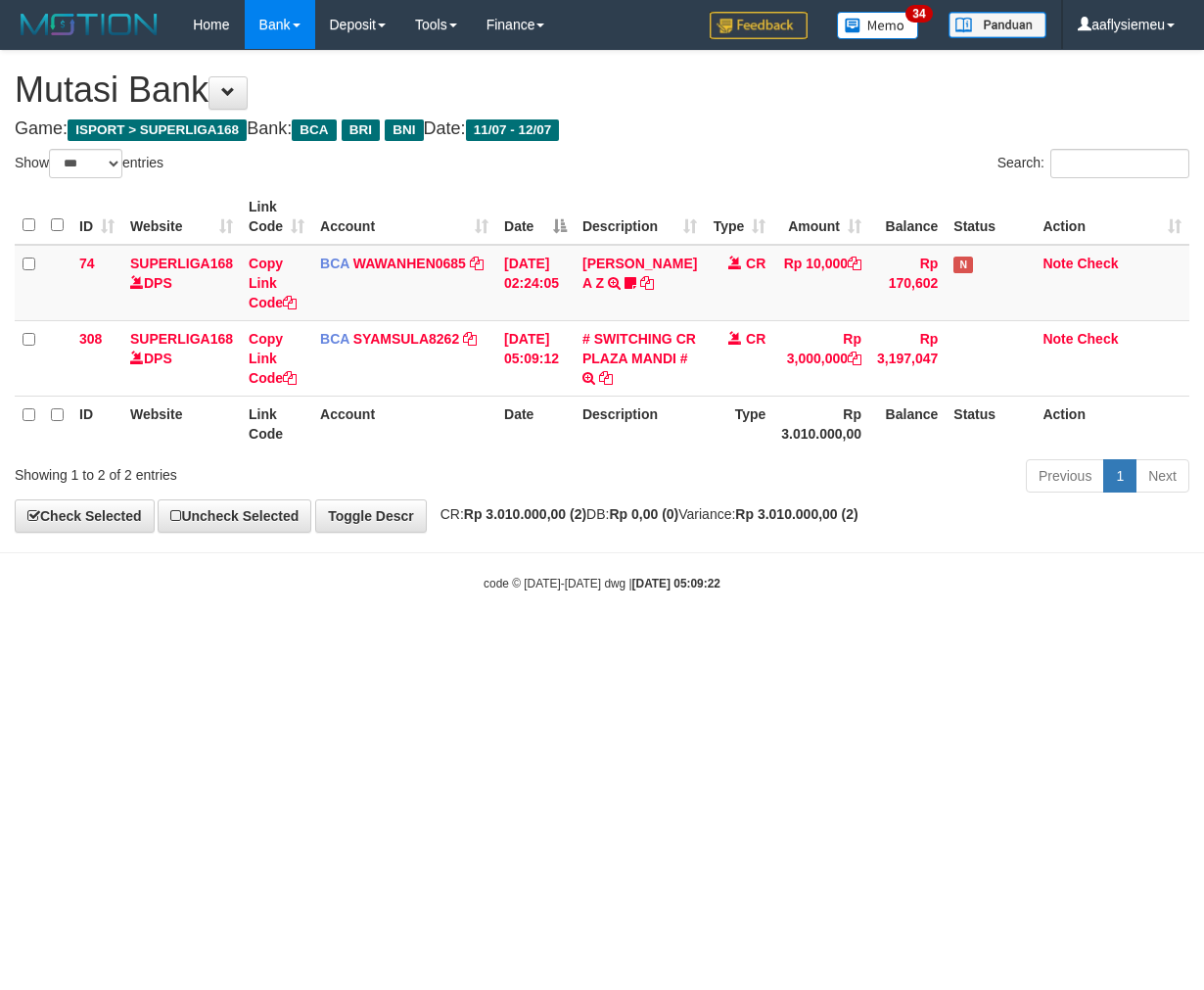 select on "***" 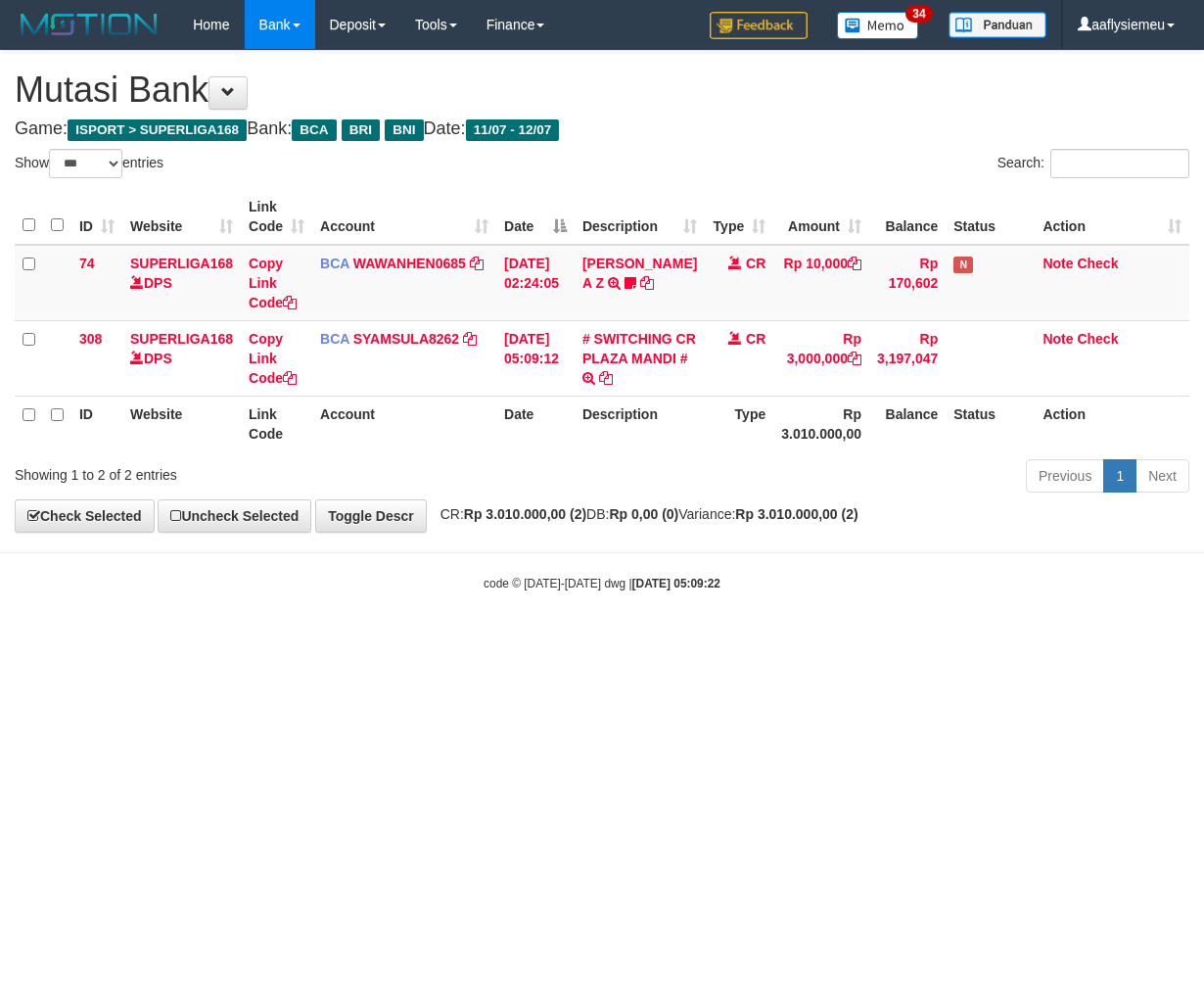 scroll, scrollTop: 0, scrollLeft: 0, axis: both 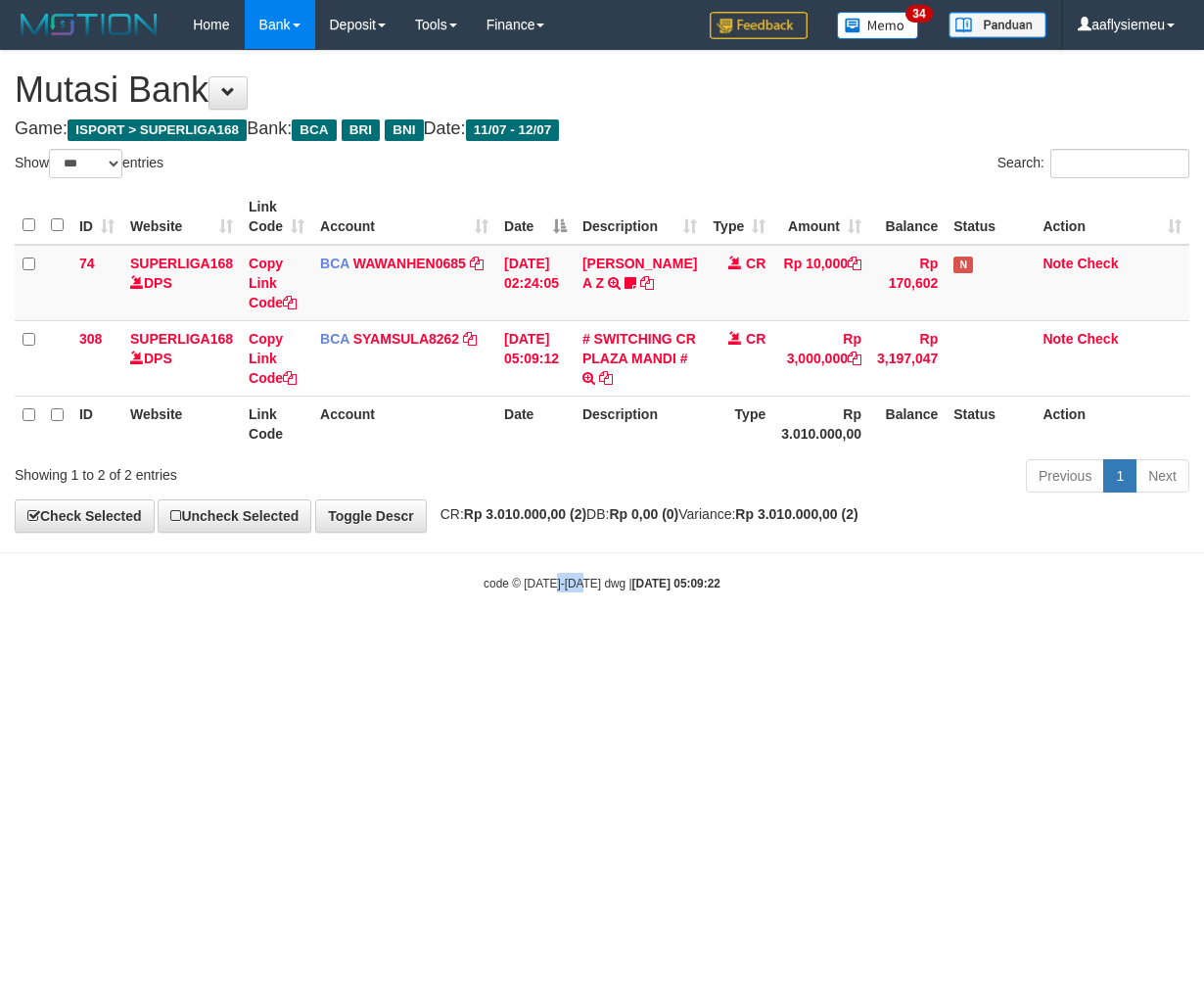 click on "Toggle navigation
Home
Bank
Account List
Load
By Website
Group
[ISPORT]													SUPERLIGA168
By Load Group (DPS)" at bounding box center [602, 320] 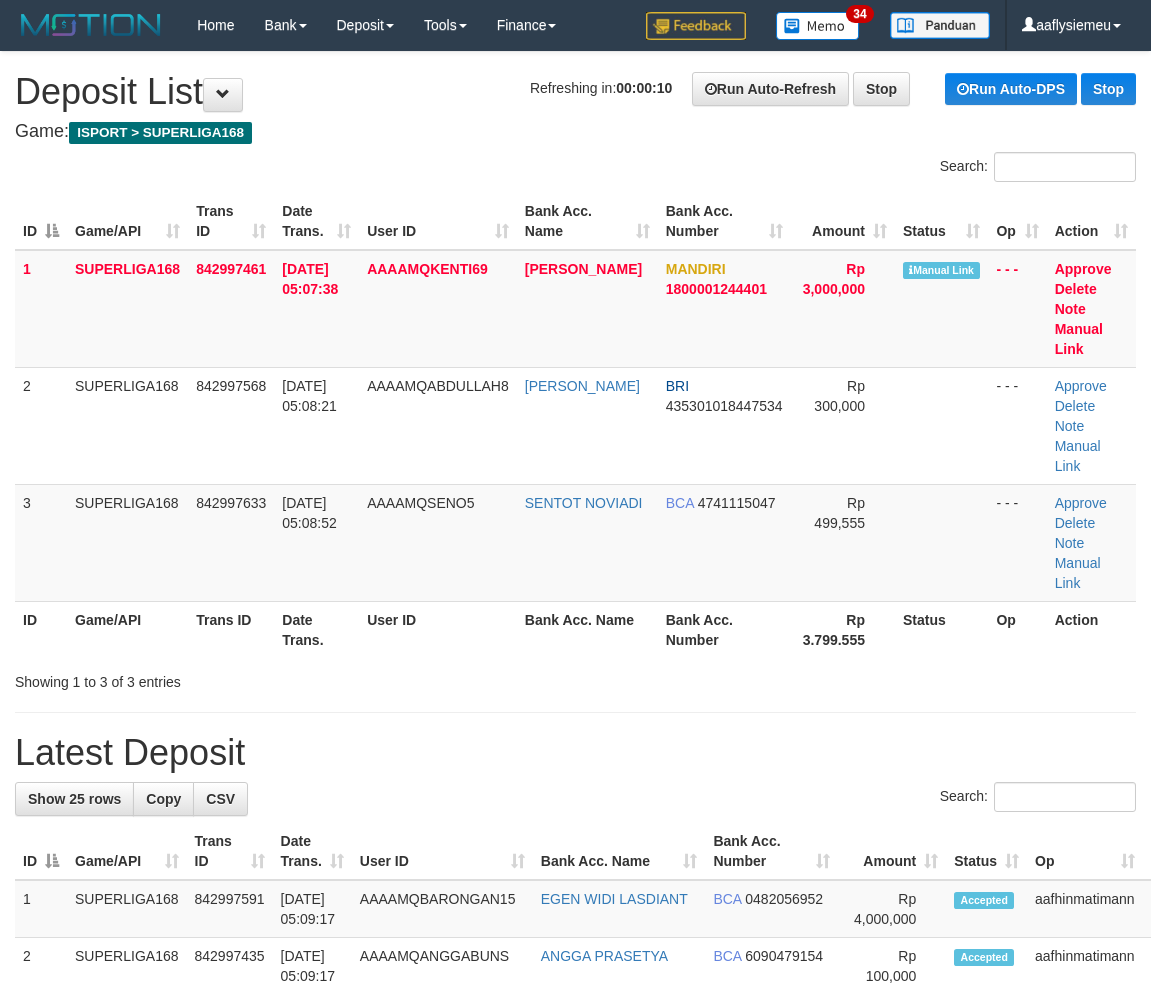 scroll, scrollTop: 0, scrollLeft: 0, axis: both 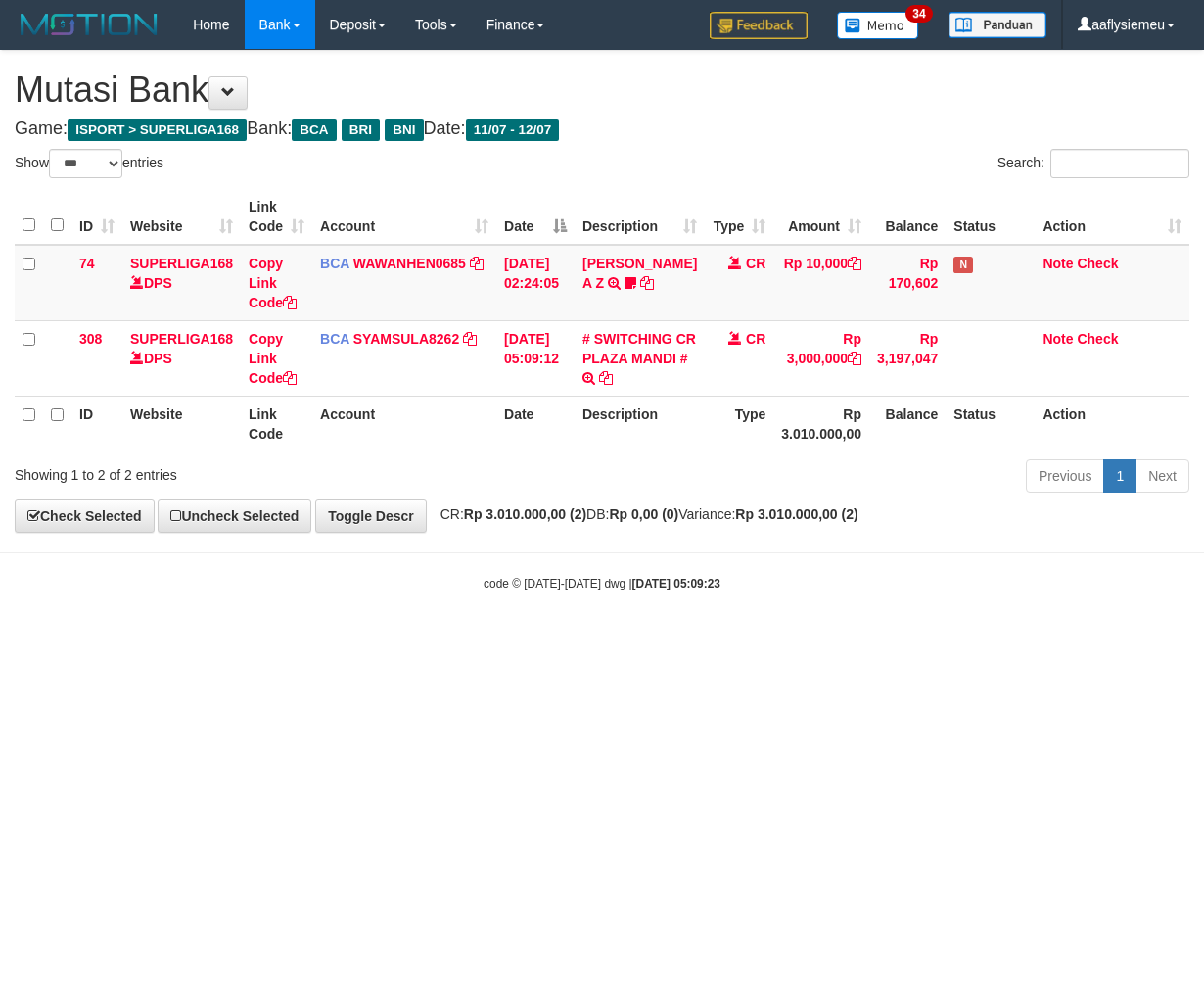 select on "***" 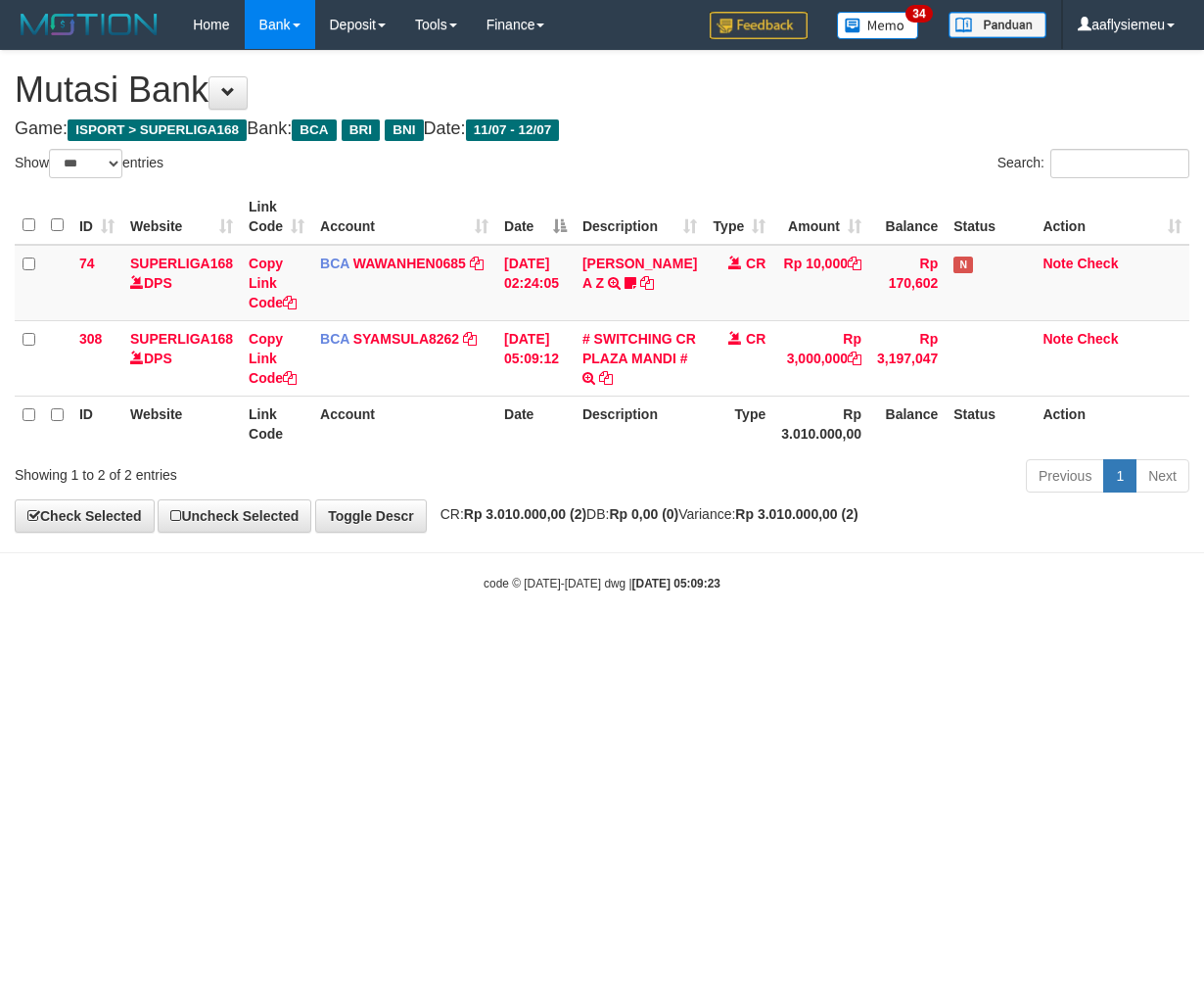scroll, scrollTop: 0, scrollLeft: 0, axis: both 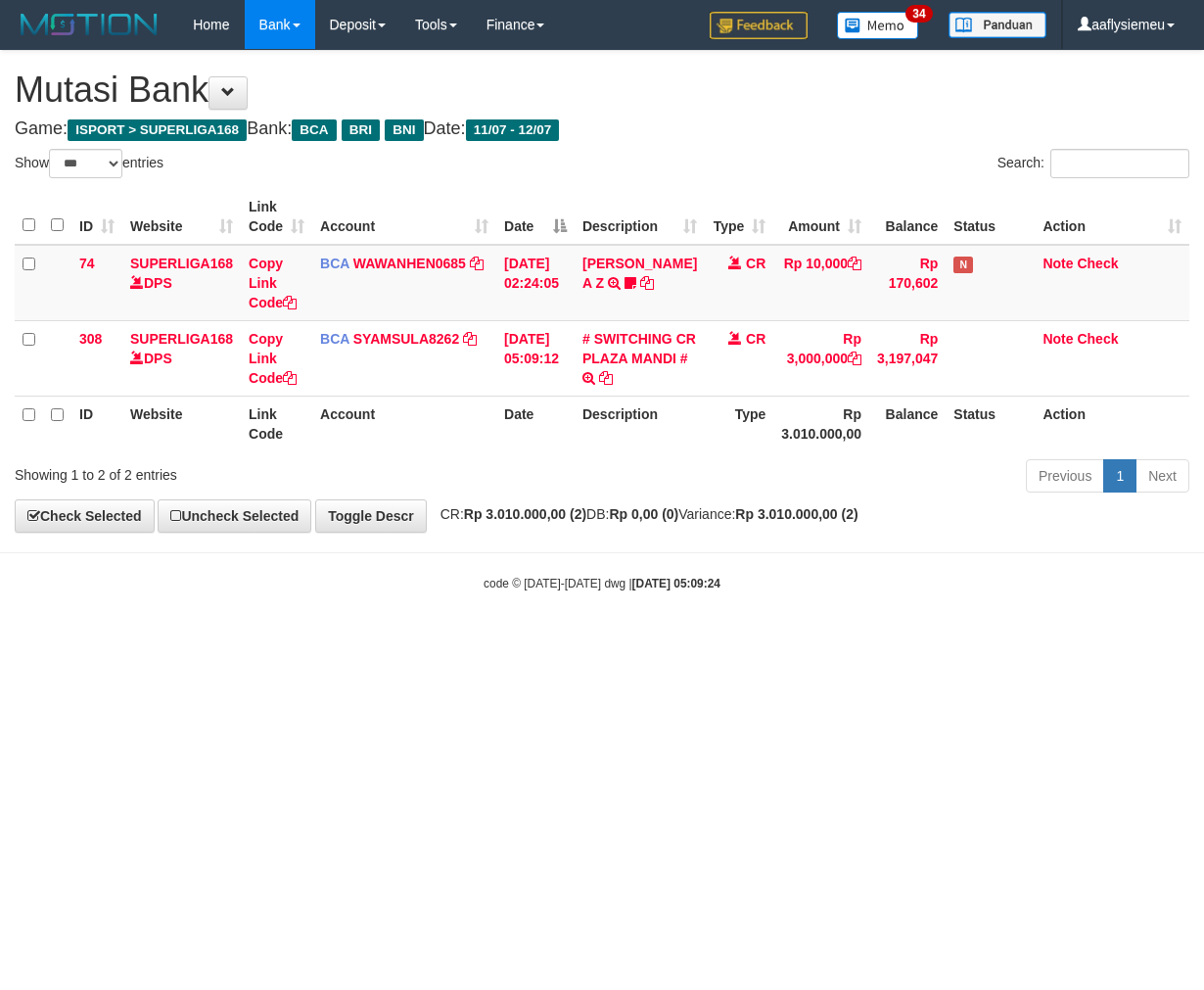 select on "***" 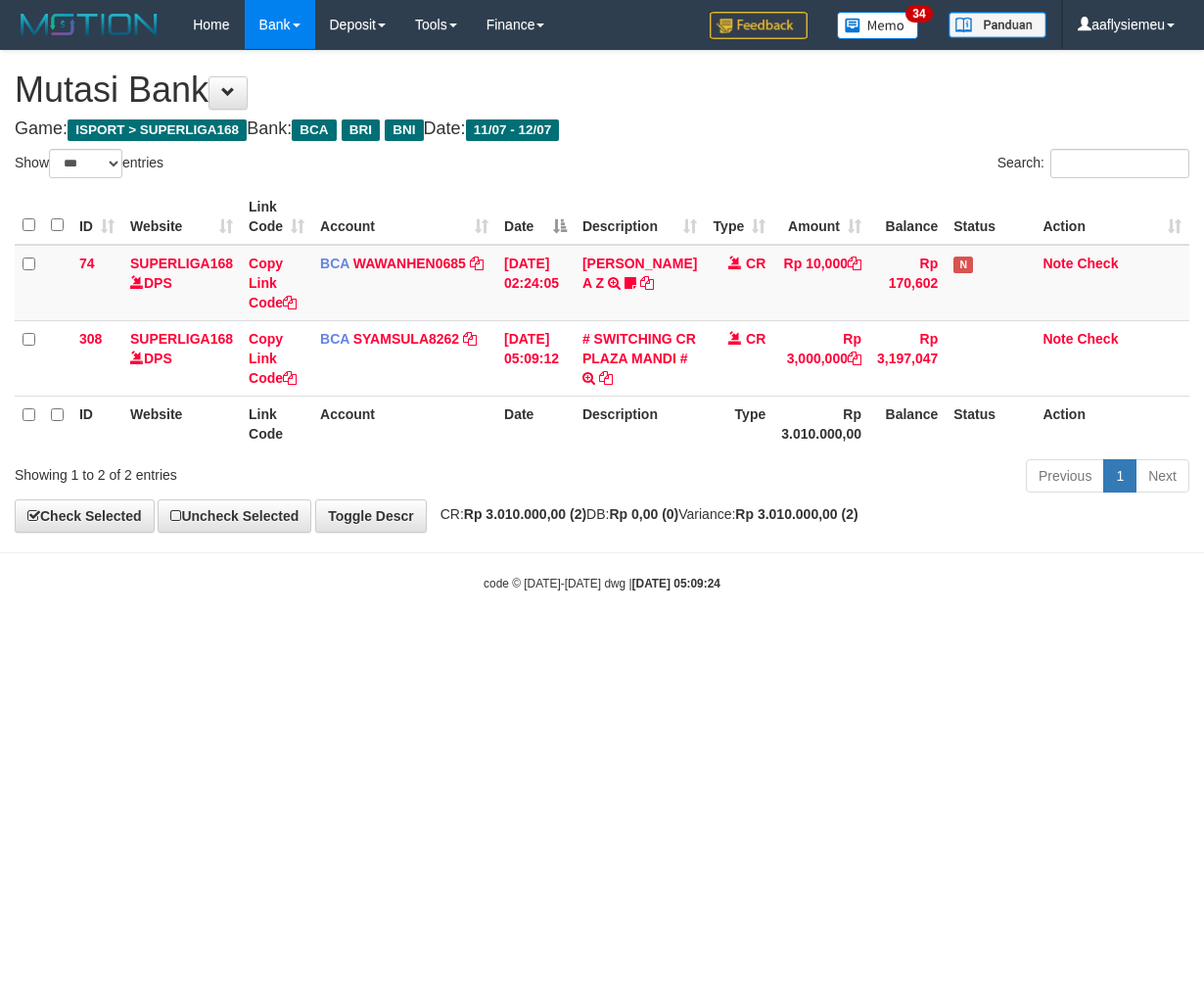 scroll, scrollTop: 0, scrollLeft: 0, axis: both 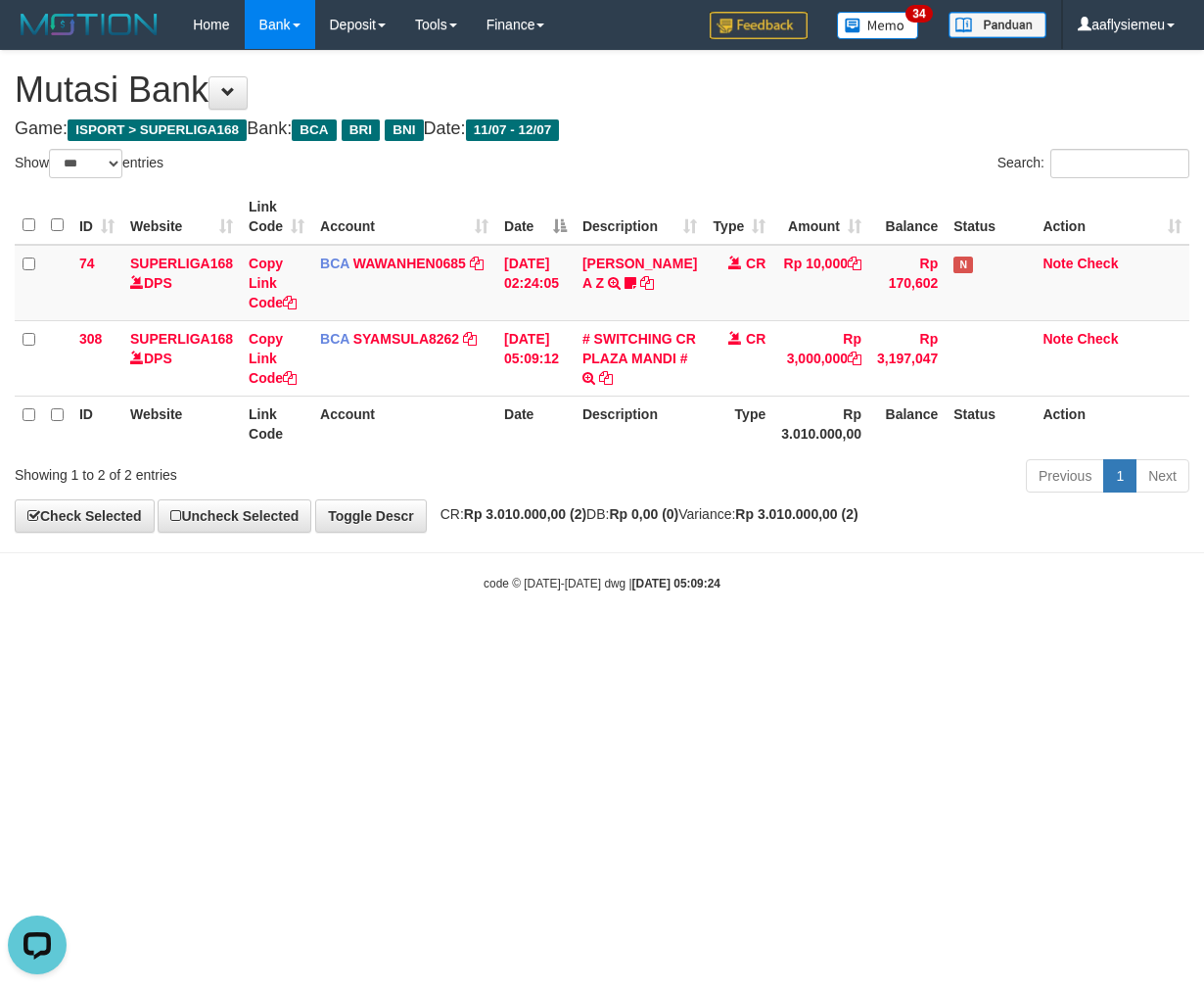 drag, startPoint x: 768, startPoint y: 71, endPoint x: 781, endPoint y: 124, distance: 54.571055 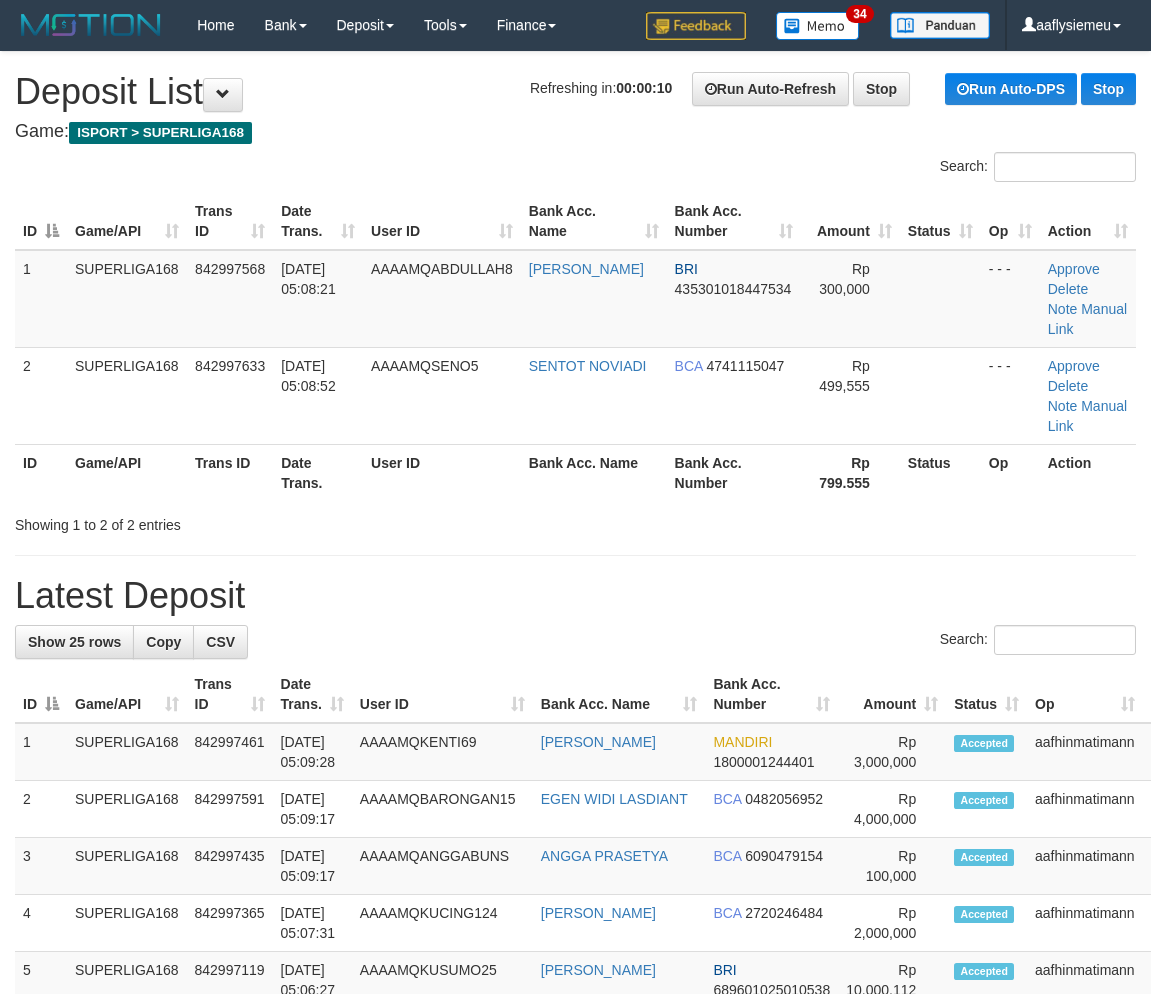 scroll, scrollTop: 0, scrollLeft: 0, axis: both 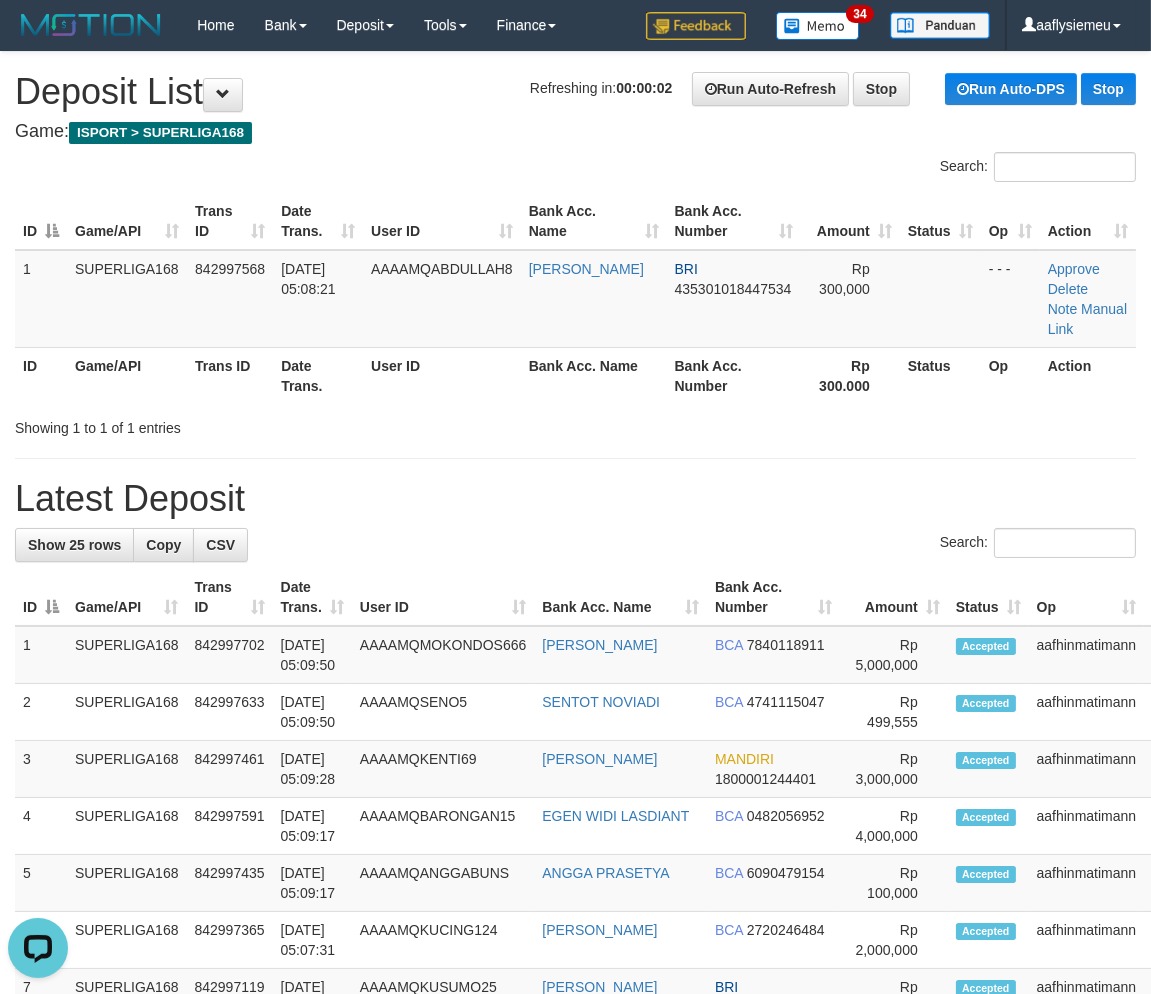 click on "User ID" at bounding box center [442, 375] 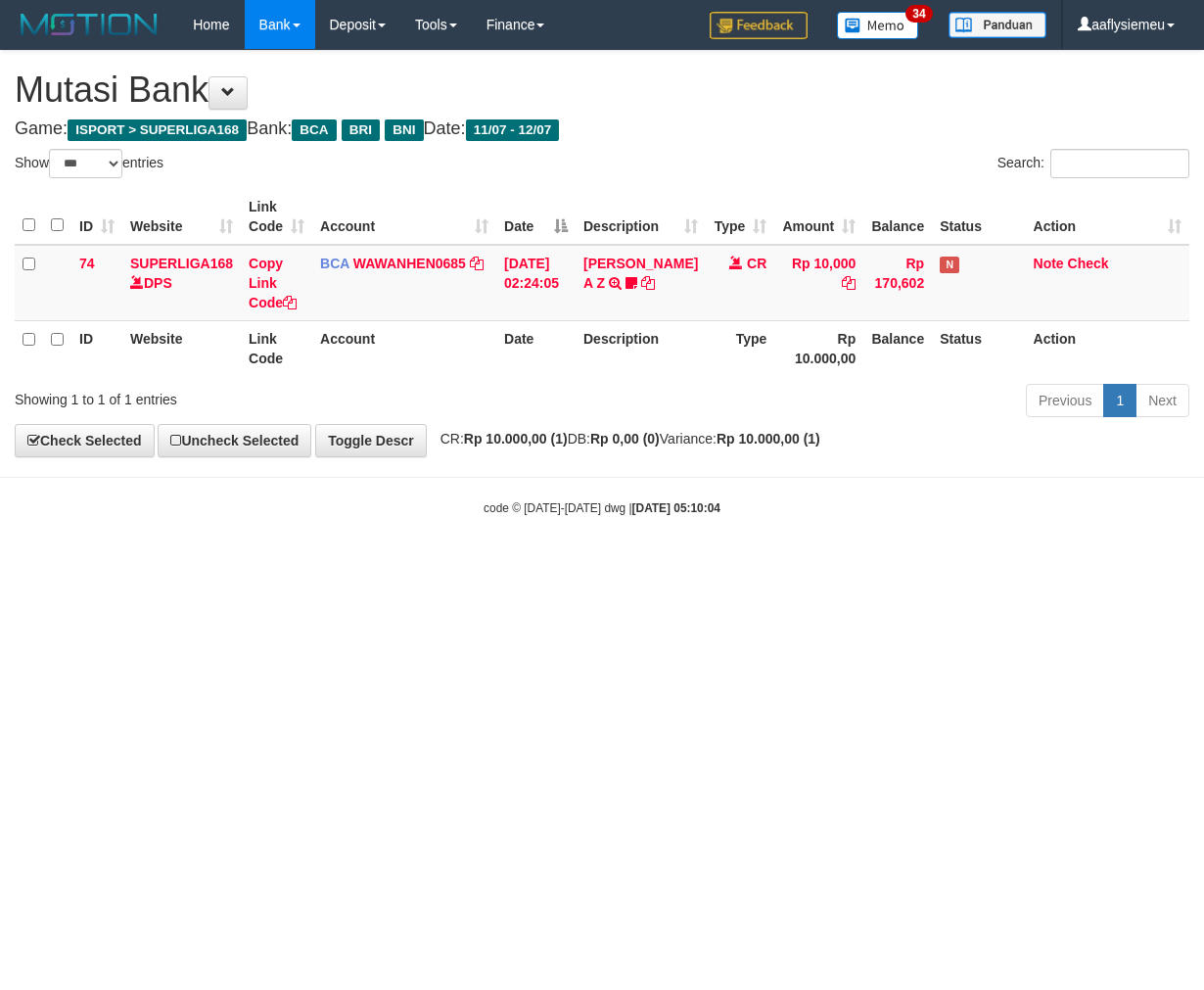 select on "***" 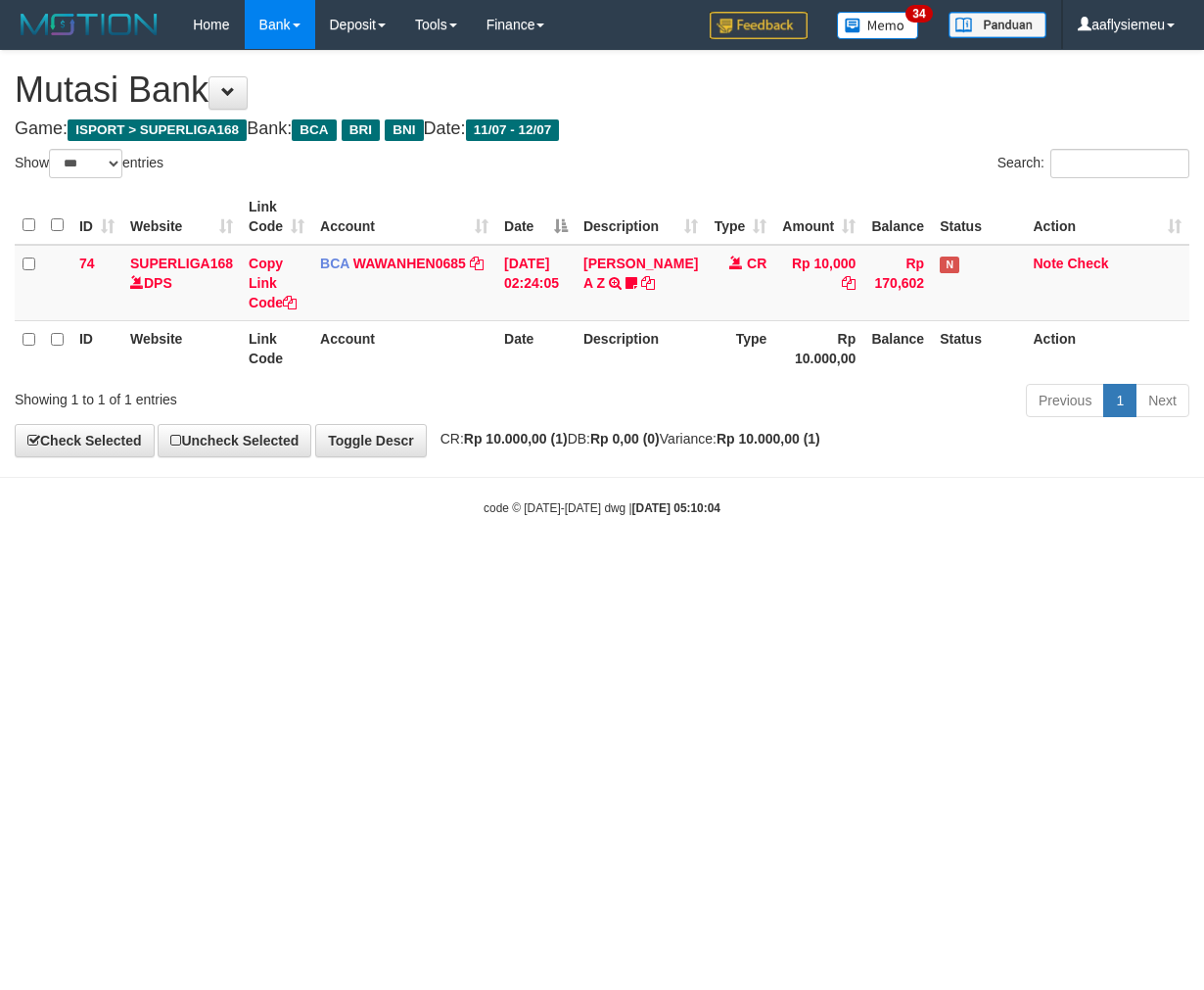 scroll, scrollTop: 0, scrollLeft: 0, axis: both 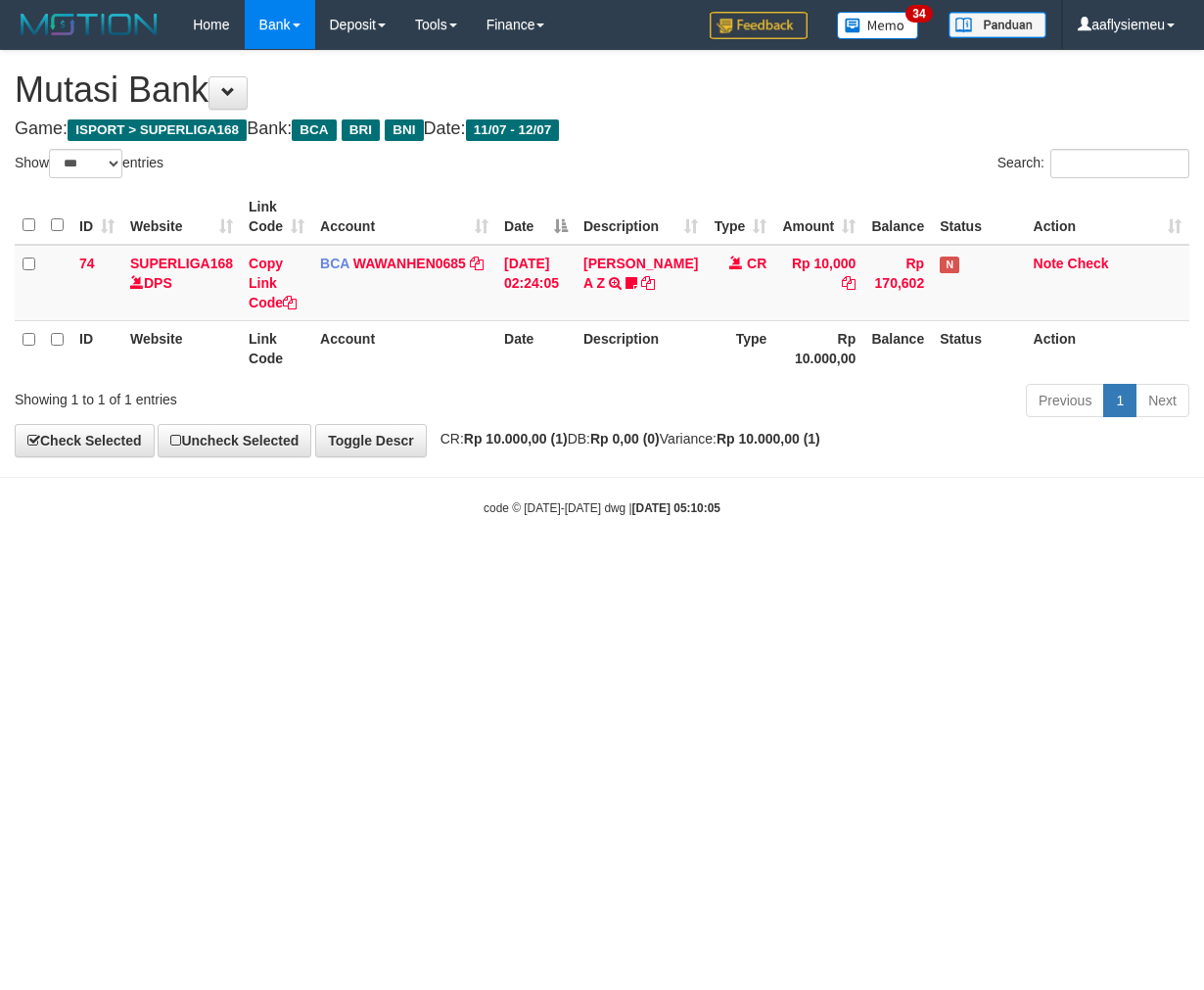 select on "***" 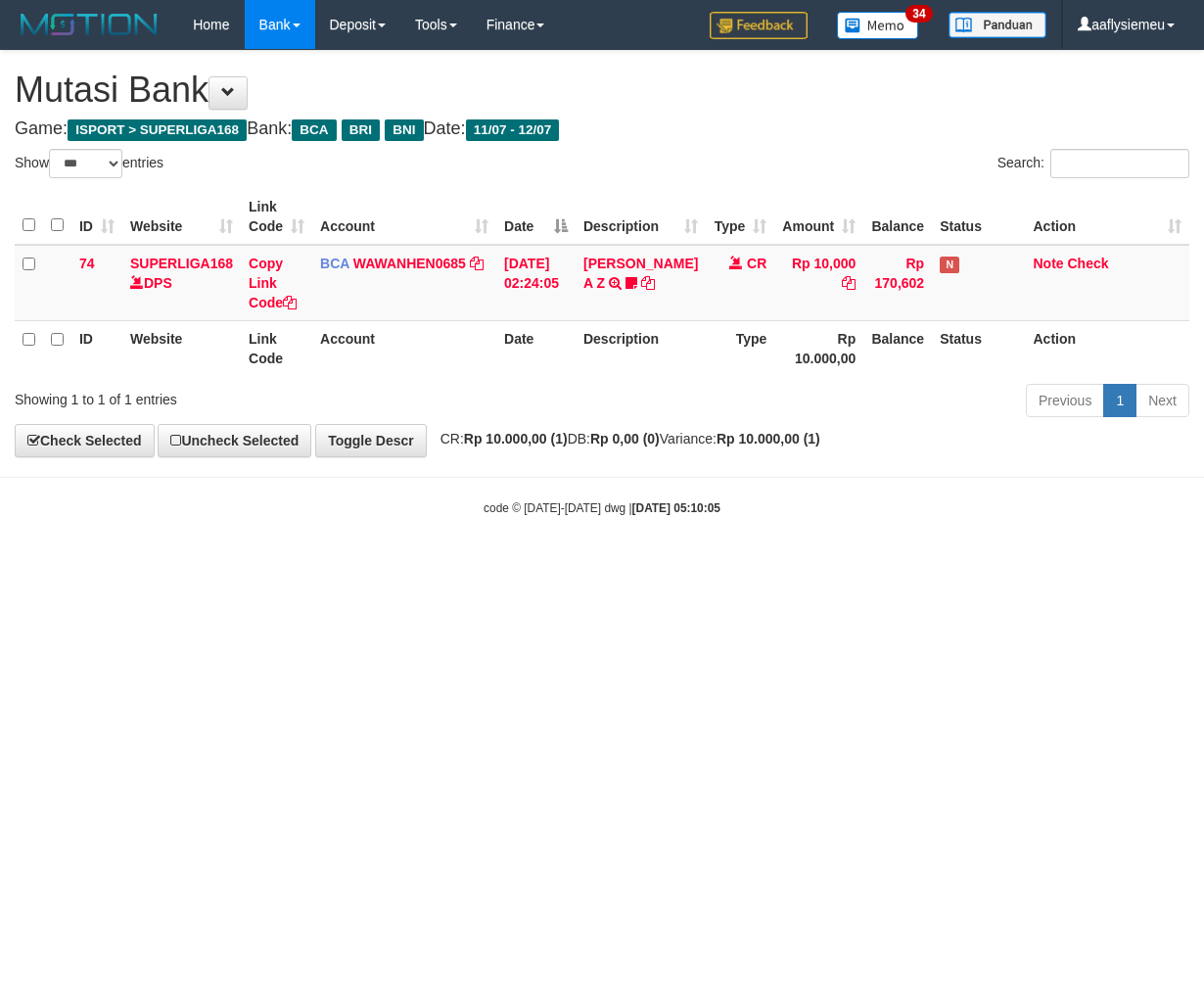 scroll, scrollTop: 0, scrollLeft: 0, axis: both 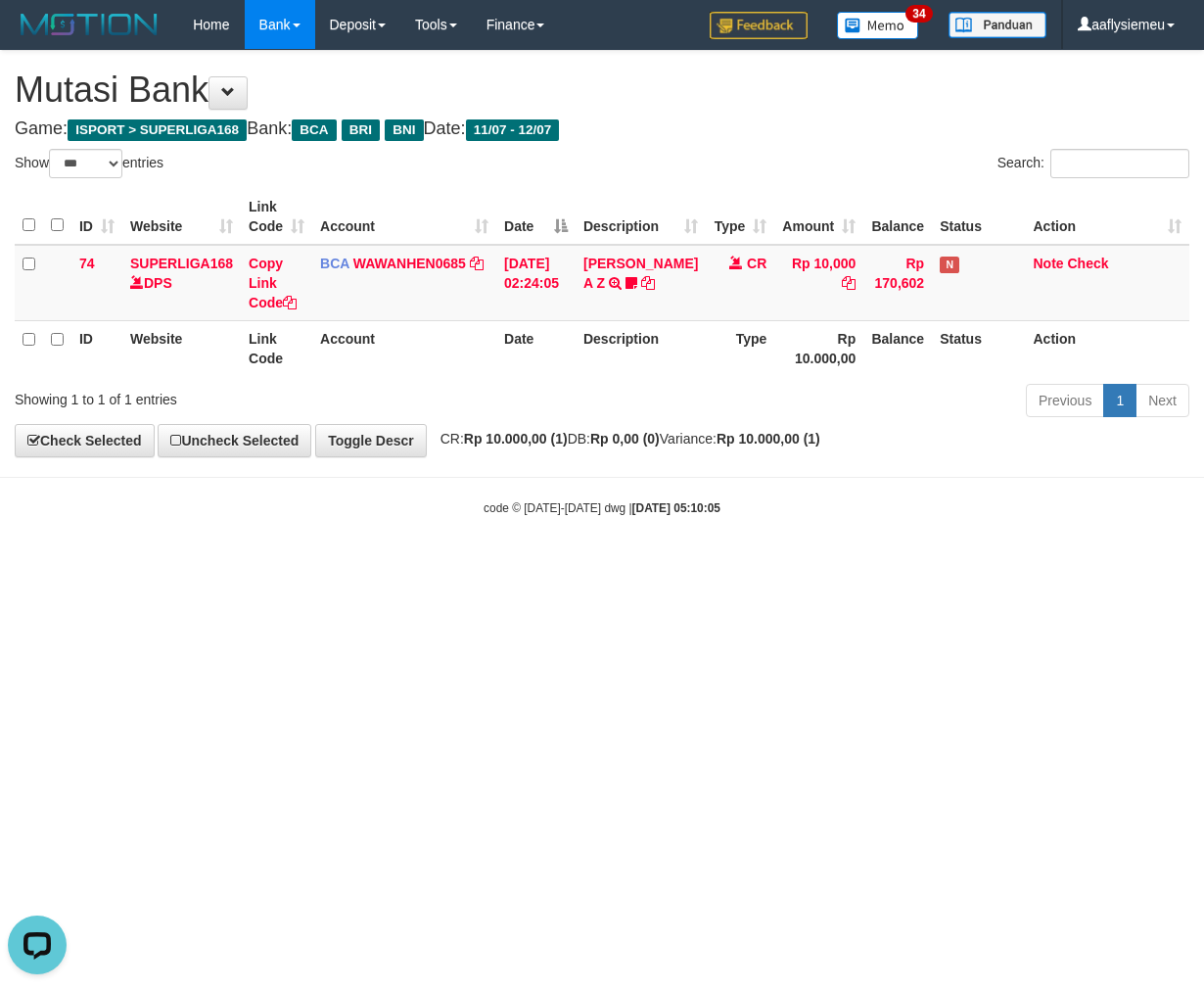 drag, startPoint x: 990, startPoint y: 570, endPoint x: 1189, endPoint y: 589, distance: 199.90498 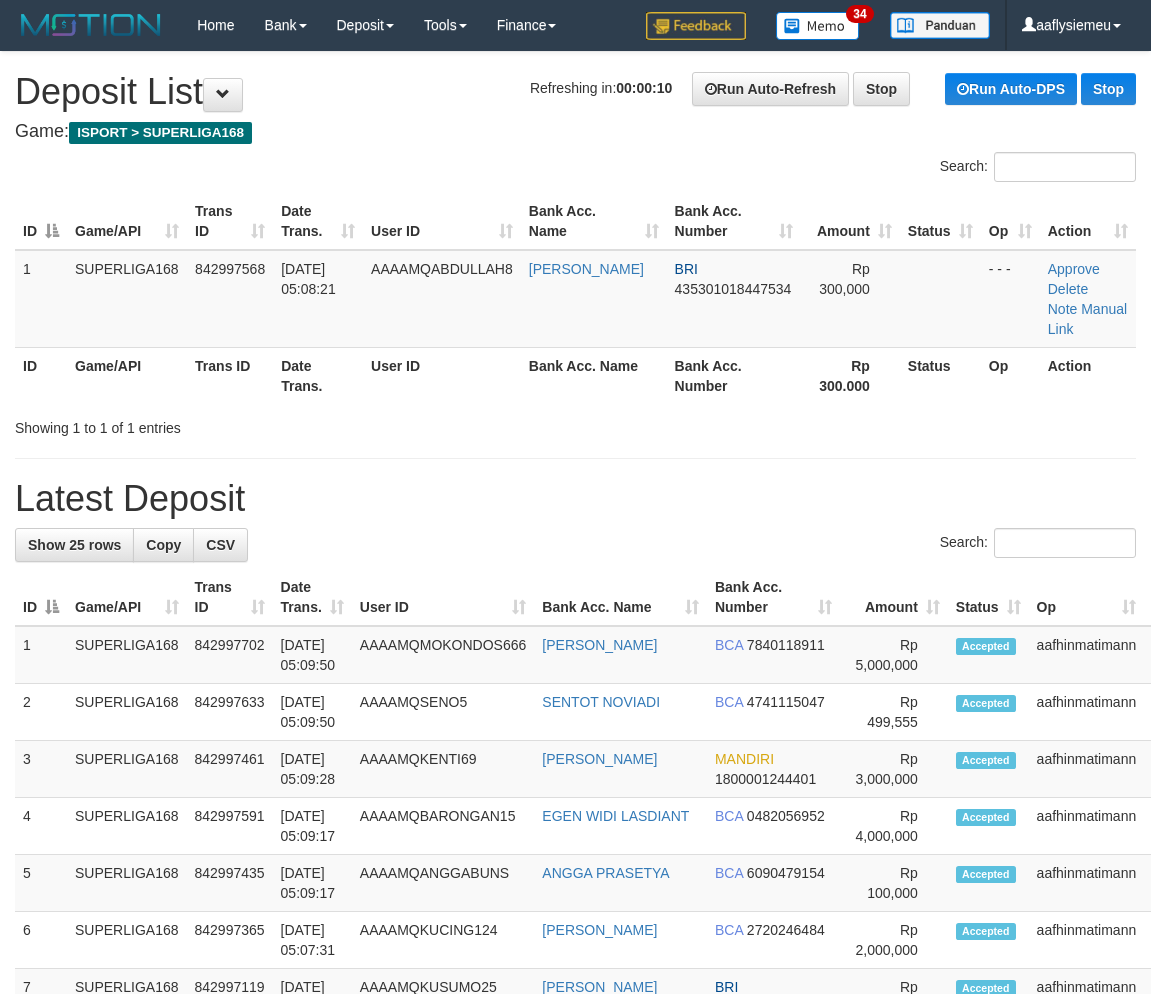 scroll, scrollTop: 0, scrollLeft: 0, axis: both 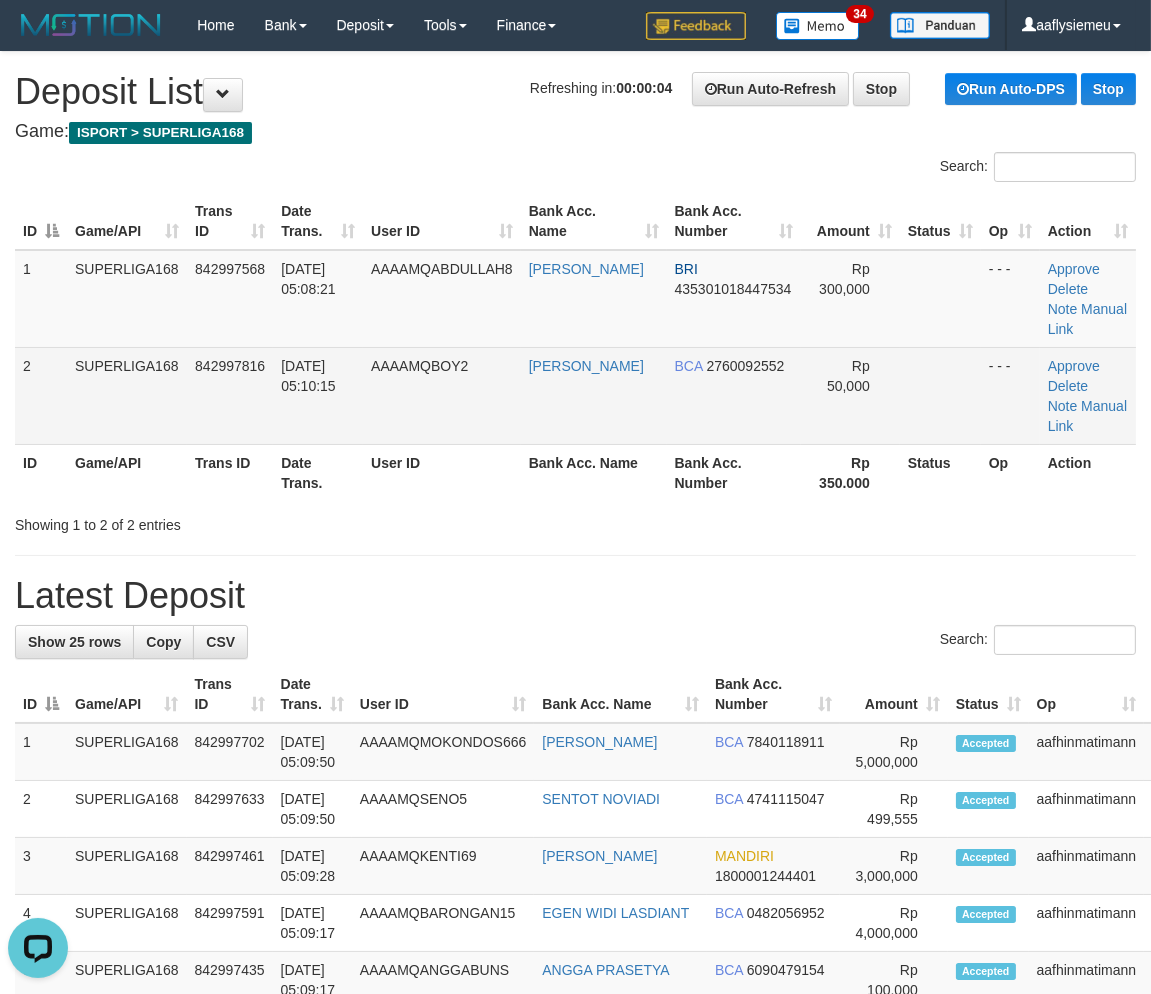 drag, startPoint x: 312, startPoint y: 430, endPoint x: 11, endPoint y: 524, distance: 315.33633 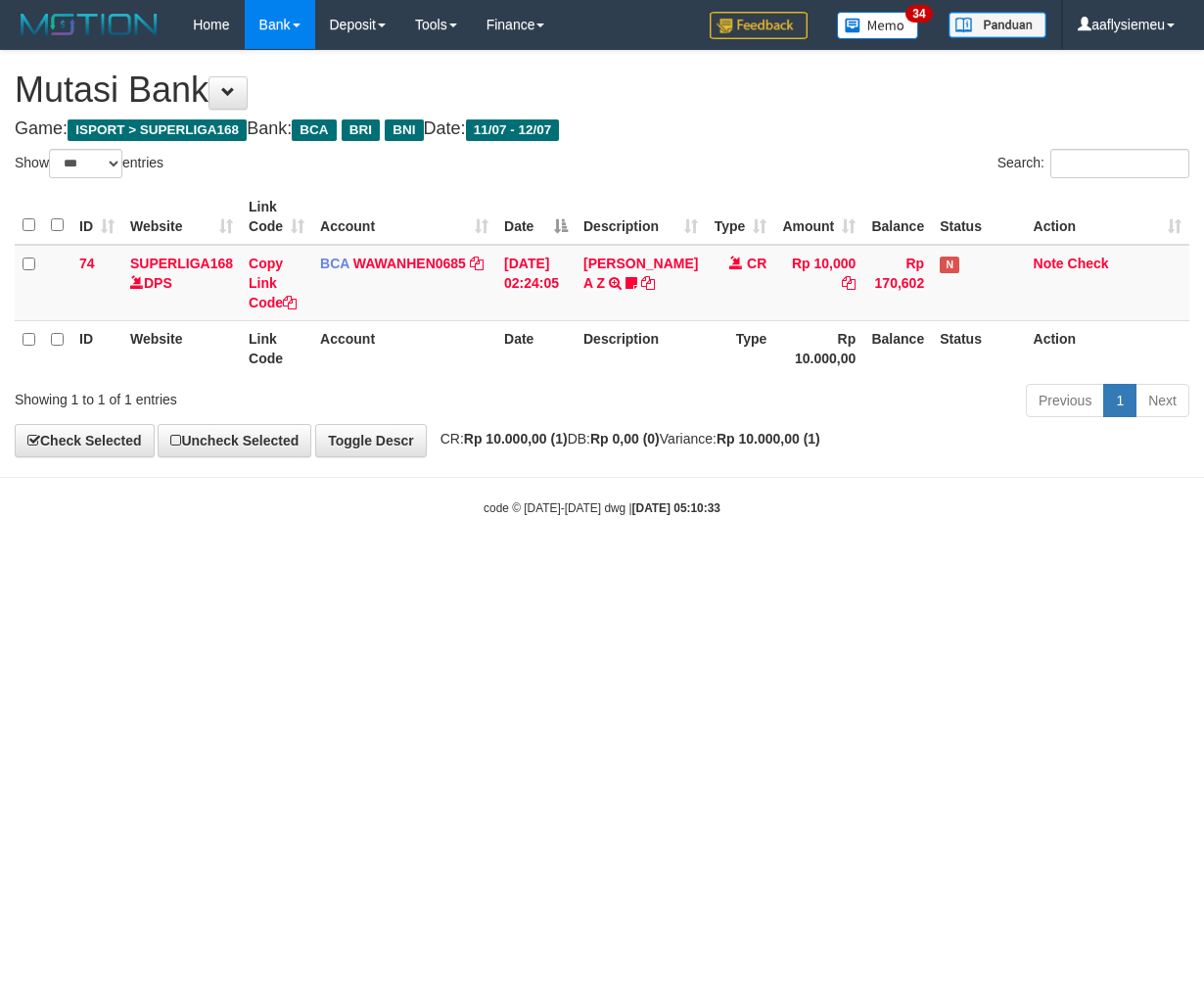 select on "***" 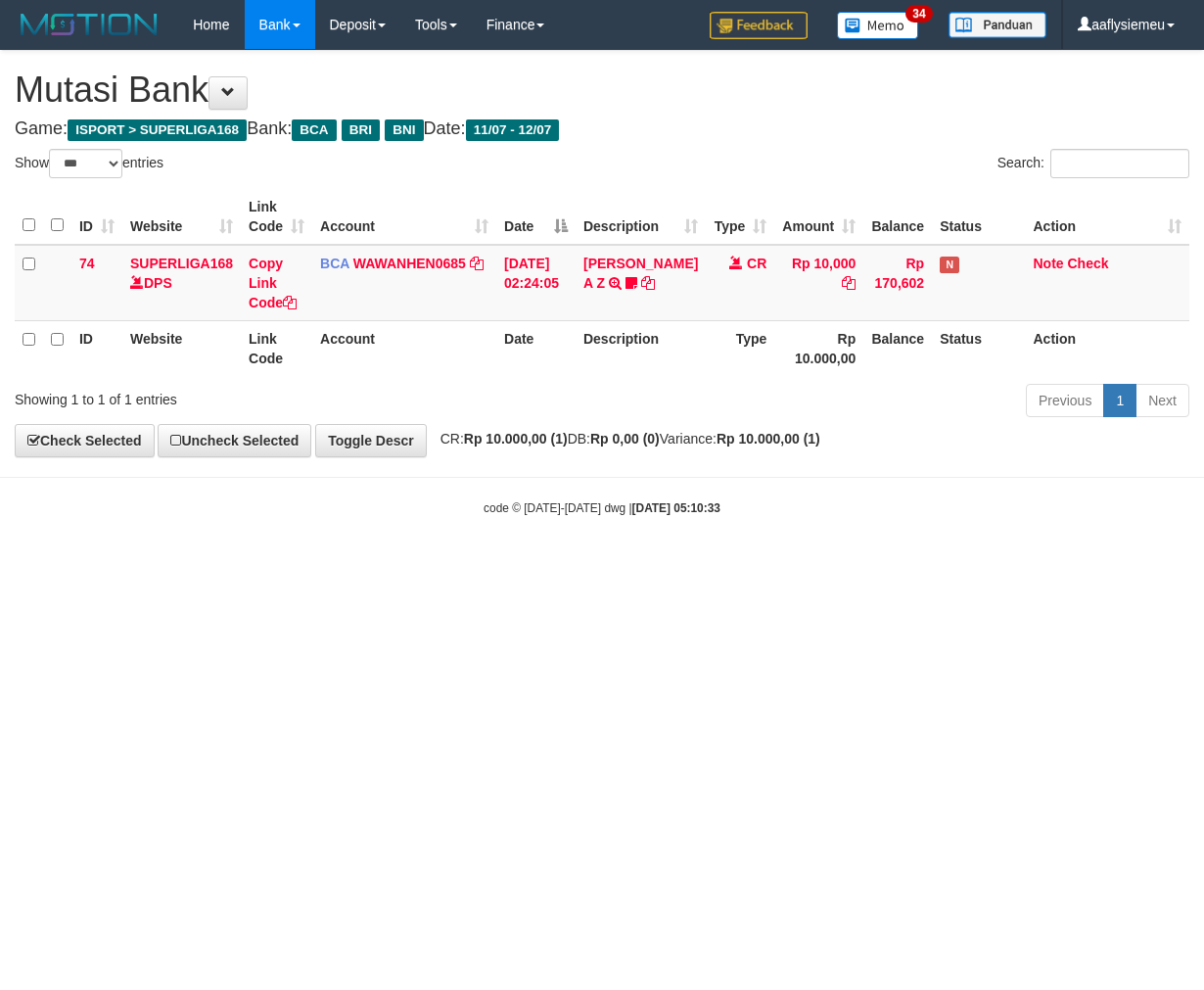 scroll, scrollTop: 0, scrollLeft: 0, axis: both 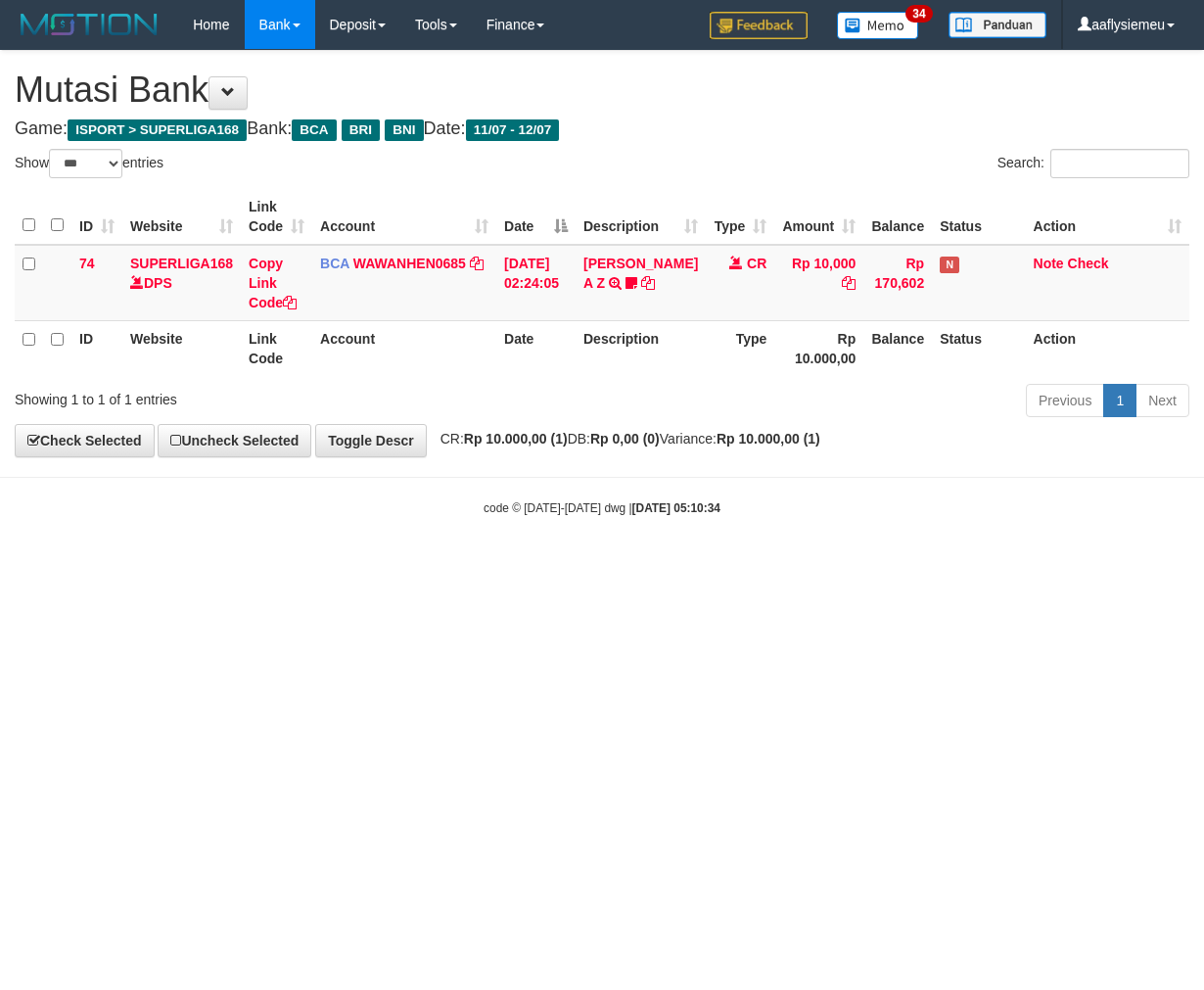 select on "***" 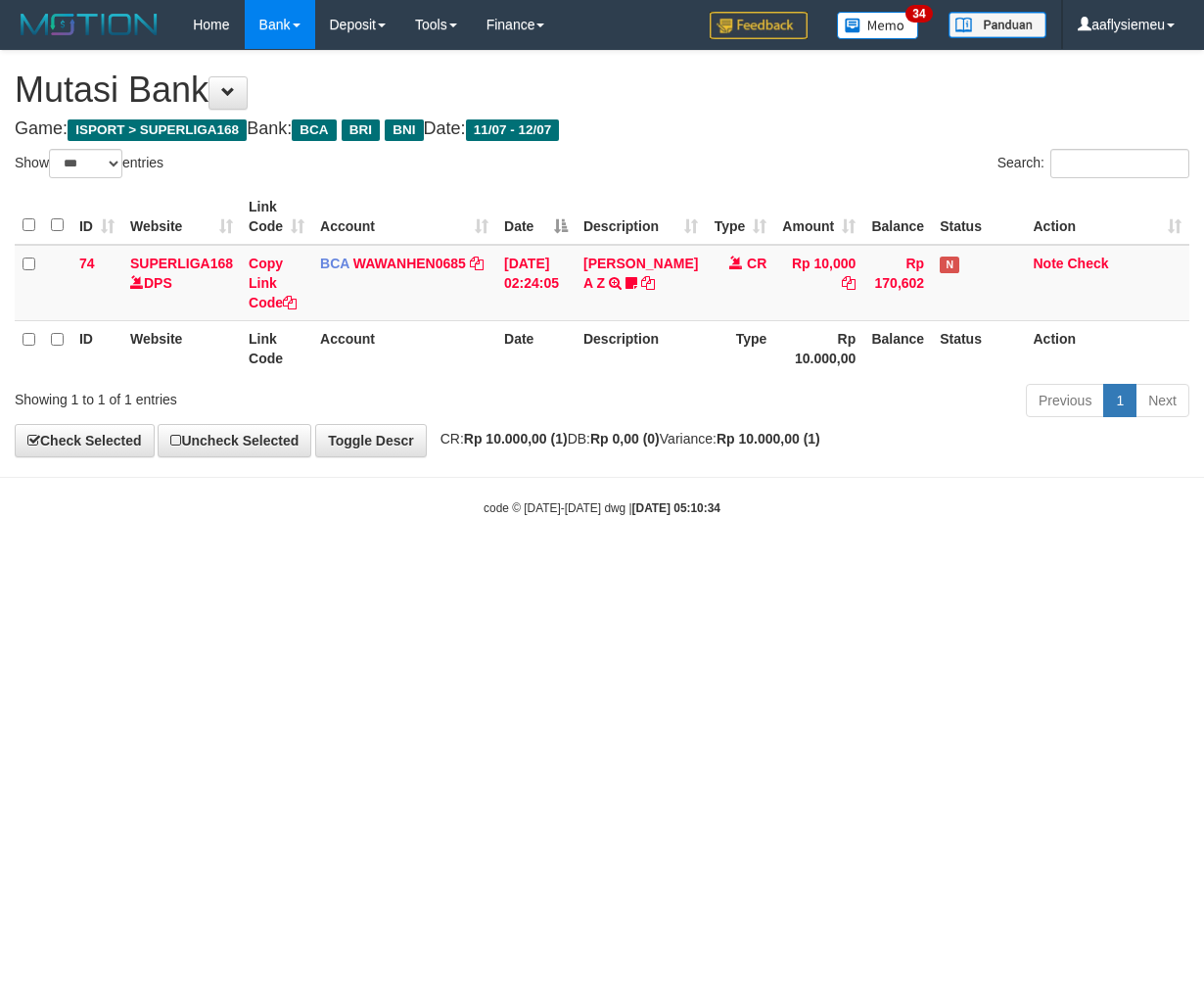scroll, scrollTop: 0, scrollLeft: 0, axis: both 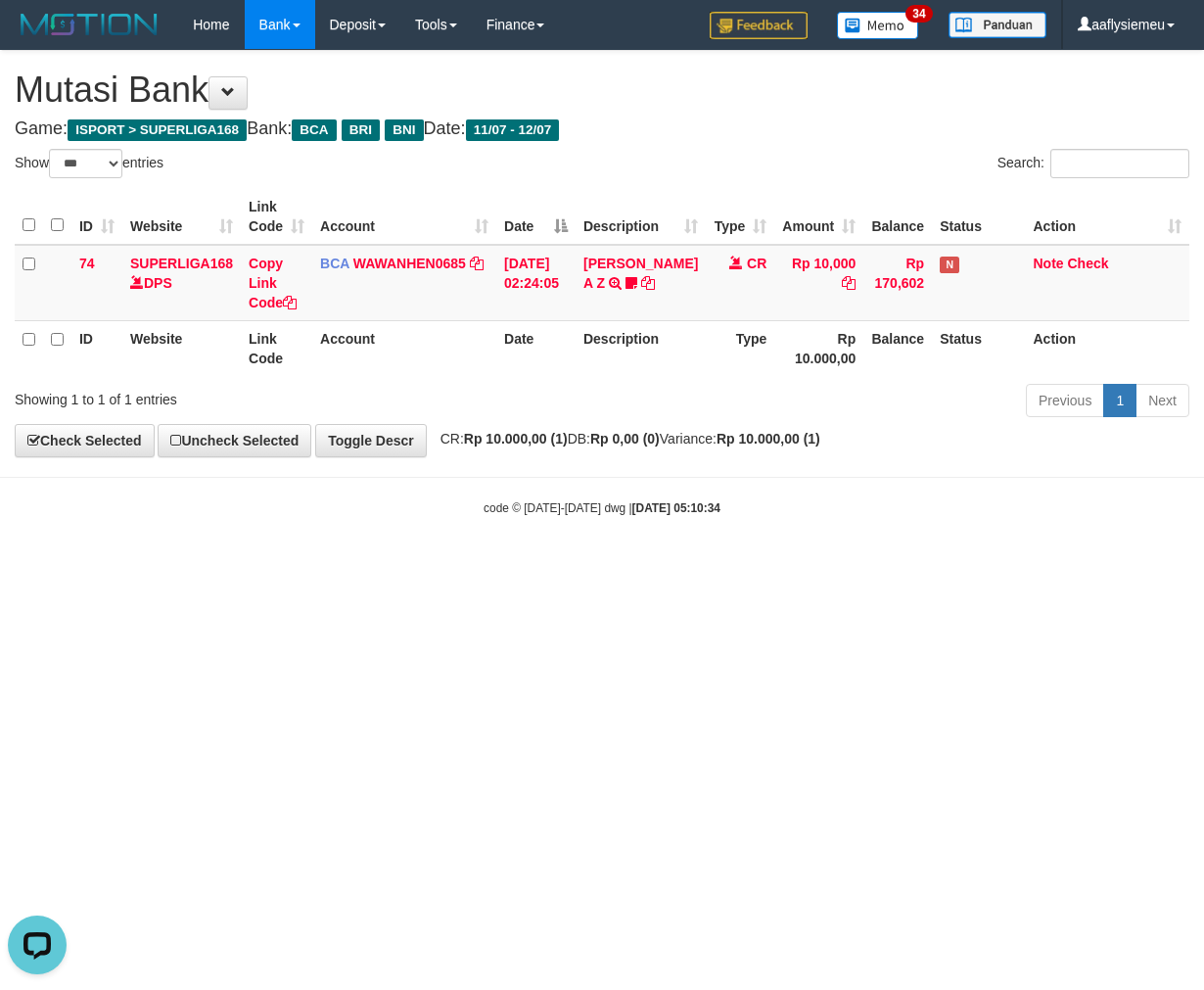 click on "**********" at bounding box center (602, 254) 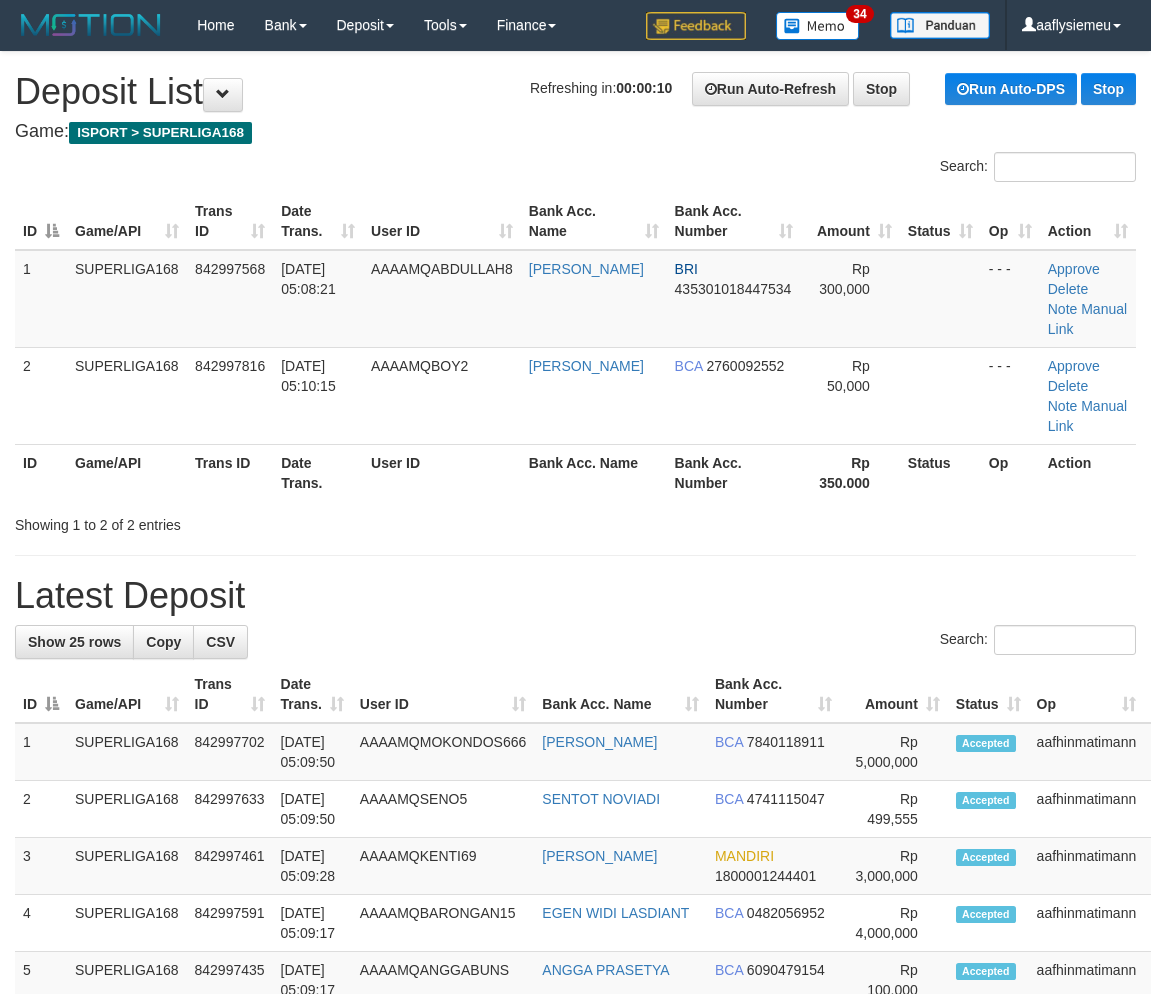 scroll, scrollTop: 0, scrollLeft: 0, axis: both 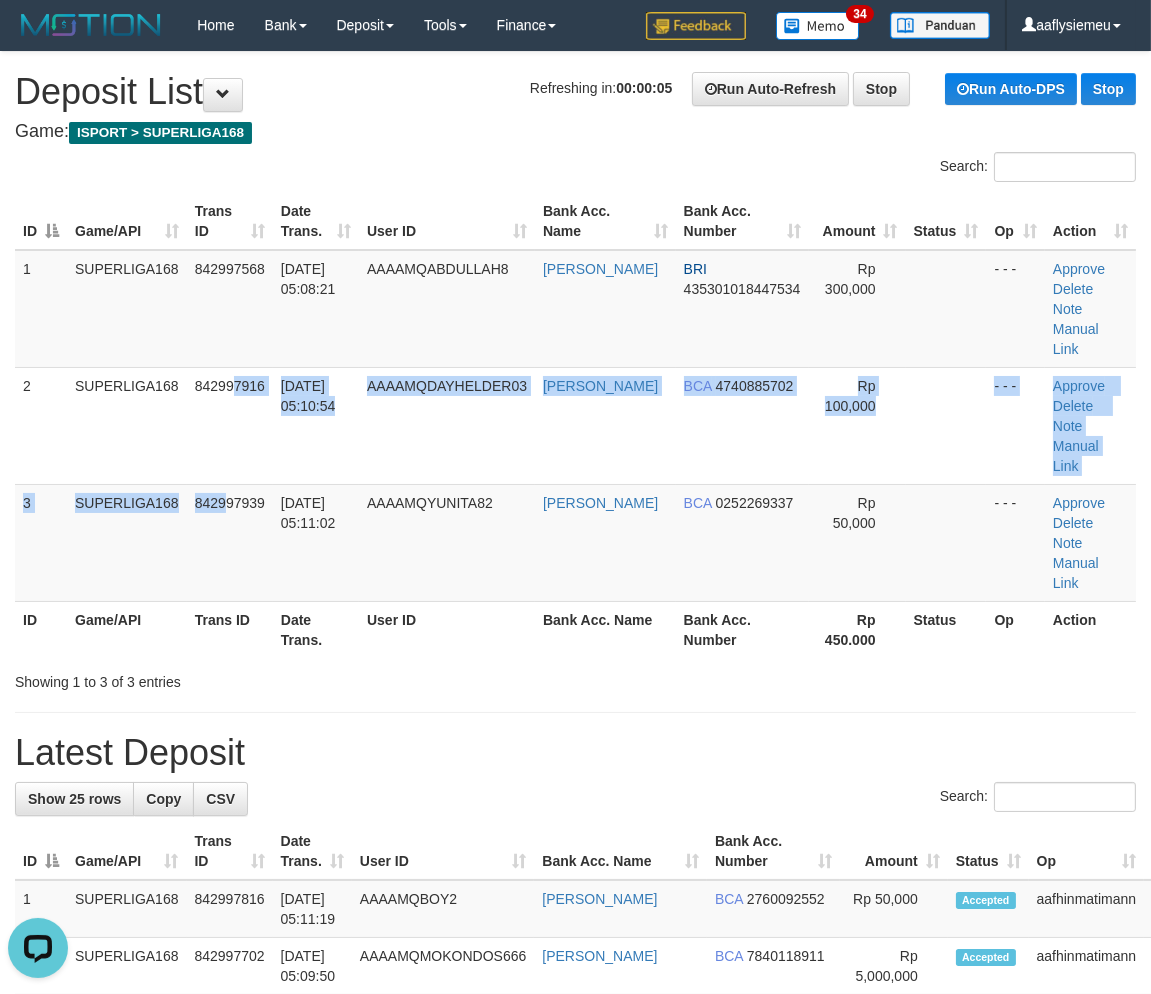 drag, startPoint x: 228, startPoint y: 422, endPoint x: 11, endPoint y: 491, distance: 227.70595 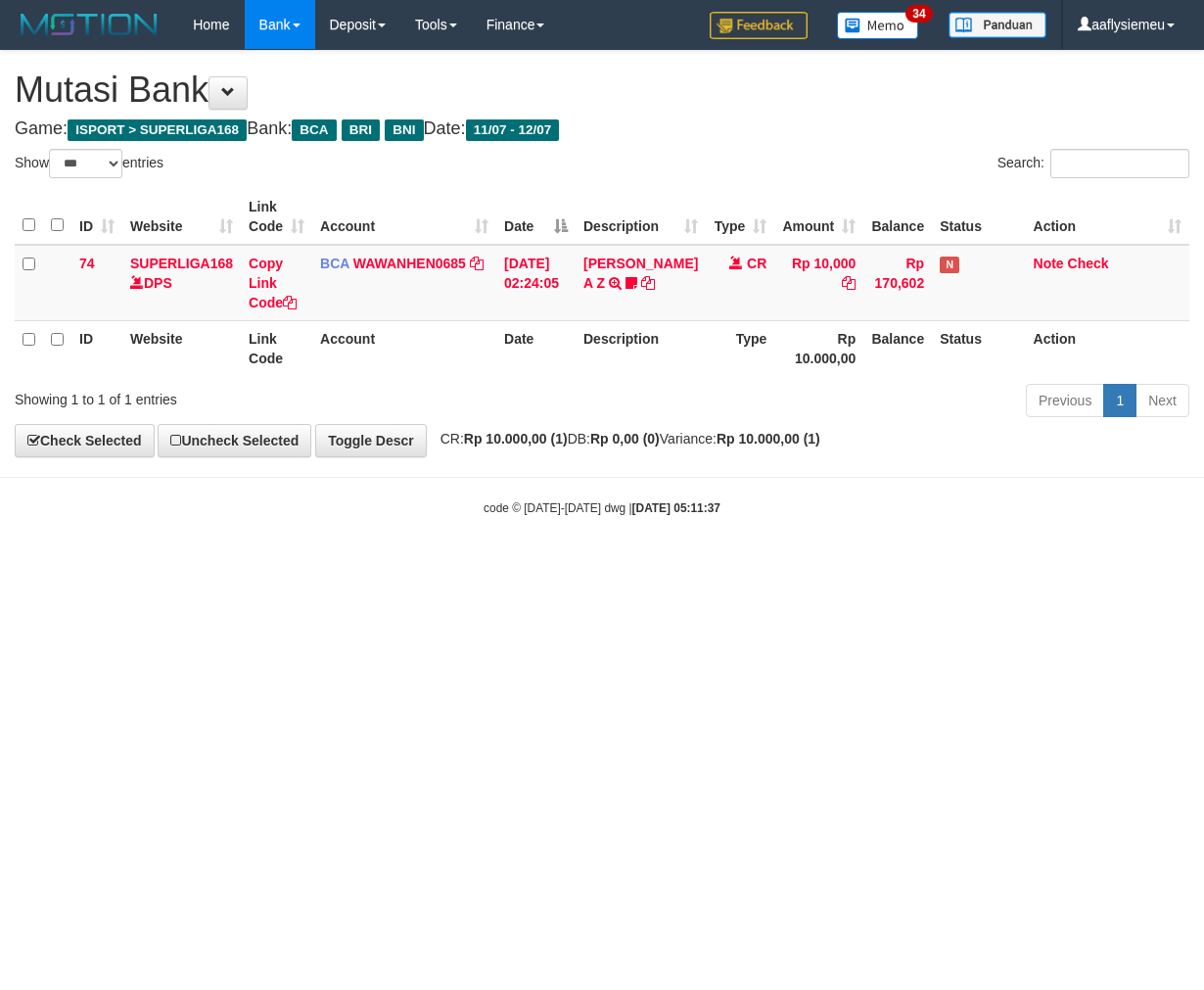 select on "***" 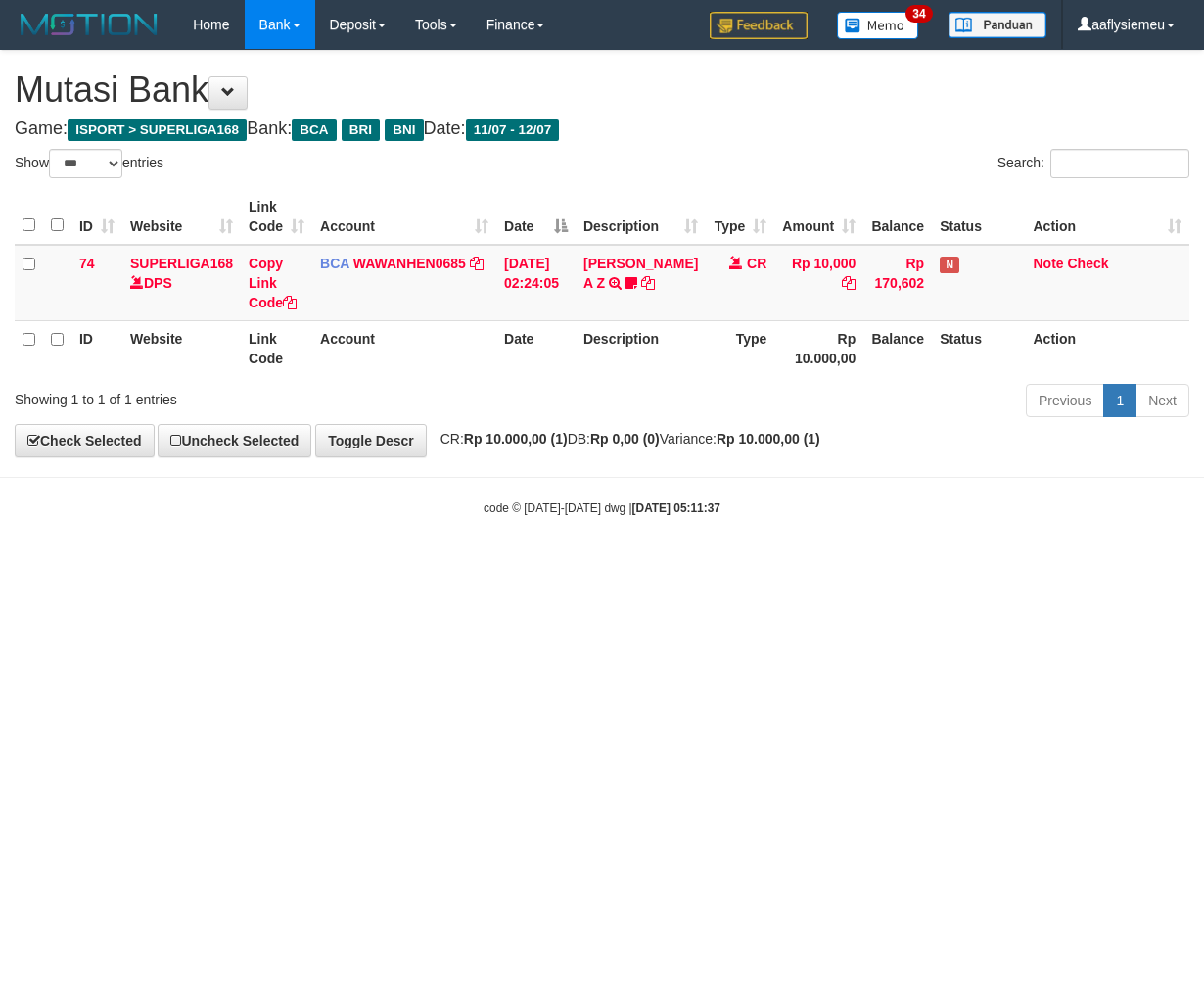 scroll, scrollTop: 0, scrollLeft: 0, axis: both 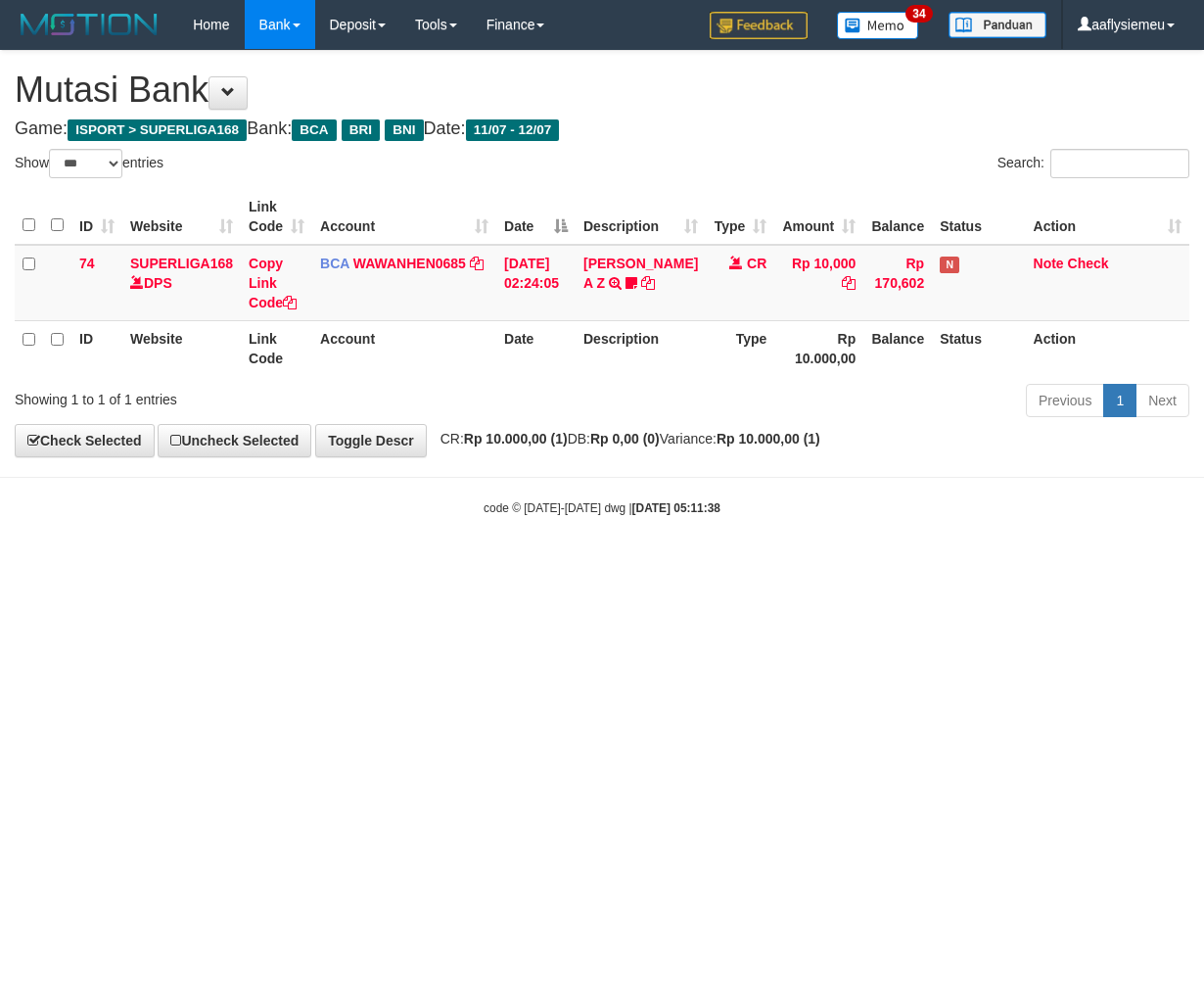 select on "***" 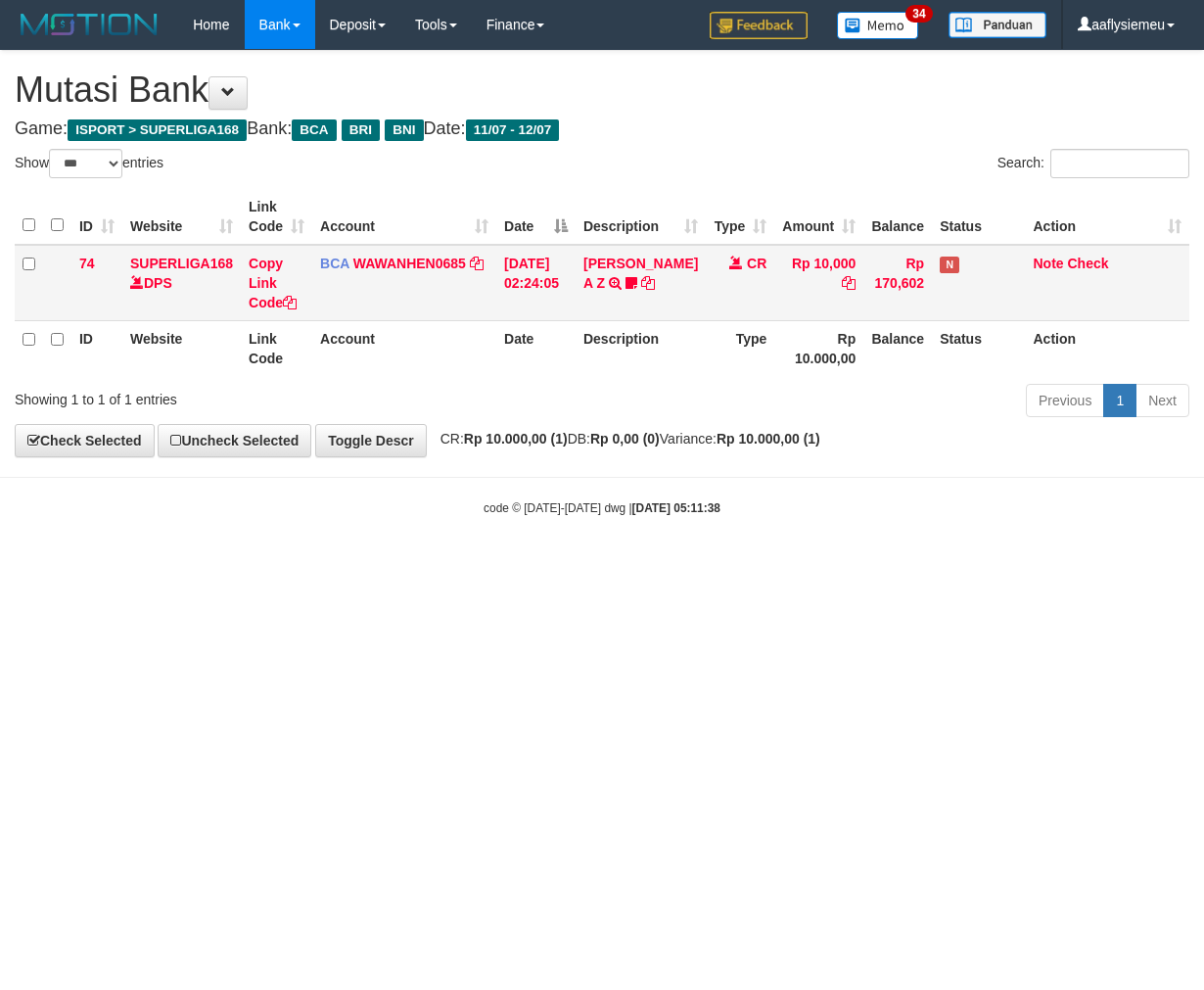 scroll, scrollTop: 0, scrollLeft: 0, axis: both 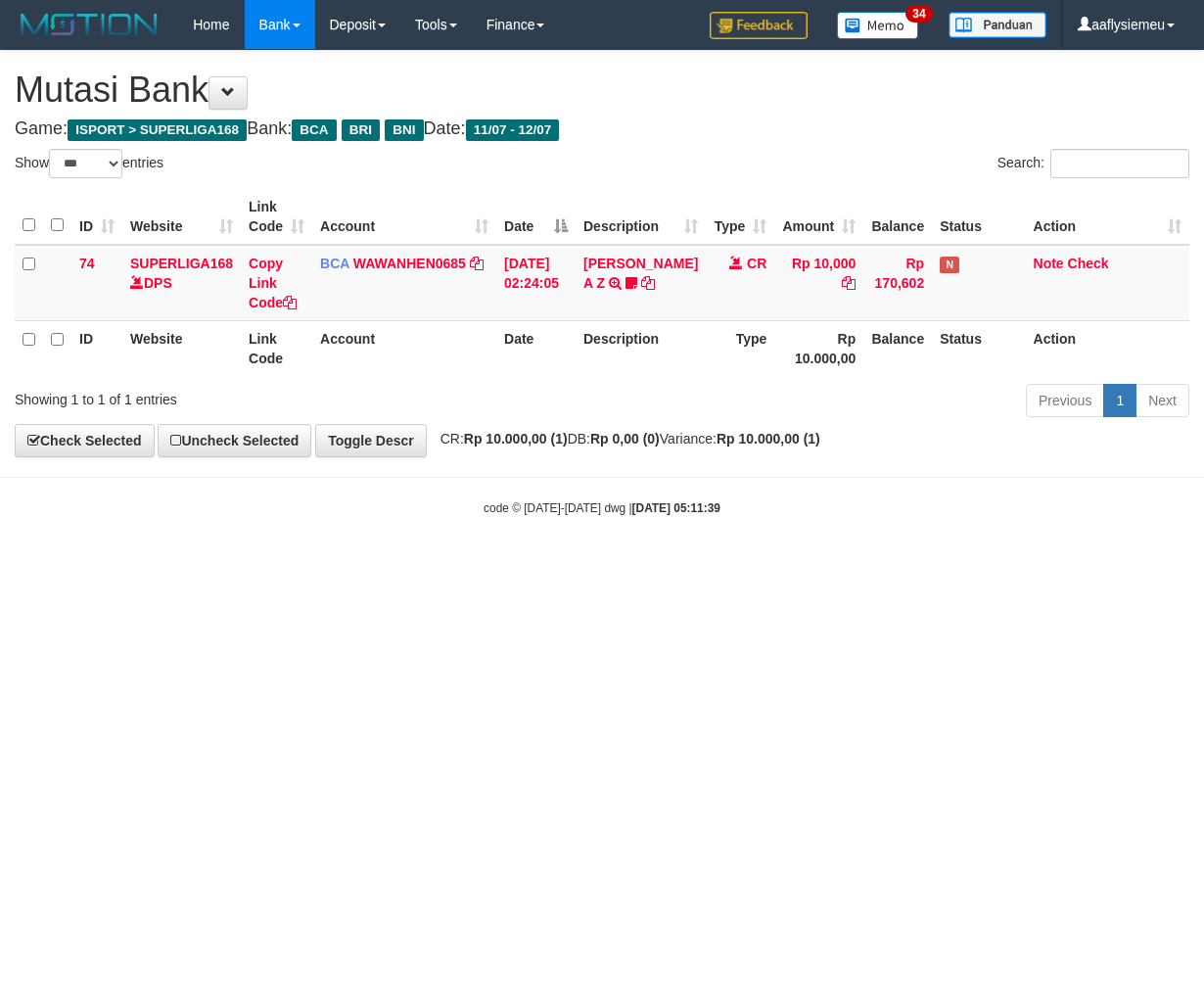 select on "***" 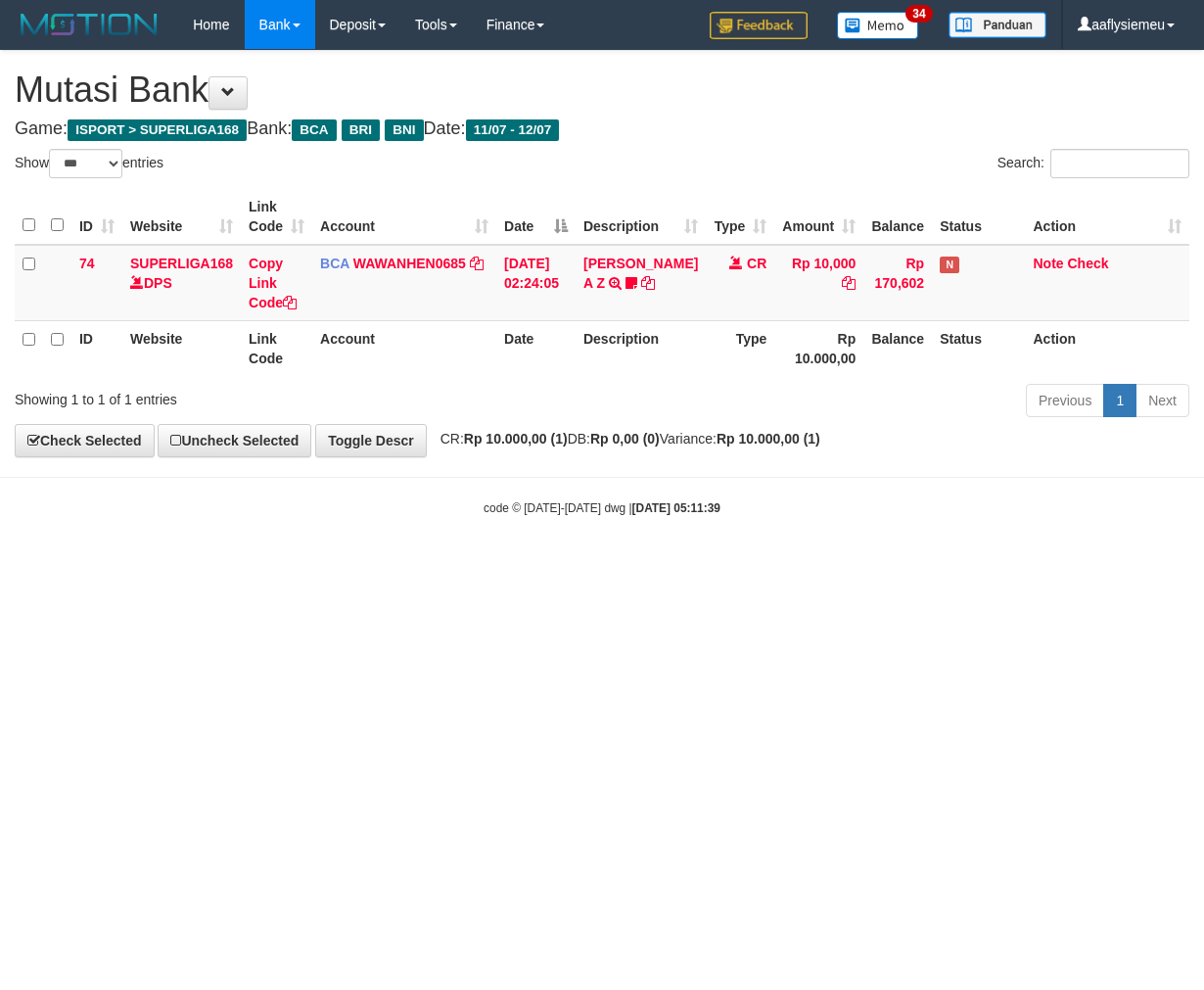 scroll, scrollTop: 0, scrollLeft: 0, axis: both 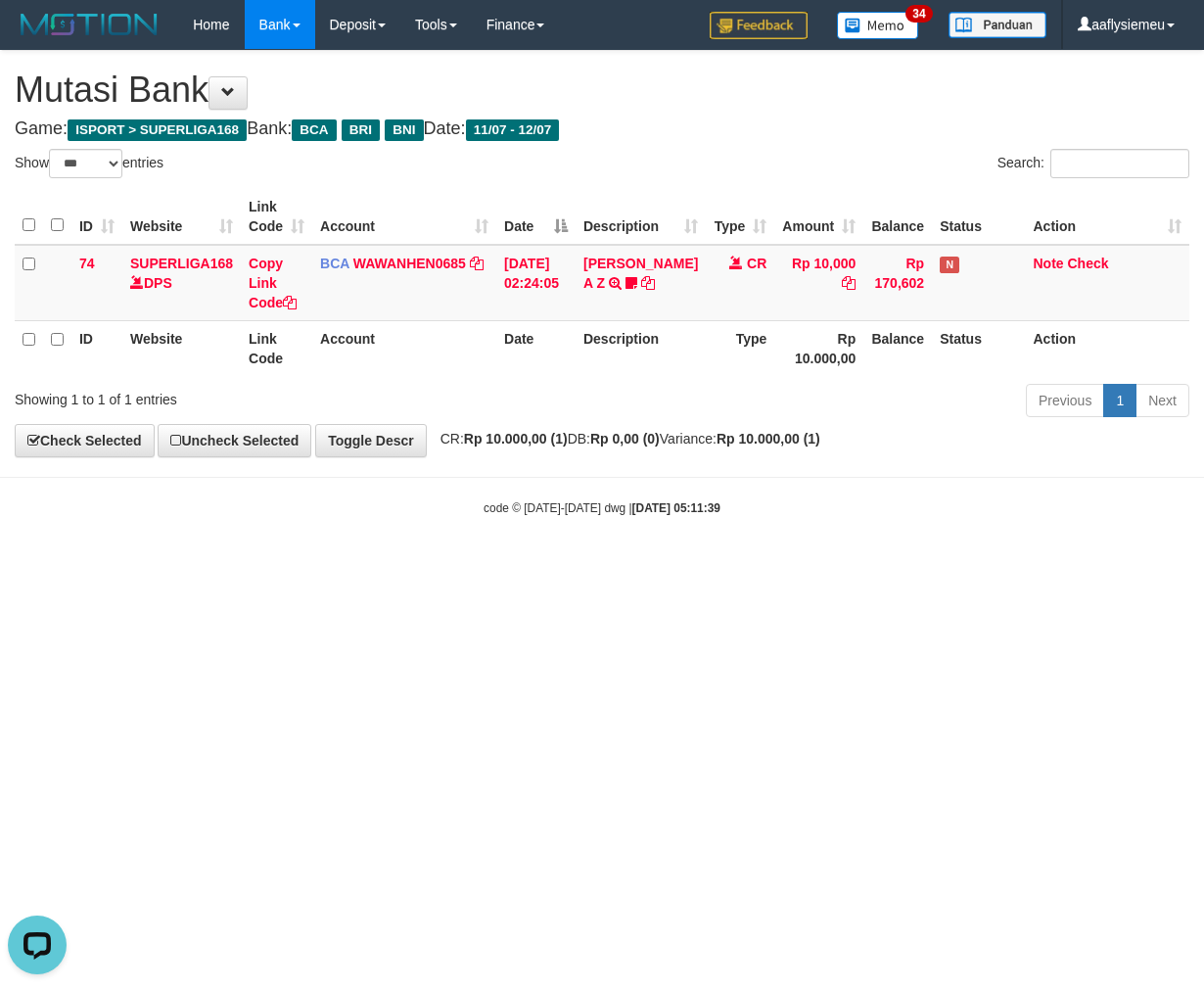 click on "Mutasi Bank" at bounding box center [602, 90] 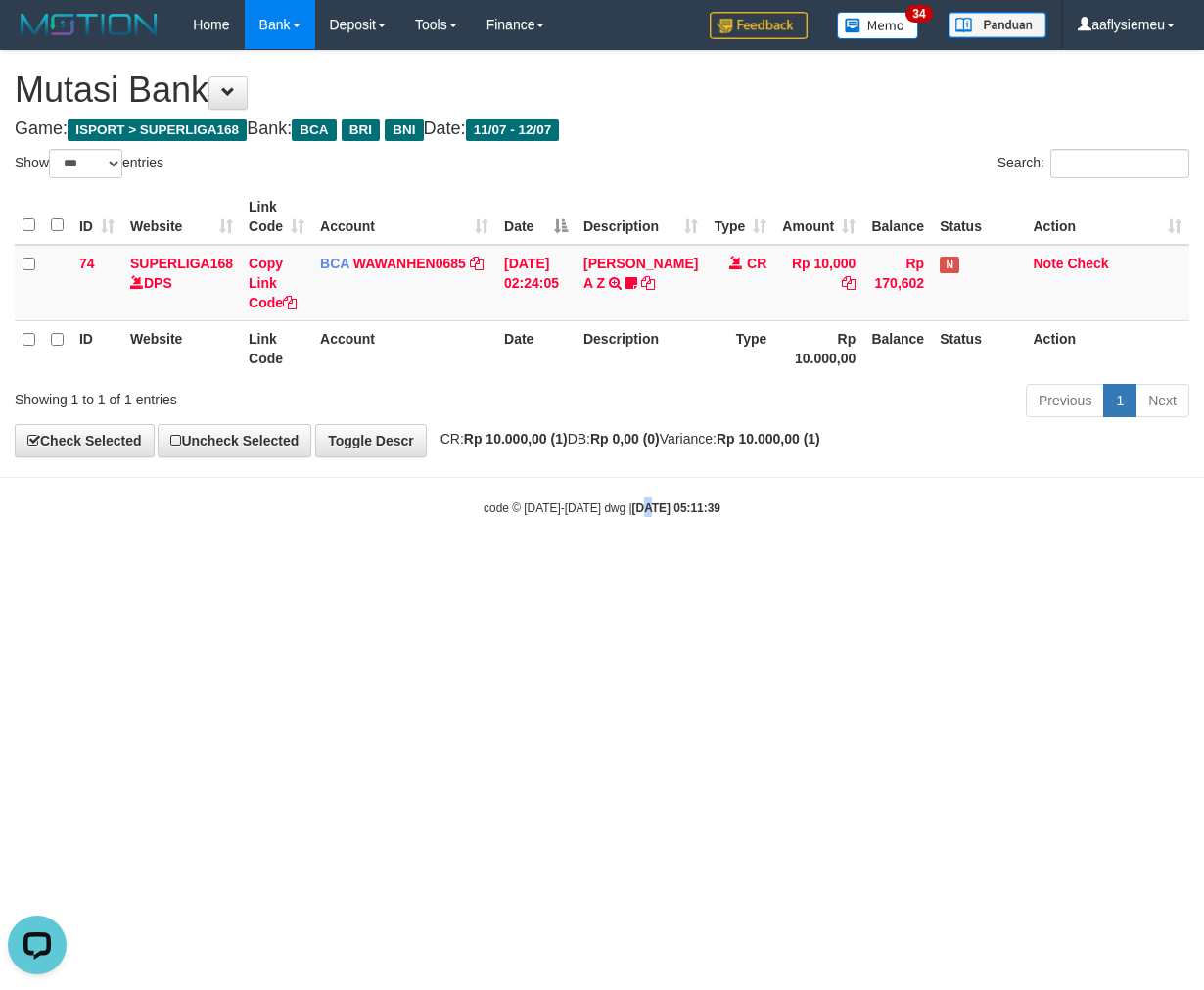 drag, startPoint x: 626, startPoint y: 629, endPoint x: 1202, endPoint y: 473, distance: 596.7512 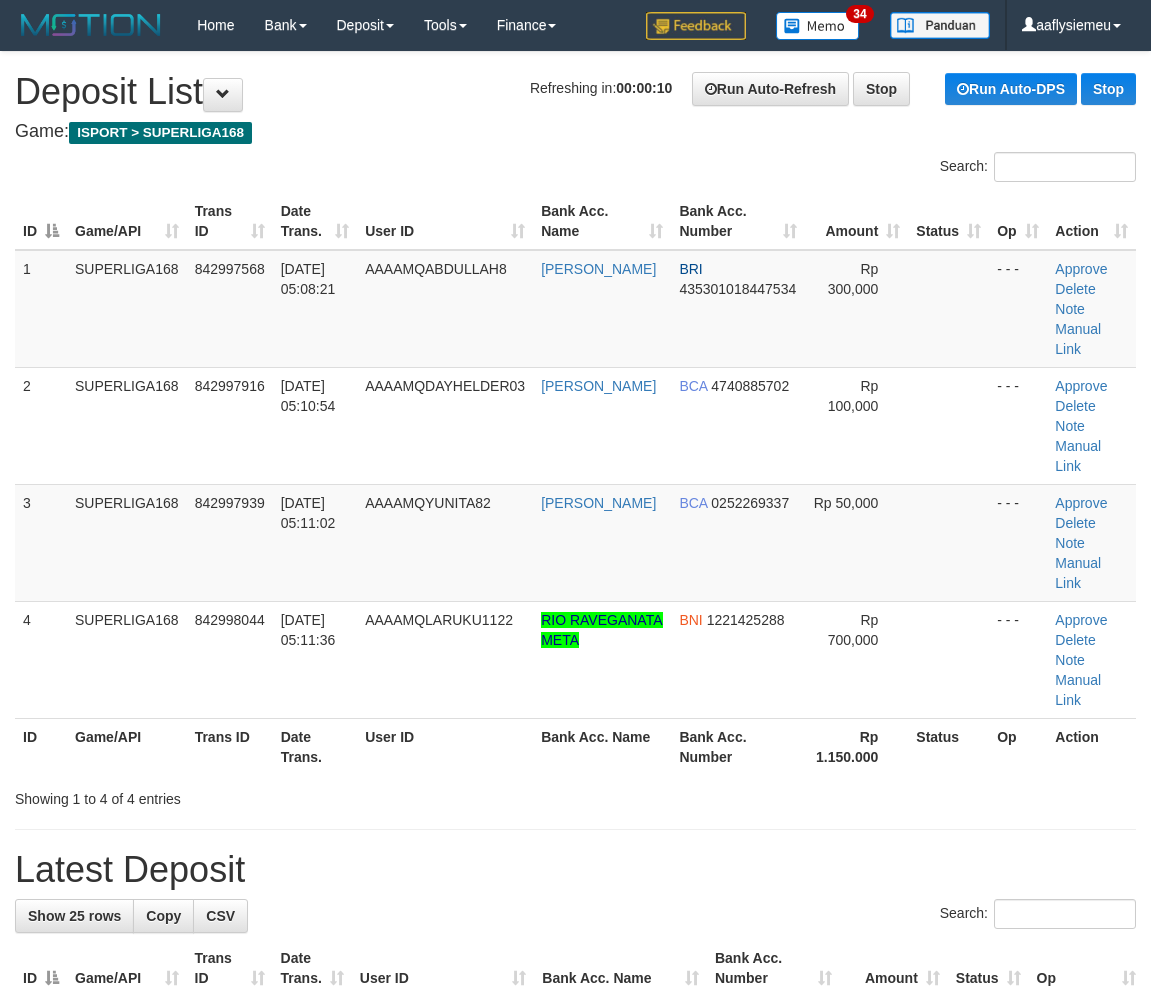 scroll, scrollTop: 0, scrollLeft: 0, axis: both 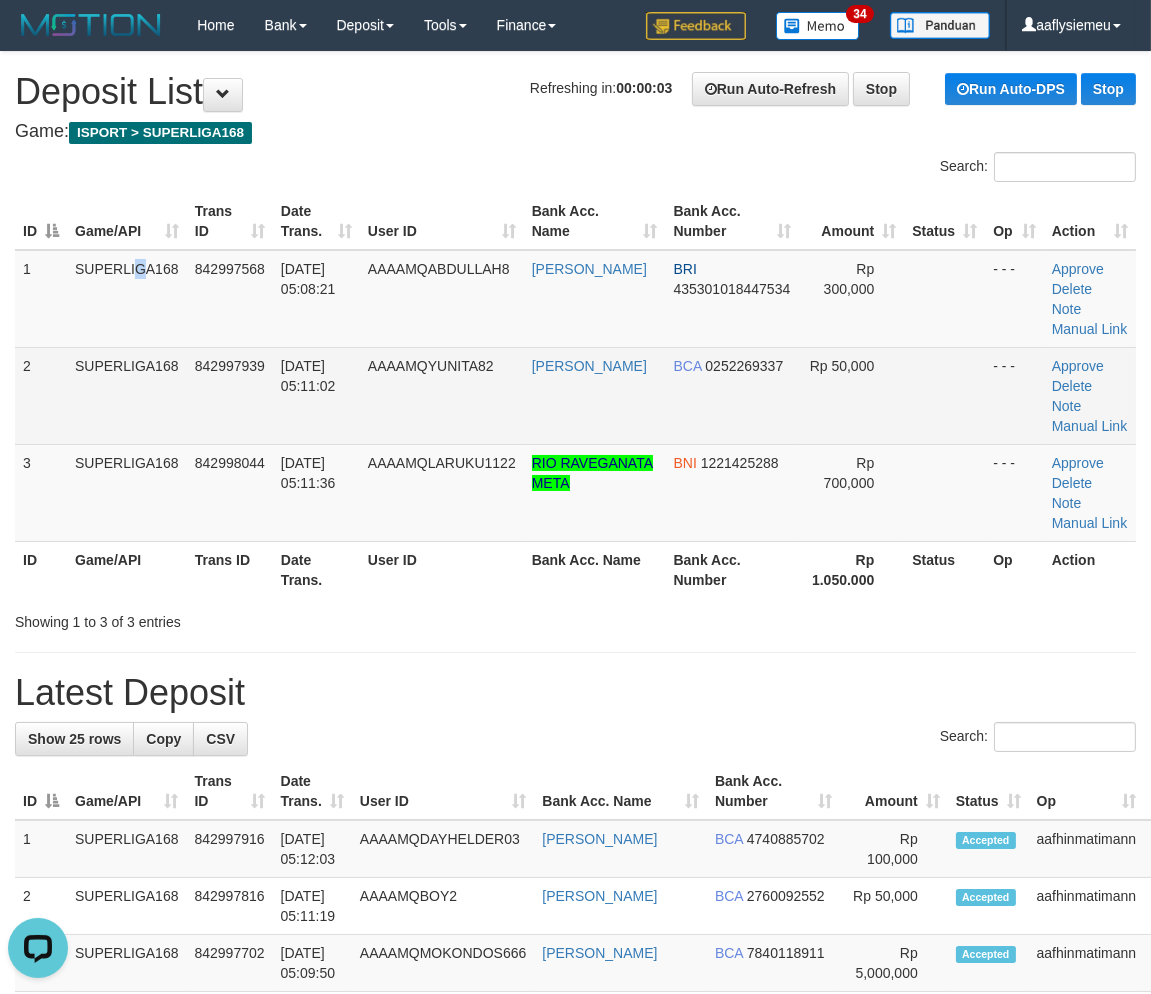 click on "1
SUPERLIGA168
842997568
12/07/2025 05:08:21
AAAAMQABDULLAH8
RIZAL ABDULLAH
BRI
435301018447534
Rp 300,000
- - -
Approve
Delete
Note
Manual Link
2
SUPERLIGA168
842997939
12/07/2025 05:11:02
AAAAMQYUNITA82
YUNITA NURDIN
BCA
0252269337
Rp 50,000
- - -
Approve" at bounding box center [575, 396] 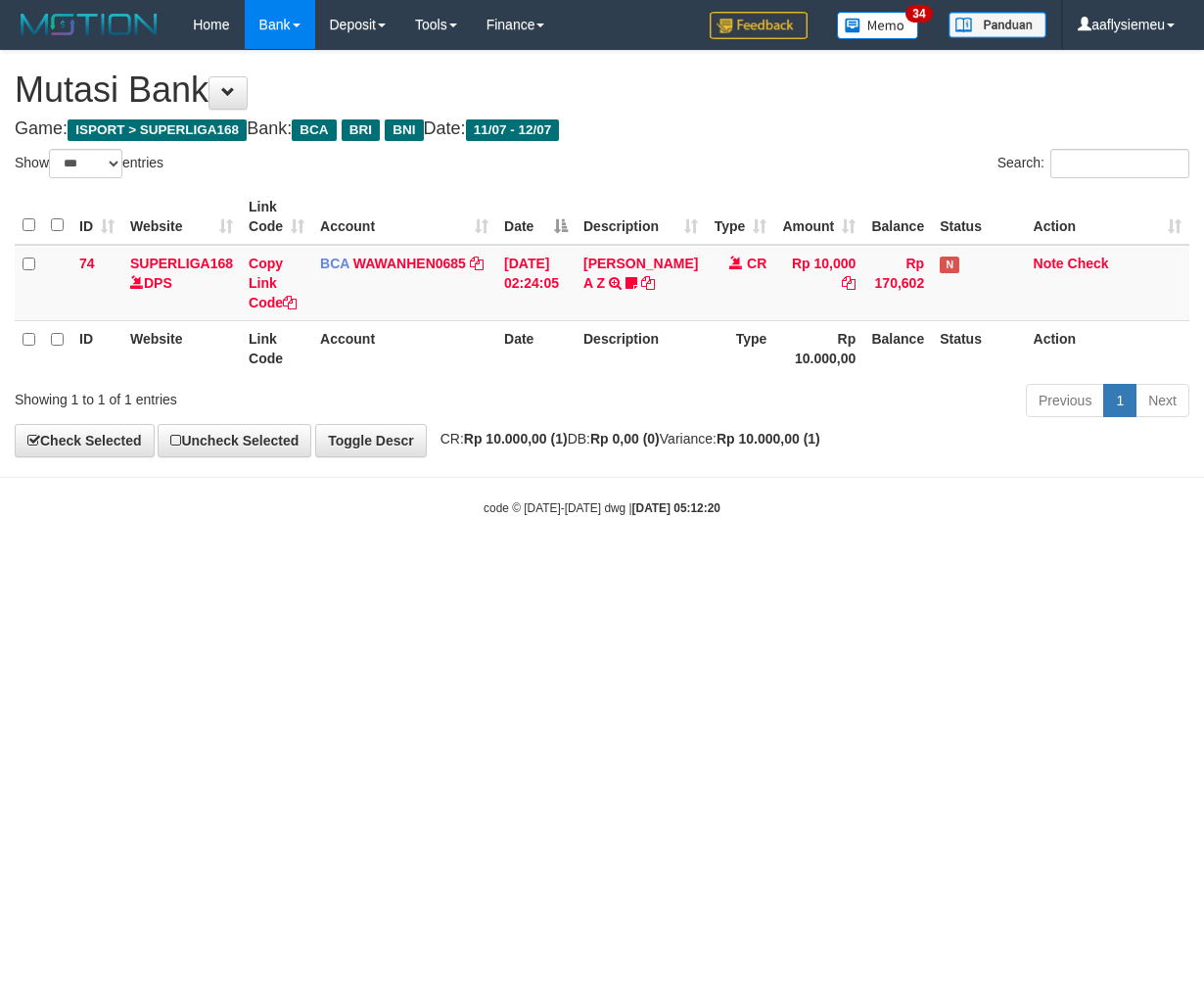 select on "***" 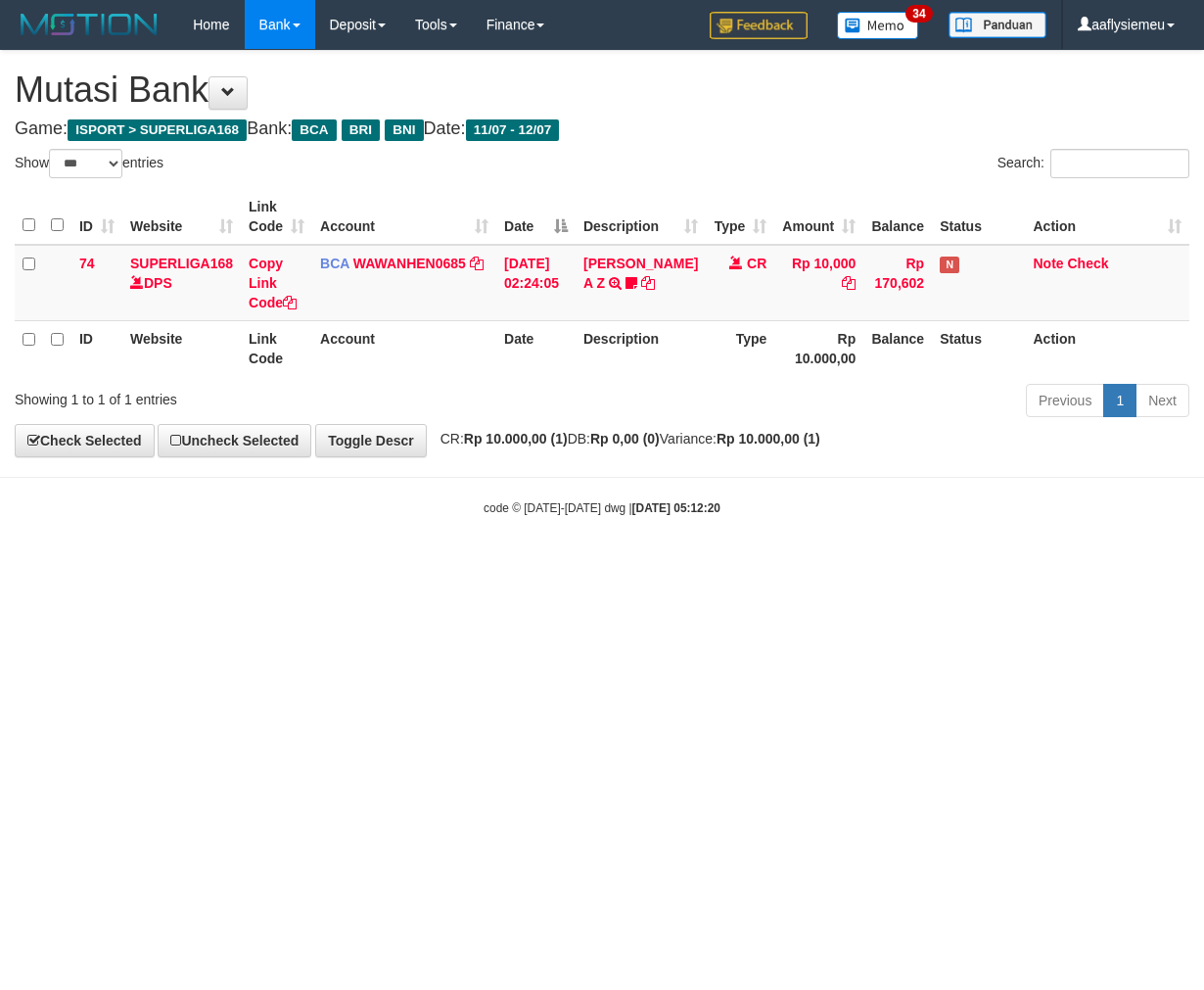 scroll, scrollTop: 0, scrollLeft: 0, axis: both 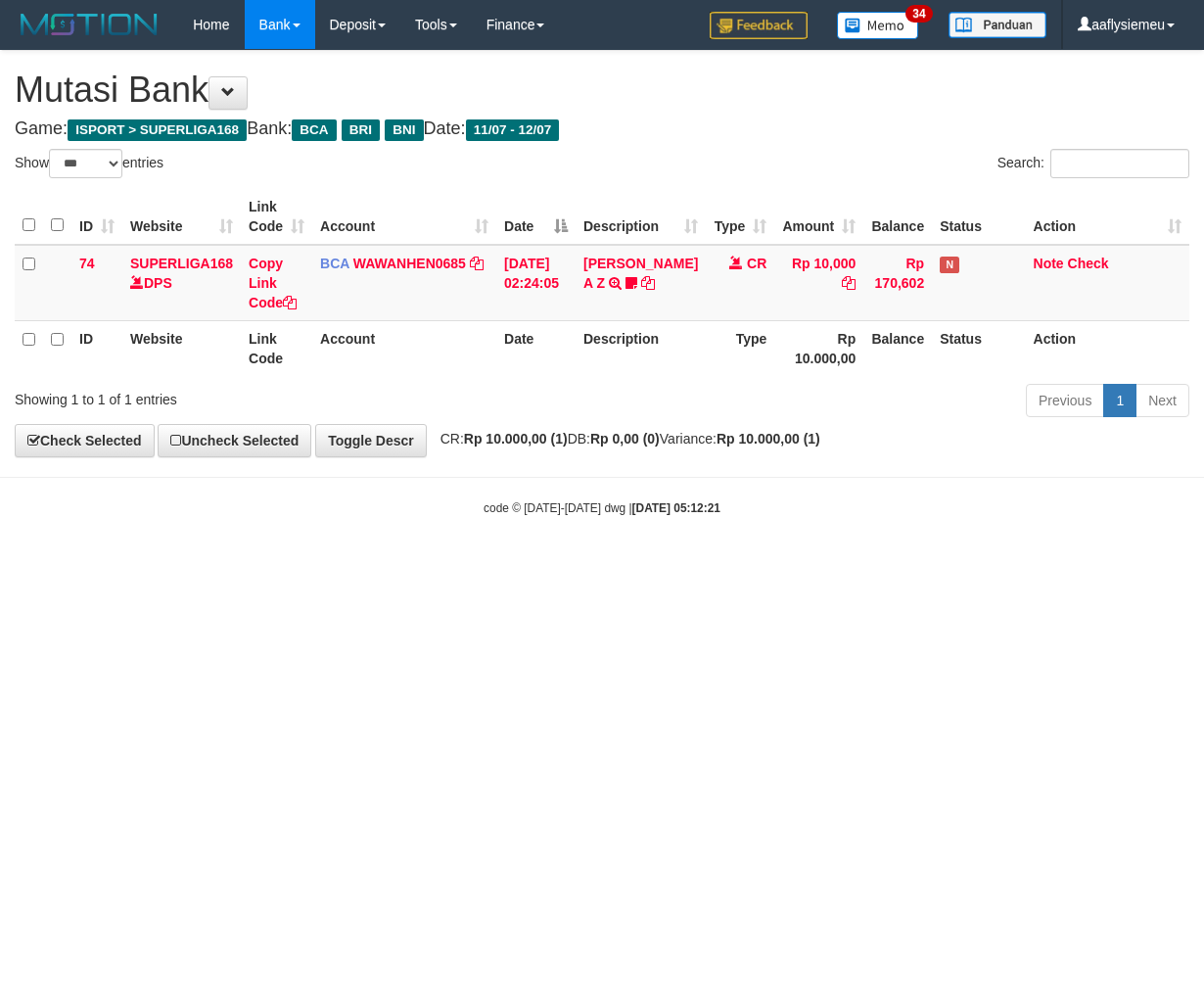 select on "***" 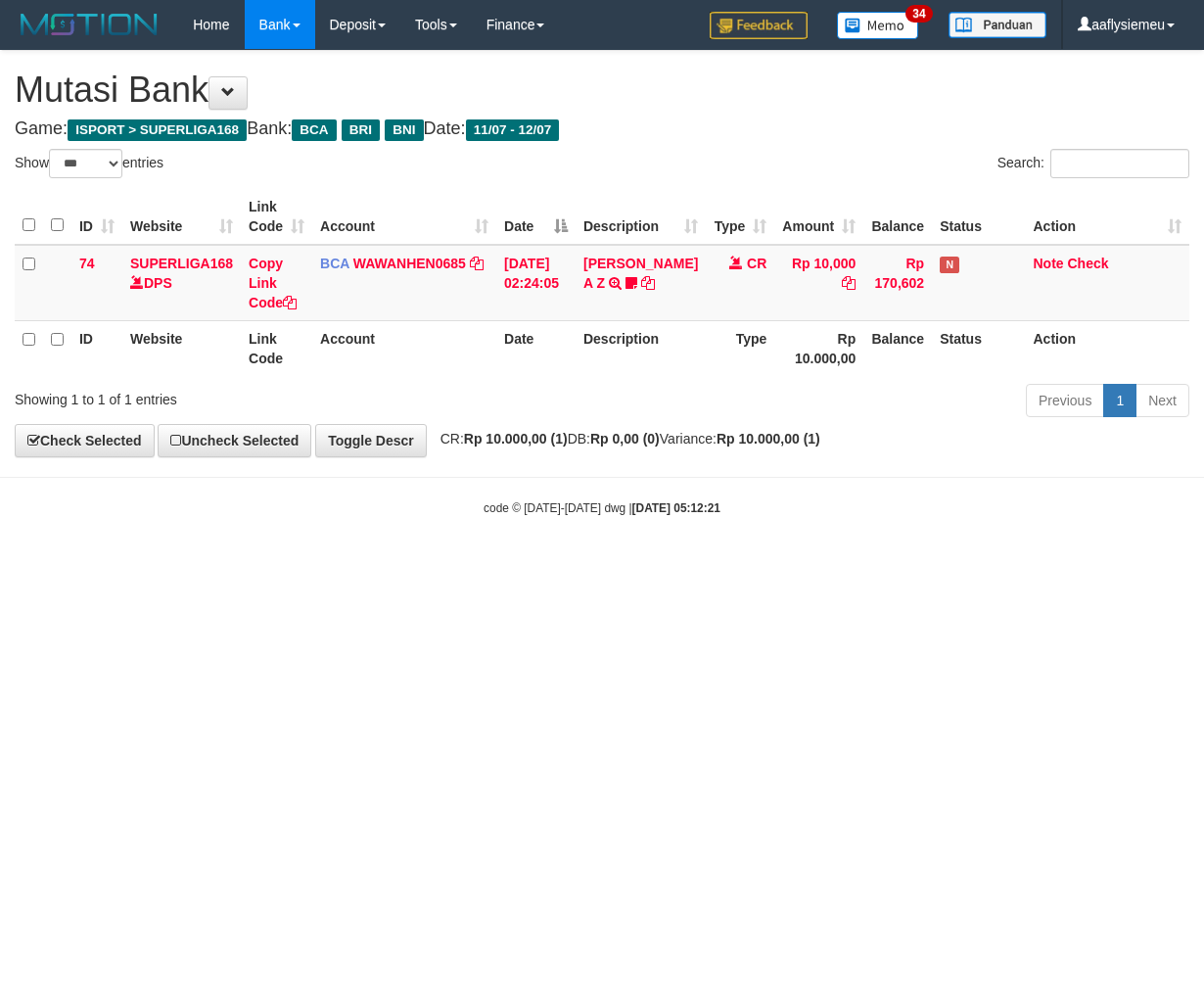 scroll, scrollTop: 0, scrollLeft: 0, axis: both 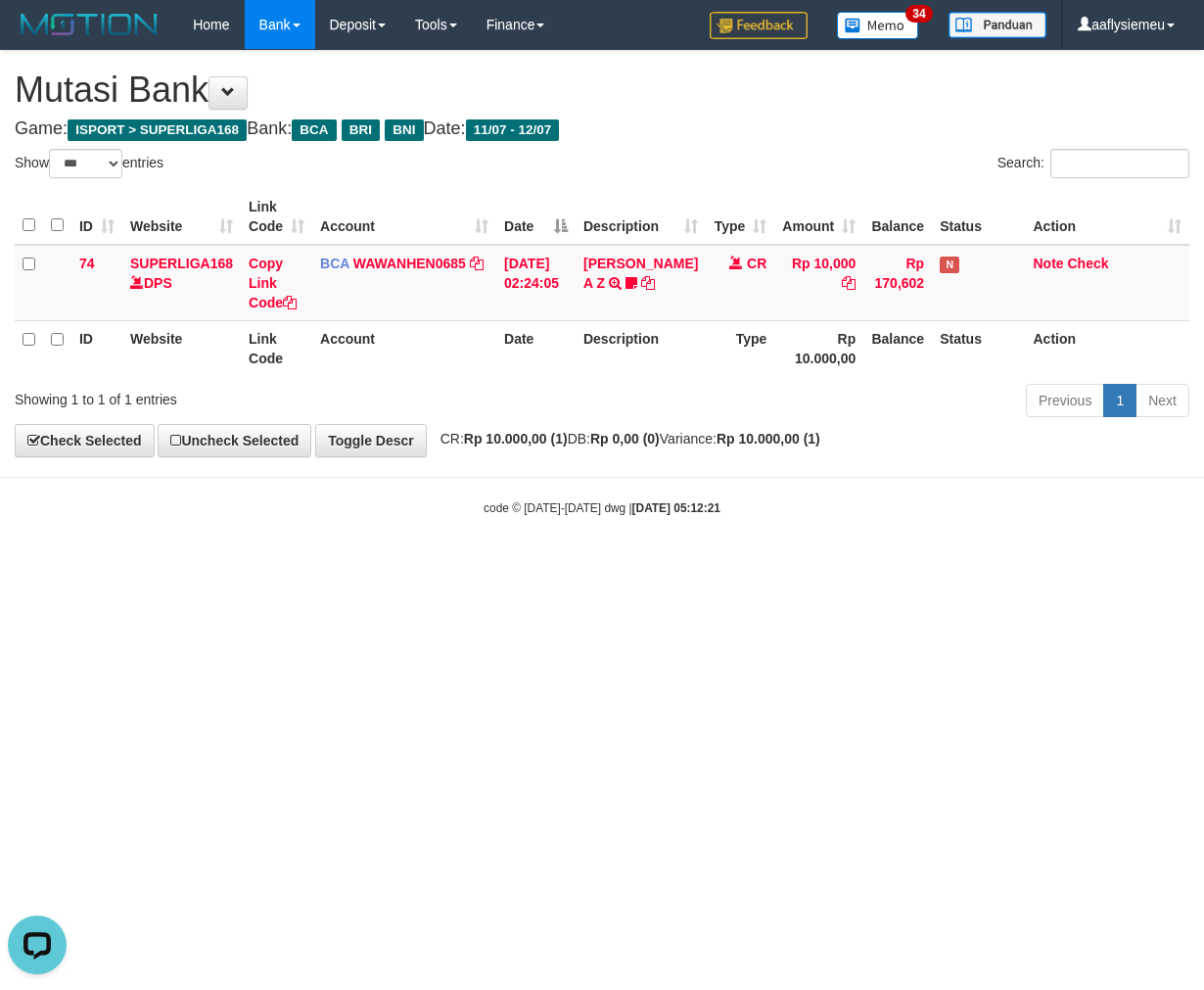 click on "code © 2012-2018 dwg |  2025/07/12 05:12:21" at bounding box center [602, 507] 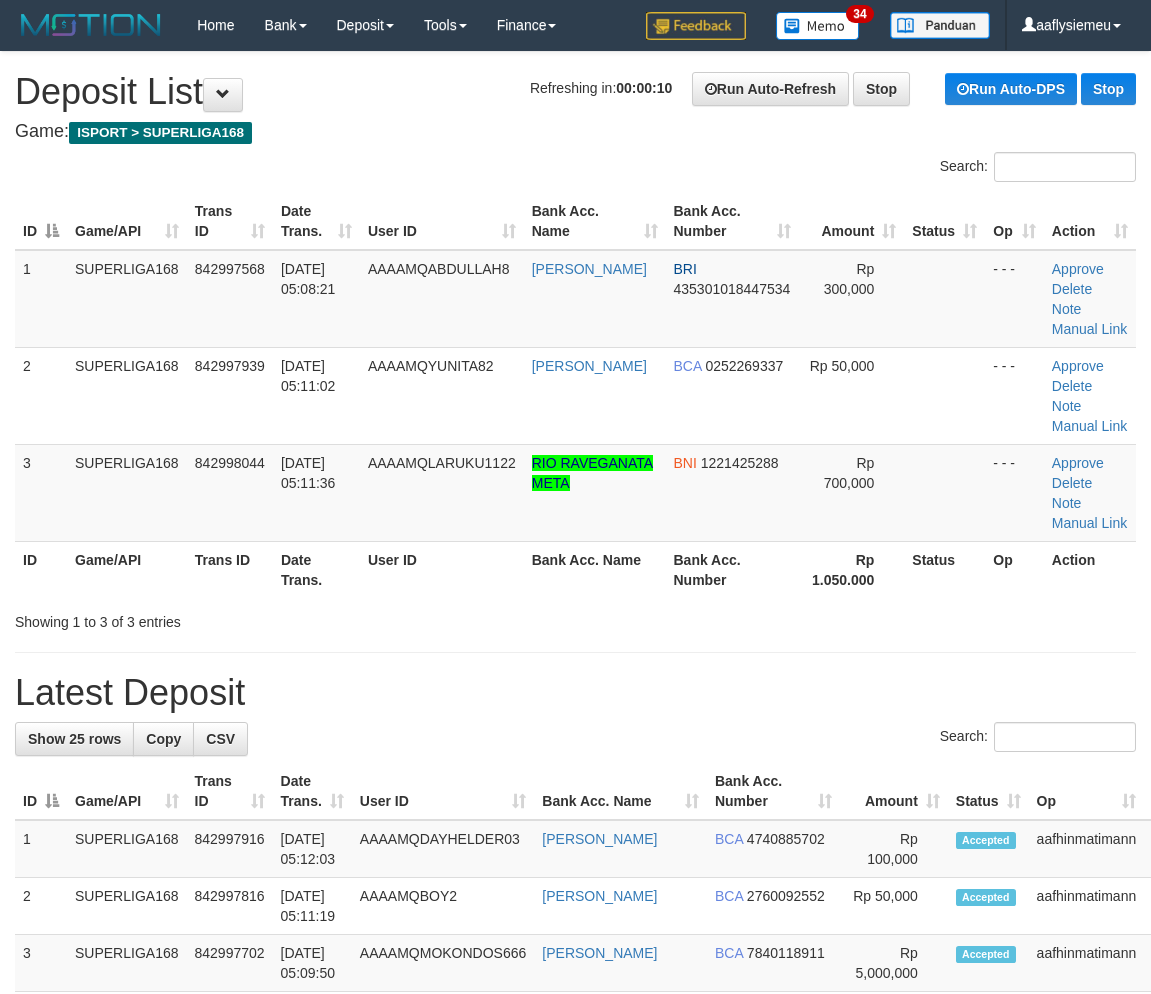 scroll, scrollTop: 0, scrollLeft: 0, axis: both 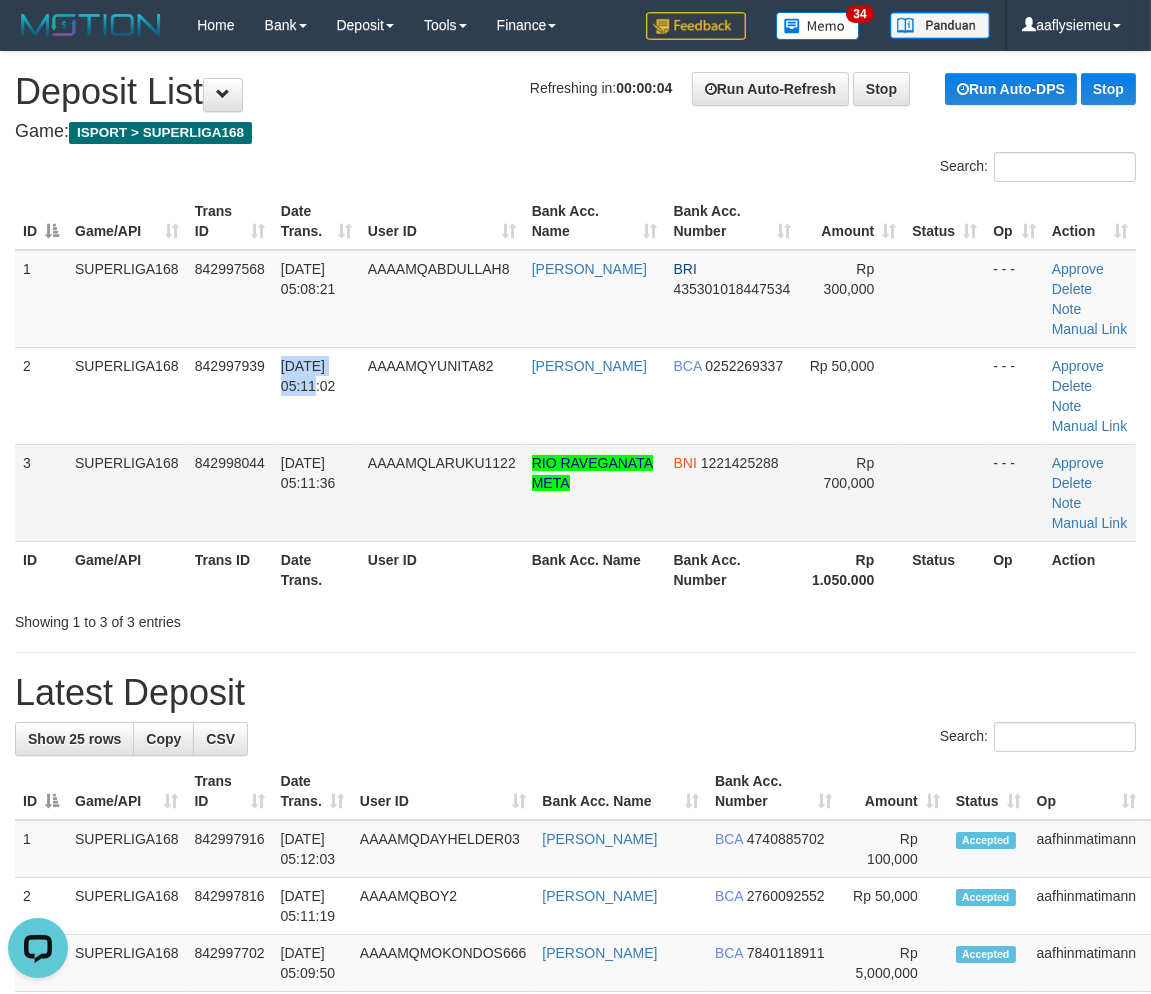 click on "1
SUPERLIGA168
842997568
12/07/2025 05:08:21
AAAAMQABDULLAH8
RIZAL ABDULLAH
BRI
435301018447534
Rp 300,000
- - -
Approve
Delete
Note
Manual Link
2
SUPERLIGA168
842997939
12/07/2025 05:11:02
AAAAMQYUNITA82
YUNITA NURDIN
BCA
0252269337
Rp 50,000
- - -
Approve" at bounding box center (575, 396) 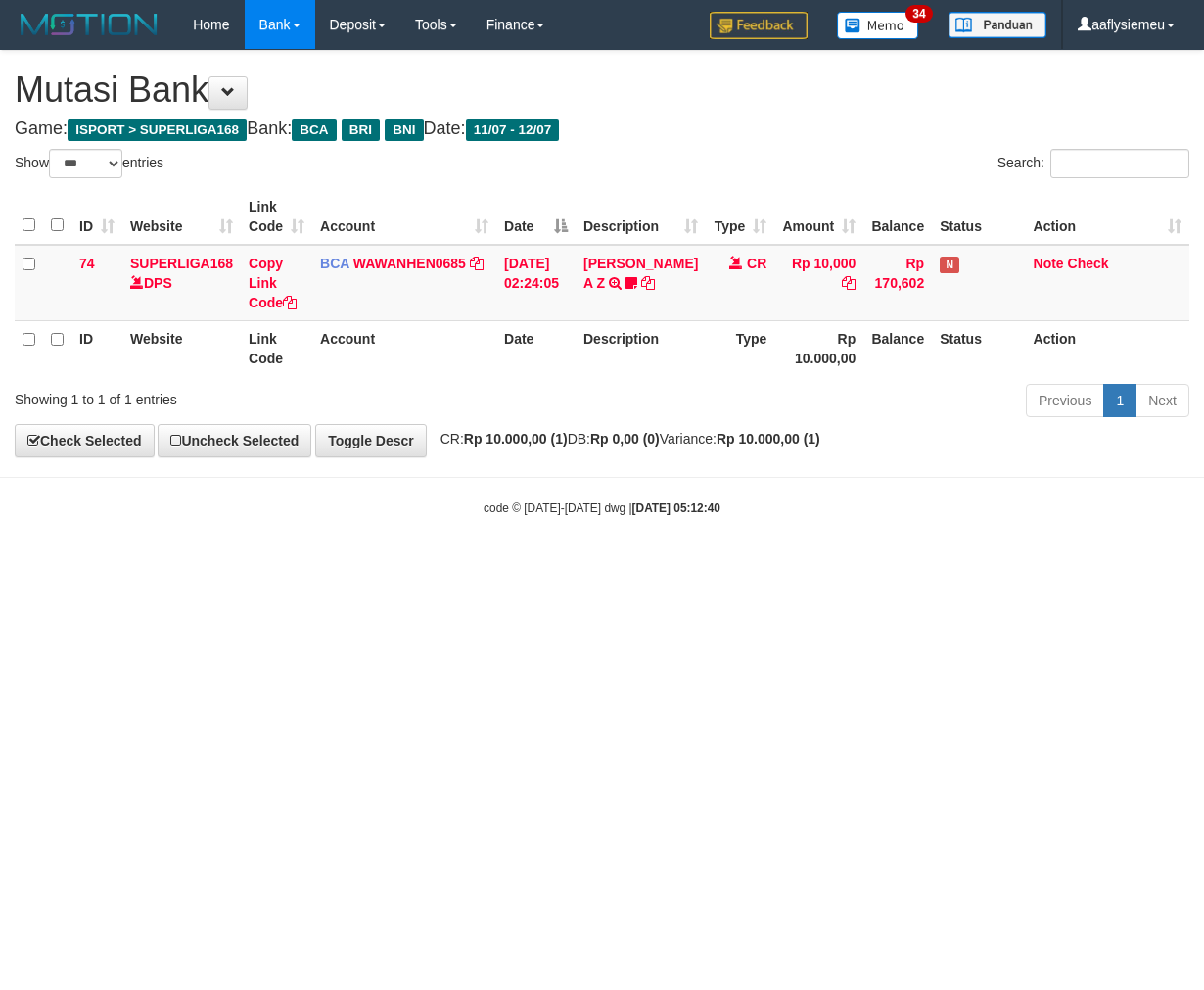 select on "***" 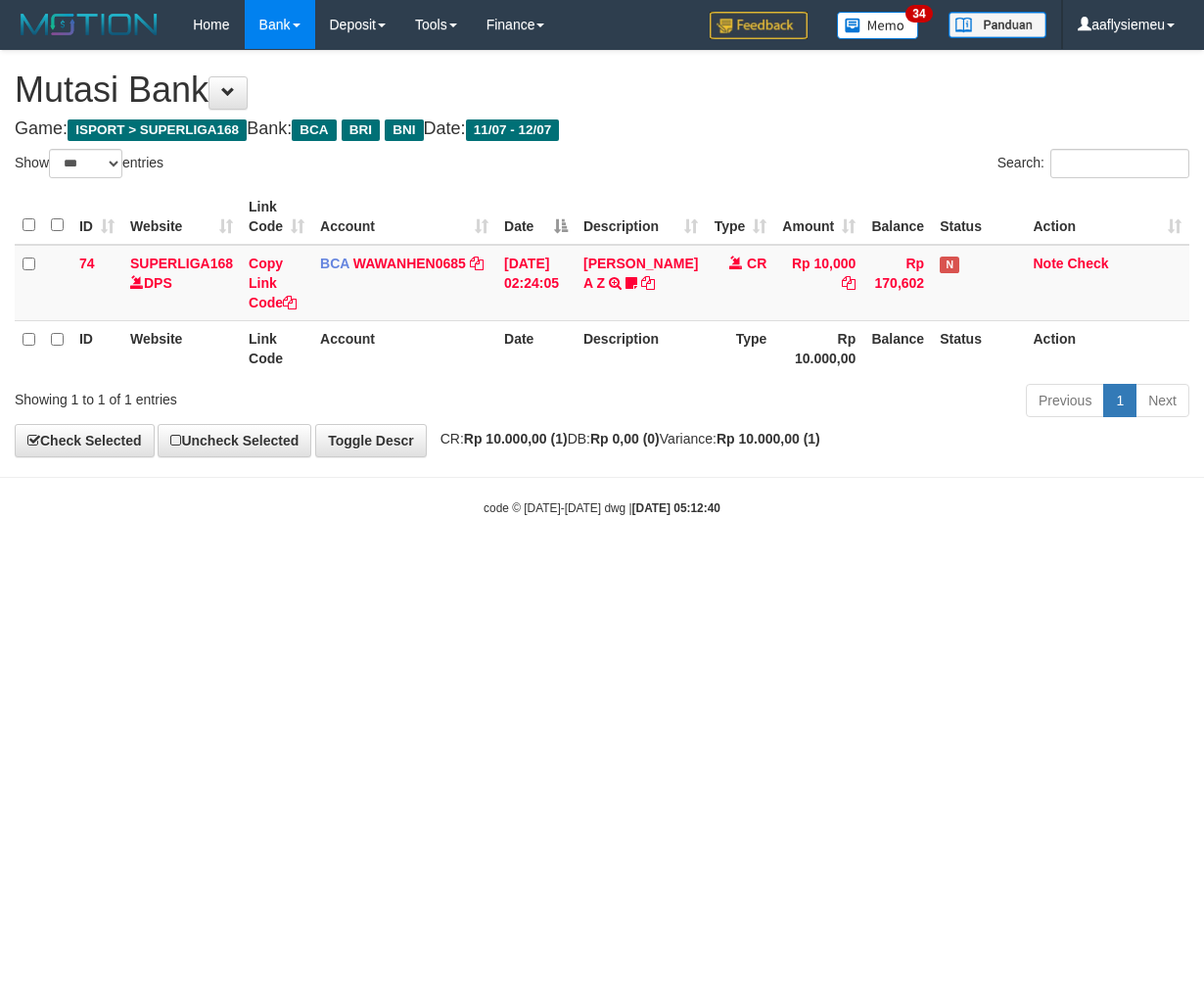 scroll, scrollTop: 0, scrollLeft: 0, axis: both 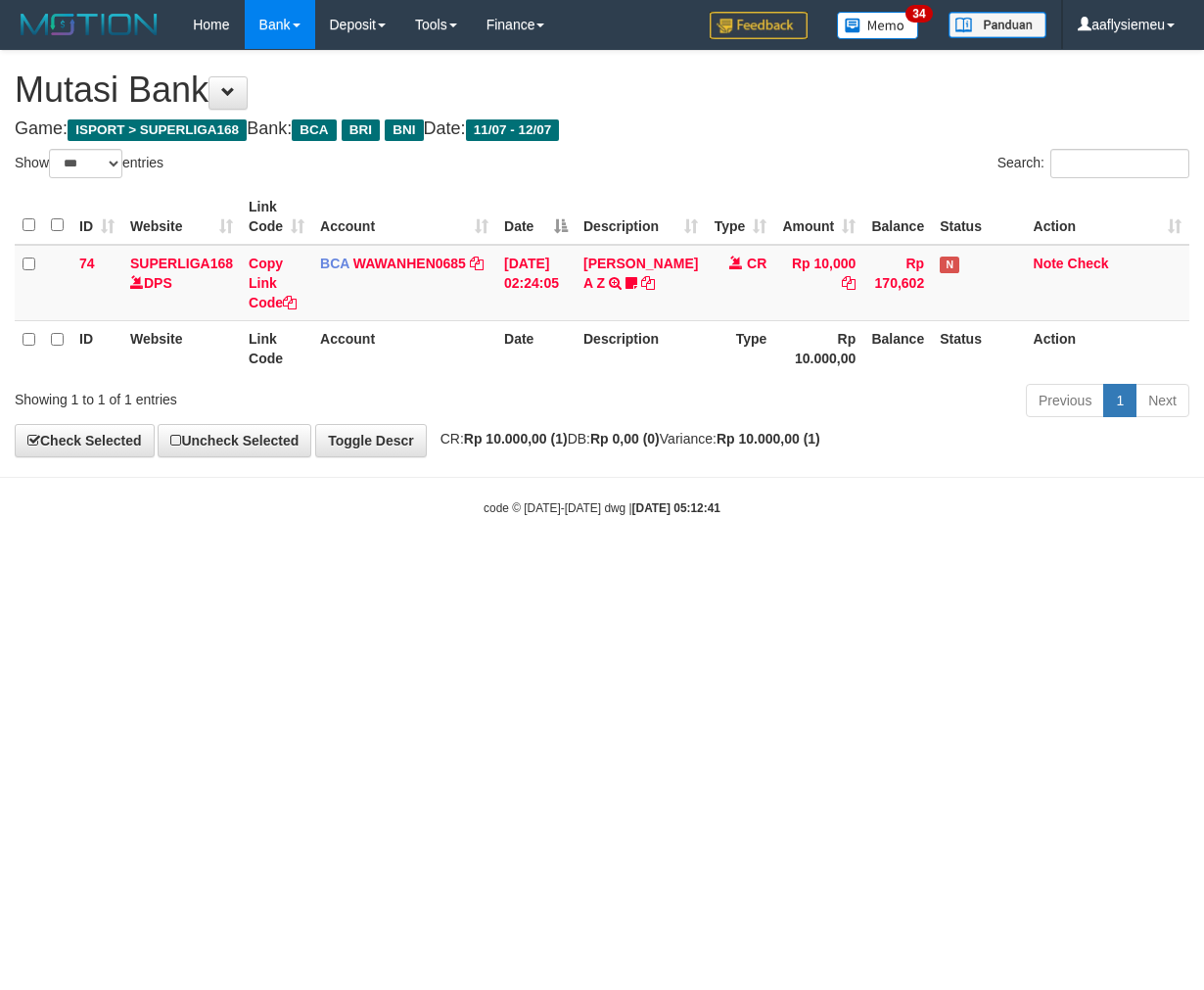 select on "***" 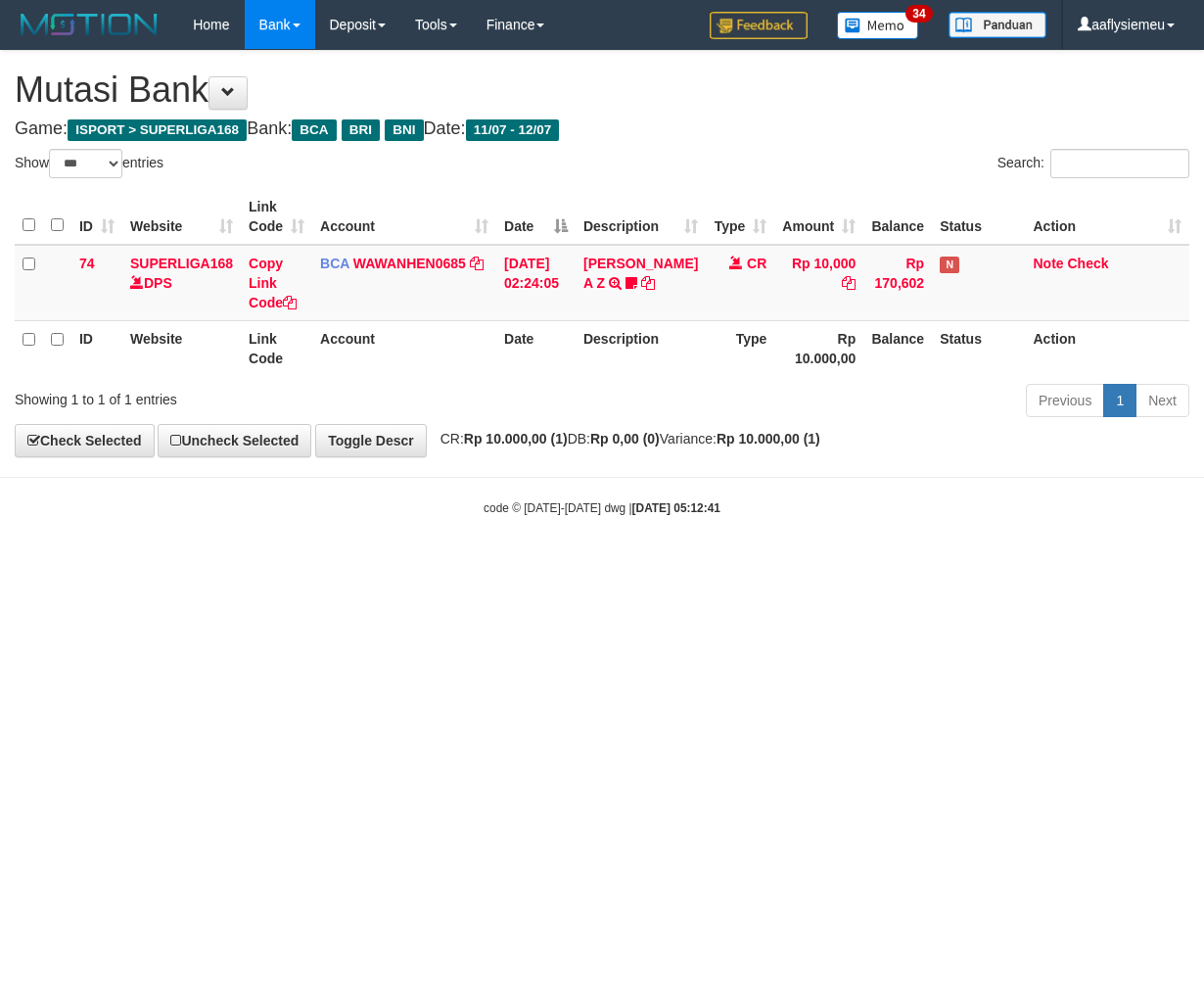 scroll, scrollTop: 0, scrollLeft: 0, axis: both 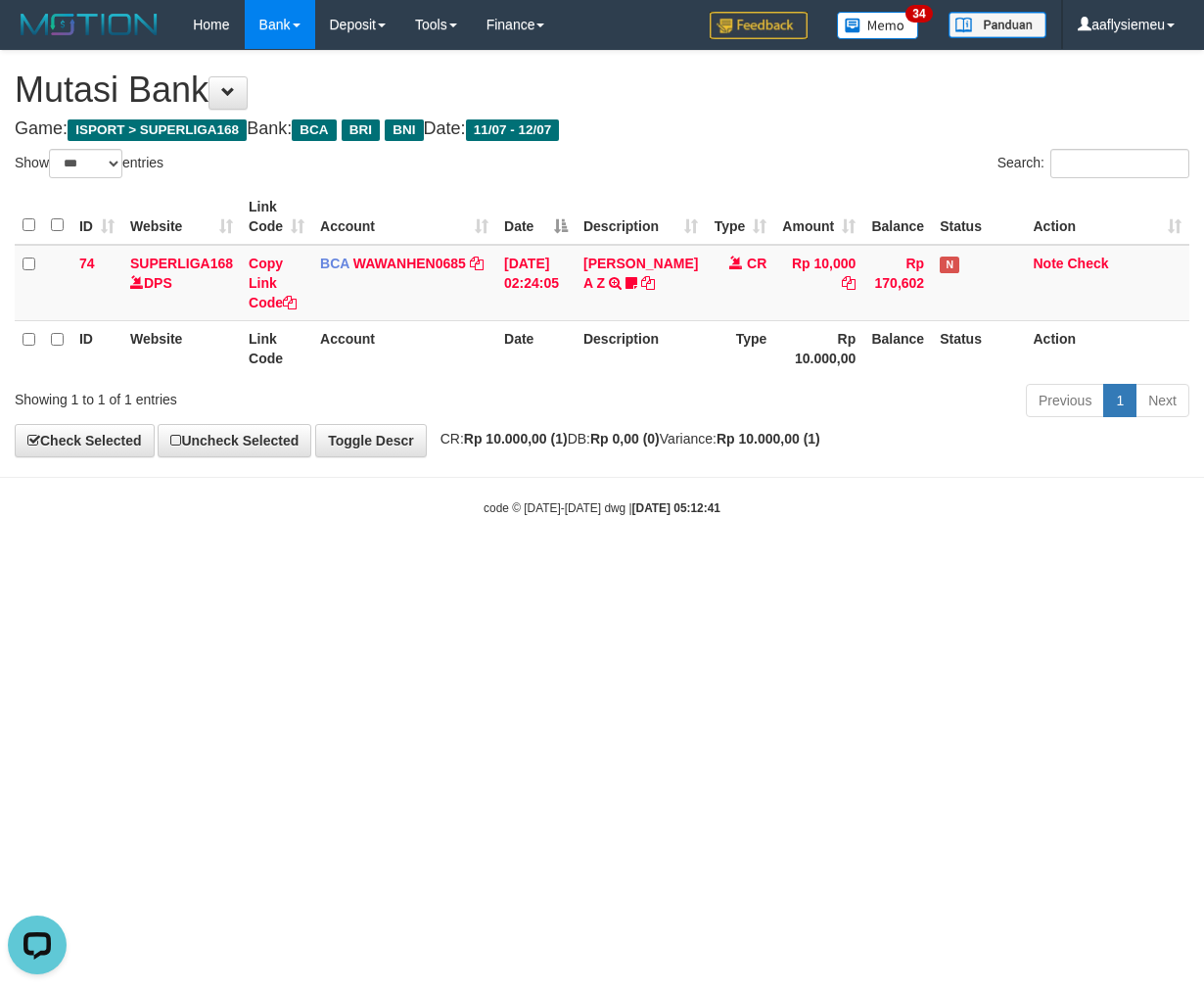 click on "Toggle navigation
Home
Bank
Account List
Load
By Website
Group
[ISPORT]													SUPERLIGA168
By Load Group (DPS)
34" at bounding box center [602, 283] 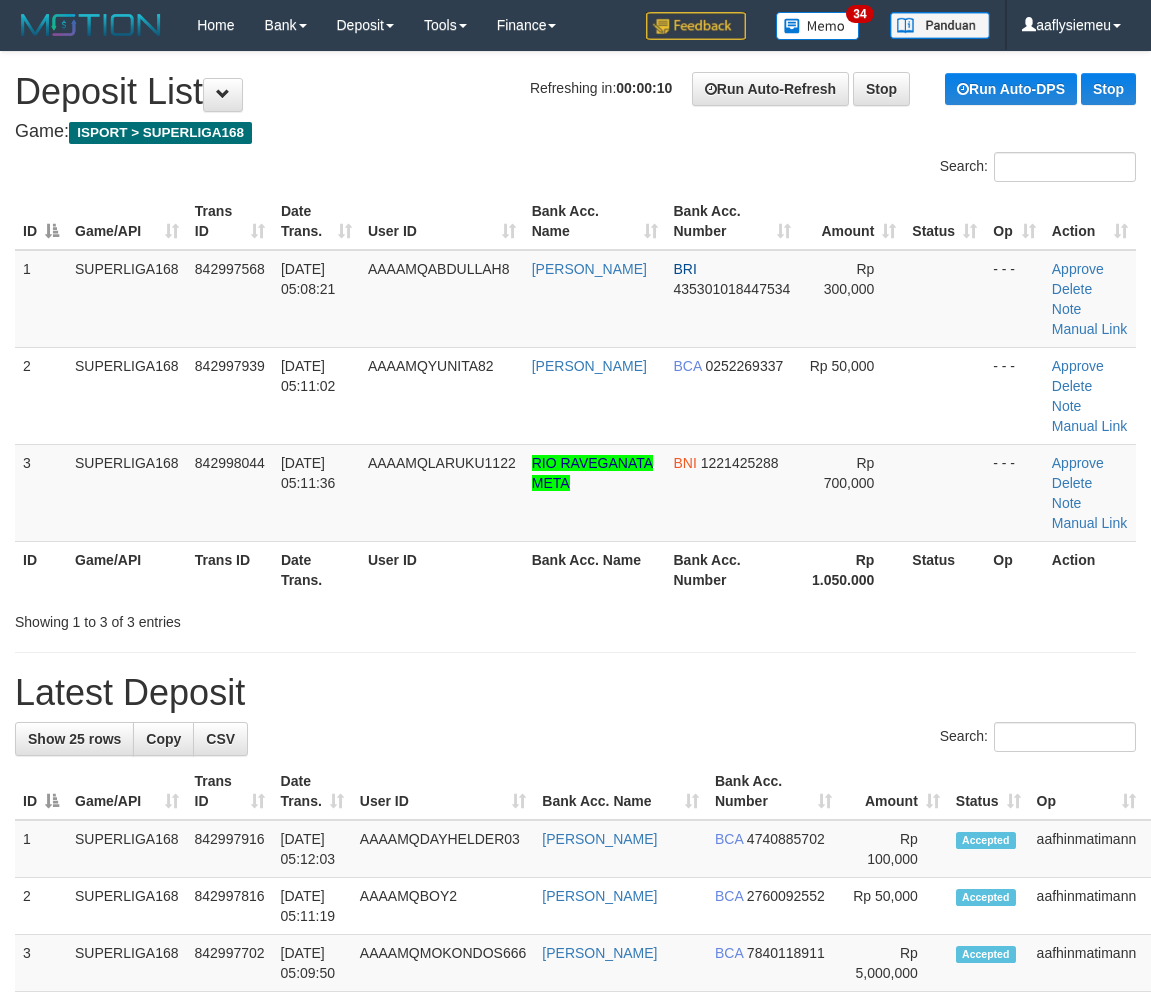 scroll, scrollTop: 0, scrollLeft: 0, axis: both 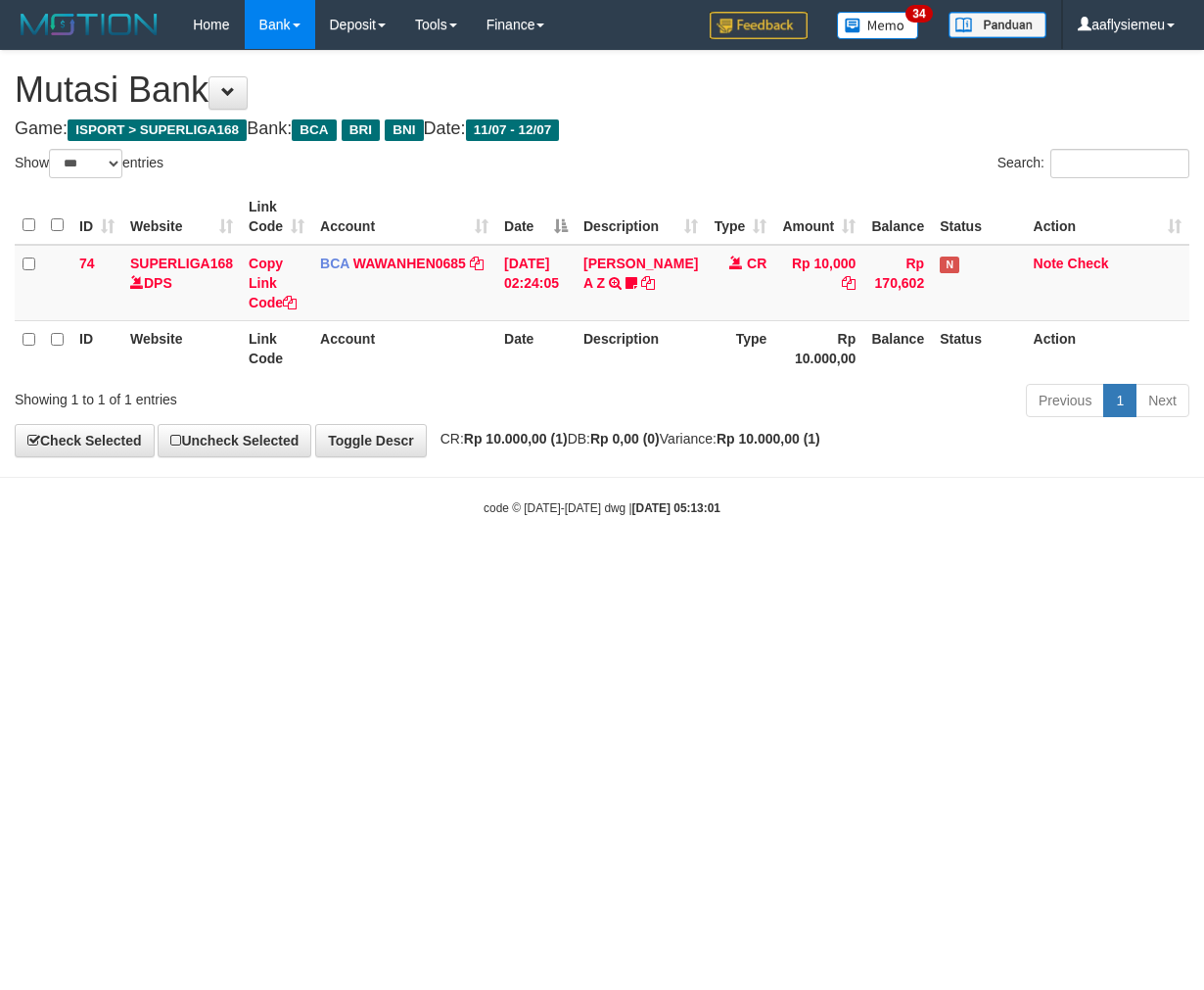 select on "***" 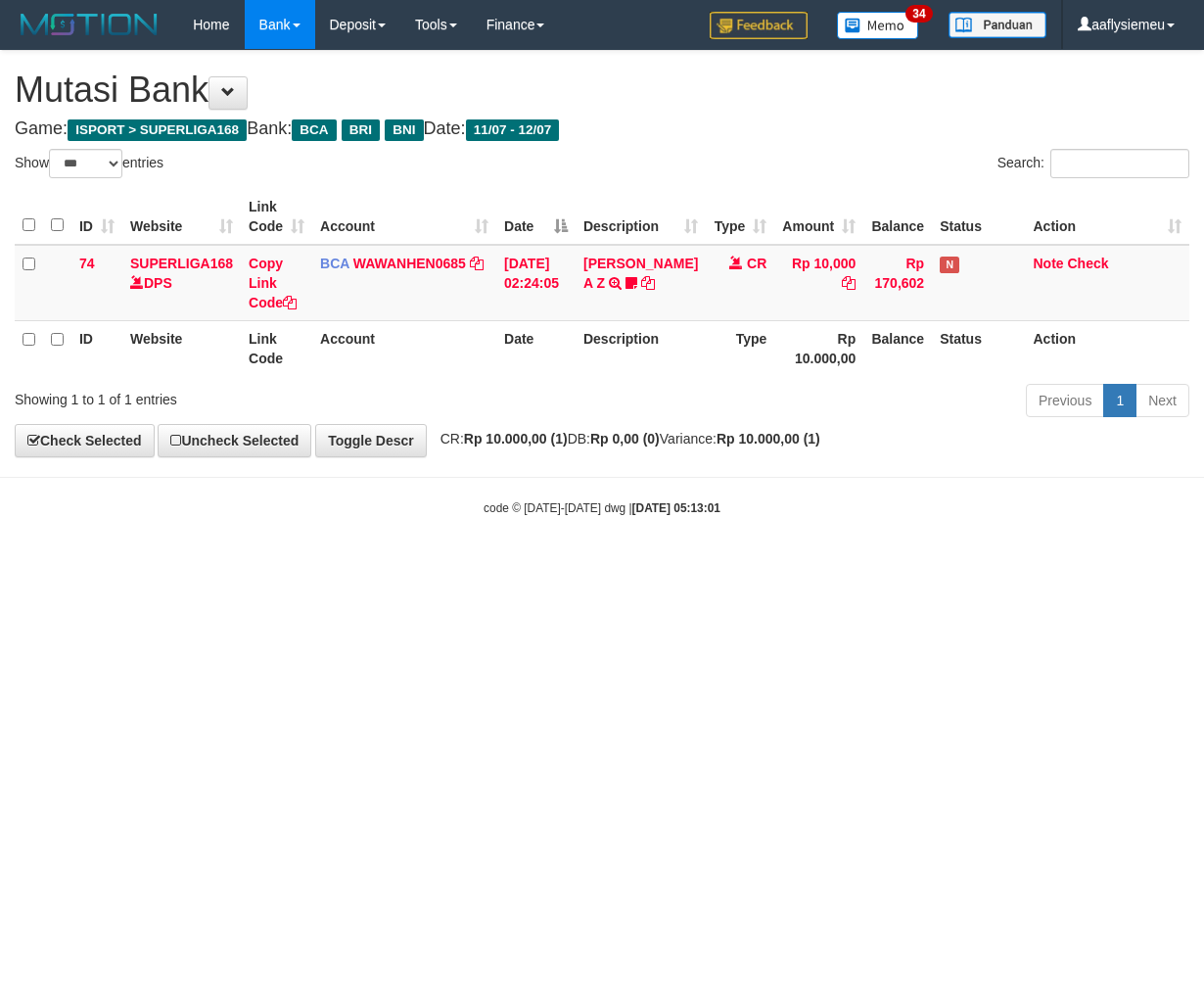 scroll, scrollTop: 0, scrollLeft: 0, axis: both 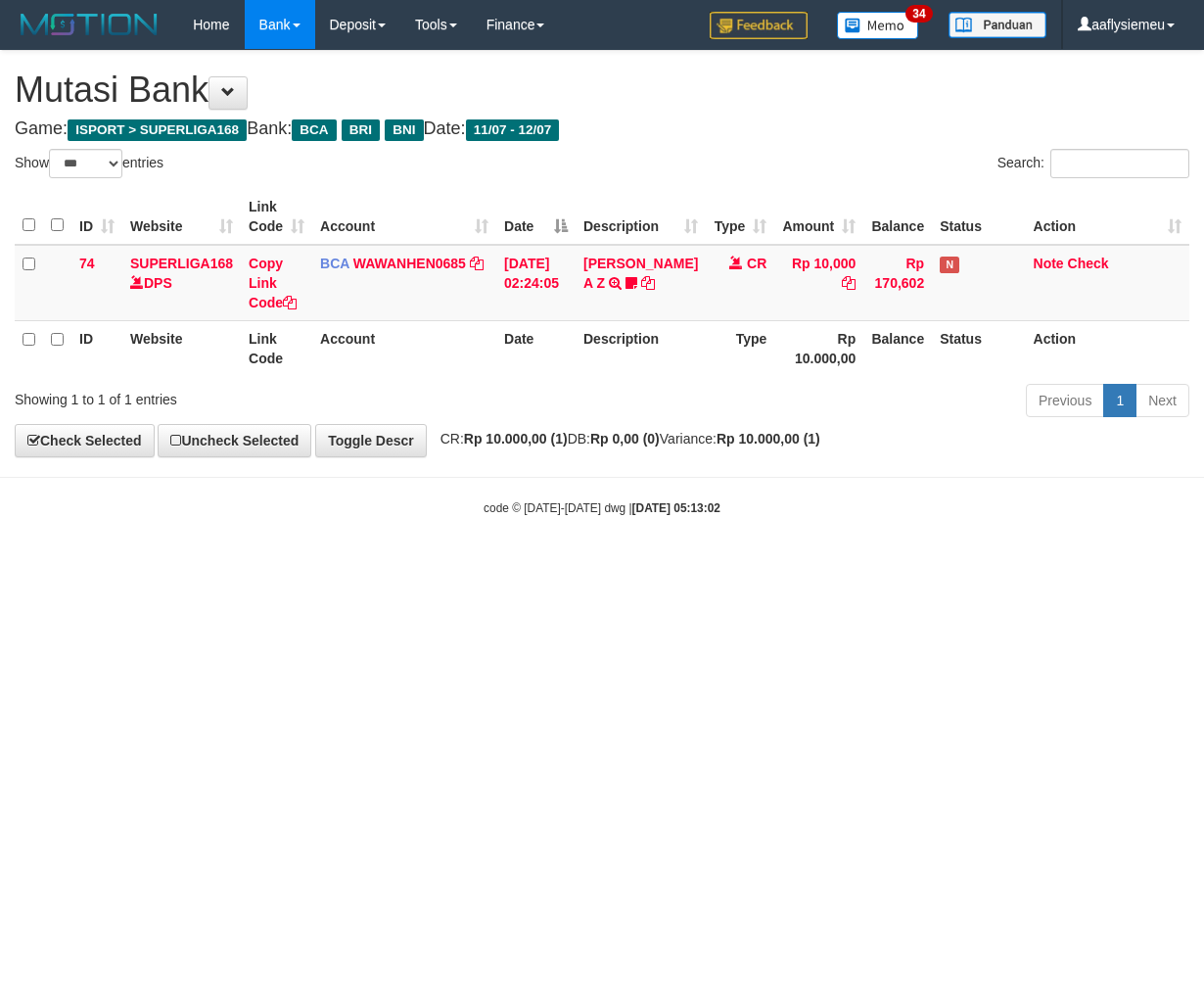 select on "***" 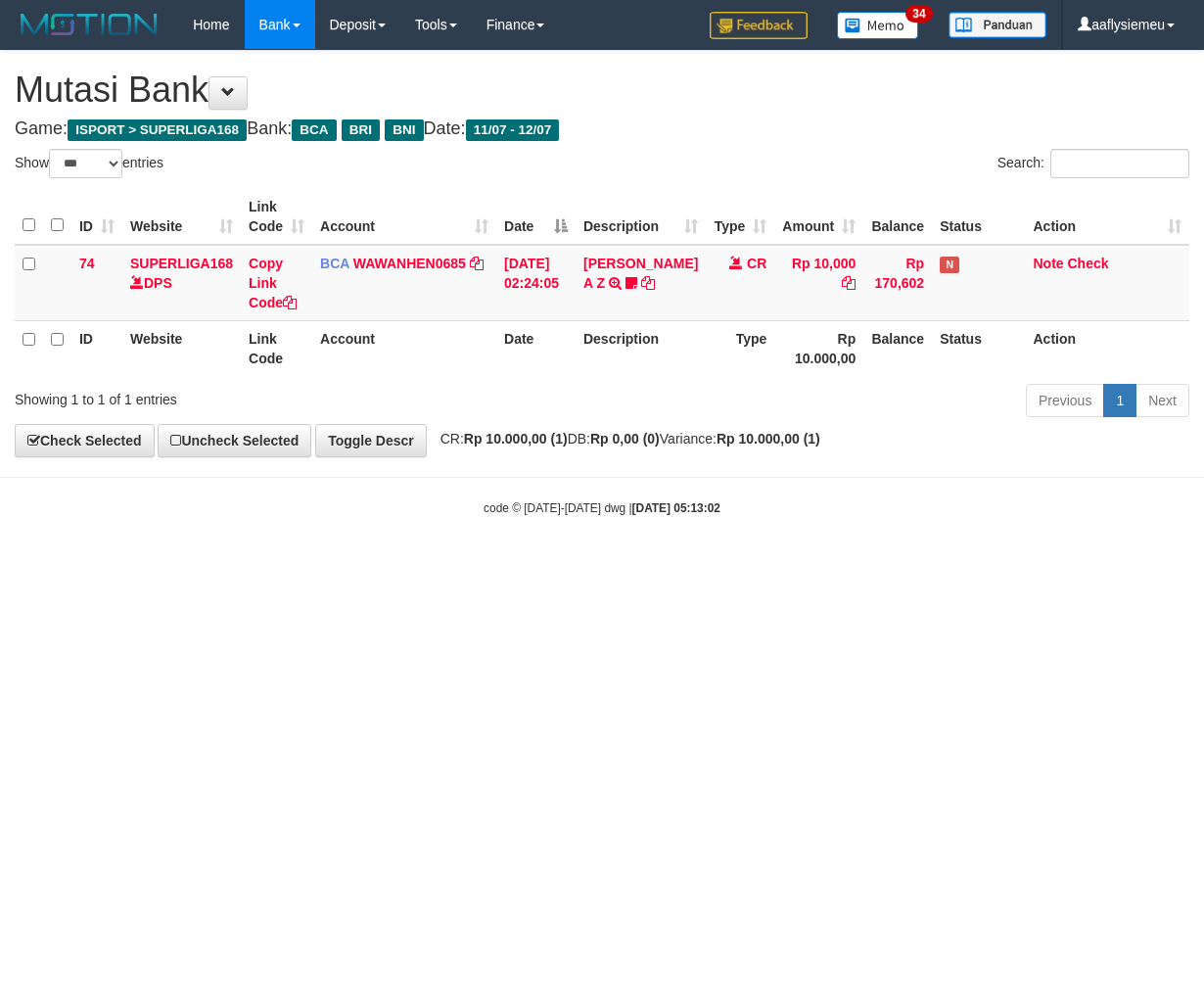 scroll, scrollTop: 0, scrollLeft: 0, axis: both 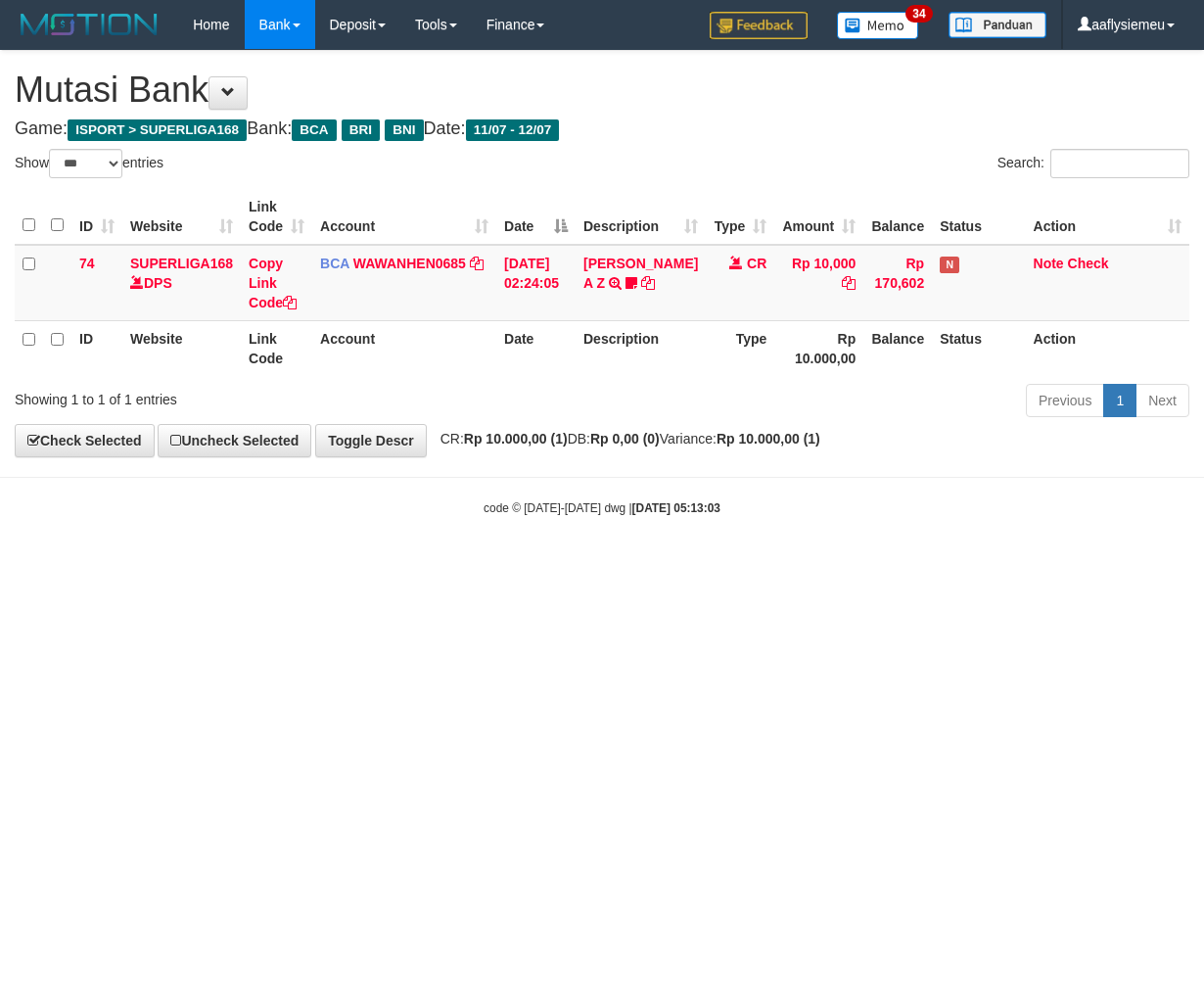 select on "***" 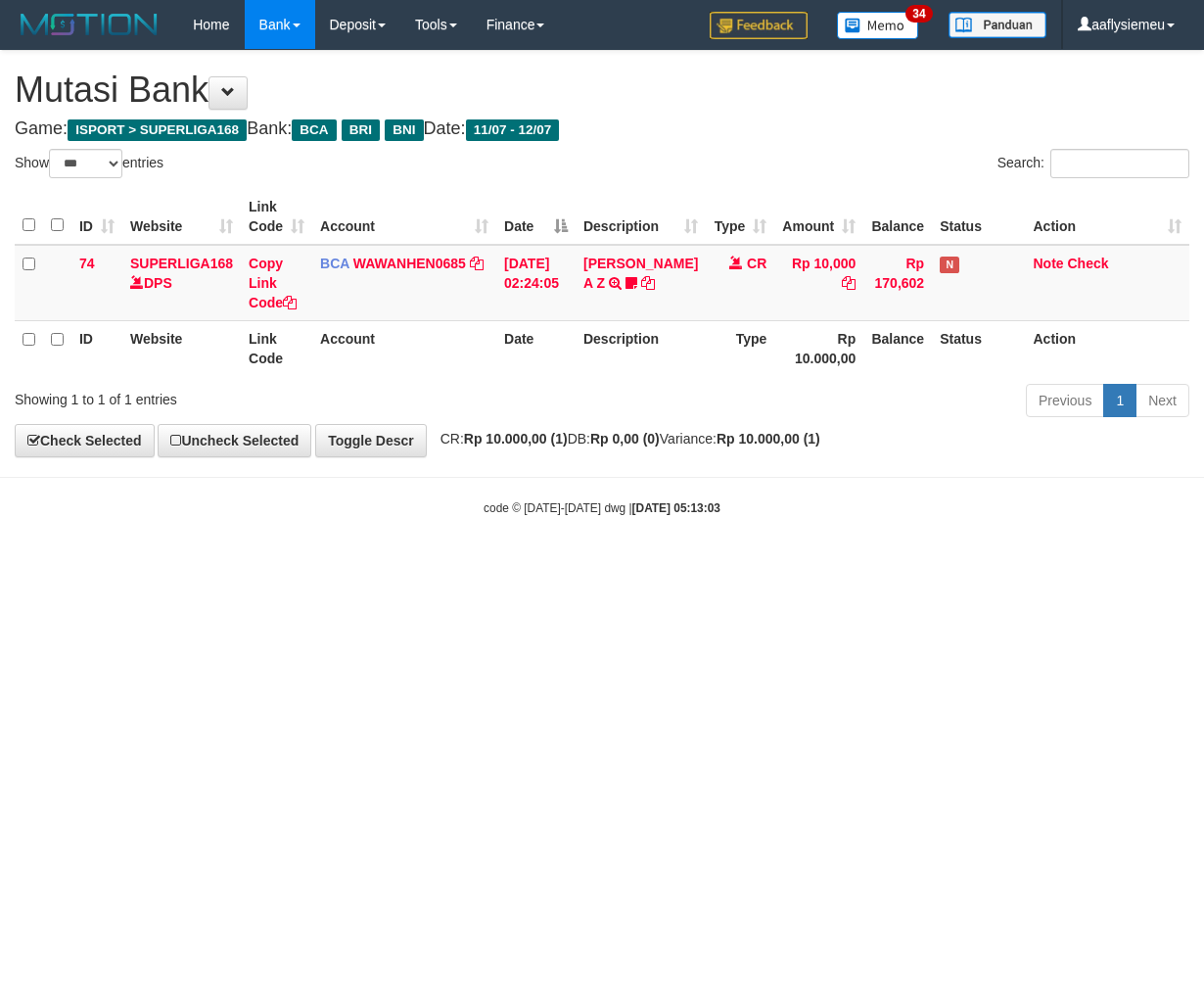 scroll, scrollTop: 0, scrollLeft: 0, axis: both 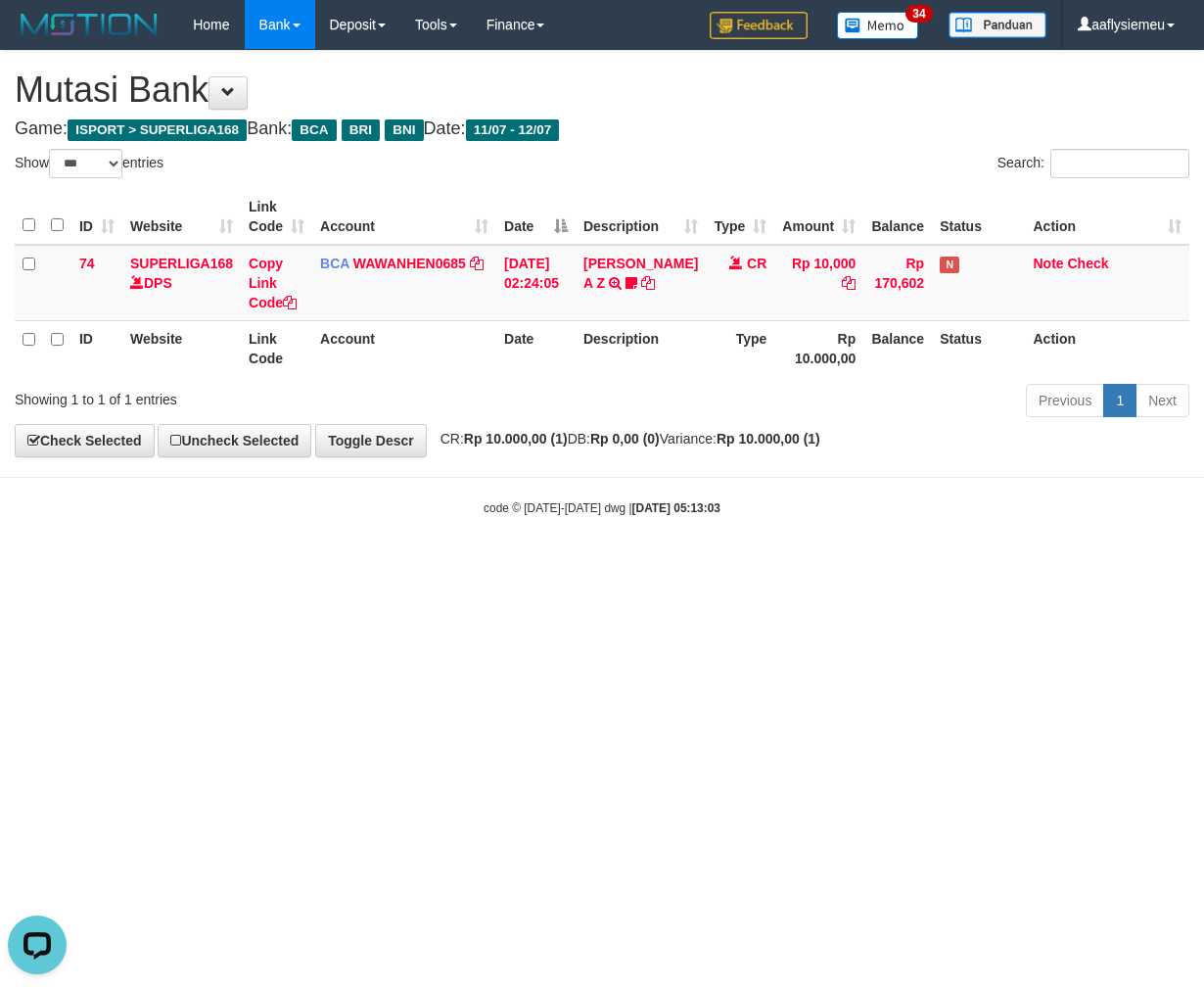 click on "Mutasi Bank" at bounding box center (602, 90) 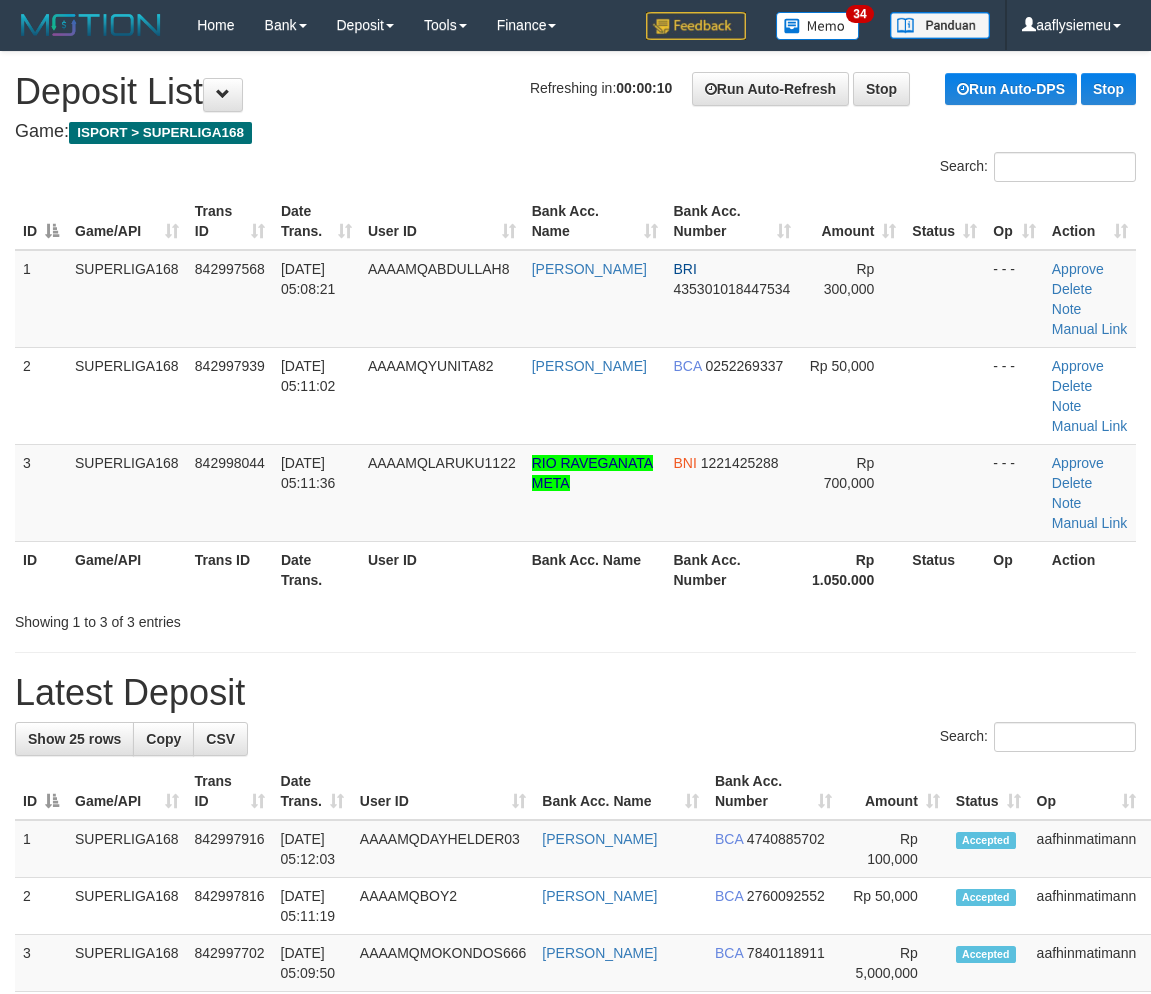 scroll, scrollTop: 0, scrollLeft: 0, axis: both 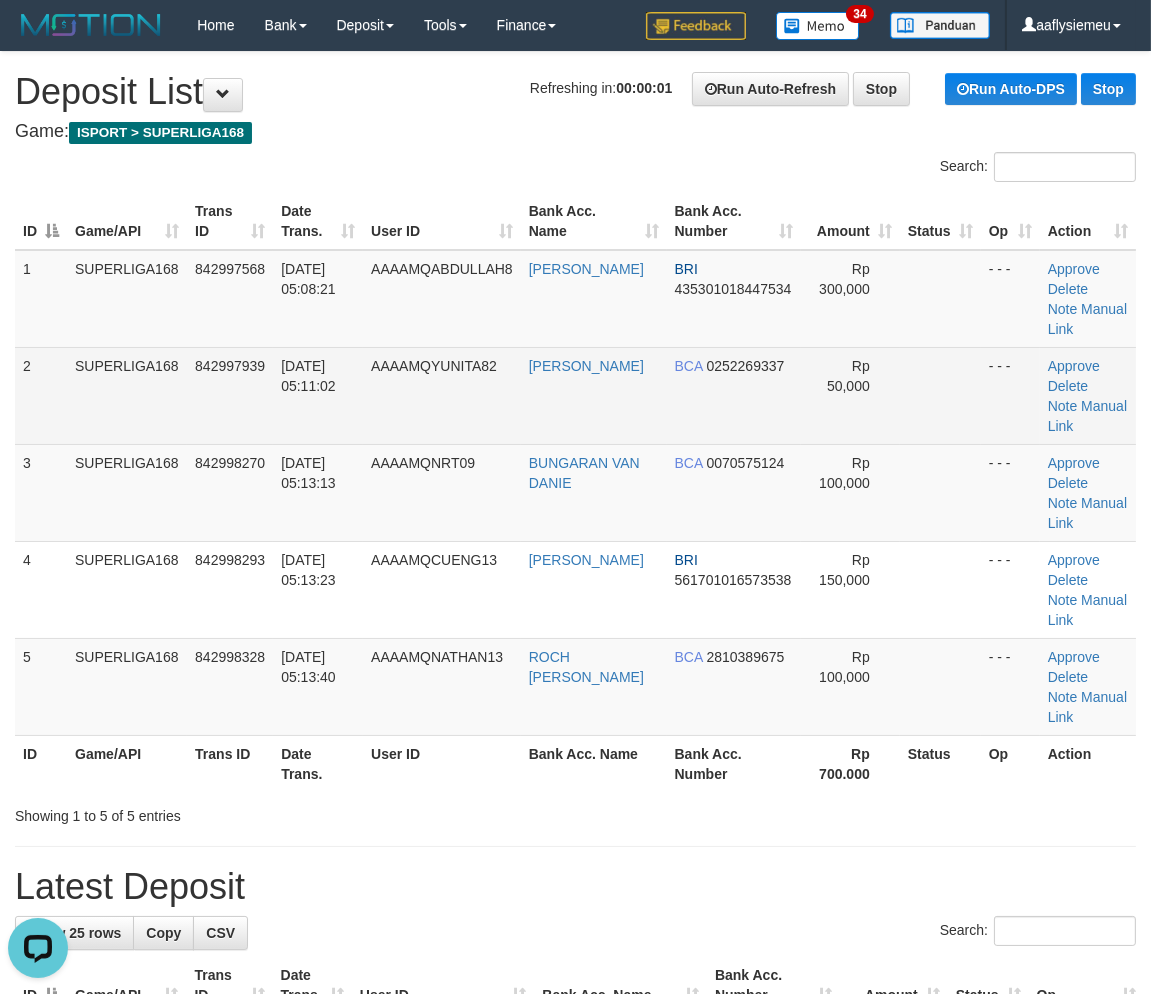 drag, startPoint x: 75, startPoint y: 386, endPoint x: 45, endPoint y: 406, distance: 36.05551 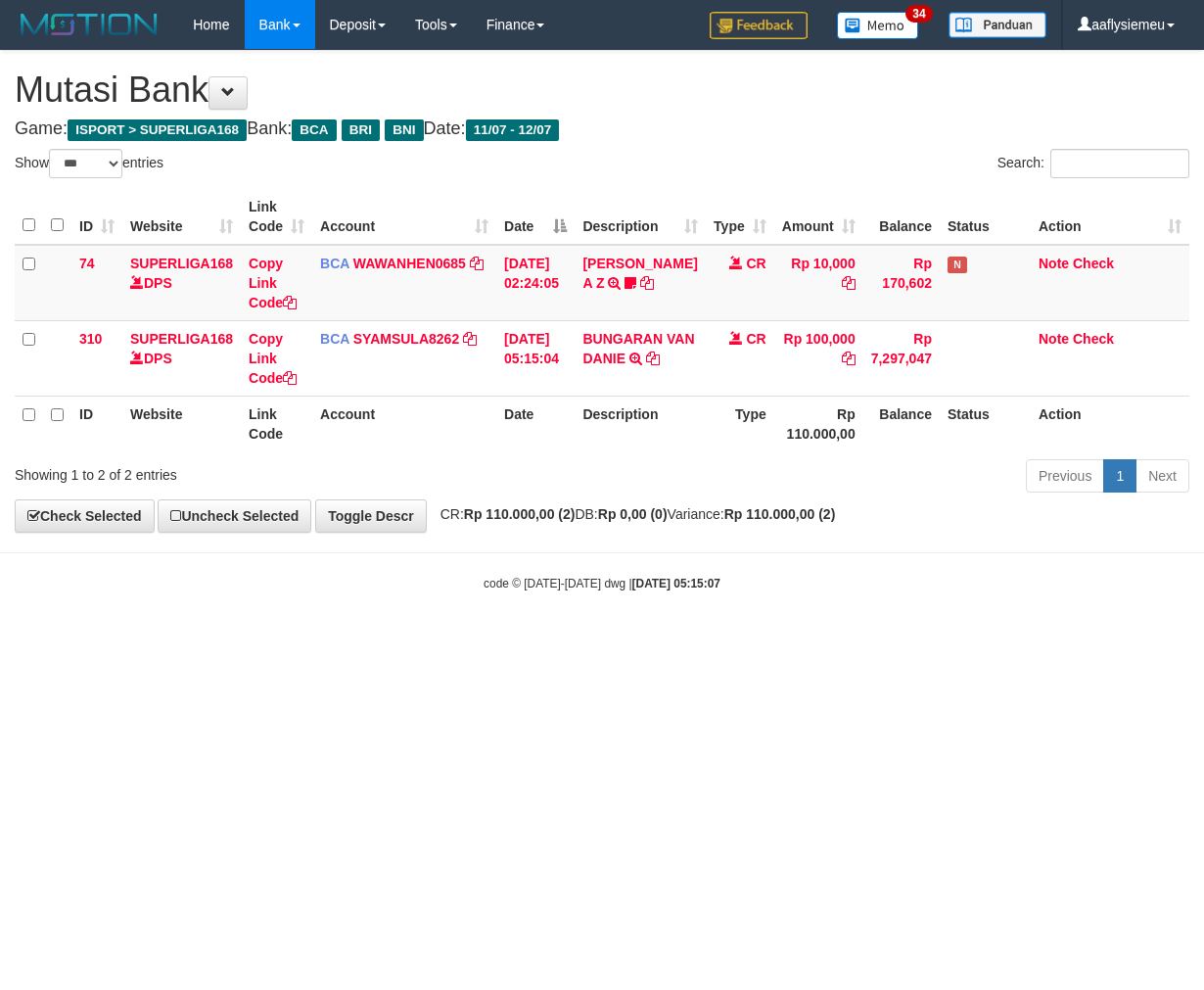 select on "***" 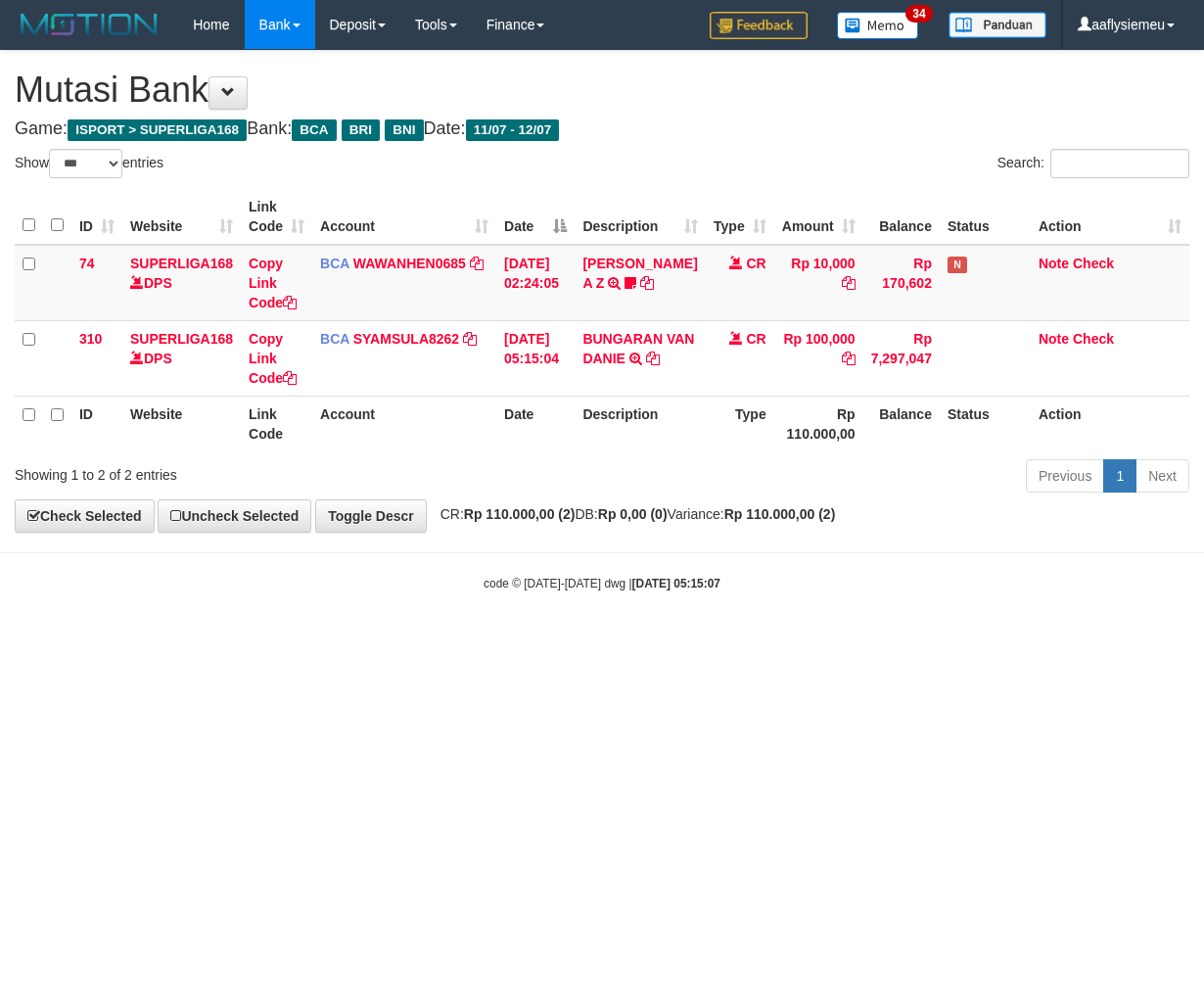 scroll, scrollTop: 0, scrollLeft: 0, axis: both 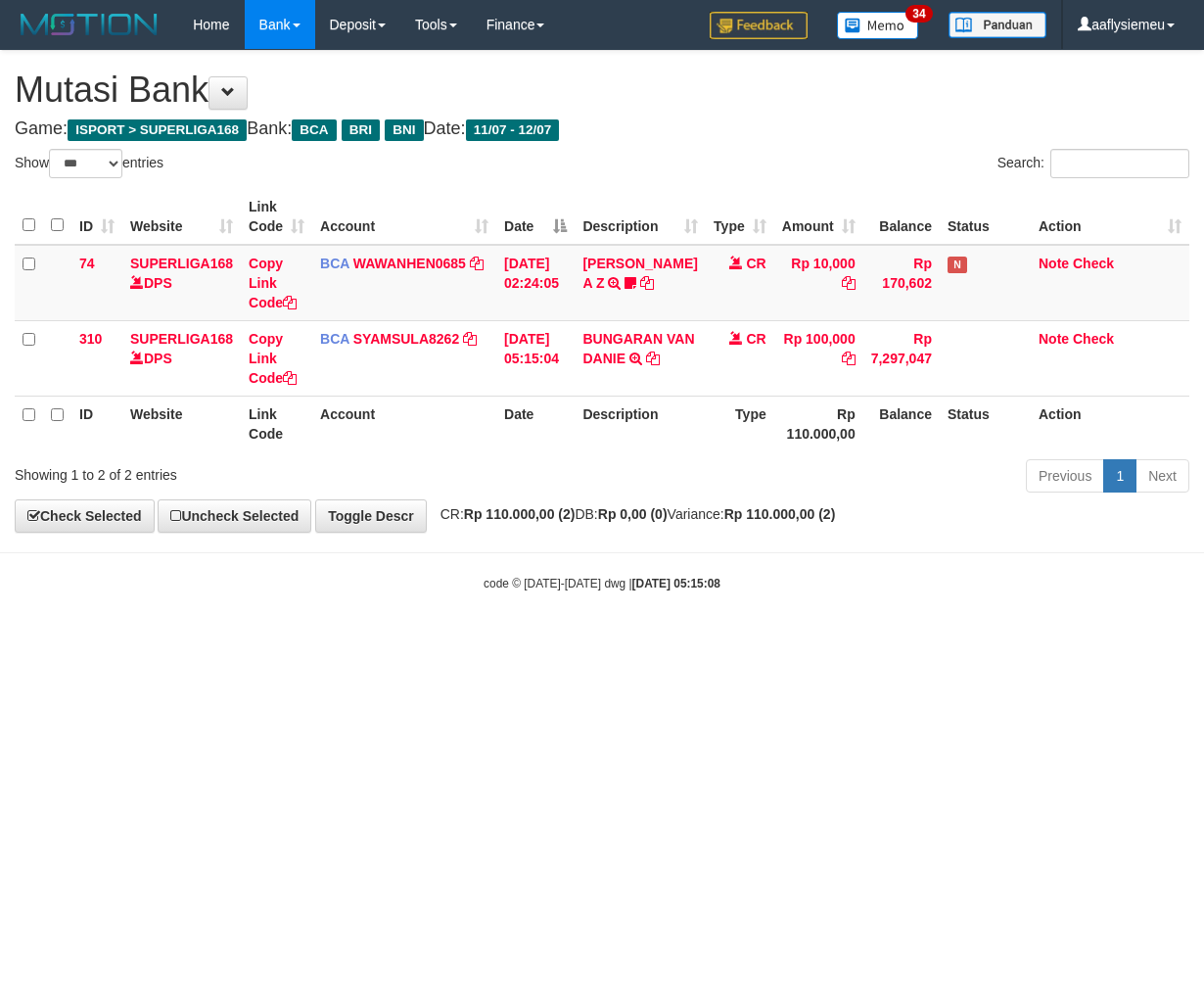 select on "***" 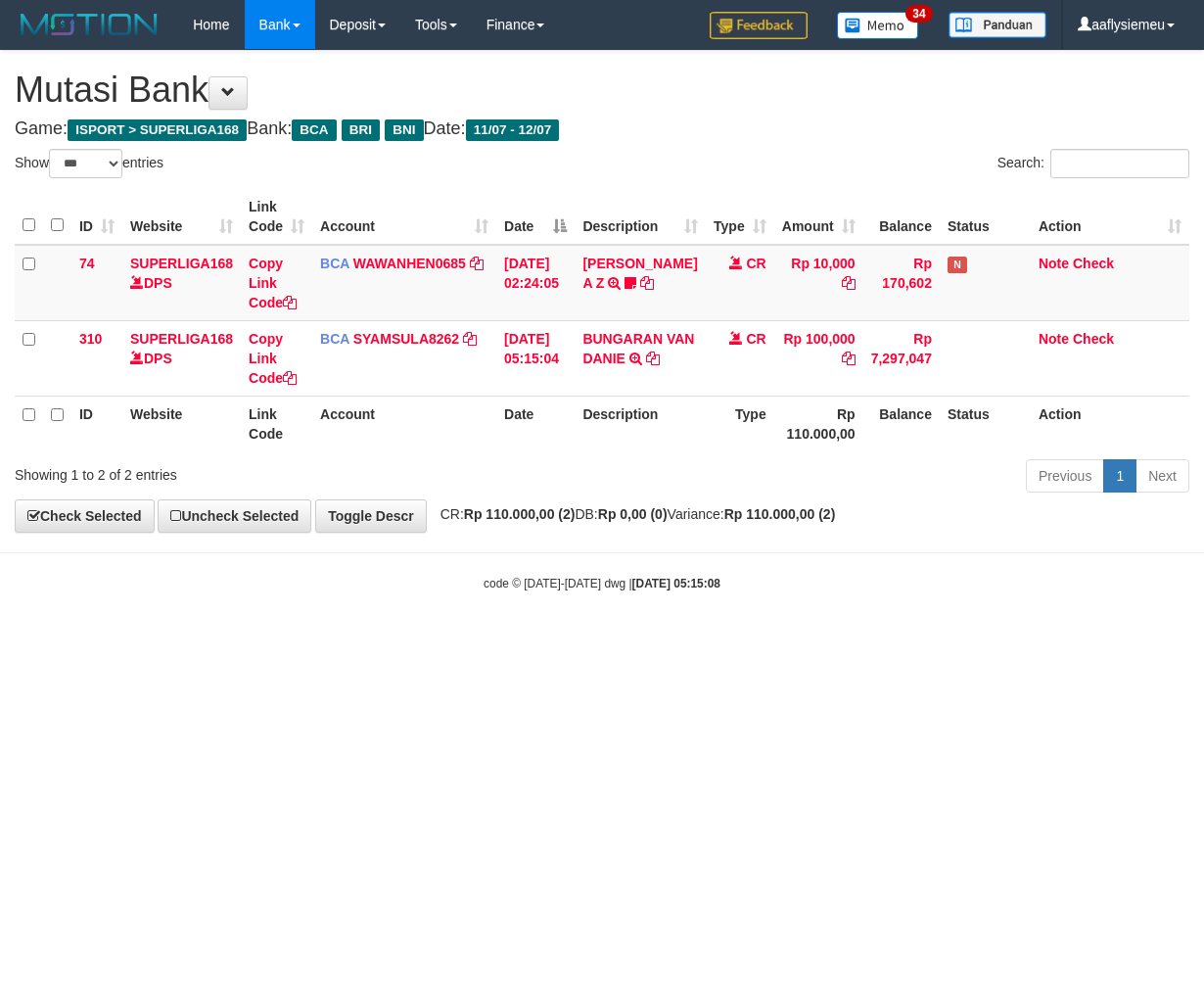 scroll, scrollTop: 0, scrollLeft: 0, axis: both 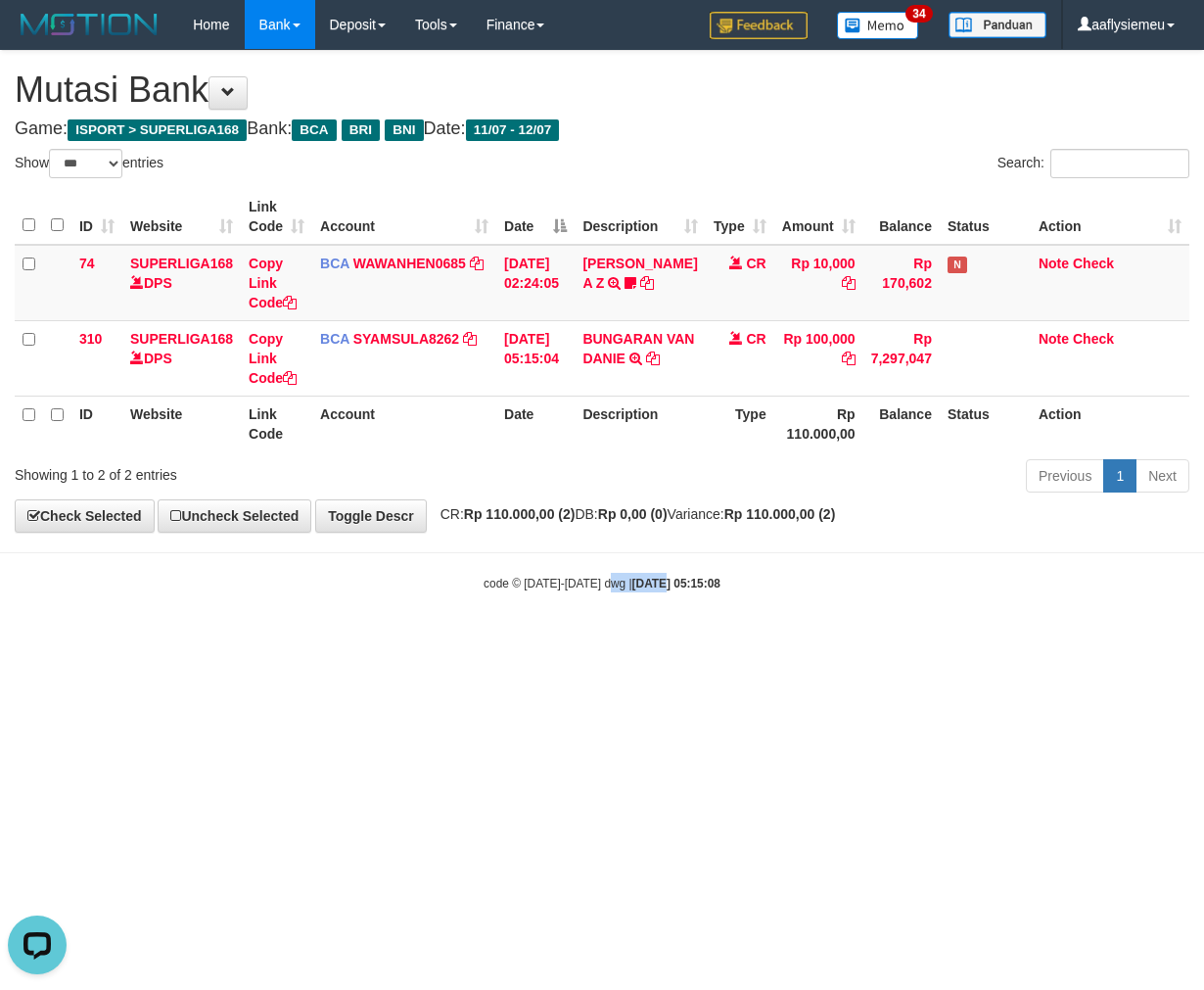click on "Toggle navigation
Home
Bank
Account List
Load
By Website
Group
[ISPORT]													SUPERLIGA168
By Load Group (DPS)" at bounding box center [602, 320] 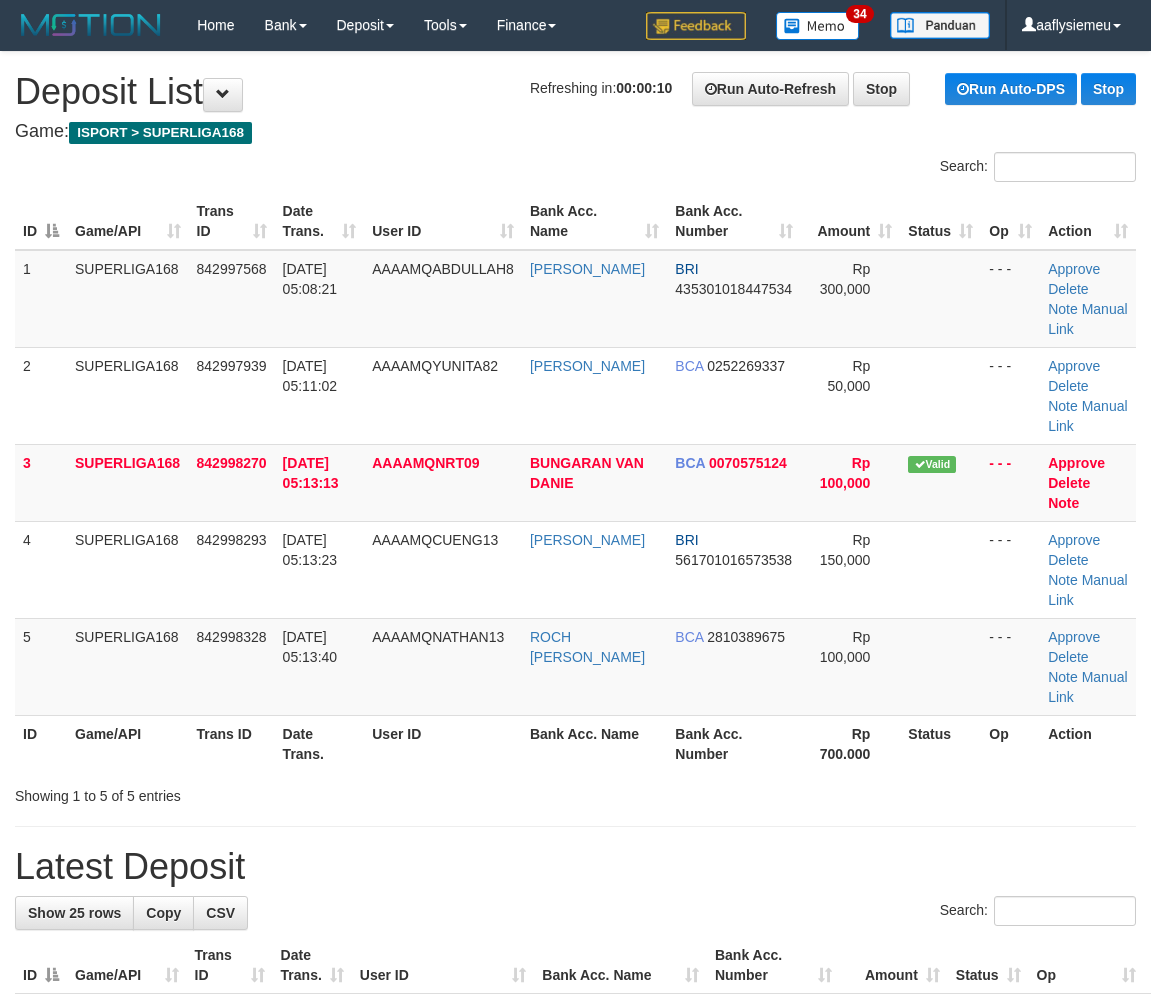 scroll, scrollTop: 0, scrollLeft: 0, axis: both 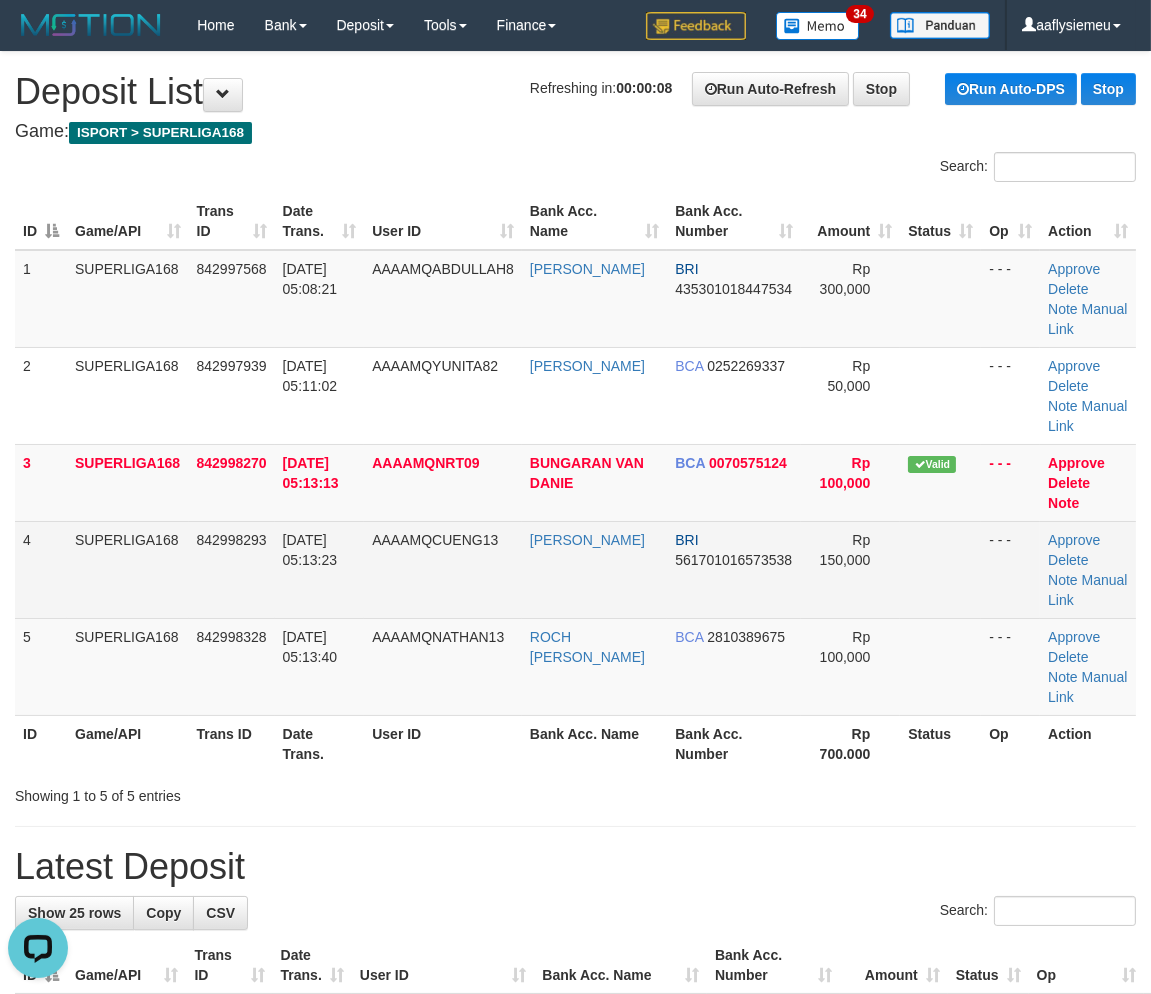 drag, startPoint x: 74, startPoint y: 536, endPoint x: 34, endPoint y: 557, distance: 45.17743 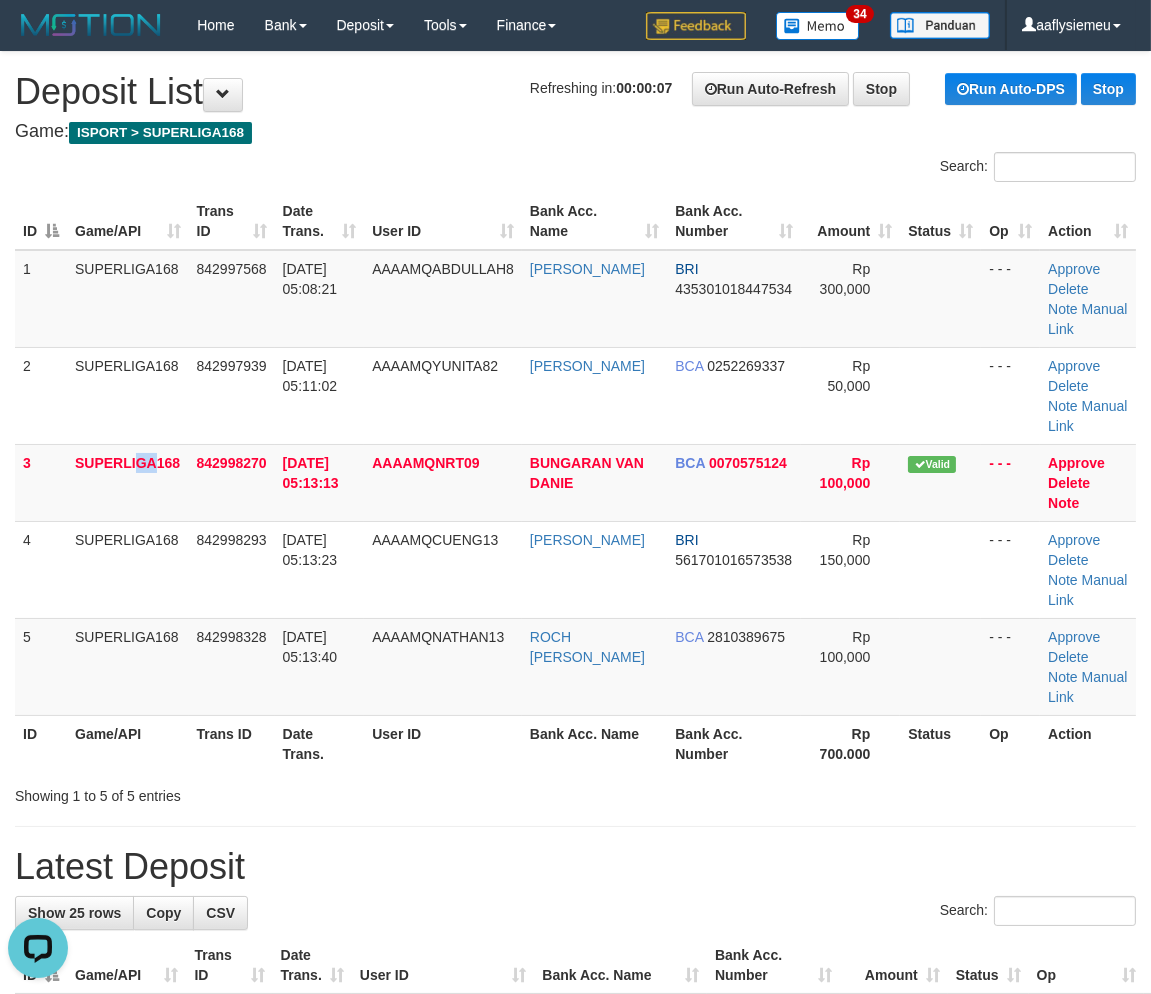 drag, startPoint x: 62, startPoint y: 520, endPoint x: 0, endPoint y: 534, distance: 63.560993 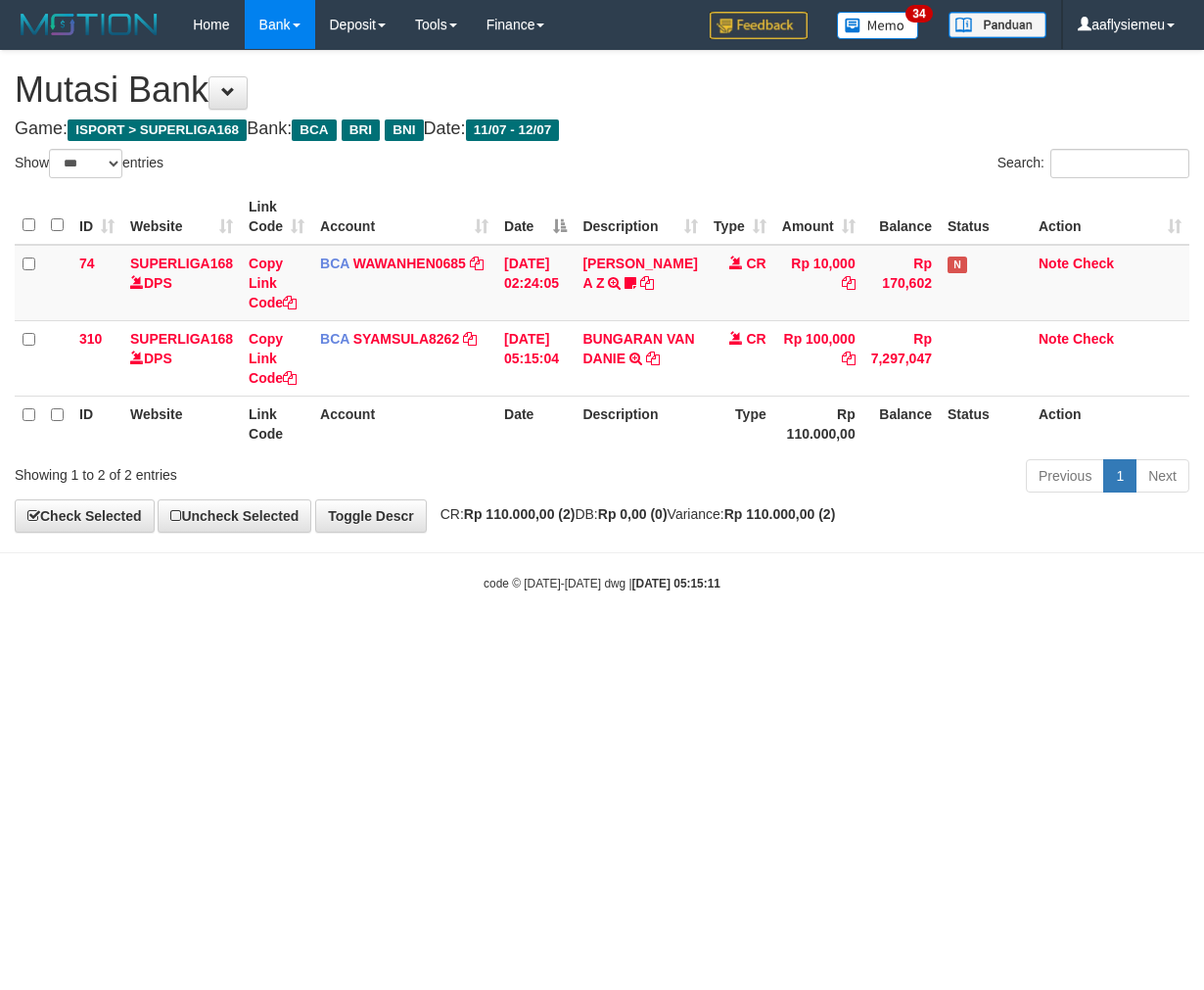 select on "***" 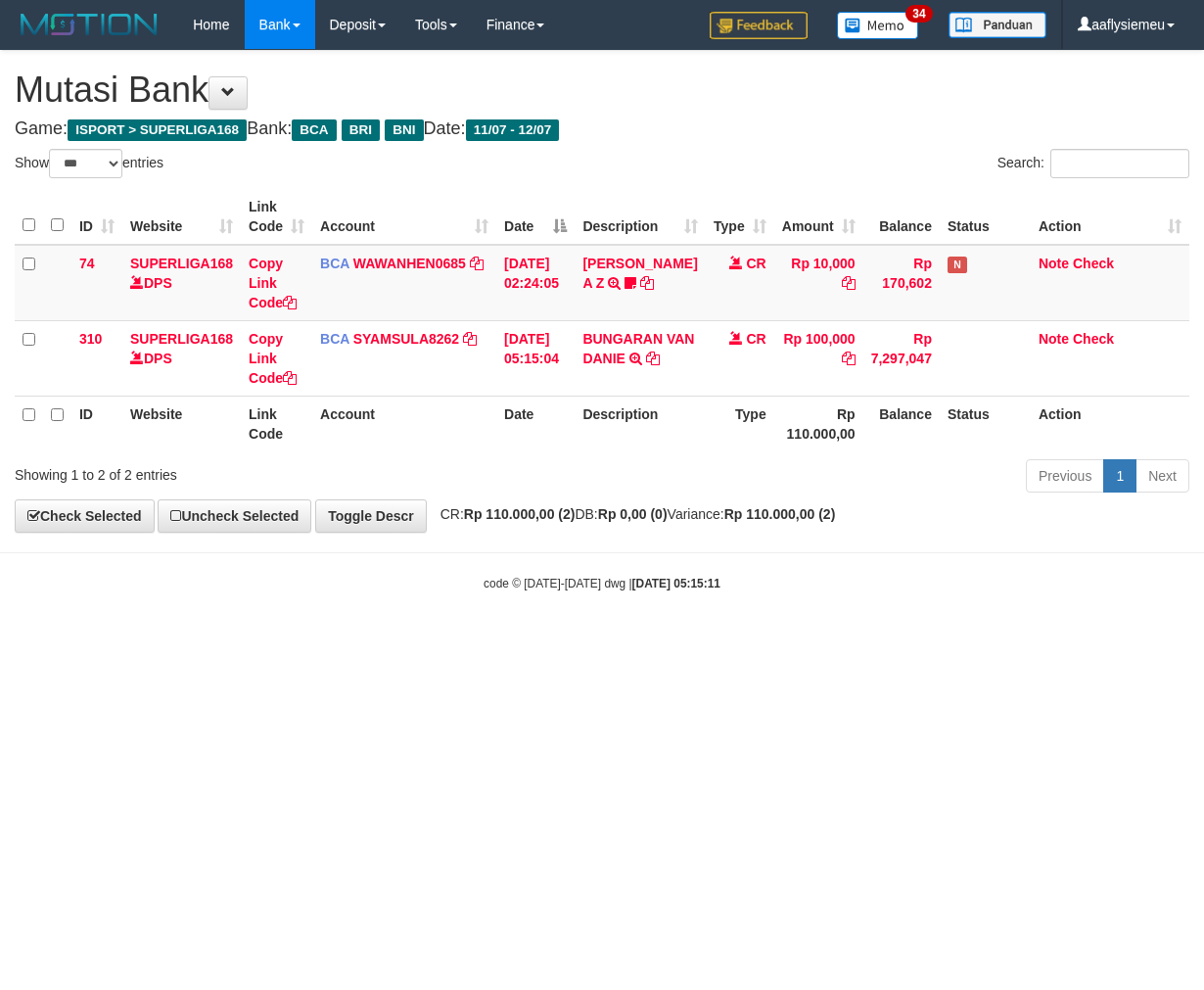scroll, scrollTop: 0, scrollLeft: 0, axis: both 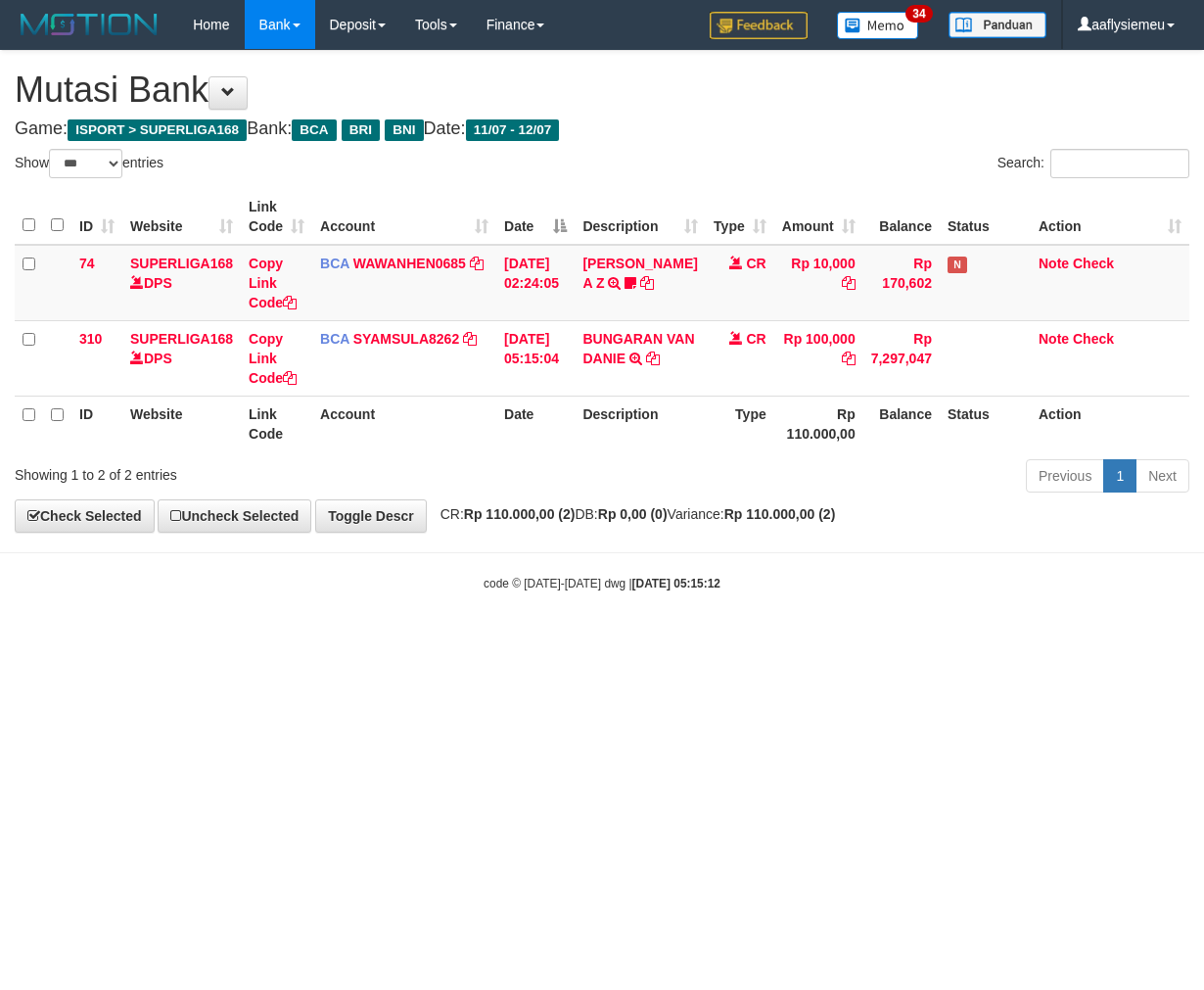 select on "***" 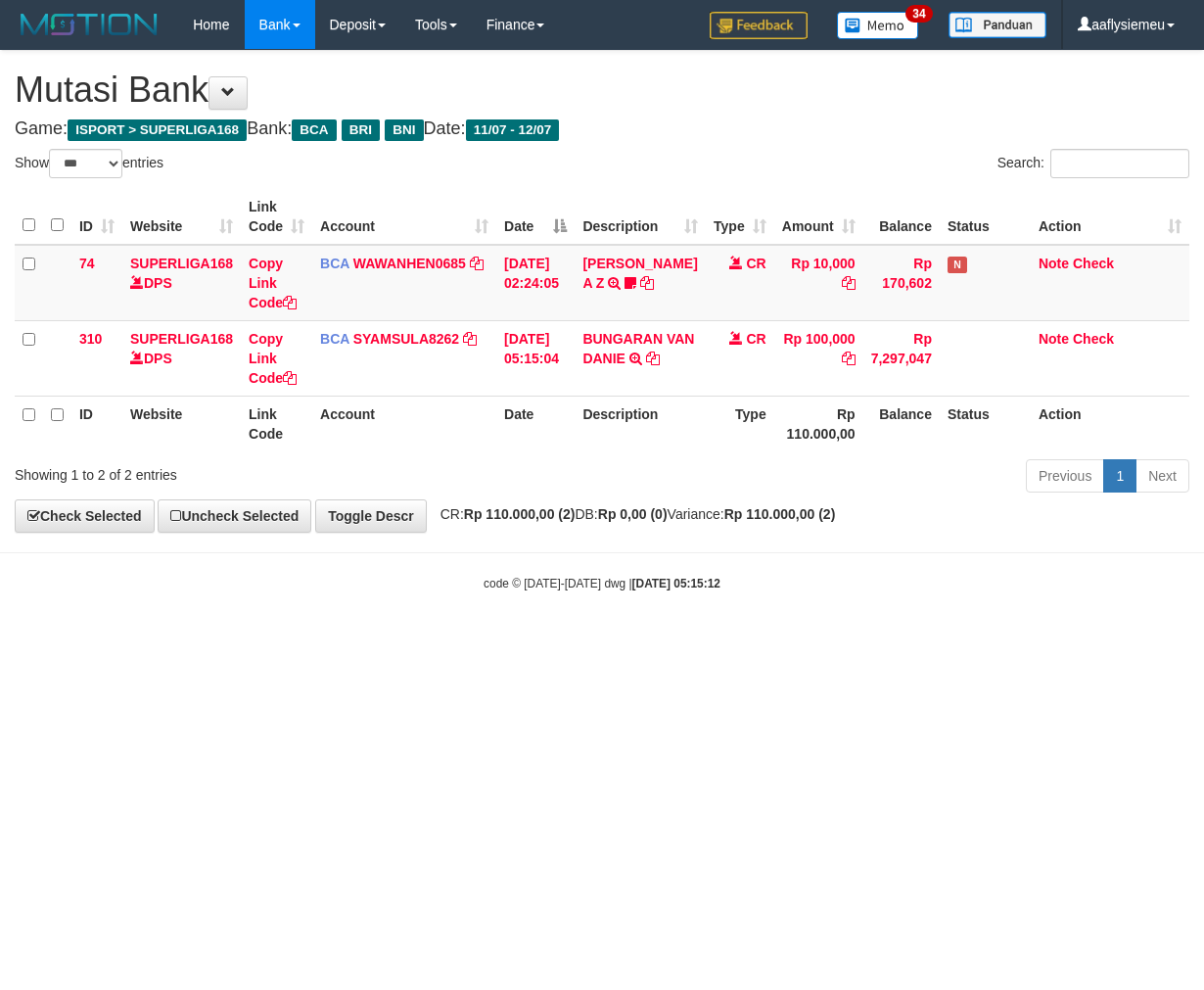 scroll, scrollTop: 0, scrollLeft: 0, axis: both 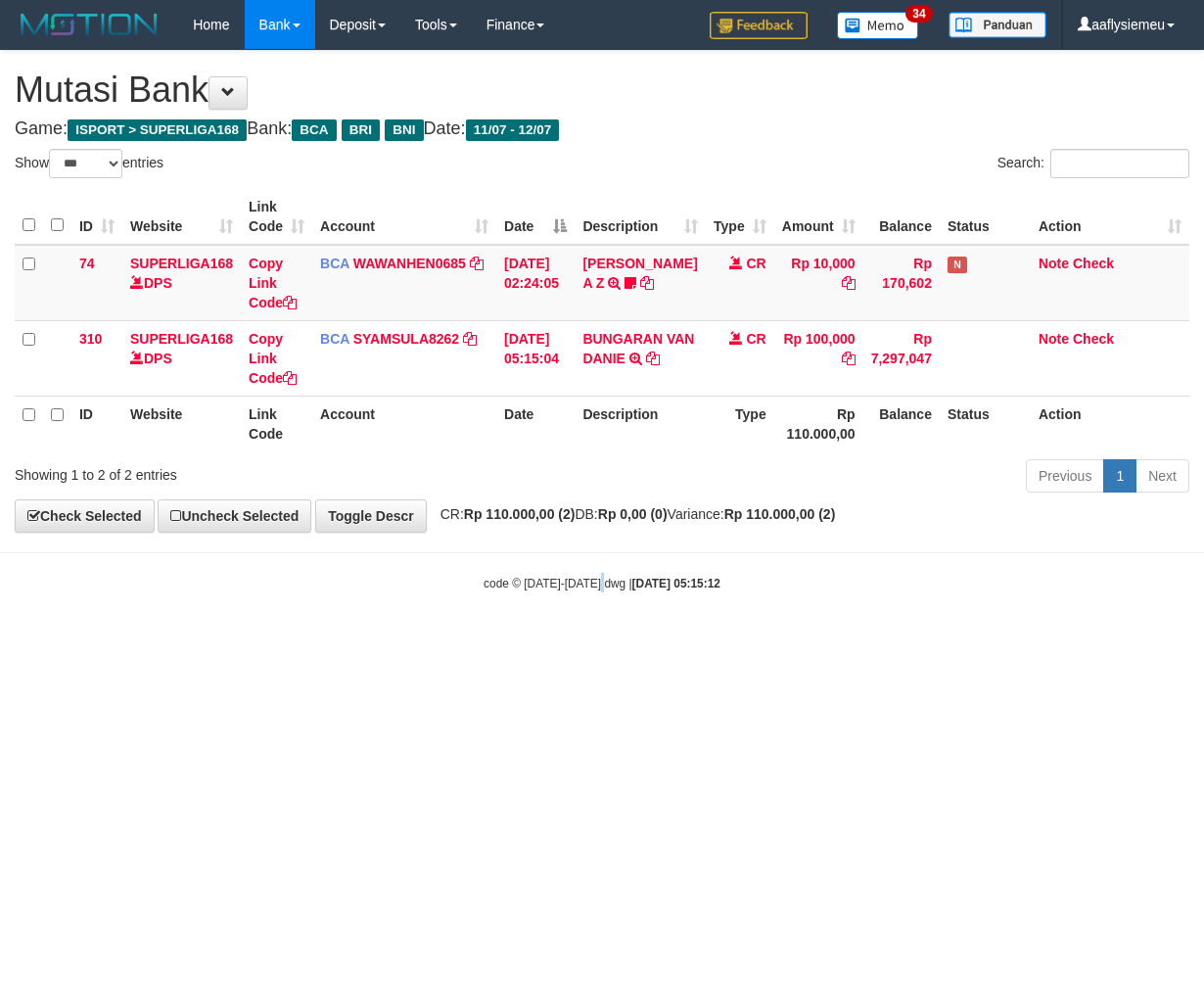 drag, startPoint x: 605, startPoint y: 685, endPoint x: 10, endPoint y: 638, distance: 596.8534 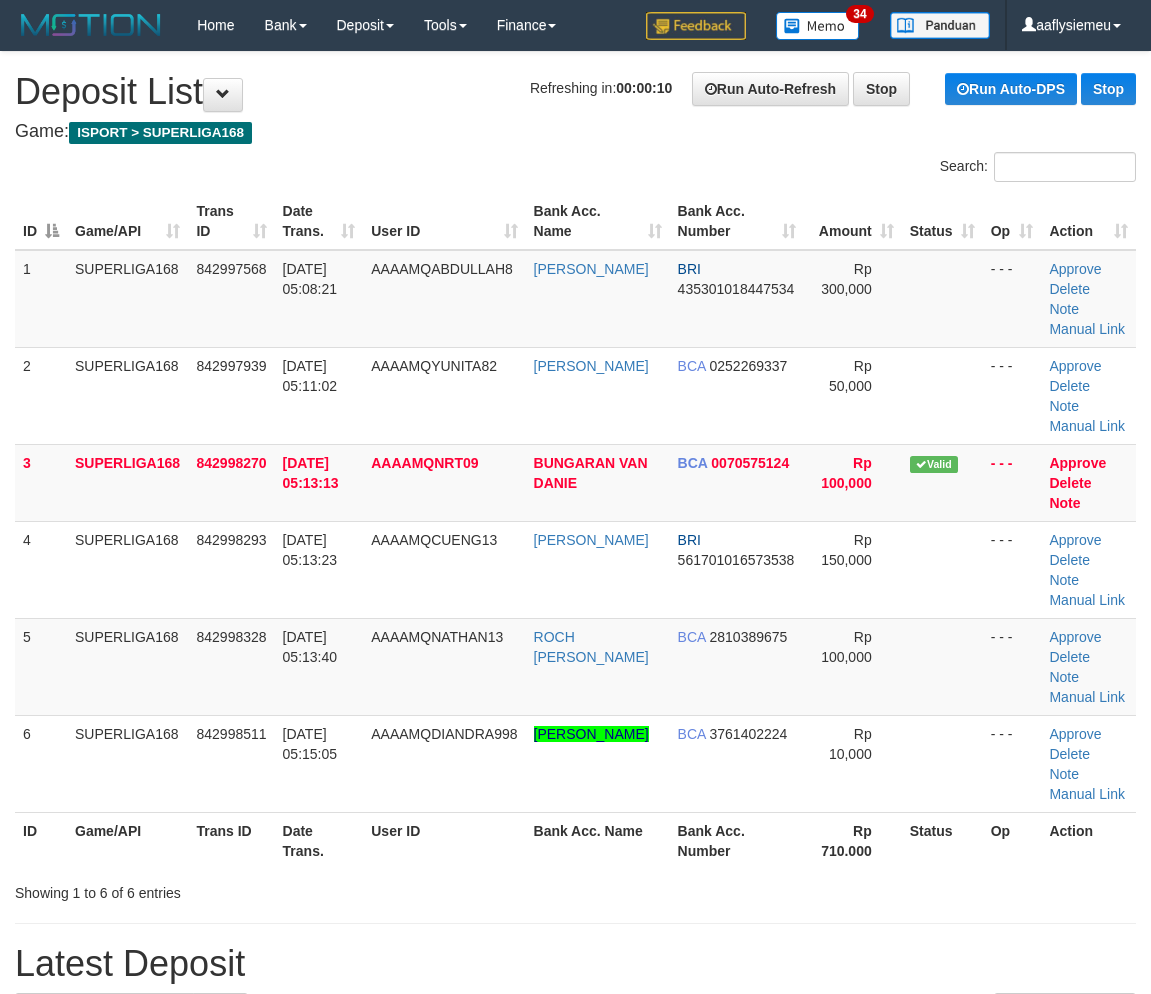 scroll, scrollTop: 0, scrollLeft: 0, axis: both 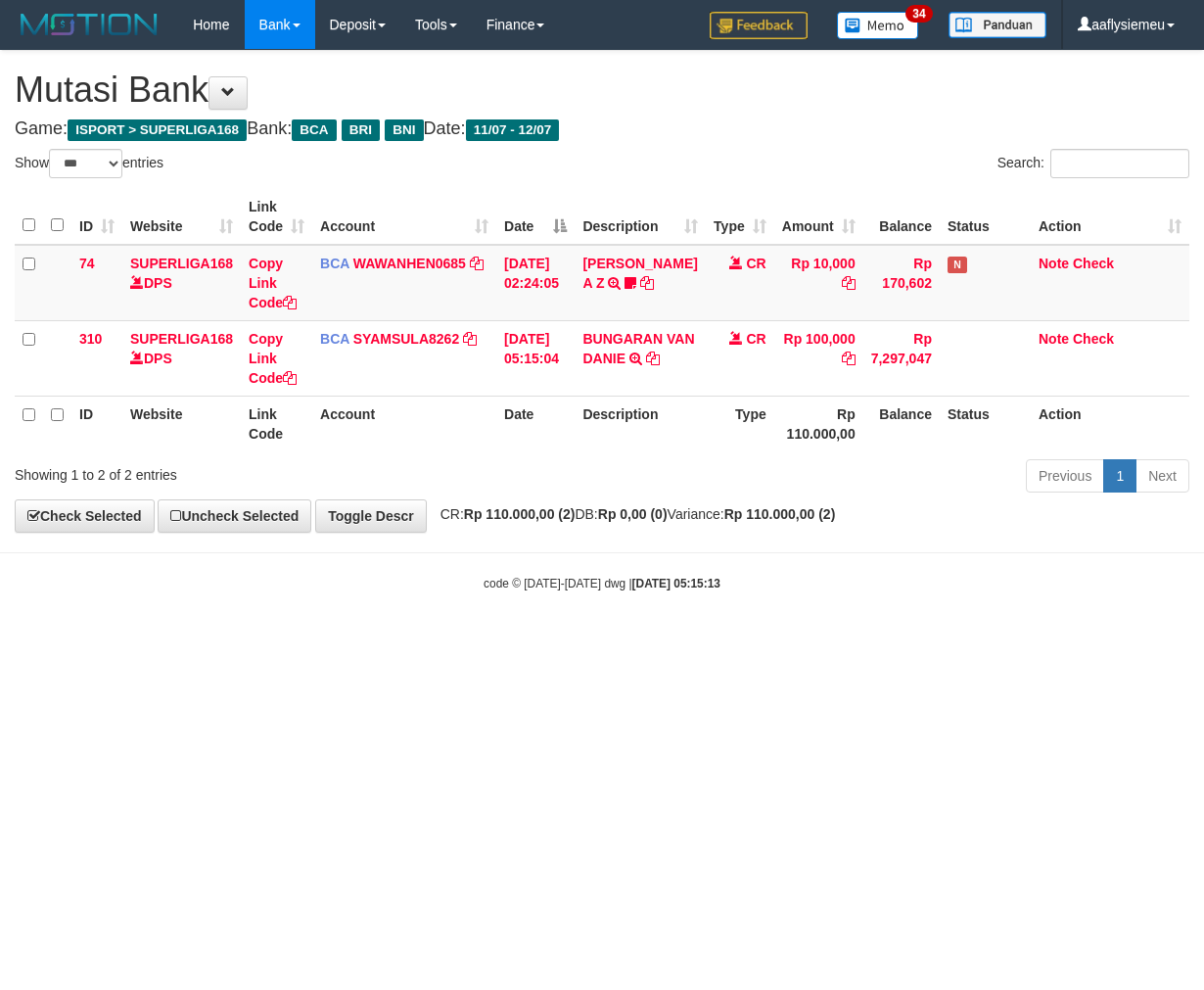 select on "***" 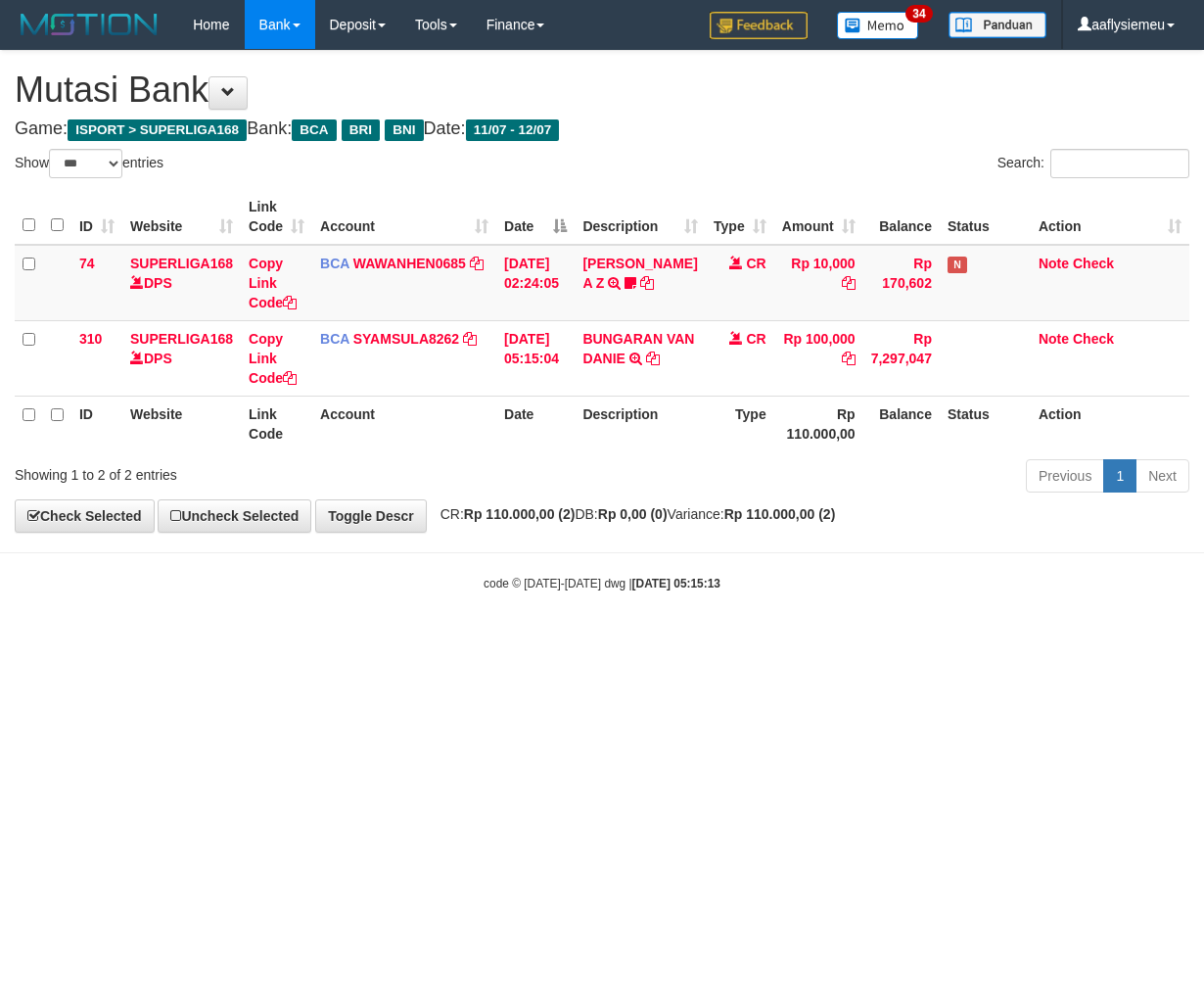 scroll, scrollTop: 0, scrollLeft: 0, axis: both 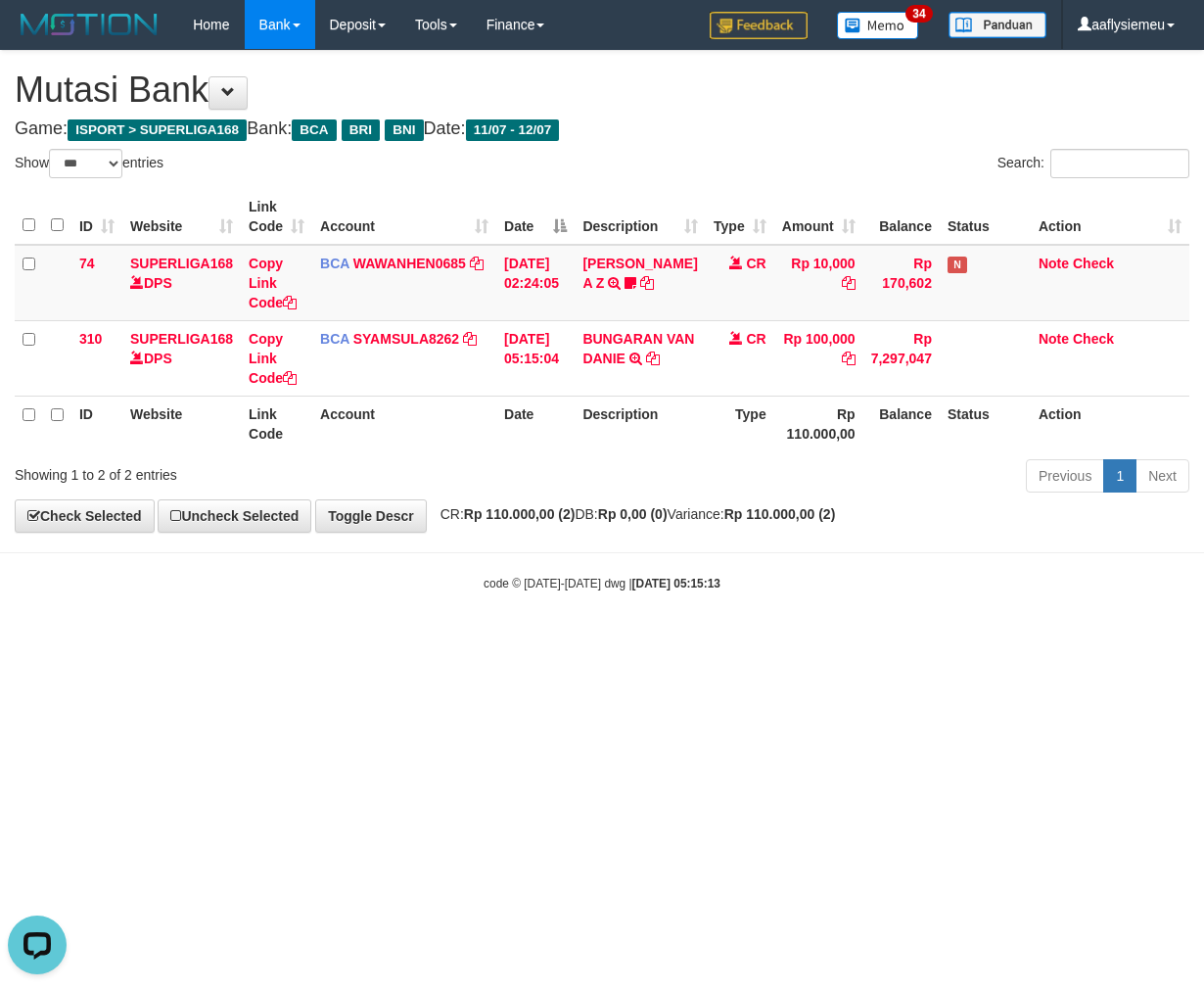 click on "Toggle navigation
Home
Bank
Account List
Load
By Website
Group
[ISPORT]													SUPERLIGA168
By Load Group (DPS)" at bounding box center (602, 320) 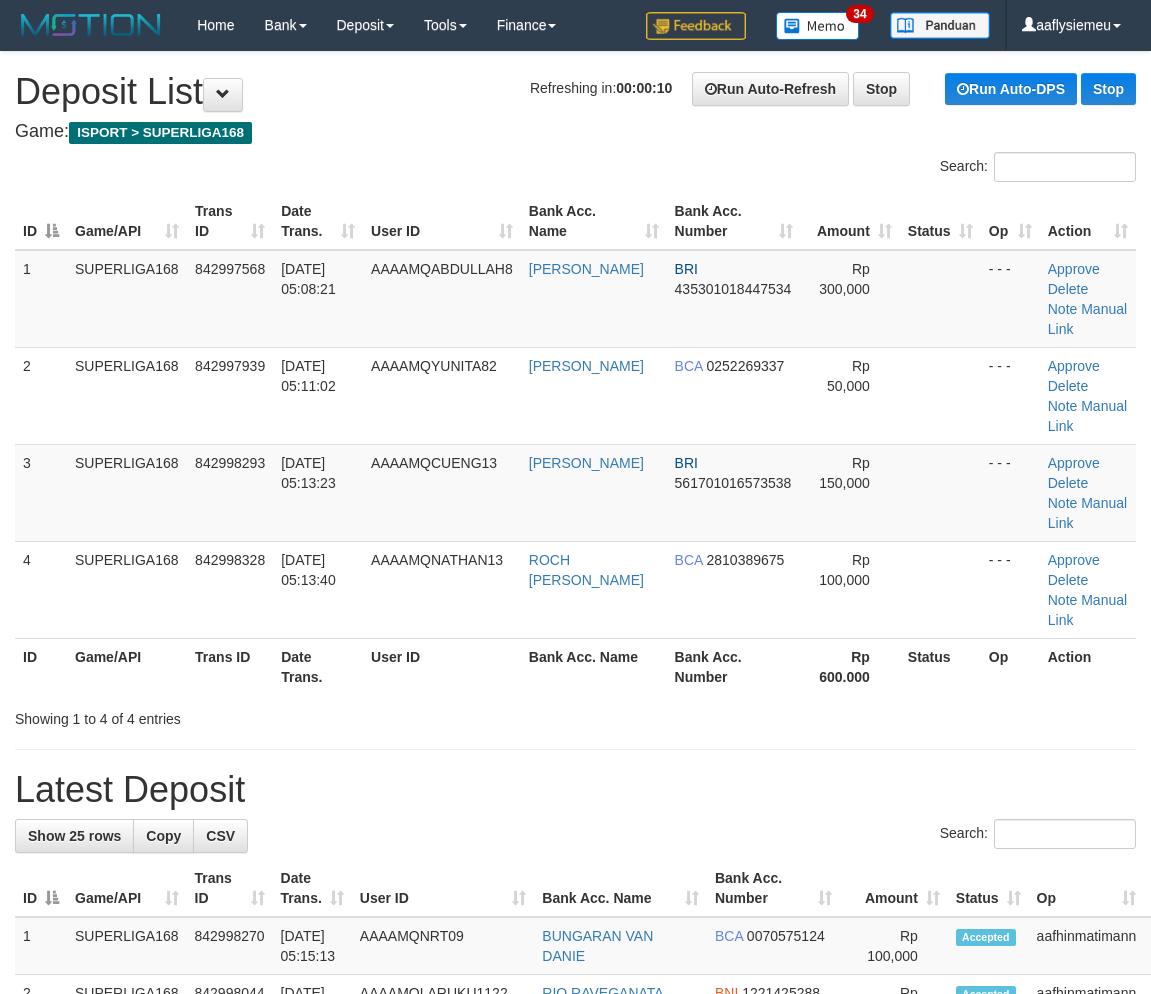 scroll, scrollTop: 0, scrollLeft: 0, axis: both 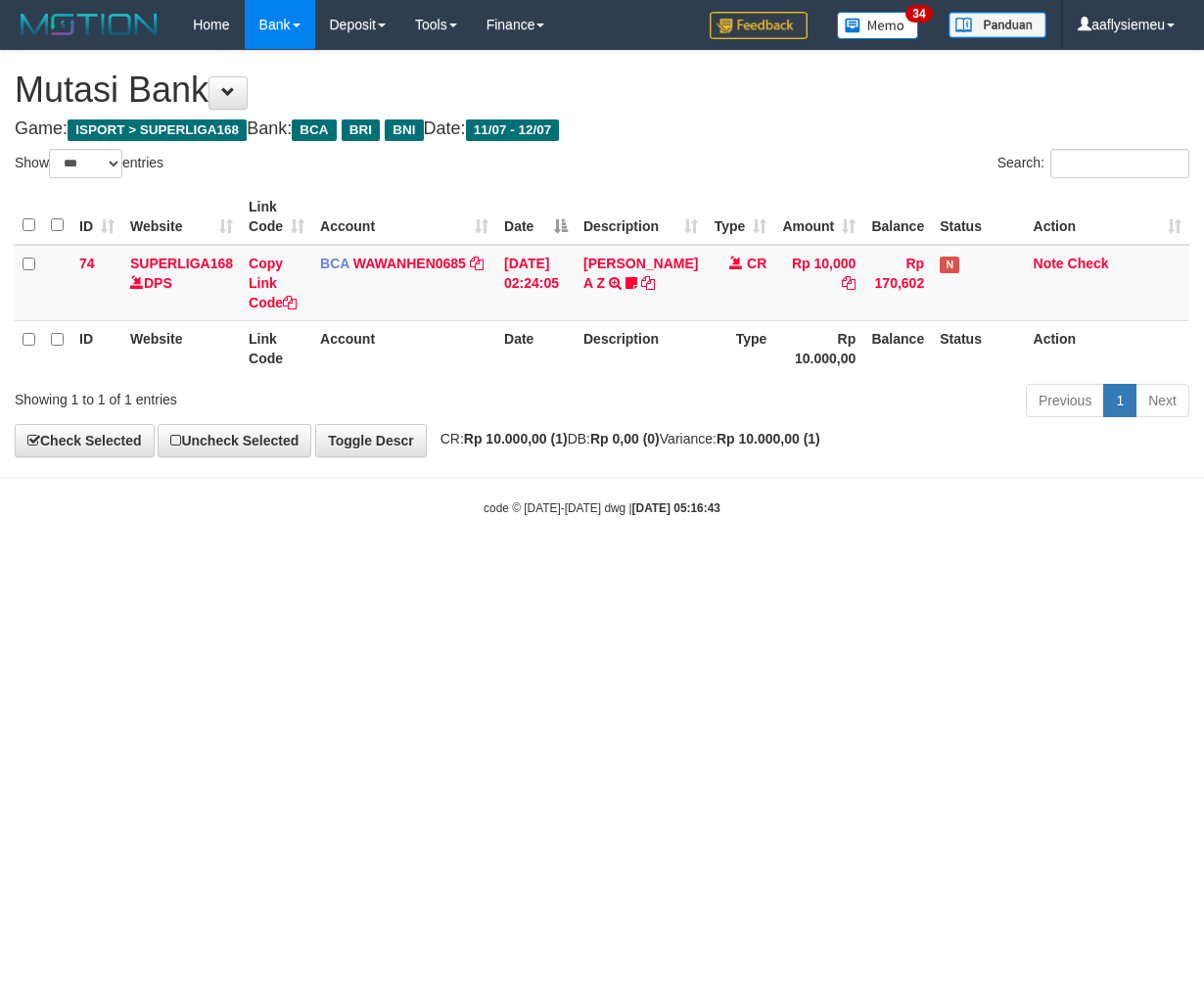 select on "***" 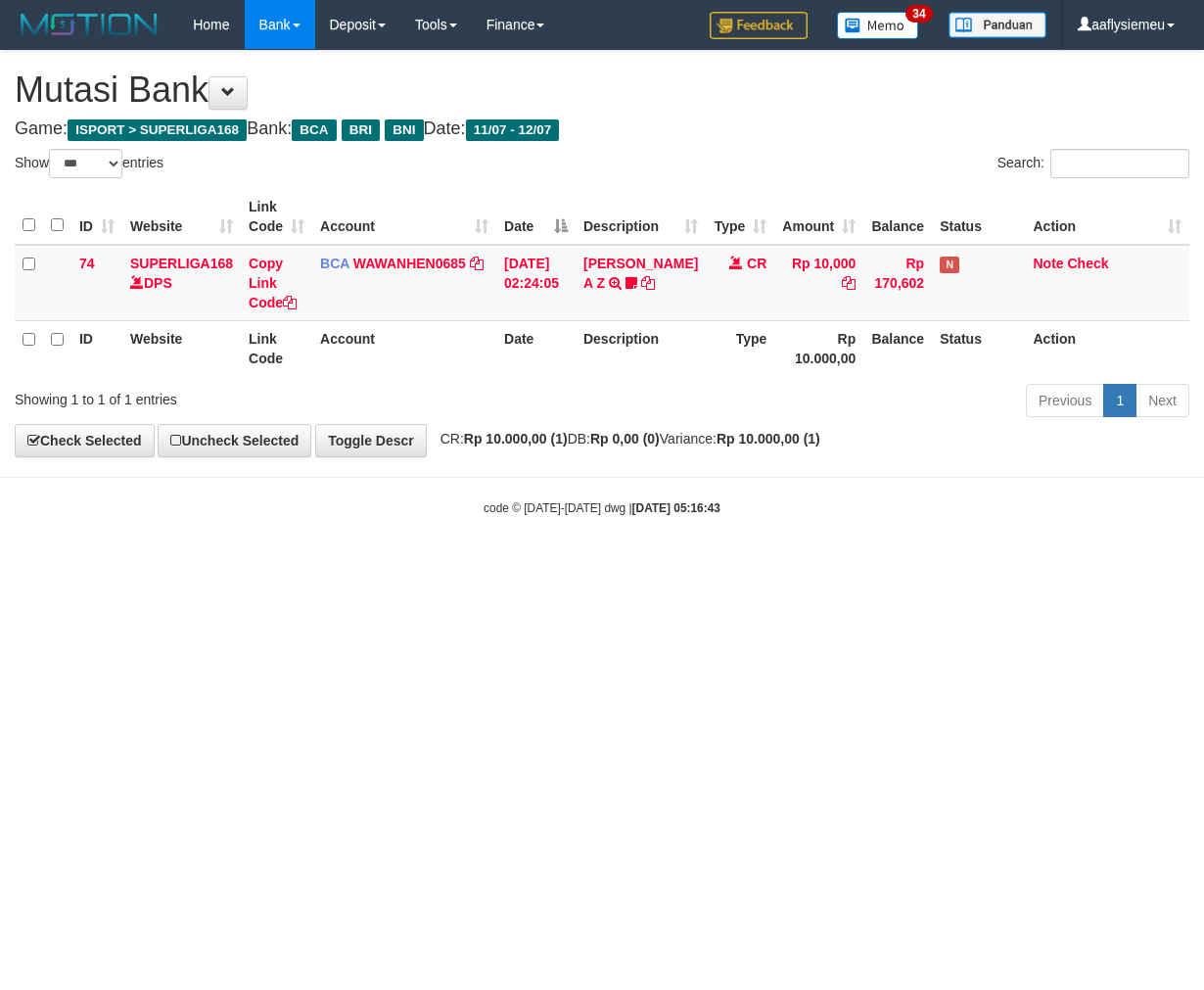scroll, scrollTop: 0, scrollLeft: 0, axis: both 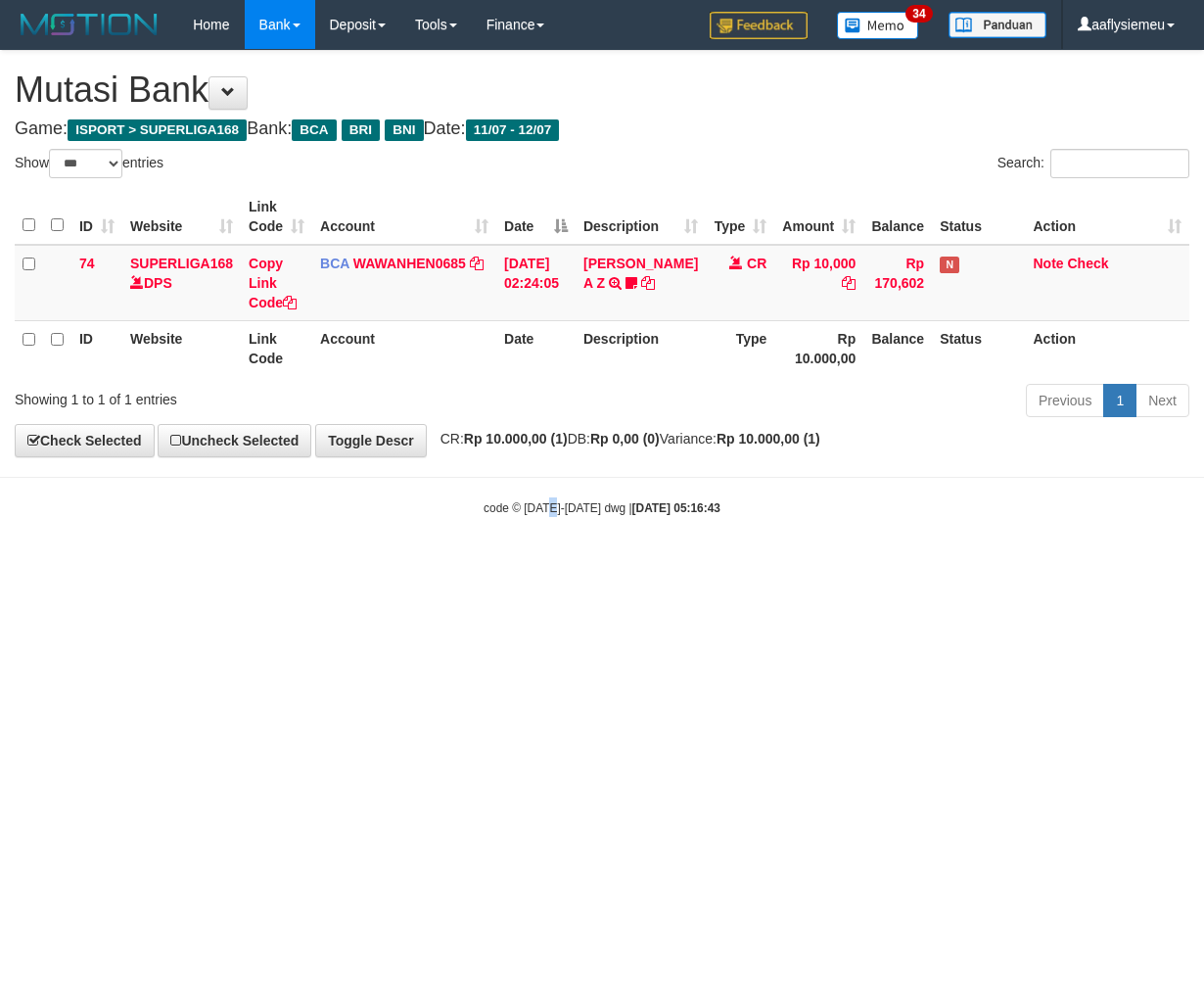 click on "Toggle navigation
Home
Bank
Account List
Load
By Website
Group
[ISPORT]													SUPERLIGA168
By Load Group (DPS)" at bounding box center [602, 283] 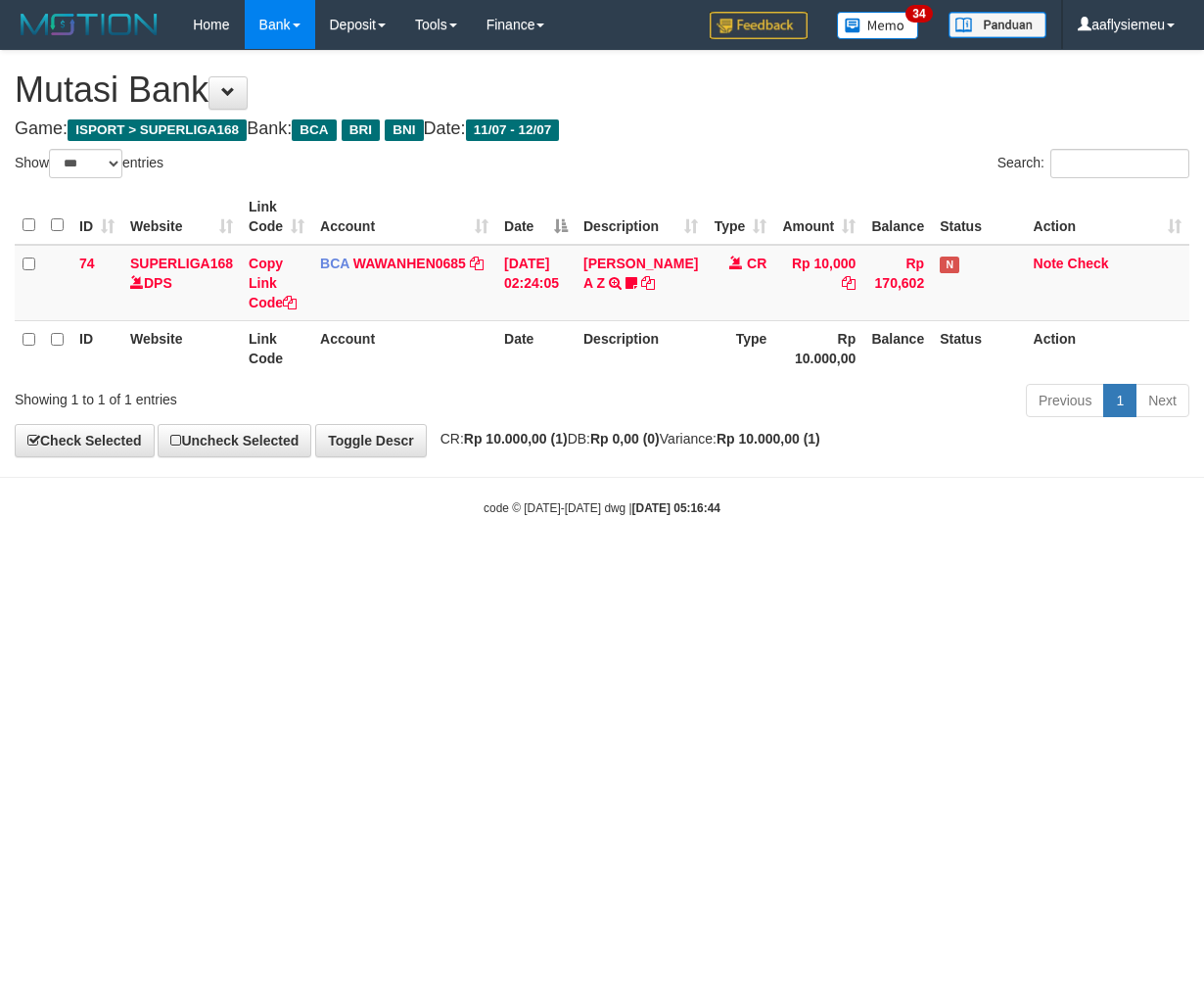 select on "***" 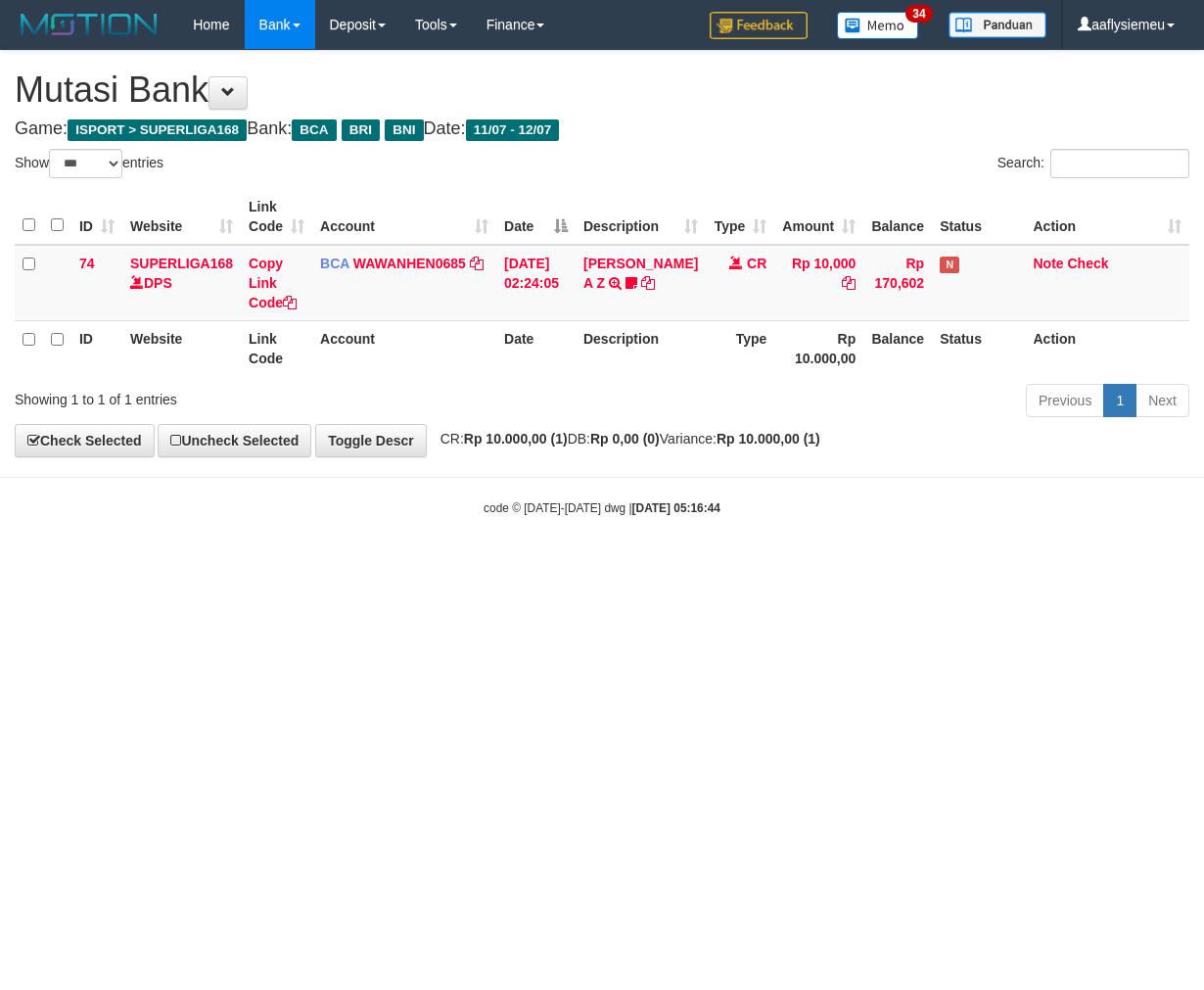 scroll, scrollTop: 0, scrollLeft: 0, axis: both 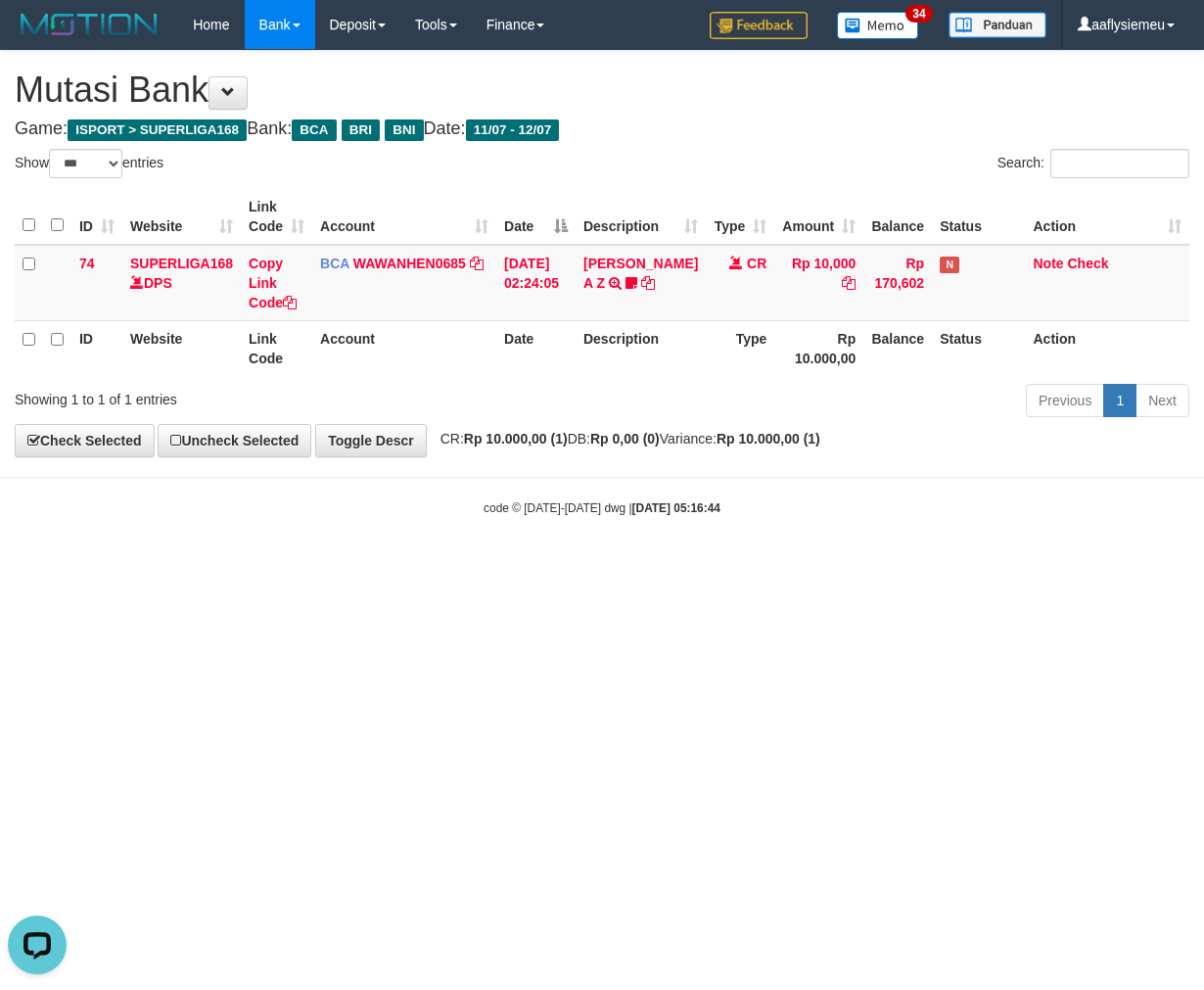 click on "Toggle navigation
Home
Bank
Account List
Load
By Website
Group
[ISPORT]													SUPERLIGA168
By Load Group (DPS)" at bounding box center (602, 283) 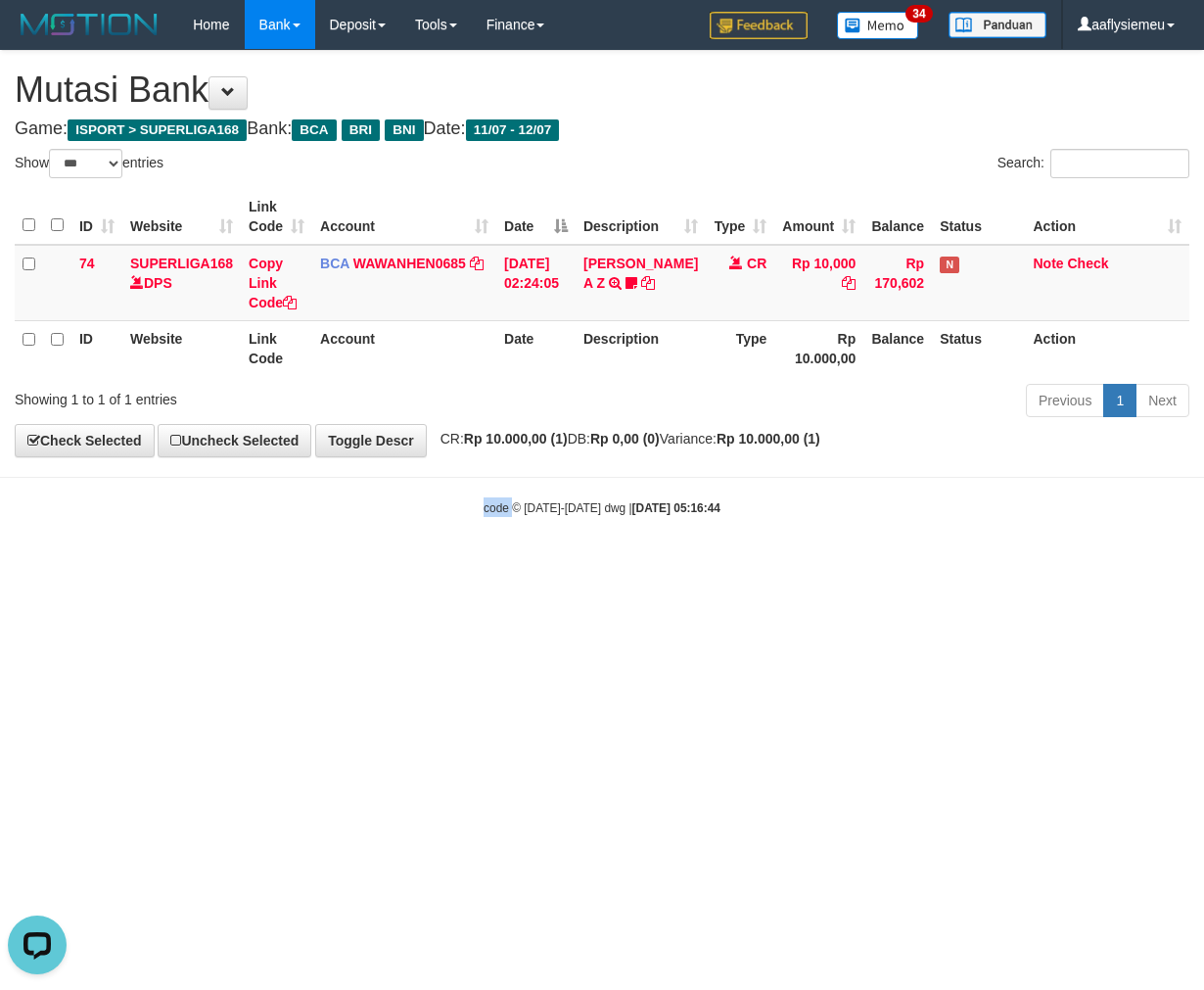 click on "Toggle navigation
Home
Bank
Account List
Load
By Website
Group
[ISPORT]													SUPERLIGA168
By Load Group (DPS)" at bounding box center (602, 283) 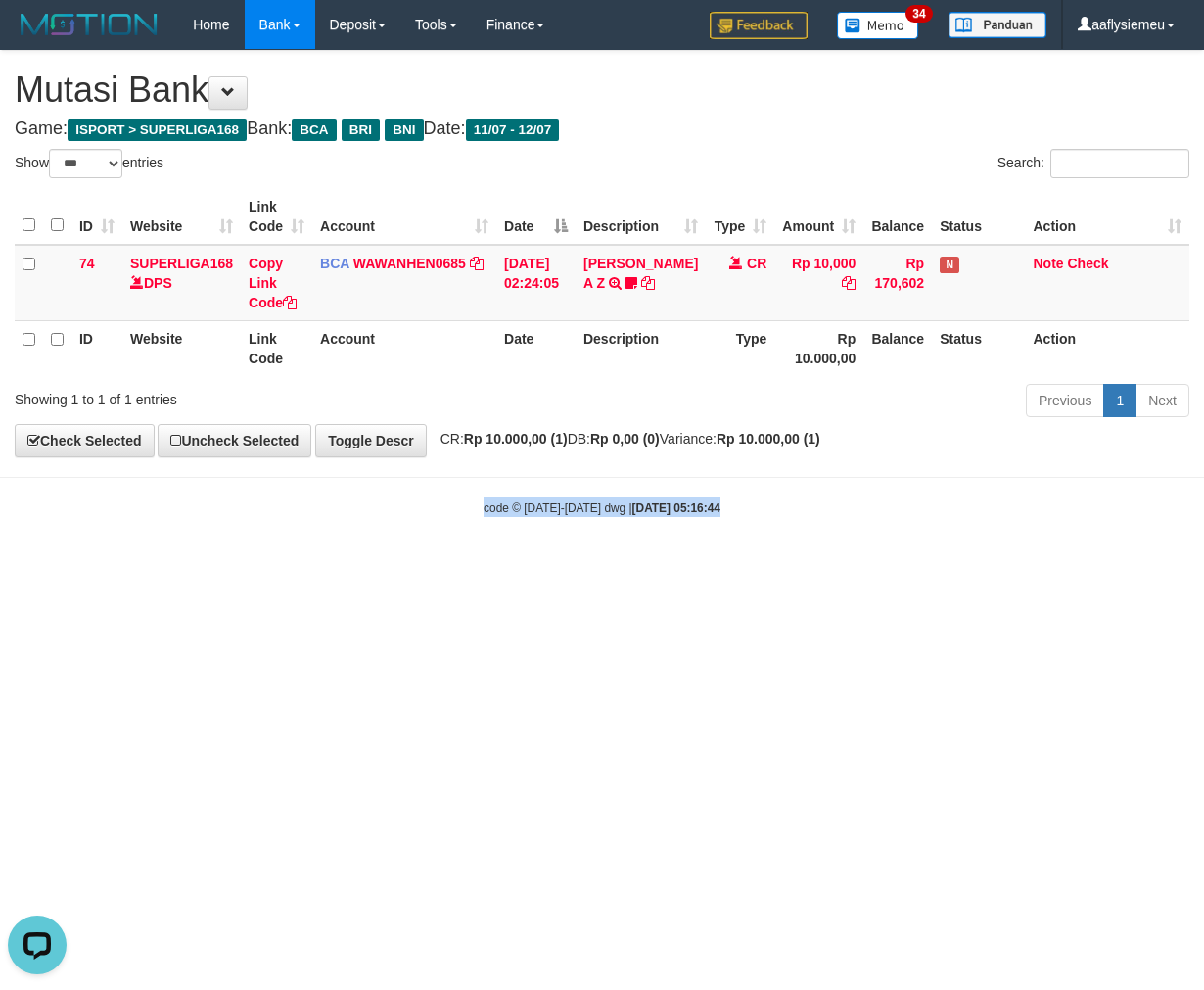 click on "Toggle navigation
Home
Bank
Account List
Load
By Website
Group
[ISPORT]													SUPERLIGA168
By Load Group (DPS)" at bounding box center (602, 283) 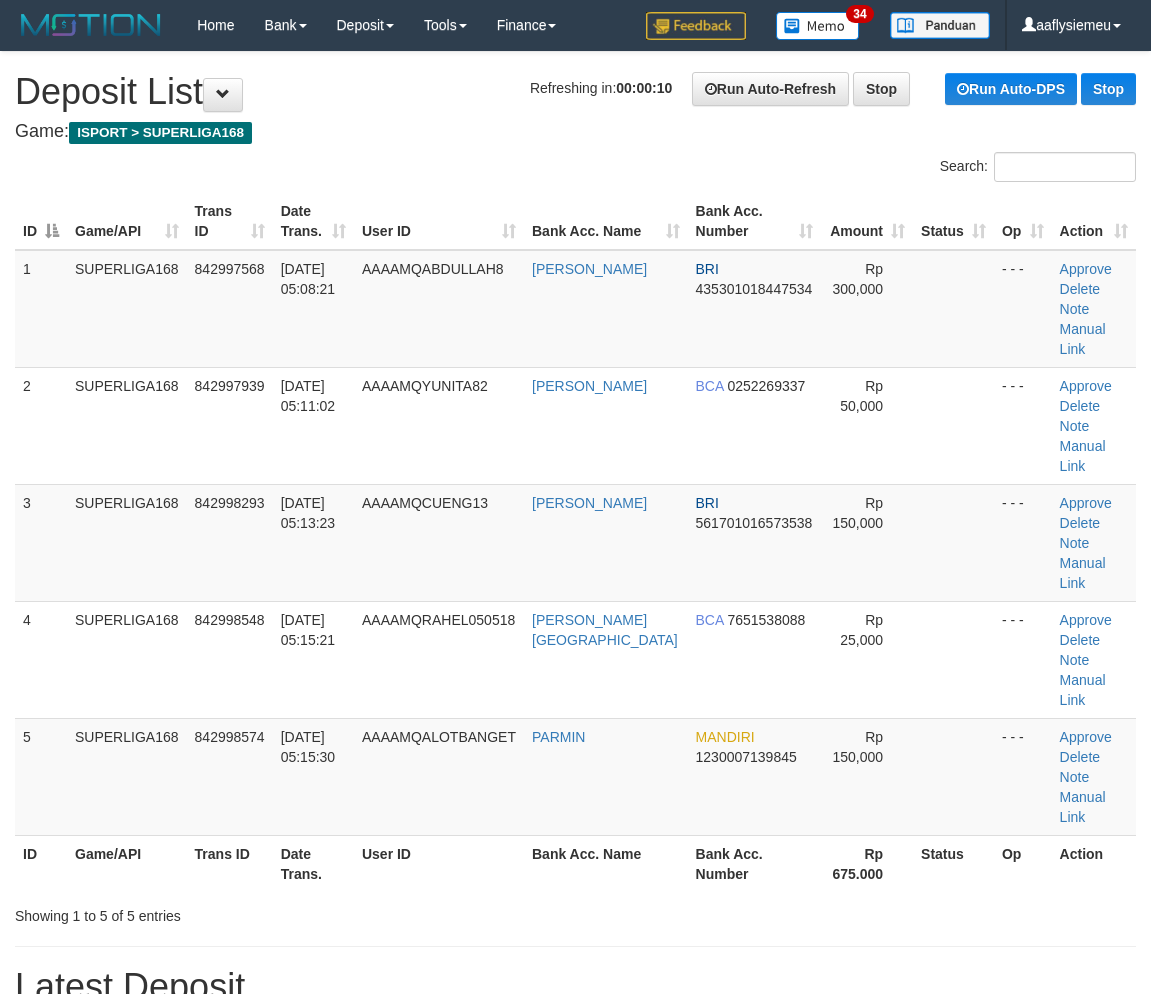 scroll, scrollTop: 0, scrollLeft: 0, axis: both 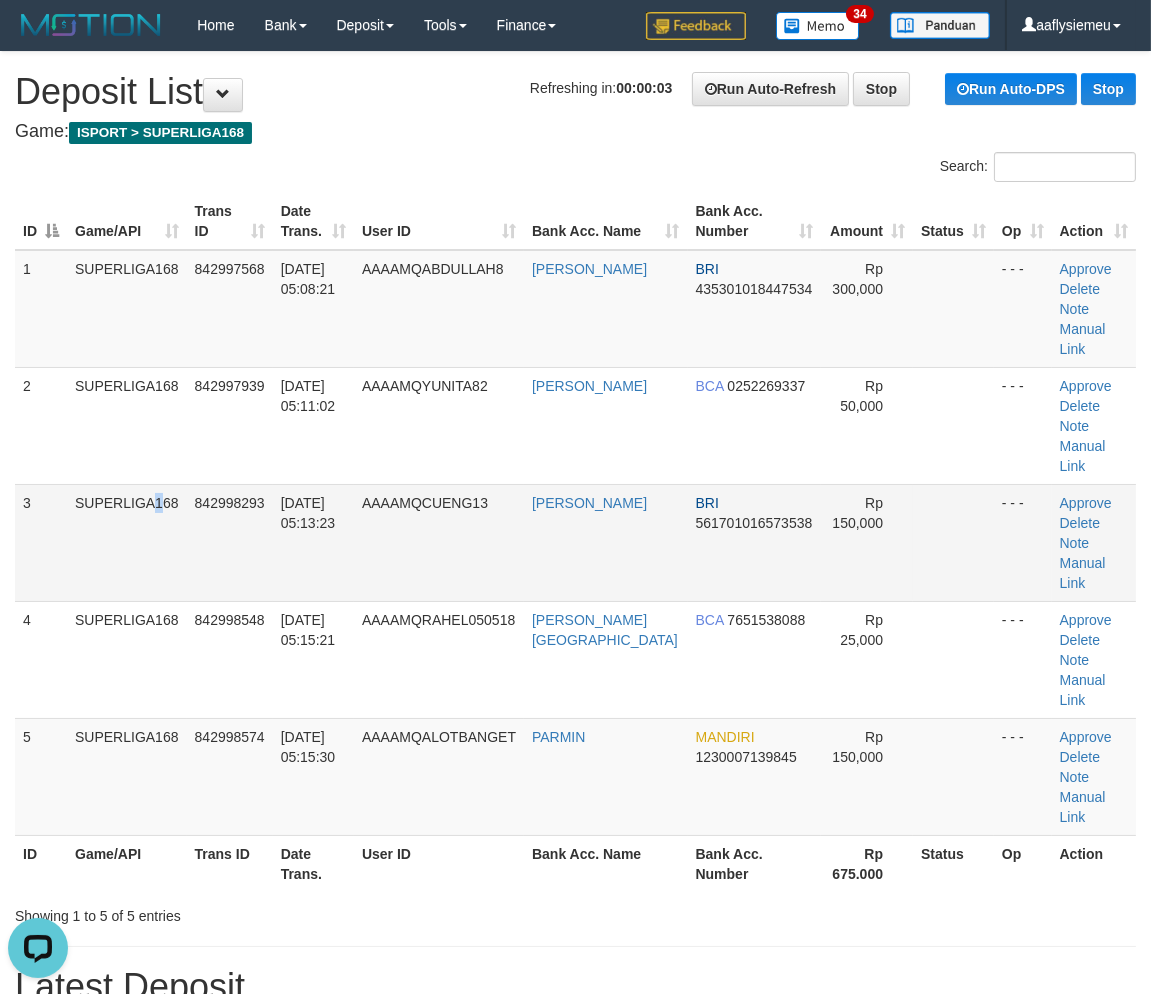 click on "SUPERLIGA168" at bounding box center [127, 542] 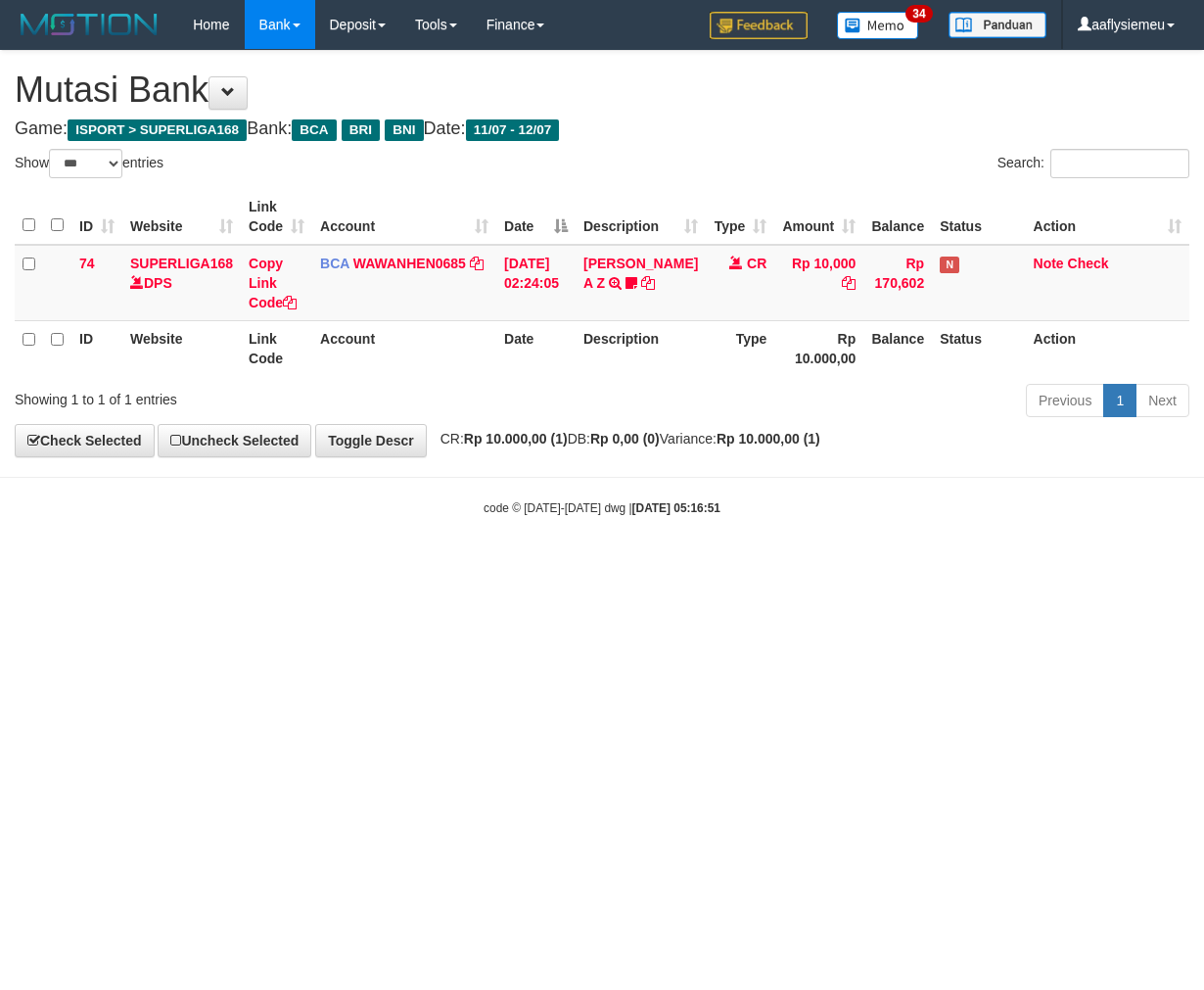 select on "***" 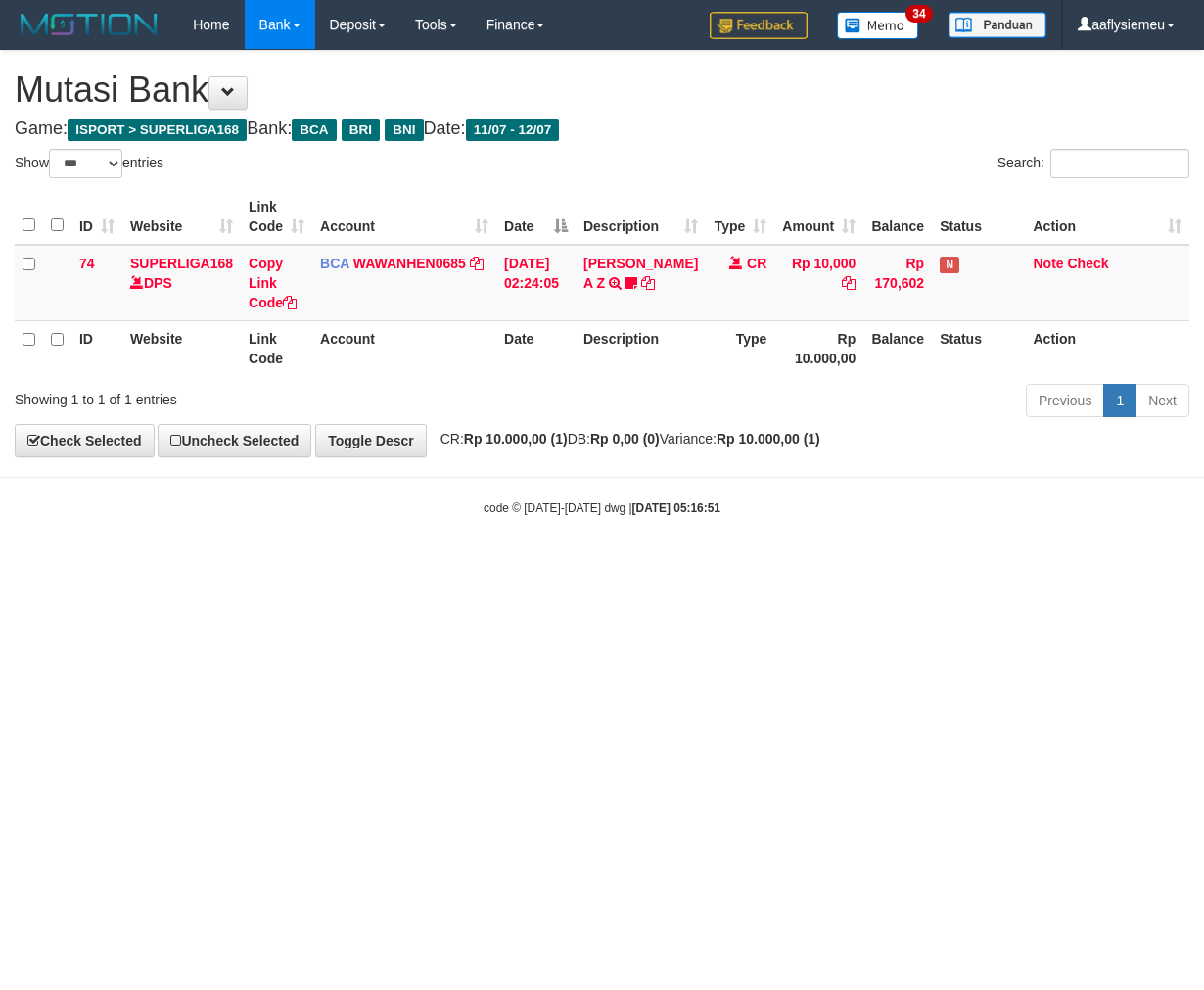 scroll, scrollTop: 0, scrollLeft: 0, axis: both 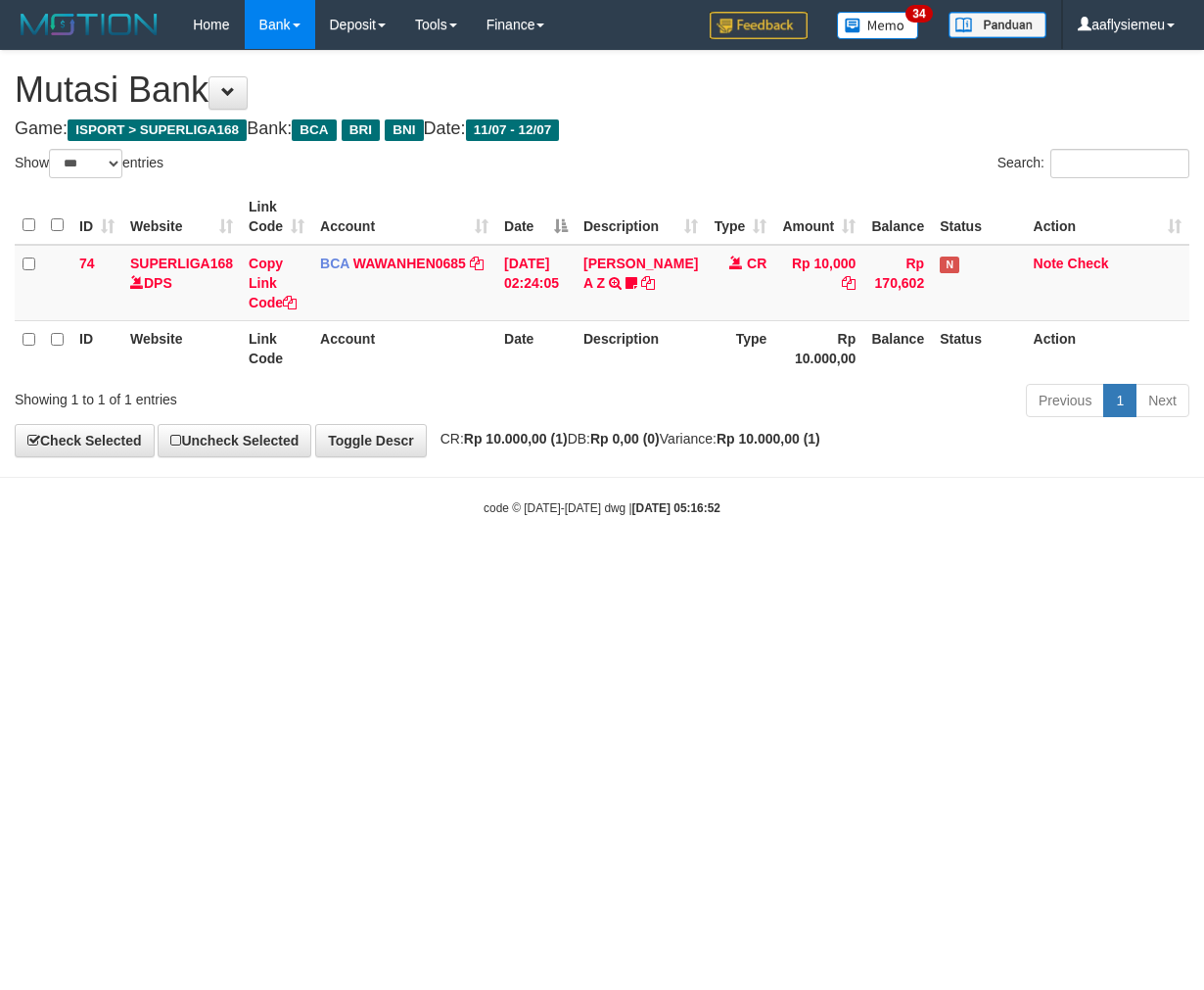 select on "***" 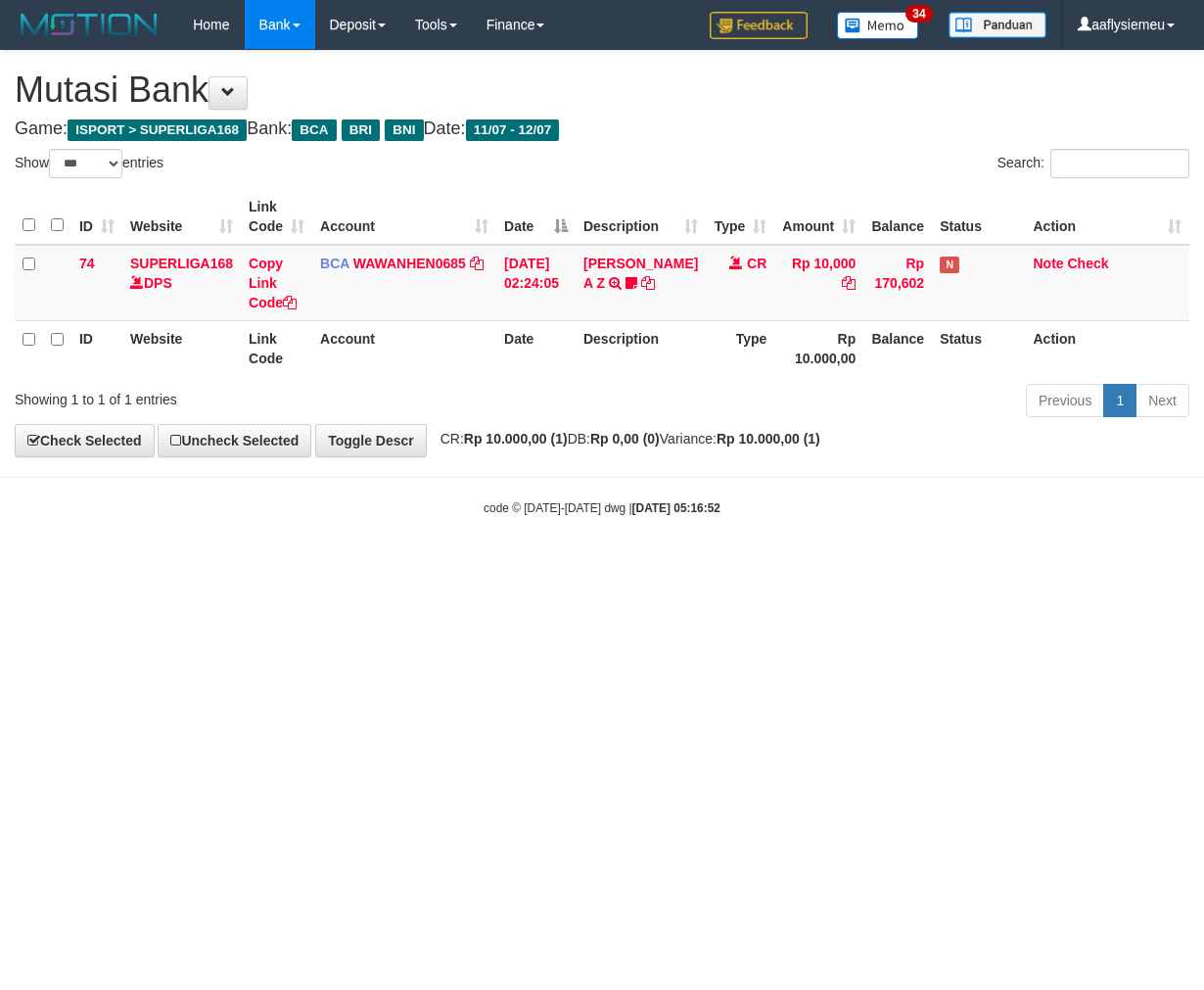 scroll, scrollTop: 0, scrollLeft: 0, axis: both 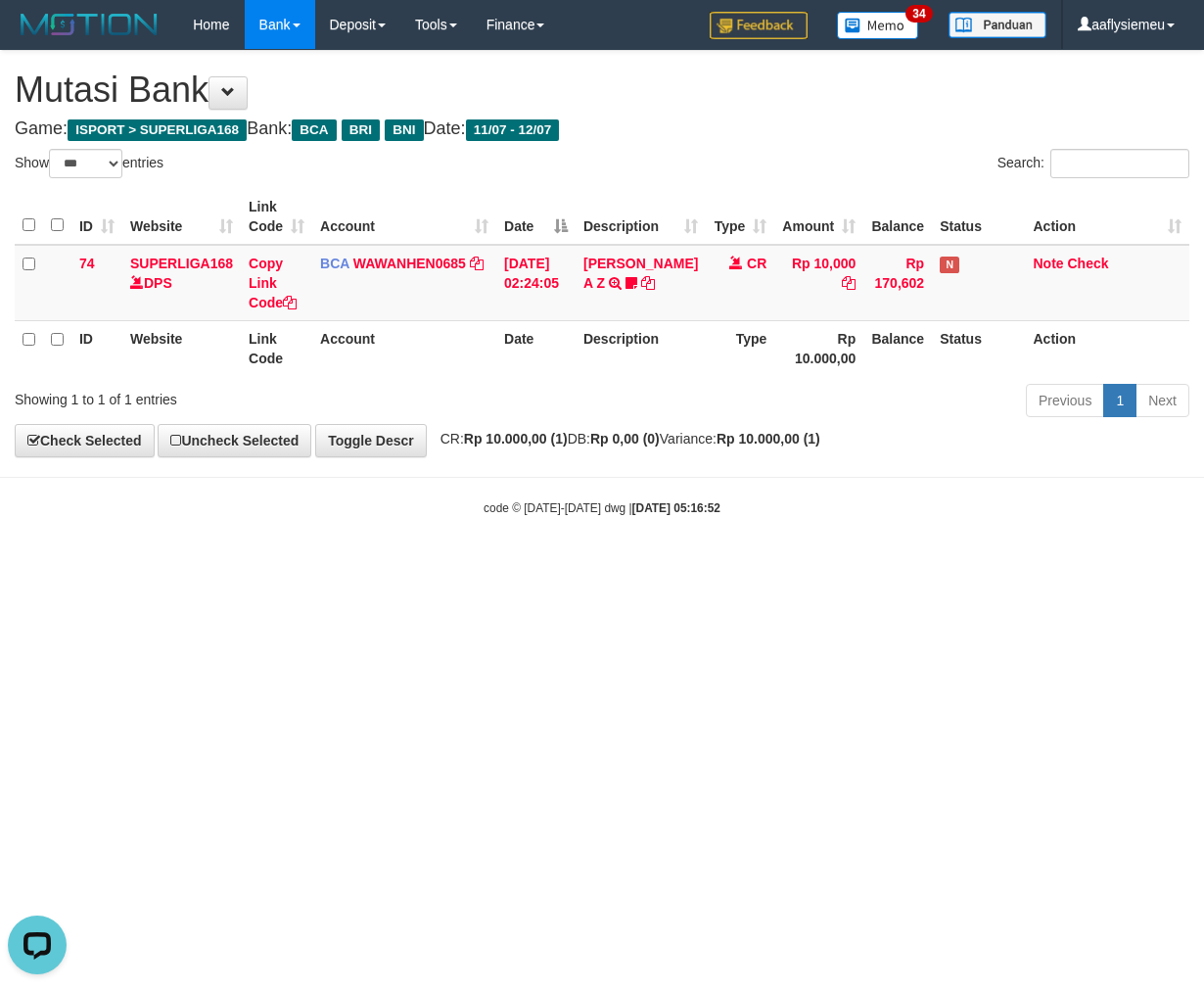 click on "Toggle navigation
Home
Bank
Account List
Load
By Website
Group
[ISPORT]													SUPERLIGA168
By Load Group (DPS)" at bounding box center [602, 283] 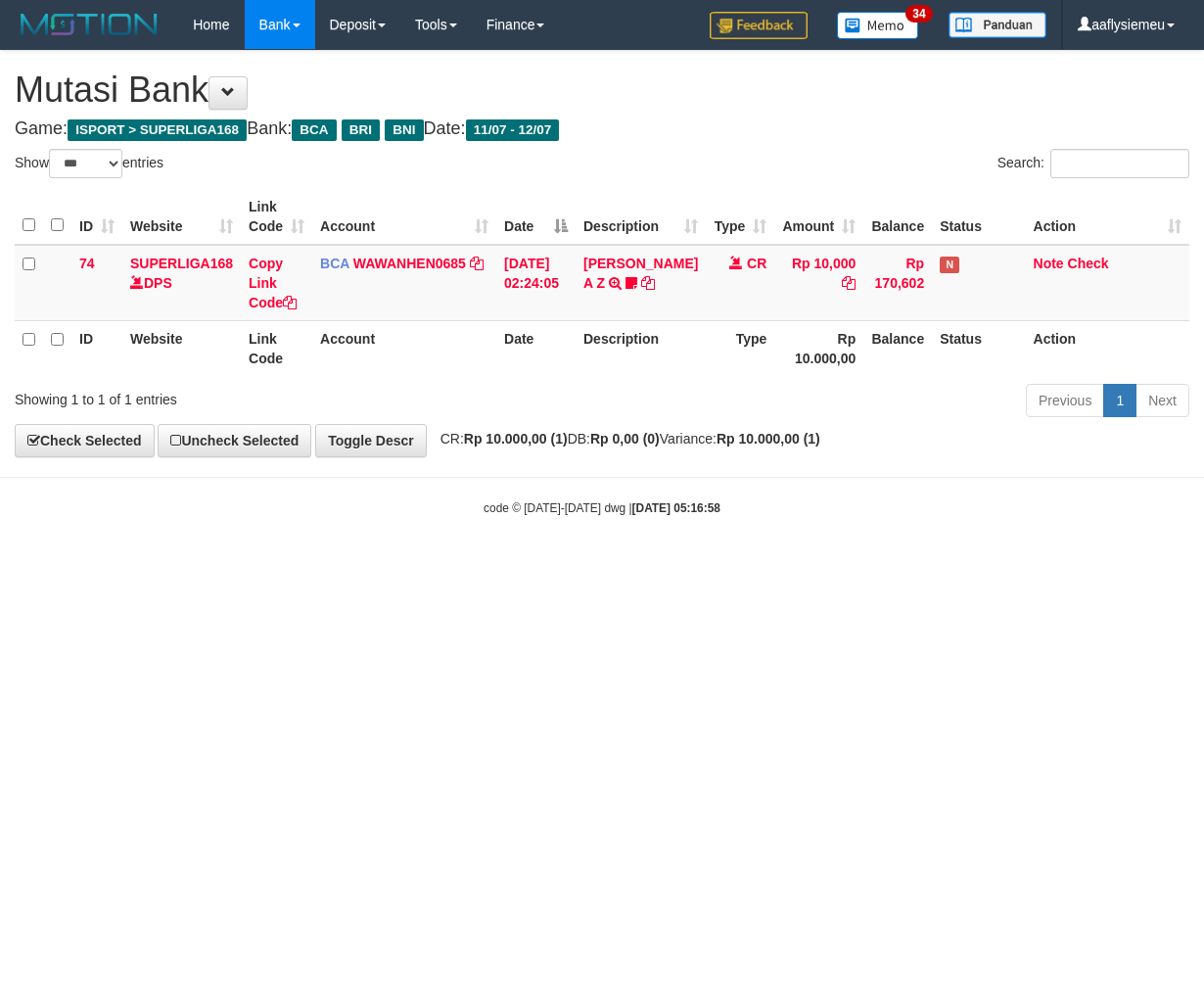 select on "***" 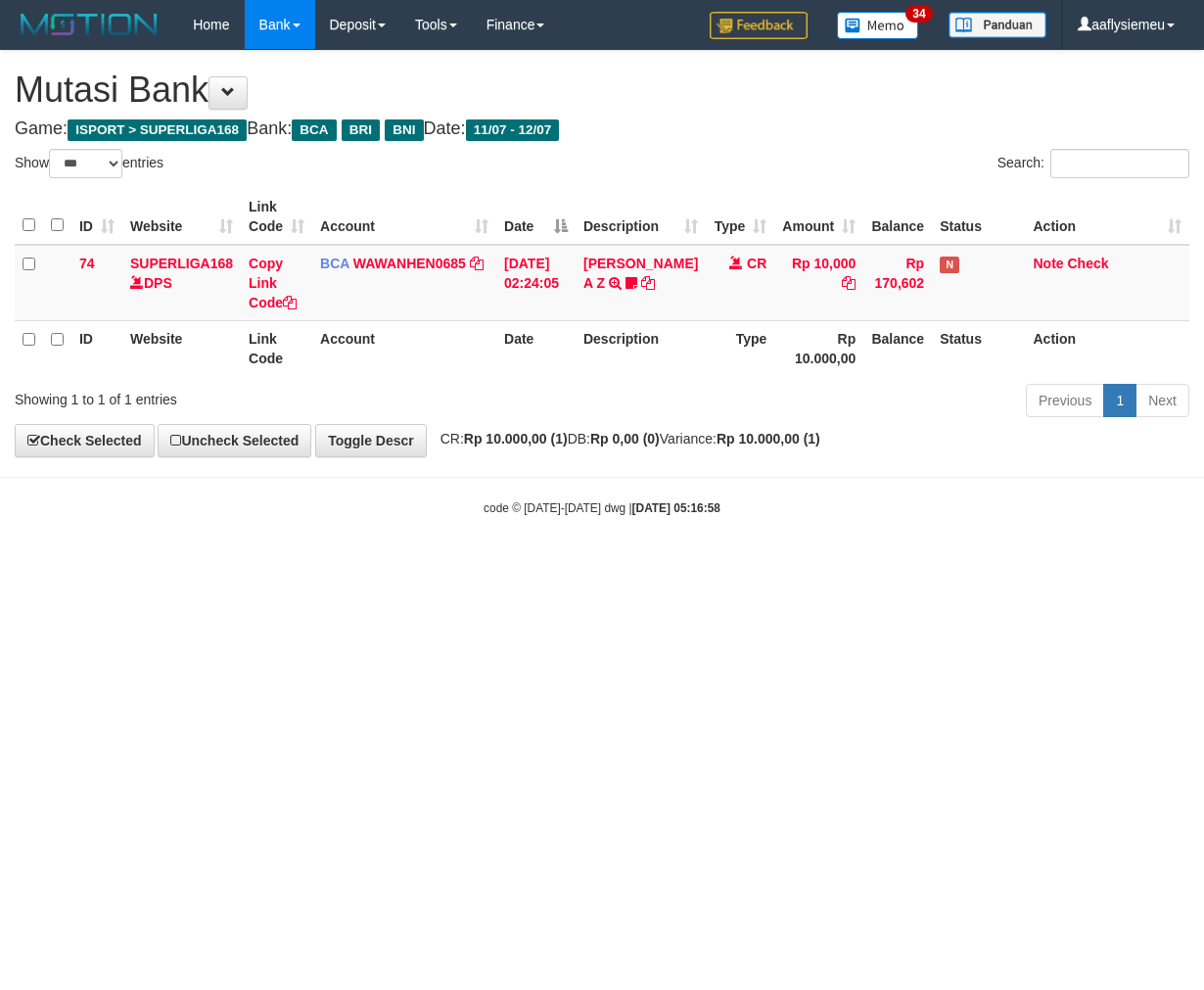 scroll, scrollTop: 0, scrollLeft: 0, axis: both 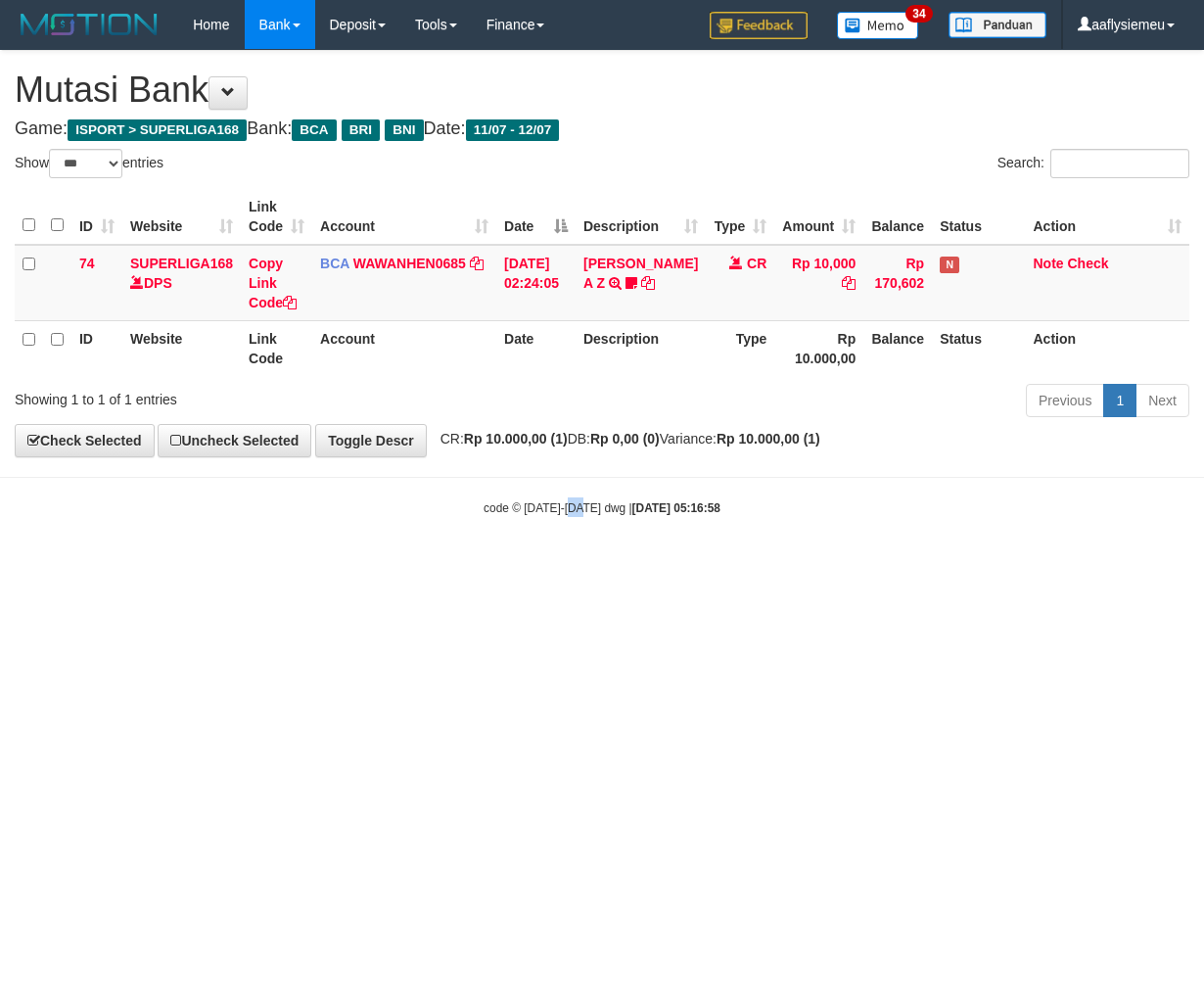 click on "Toggle navigation
Home
Bank
Account List
Load
By Website
Group
[ISPORT]													SUPERLIGA168
By Load Group (DPS)" at bounding box center (602, 283) 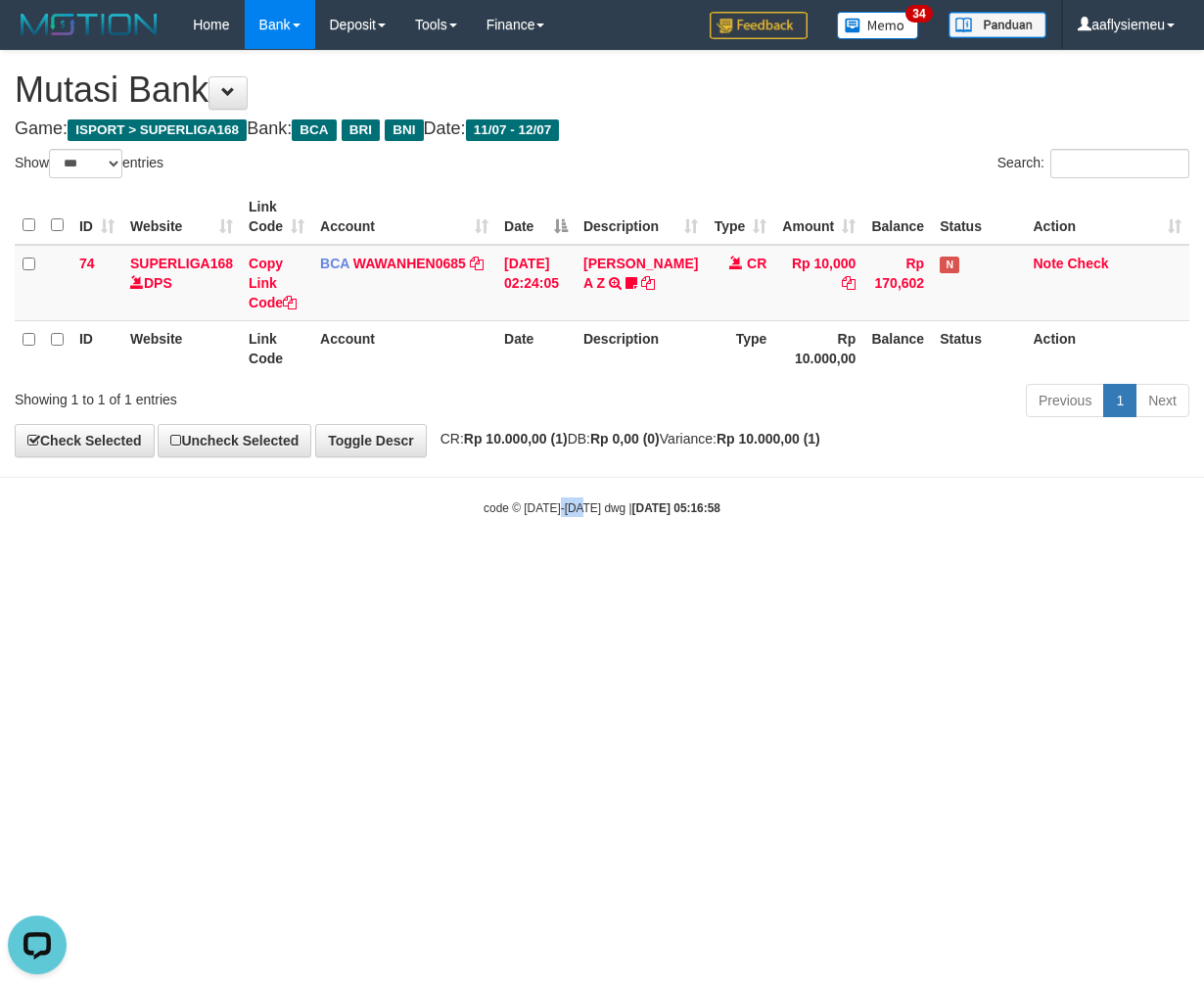 scroll, scrollTop: 0, scrollLeft: 0, axis: both 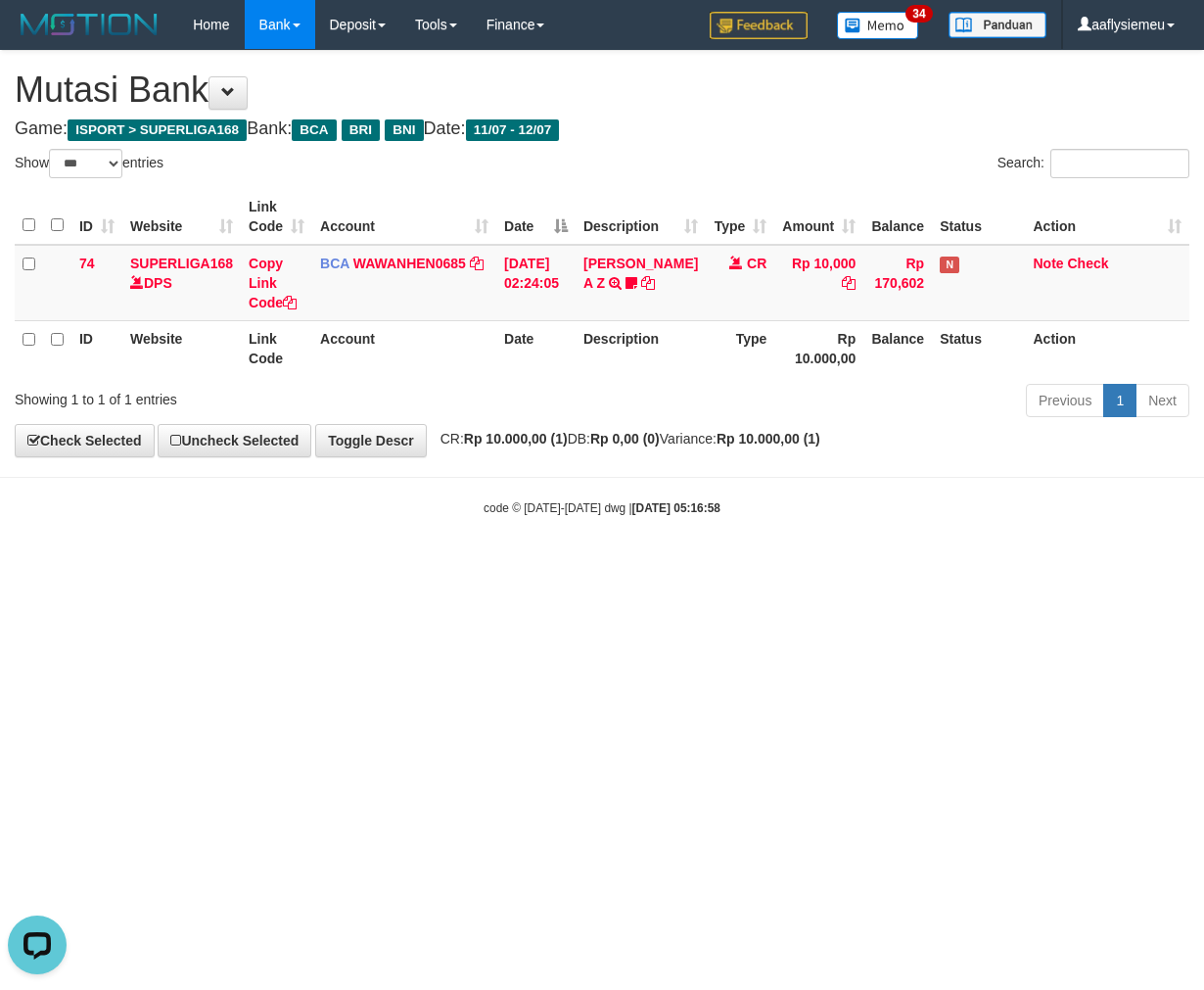 click on "Toggle navigation
Home
Bank
Account List
Load
By Website
Group
[ISPORT]													SUPERLIGA168
By Load Group (DPS)" at bounding box center (602, 283) 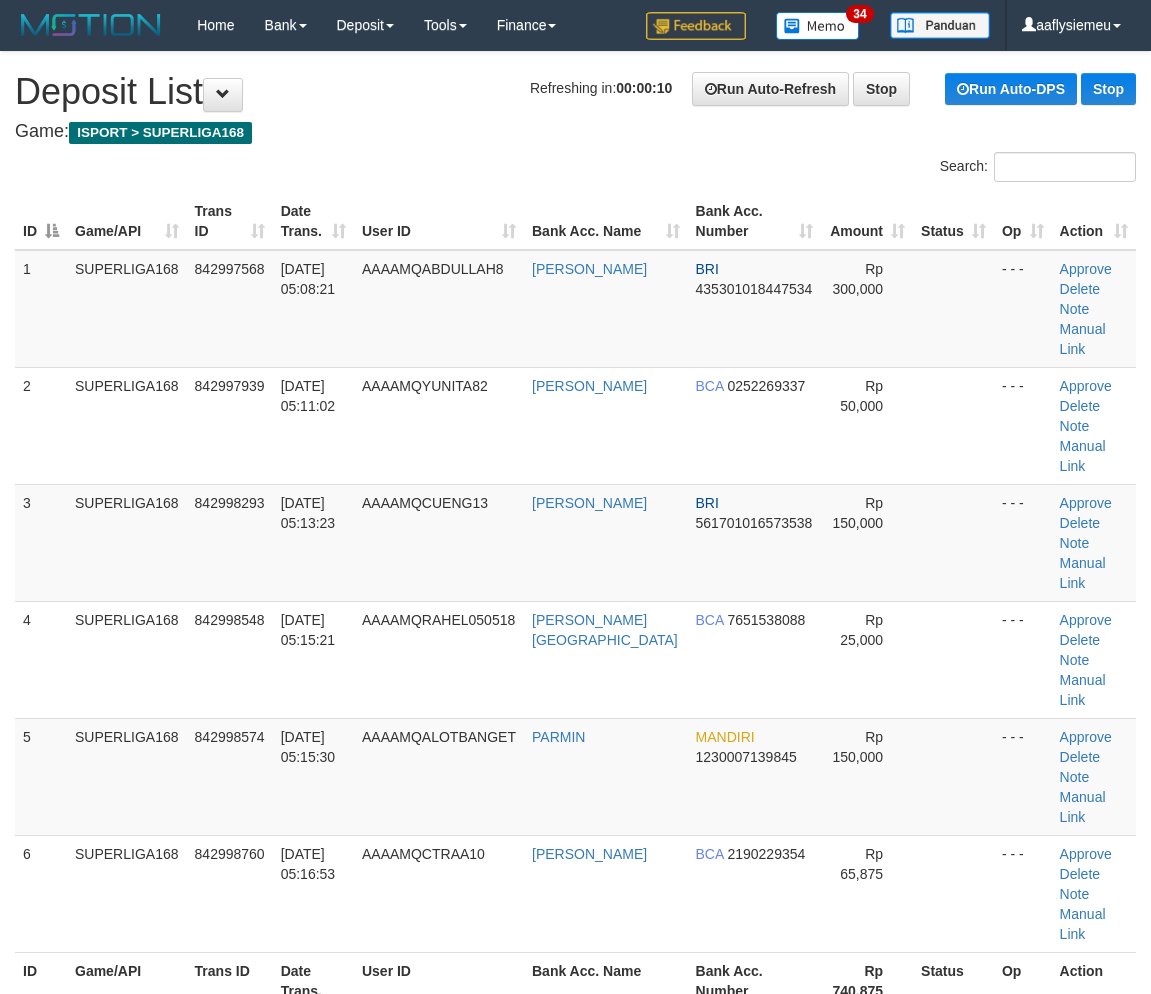 scroll, scrollTop: 0, scrollLeft: 0, axis: both 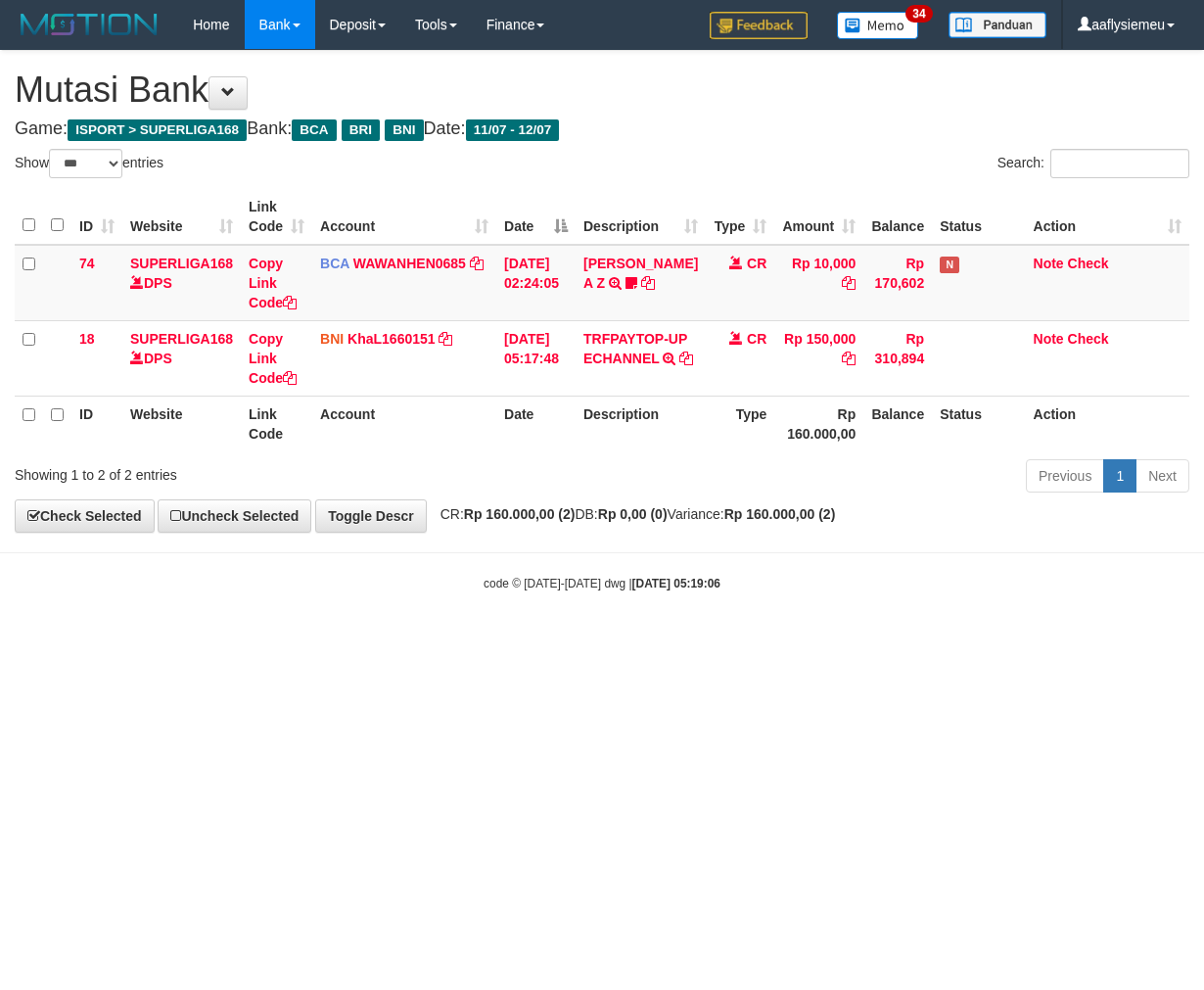 select on "***" 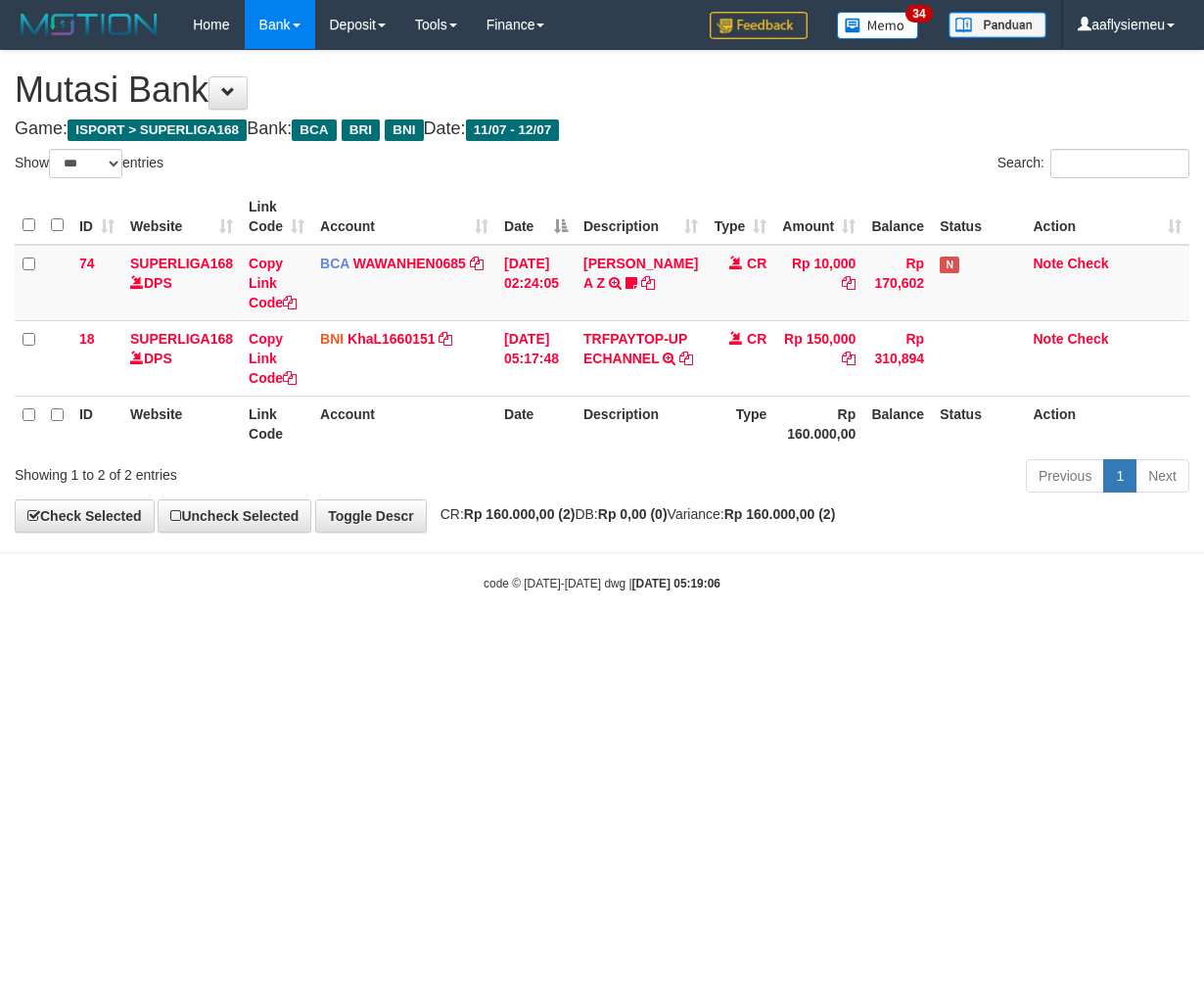 scroll, scrollTop: 0, scrollLeft: 0, axis: both 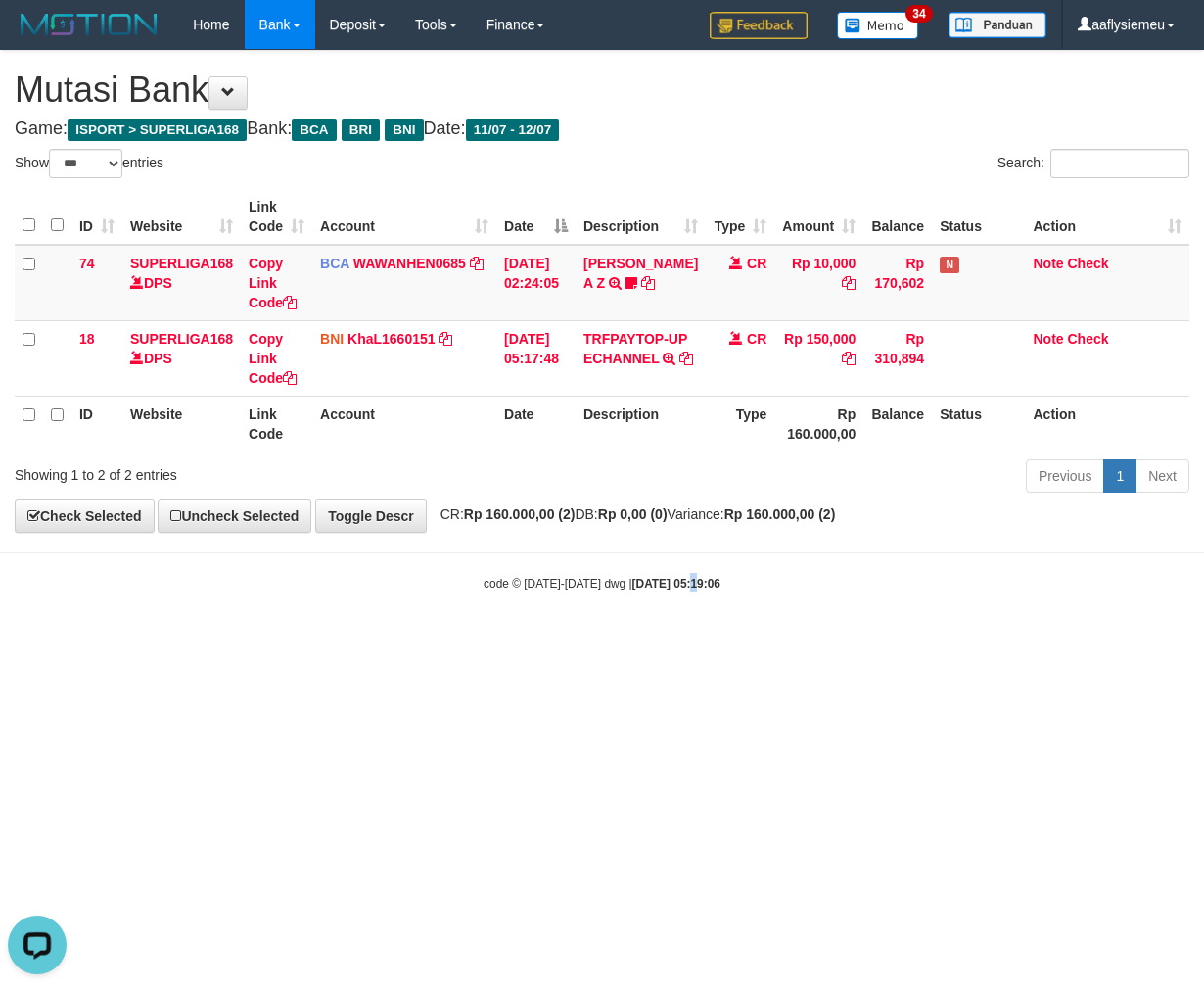 click on "Toggle navigation
Home
Bank
Account List
Load
By Website
Group
[ISPORT]													SUPERLIGA168
By Load Group (DPS)" at bounding box center (602, 320) 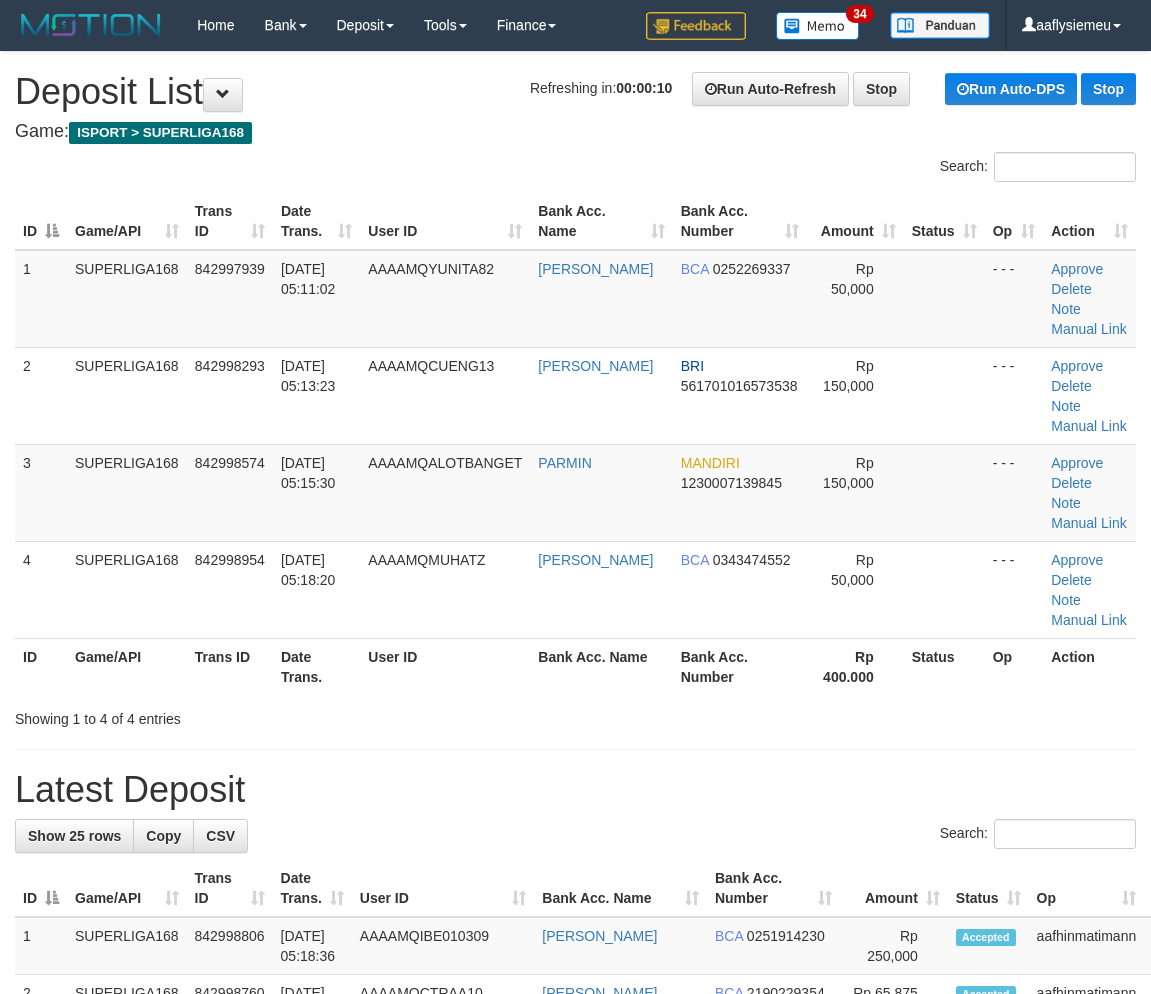 scroll, scrollTop: 0, scrollLeft: 0, axis: both 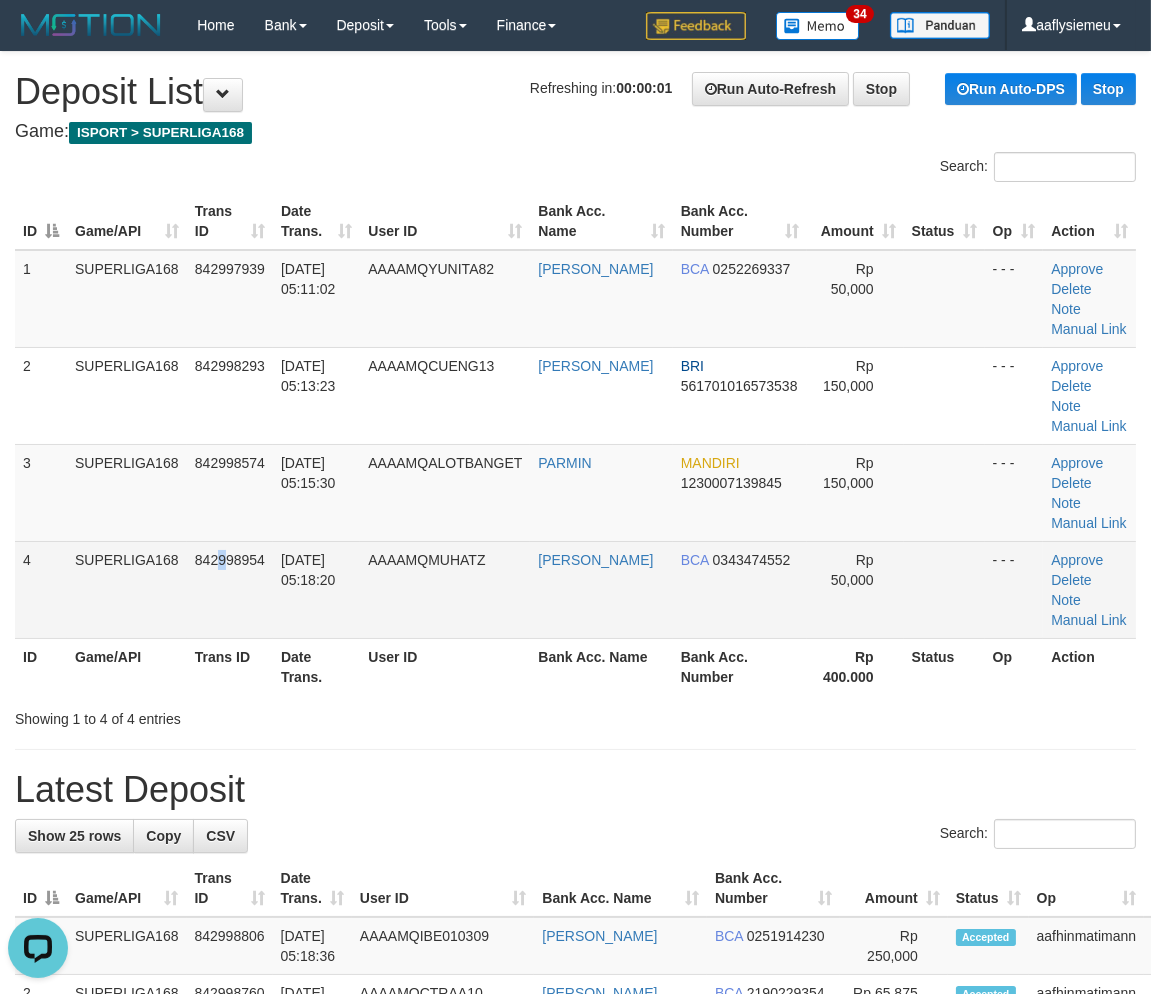 drag, startPoint x: 222, startPoint y: 547, endPoint x: 213, endPoint y: 553, distance: 10.816654 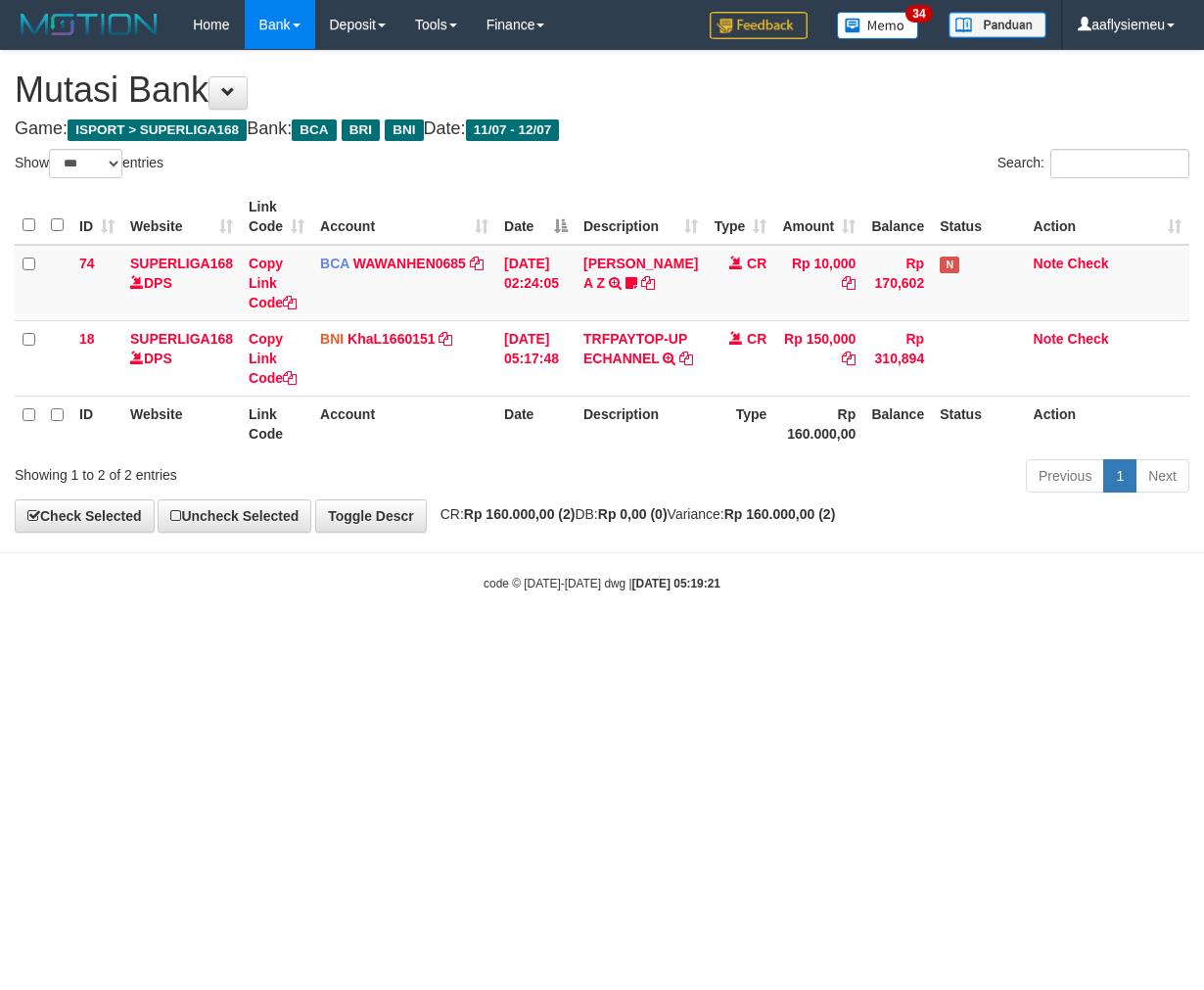 select on "***" 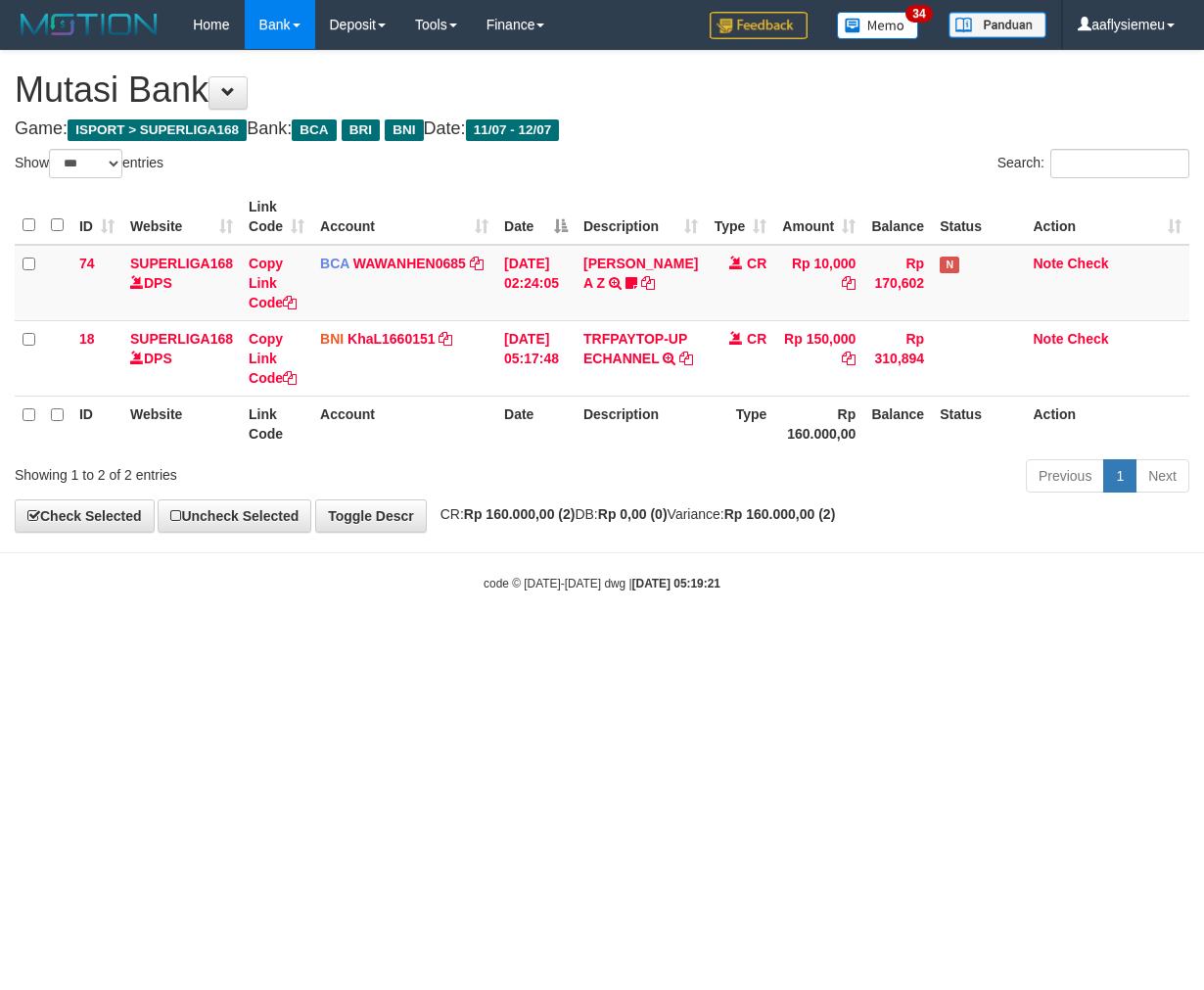 scroll, scrollTop: 0, scrollLeft: 0, axis: both 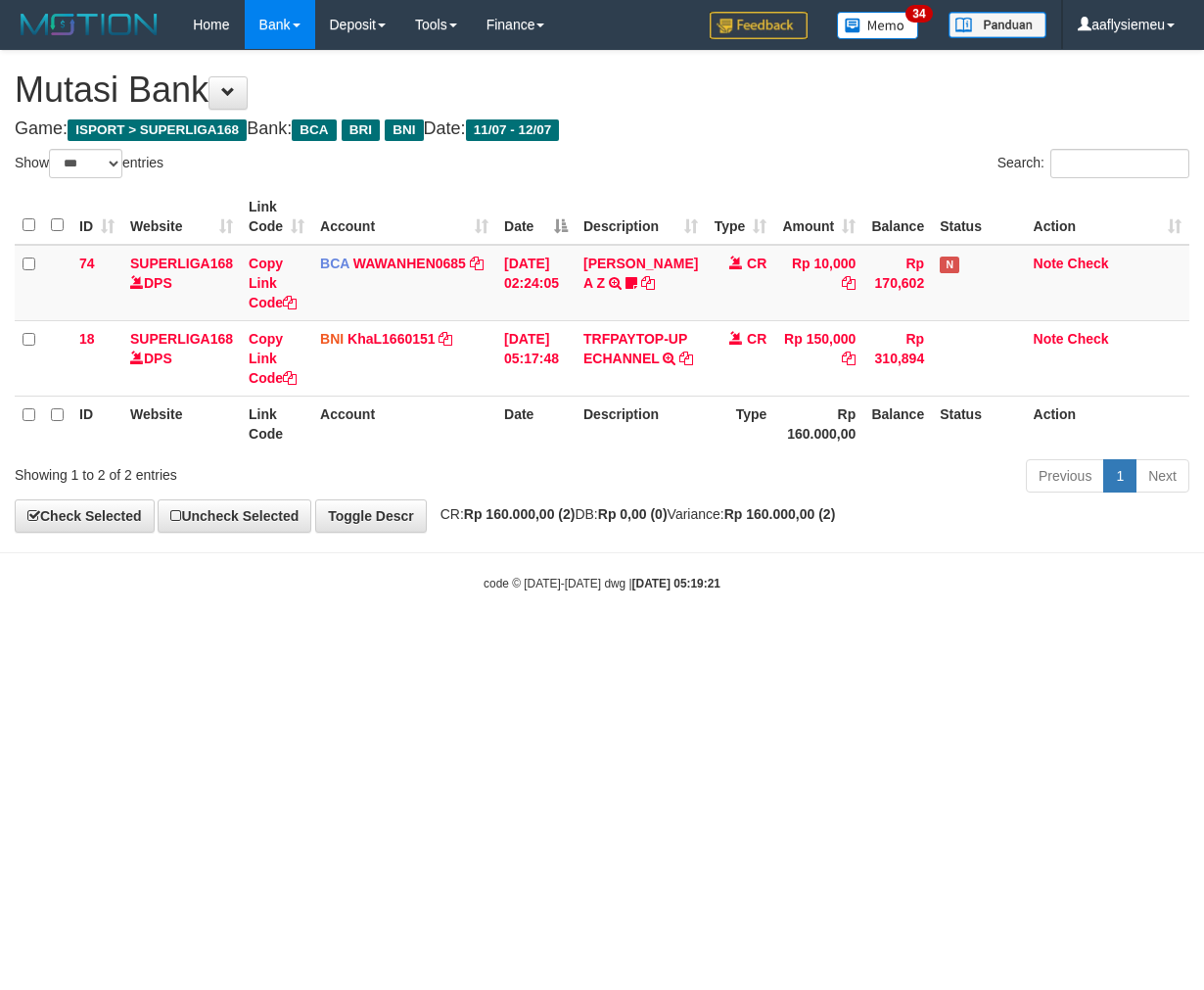 select on "***" 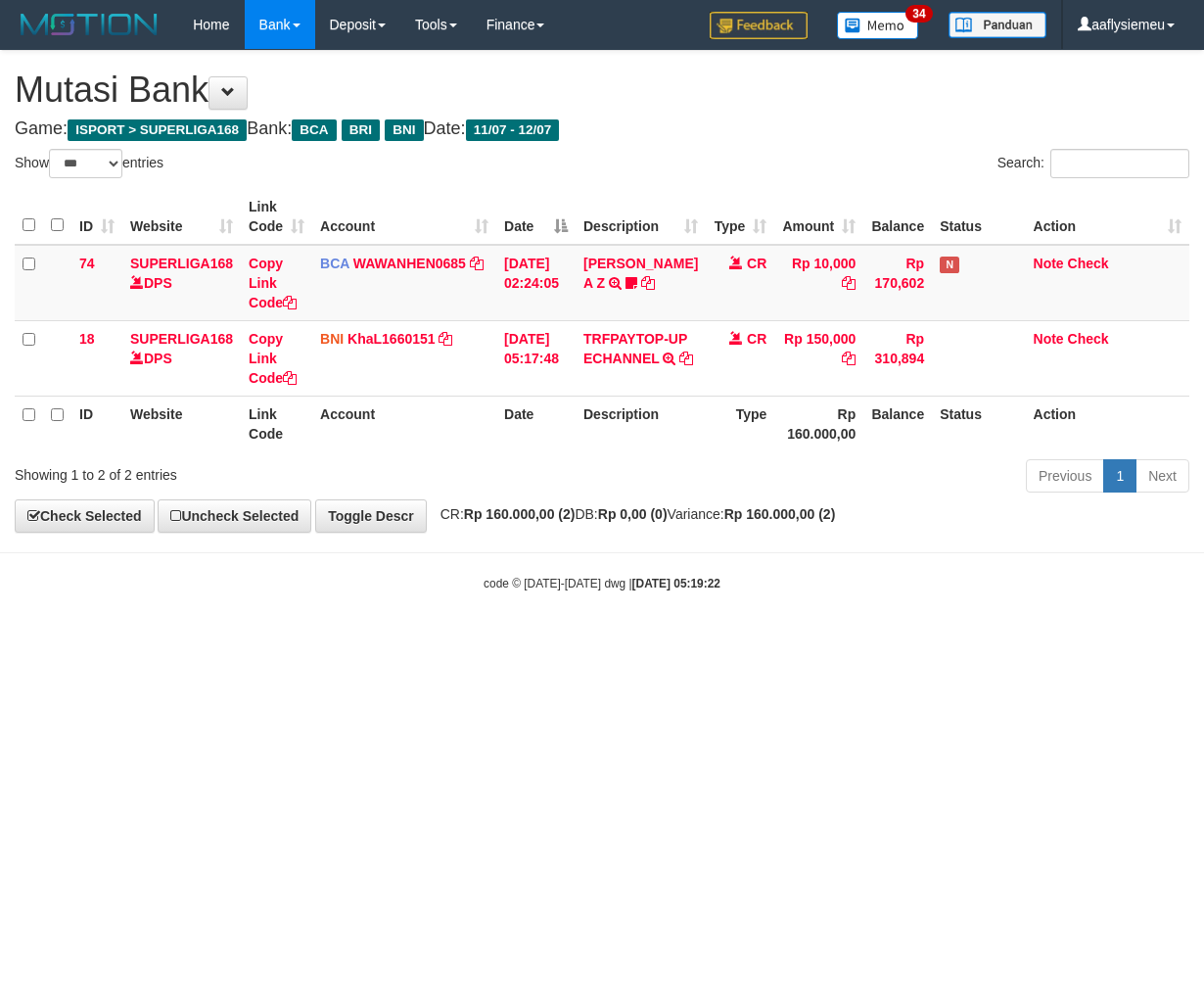 select on "***" 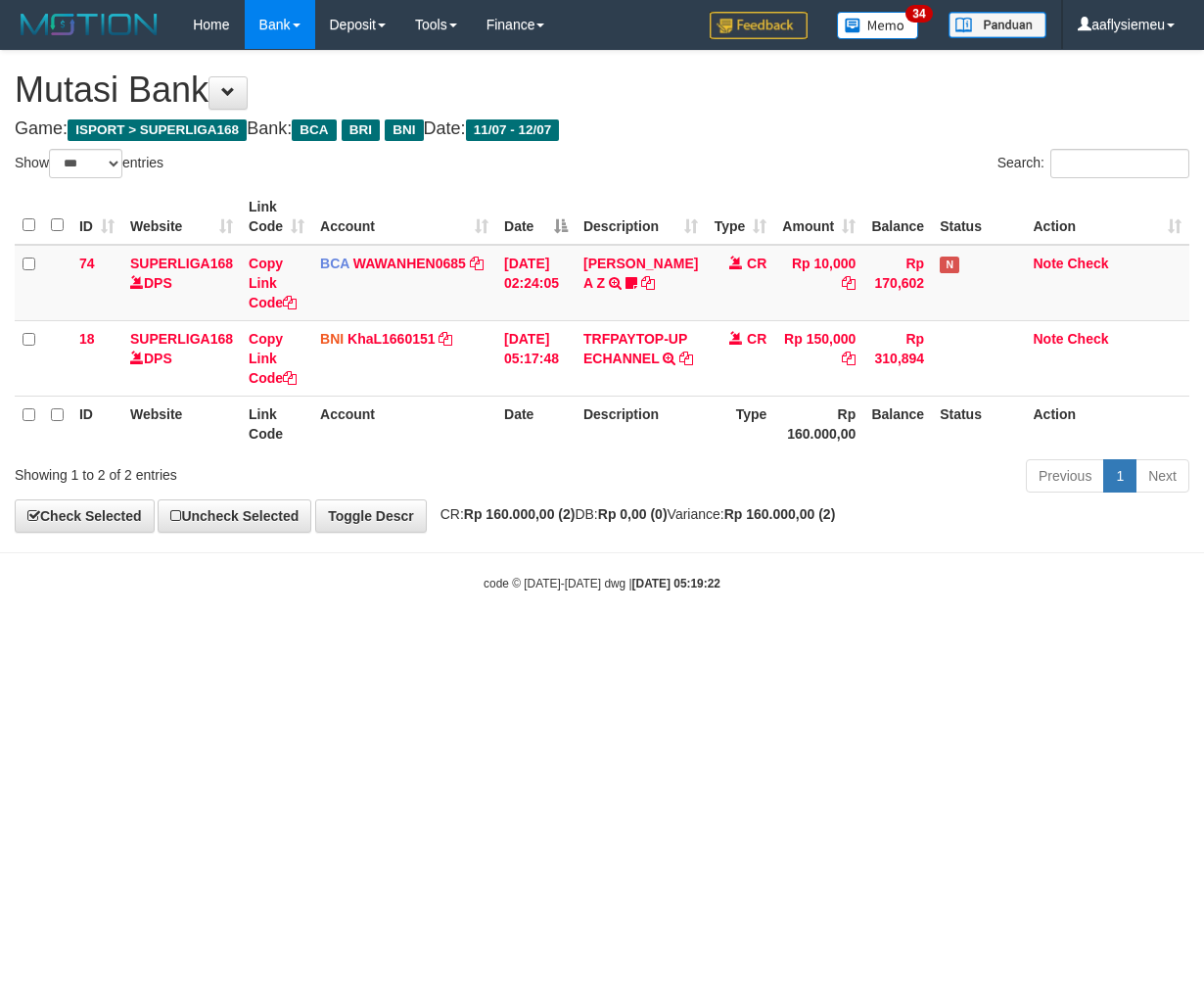 scroll, scrollTop: 0, scrollLeft: 0, axis: both 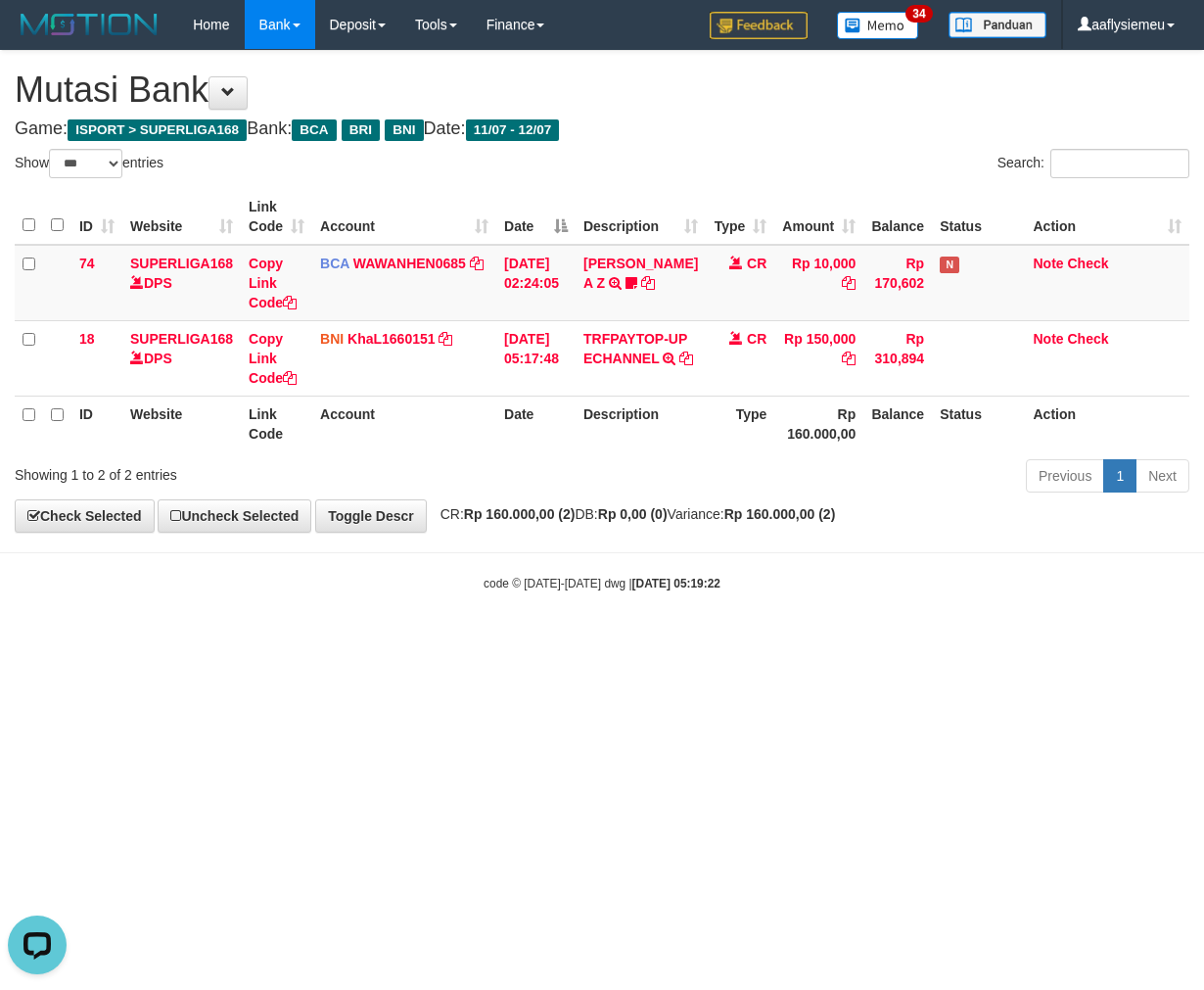 click on "Toggle navigation
Home
Bank
Account List
Load
By Website
Group
[ISPORT]													SUPERLIGA168
By Load Group (DPS)" at bounding box center [602, 320] 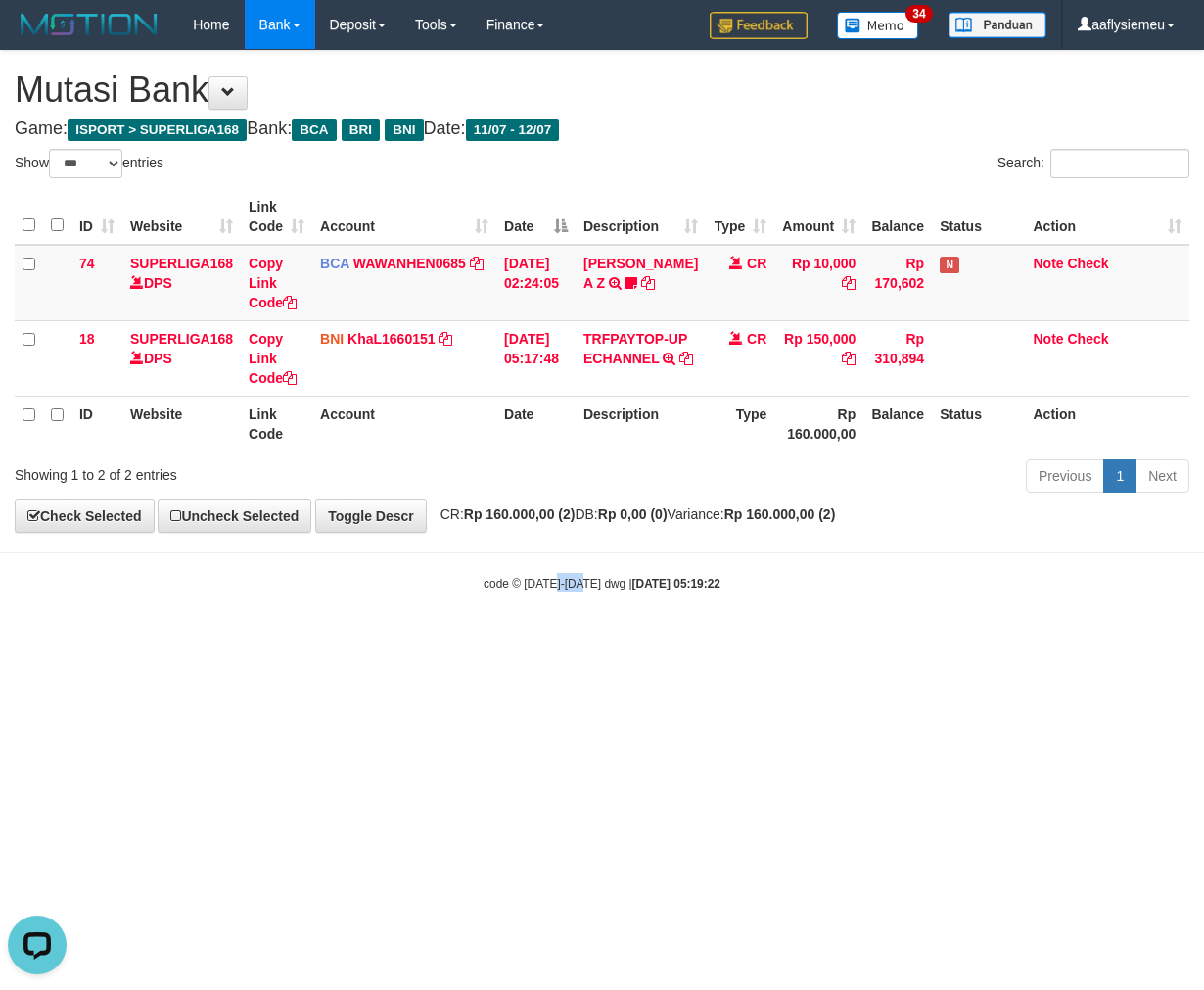 click on "Toggle navigation
Home
Bank
Account List
Load
By Website
Group
[ISPORT]													SUPERLIGA168
By Load Group (DPS)" at bounding box center [602, 320] 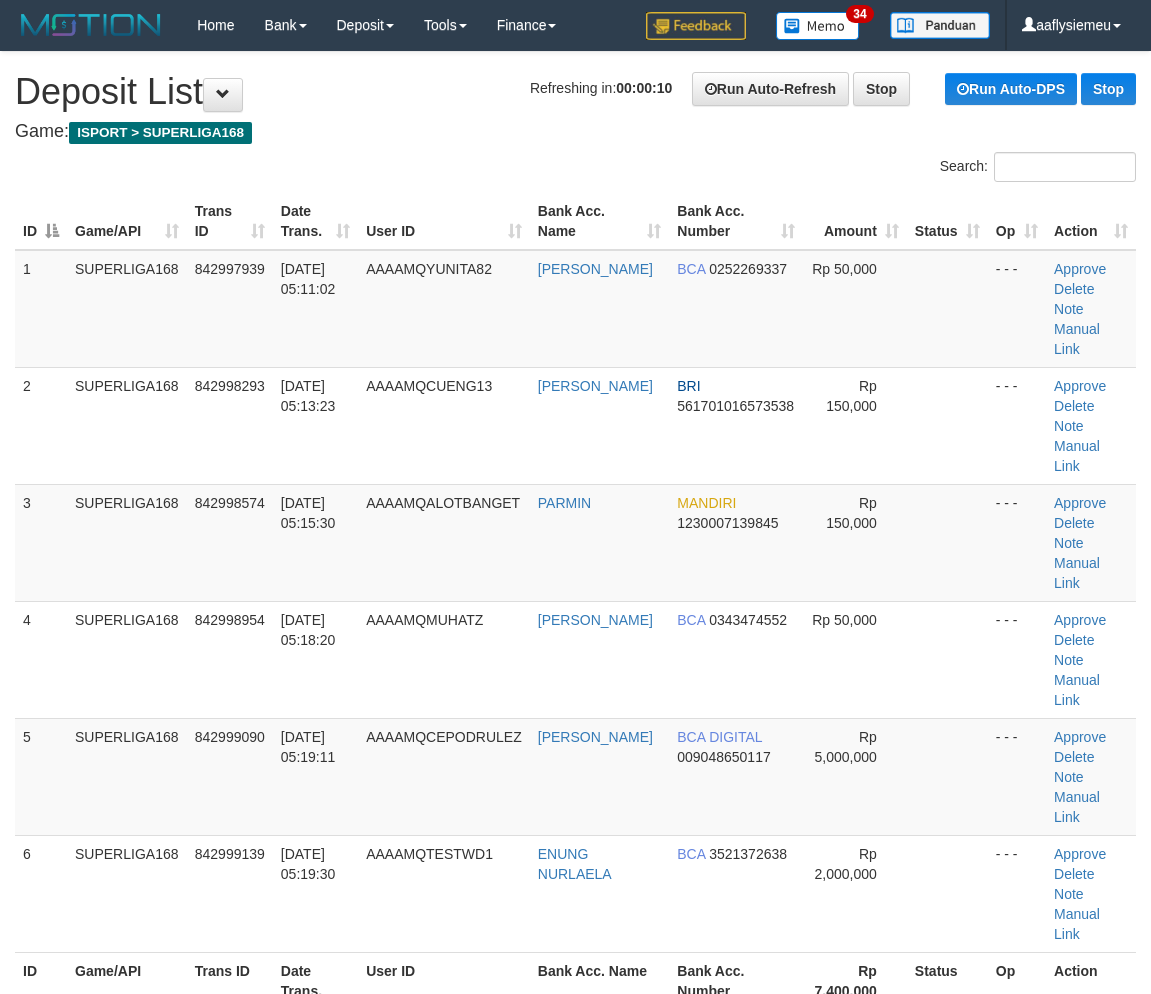 scroll, scrollTop: 0, scrollLeft: 0, axis: both 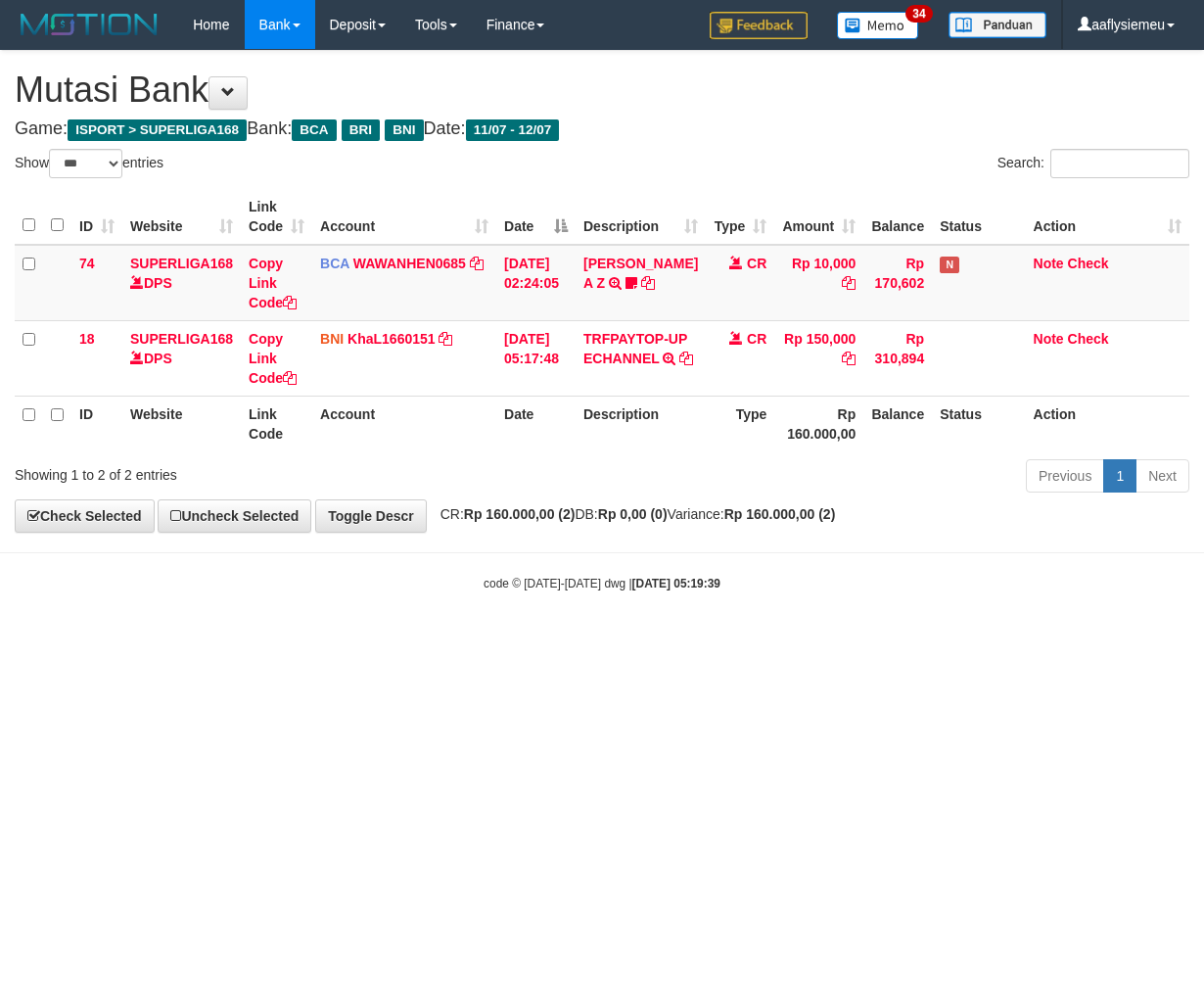 select on "***" 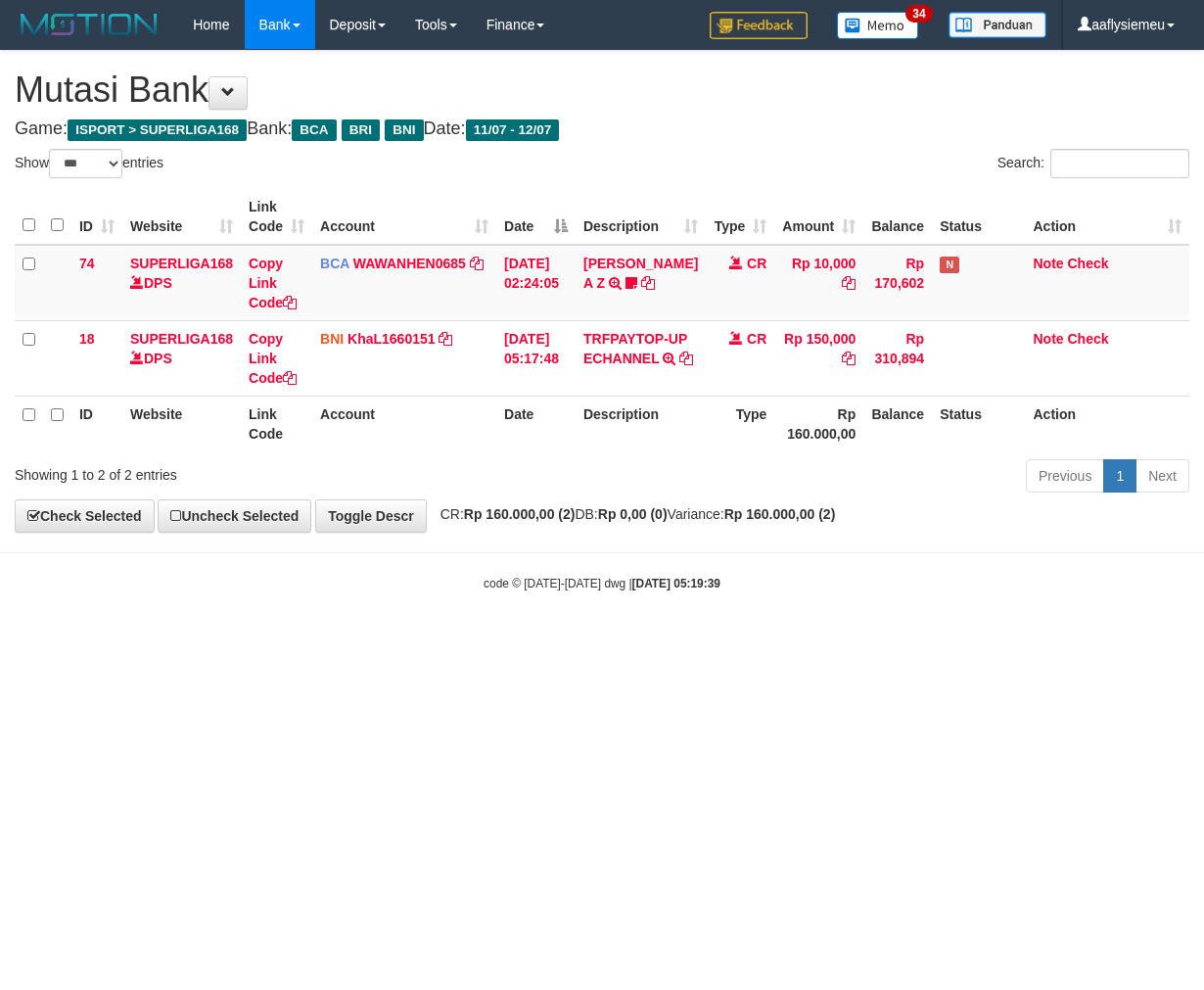 scroll, scrollTop: 0, scrollLeft: 0, axis: both 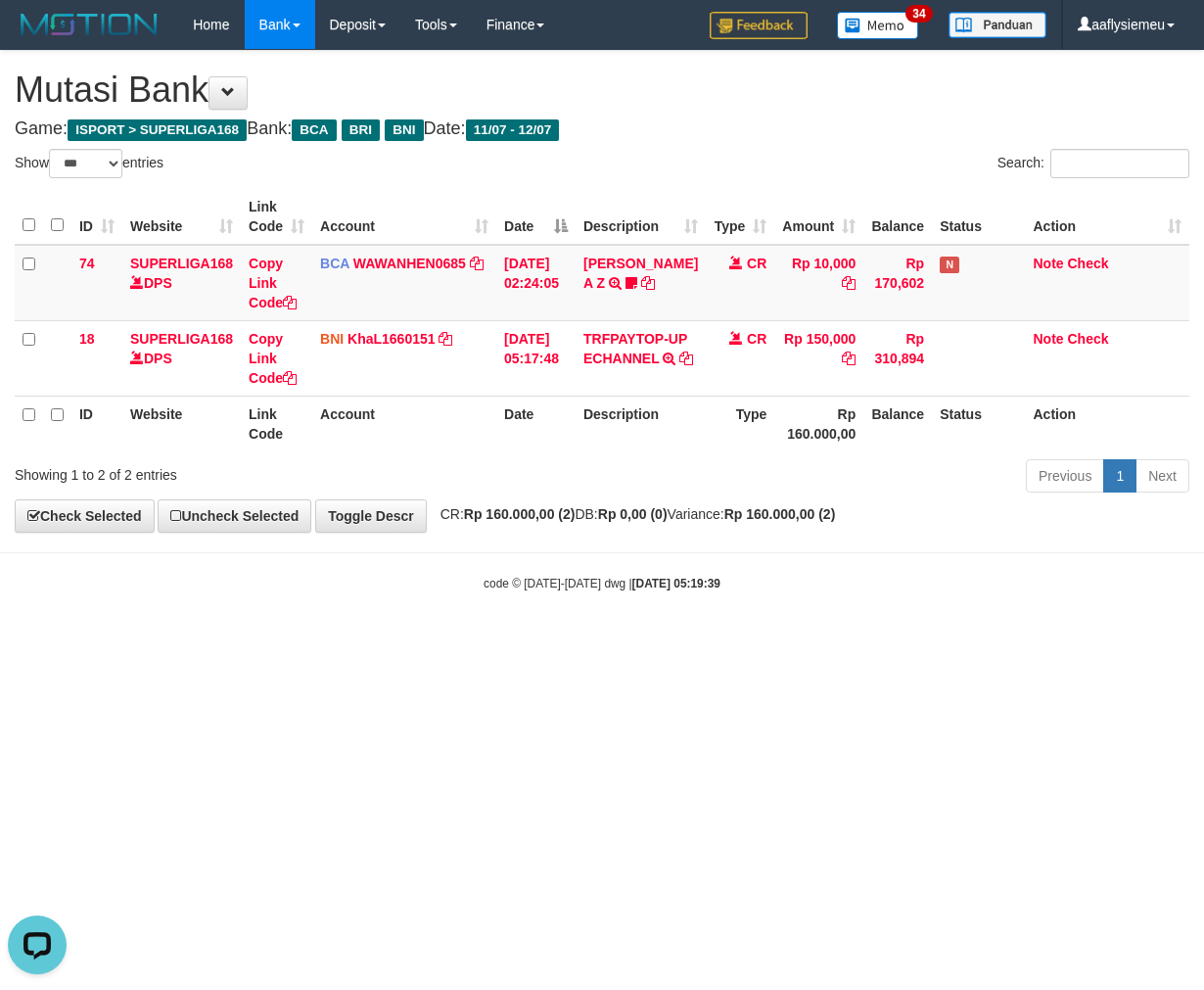 click on "Toggle navigation
Home
Bank
Account List
Load
By Website
Group
[ISPORT]													SUPERLIGA168
By Load Group (DPS)" at bounding box center (602, 320) 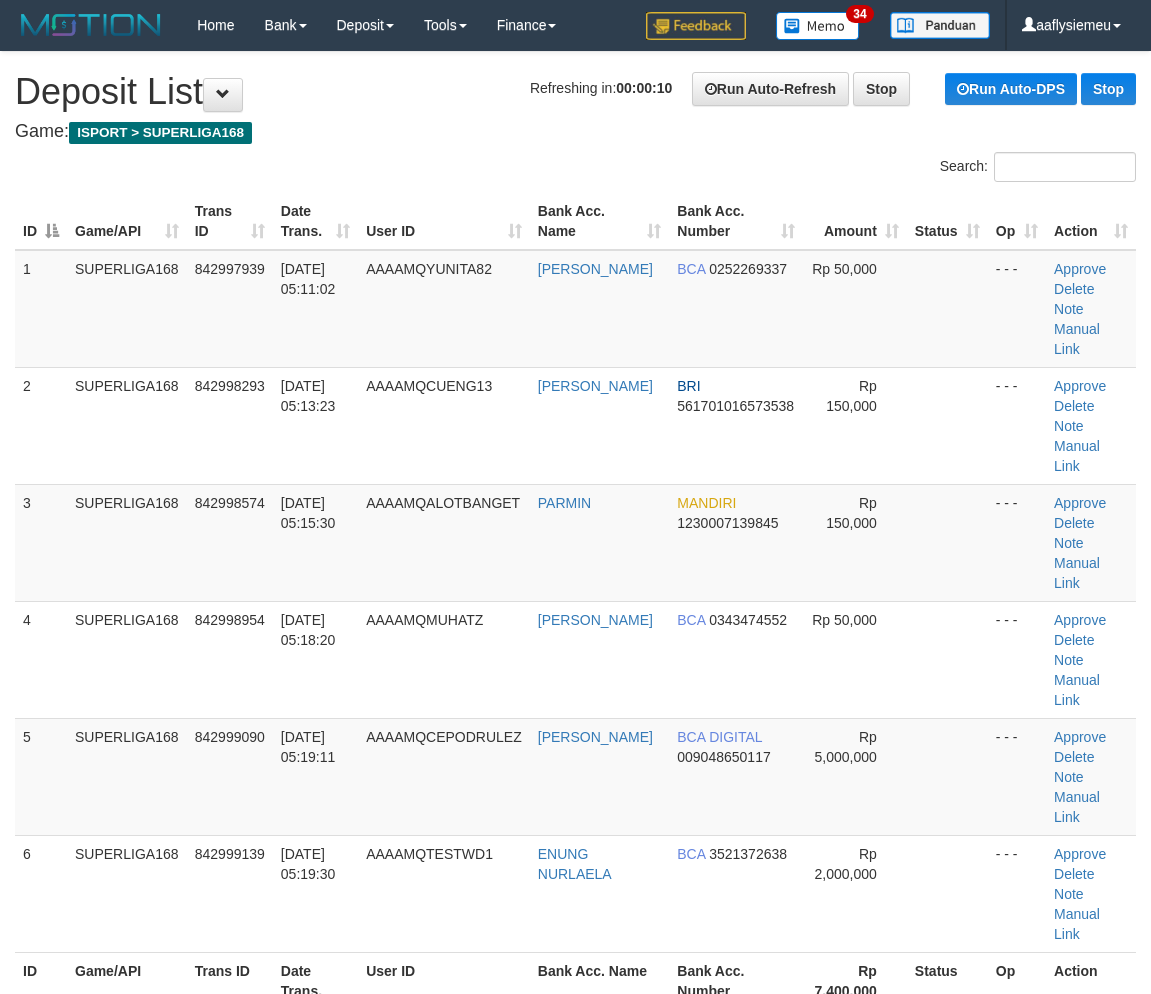 scroll, scrollTop: 0, scrollLeft: 0, axis: both 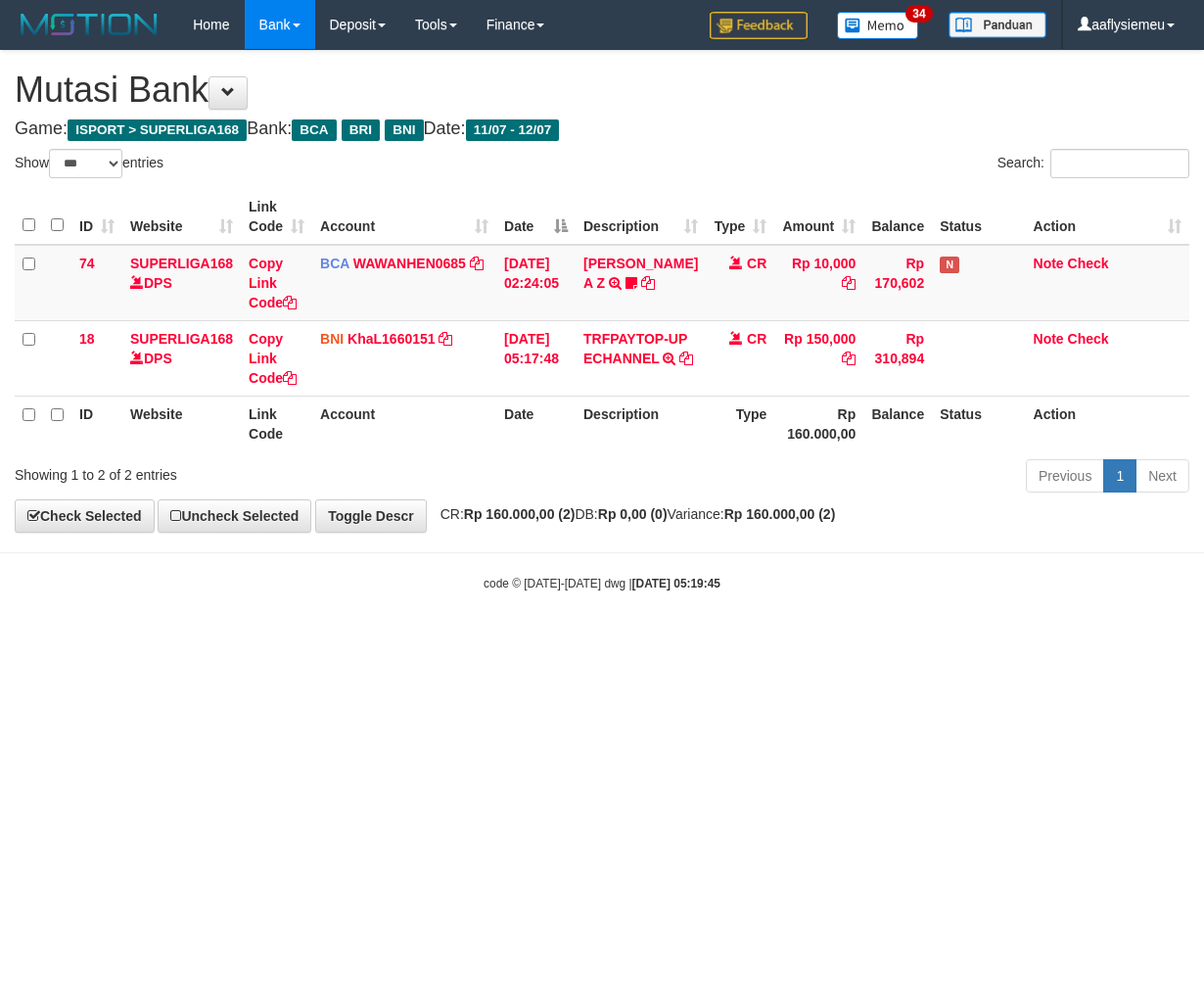select on "***" 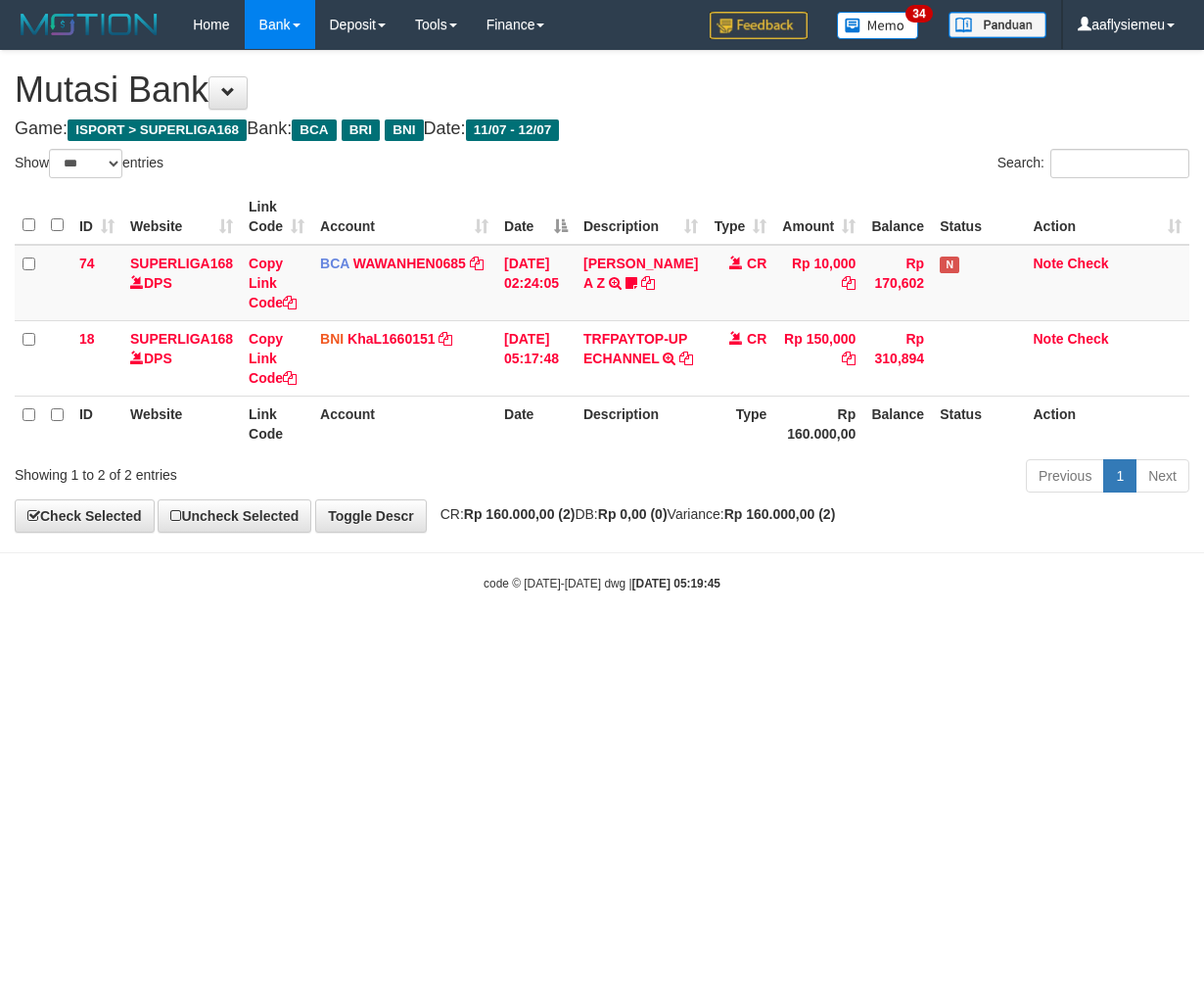 scroll, scrollTop: 0, scrollLeft: 0, axis: both 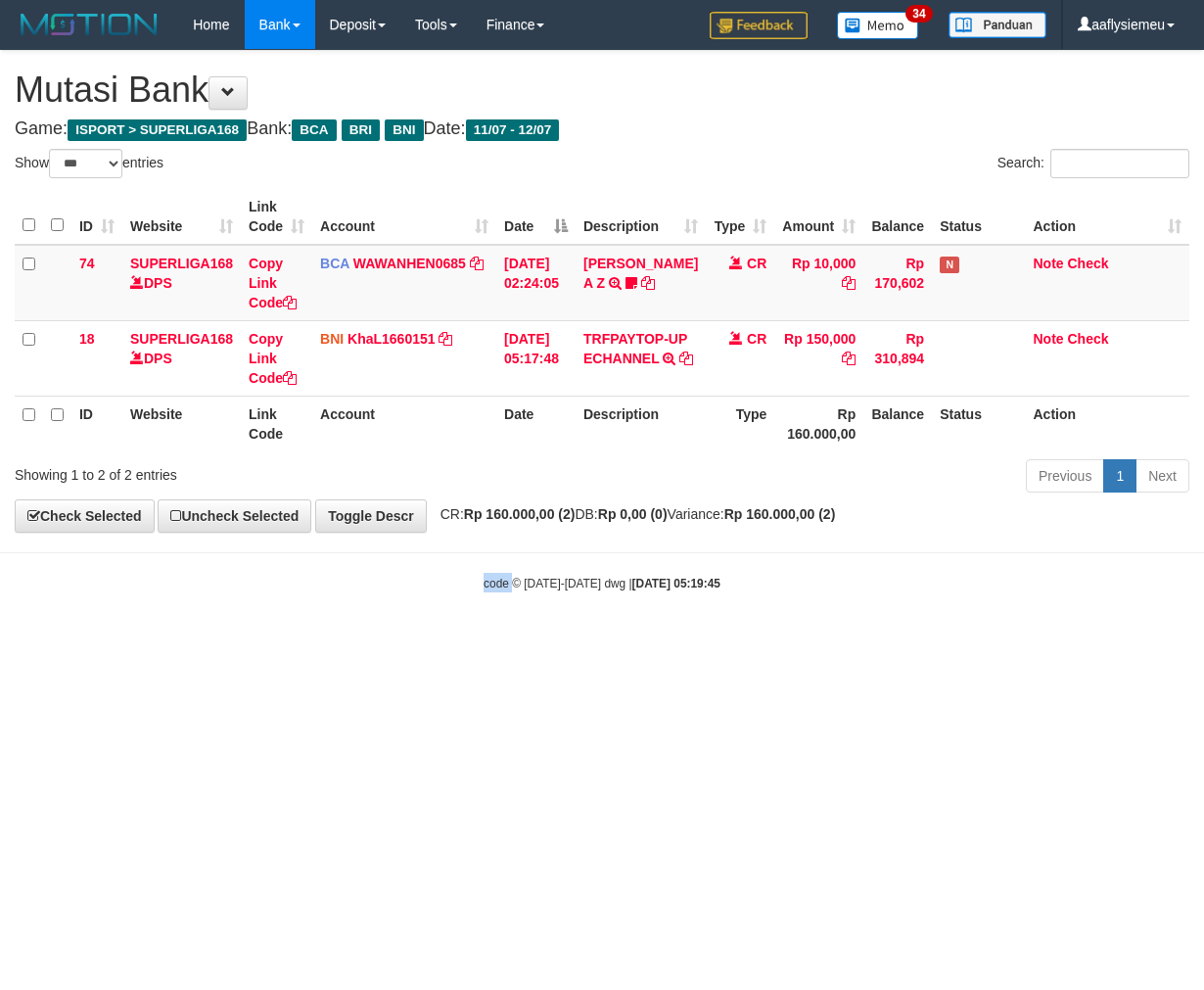 click on "Toggle navigation
Home
Bank
Account List
Load
By Website
Group
[ISPORT]													SUPERLIGA168
By Load Group (DPS)" at bounding box center [602, 320] 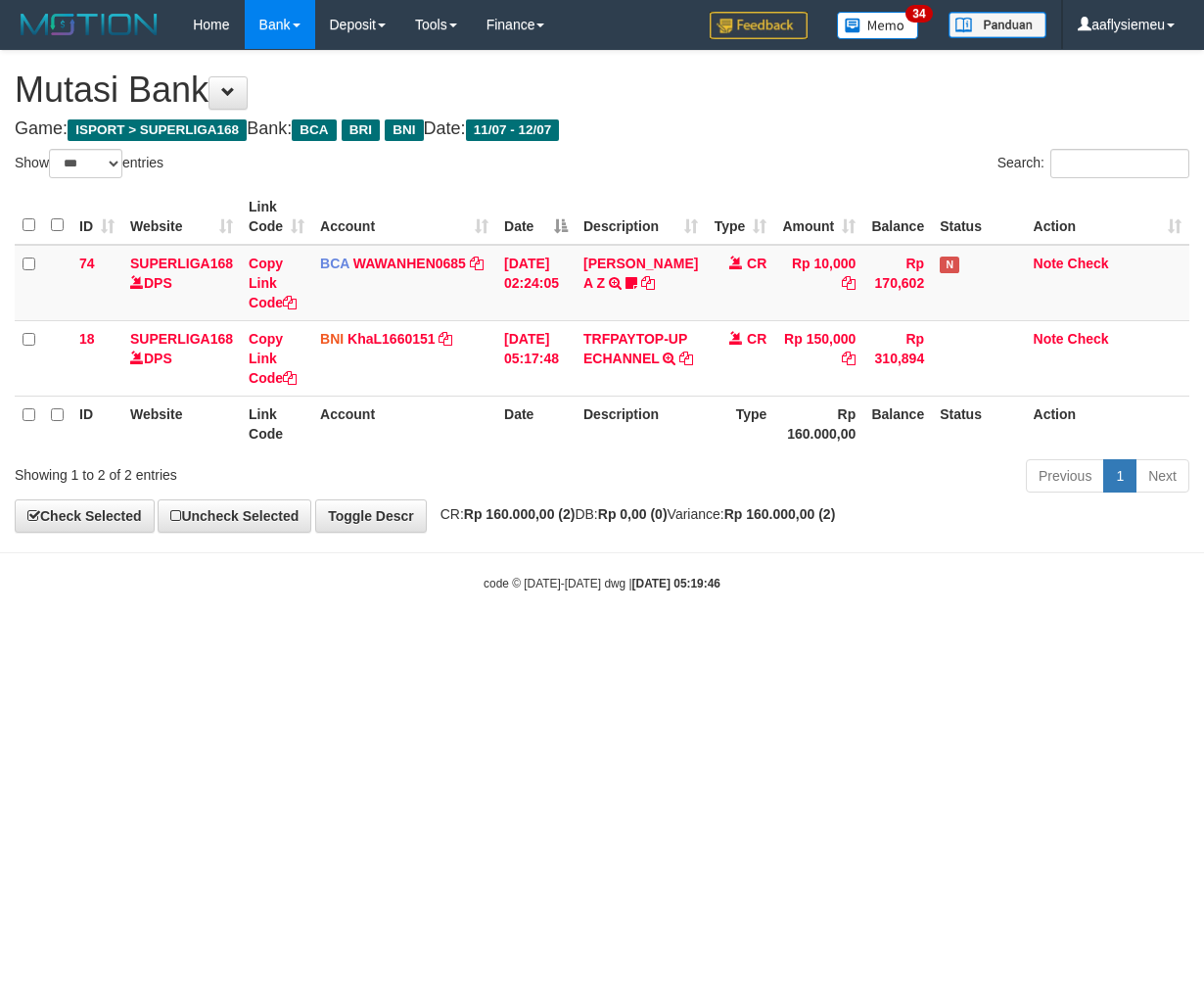 select on "***" 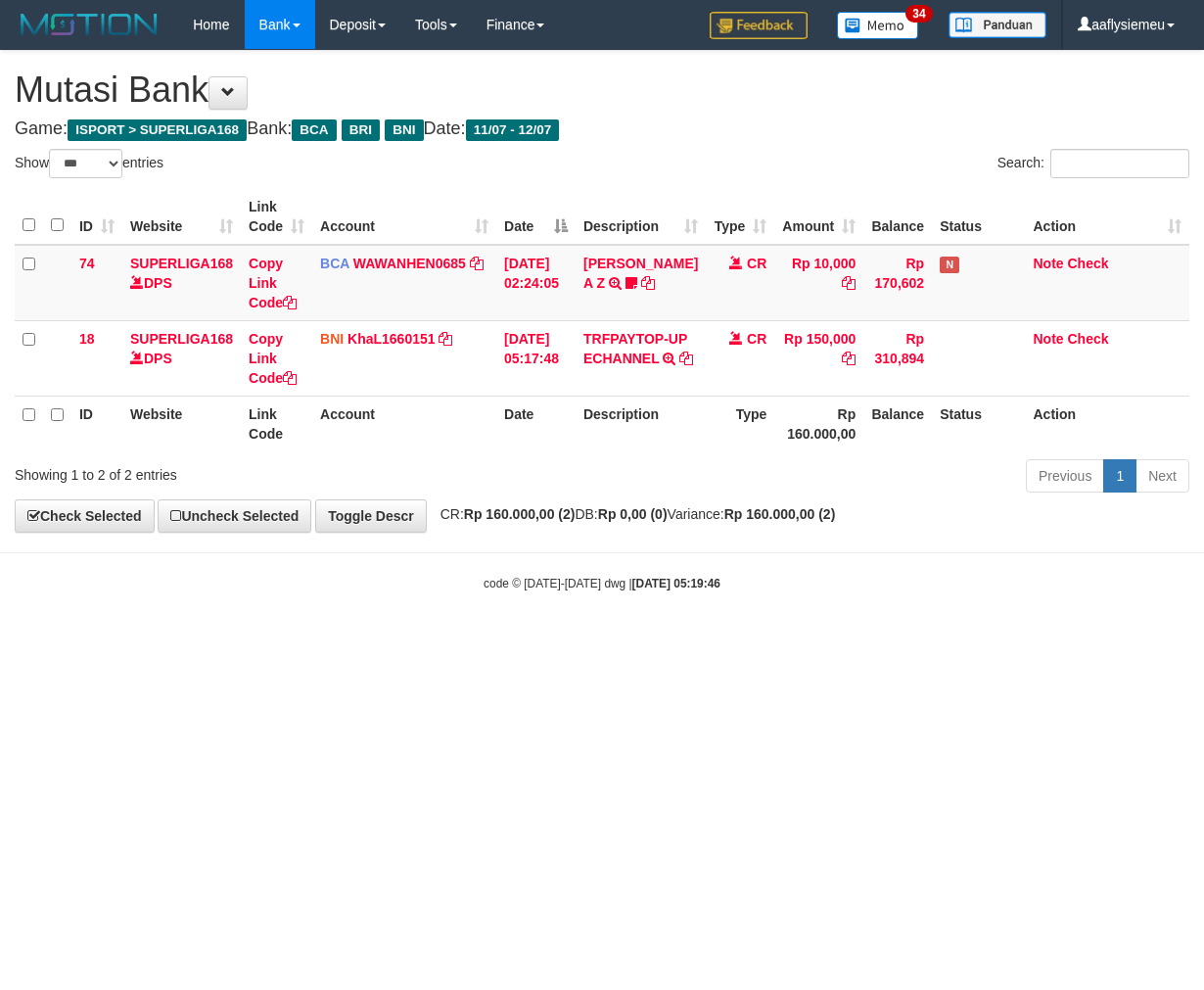 scroll, scrollTop: 0, scrollLeft: 0, axis: both 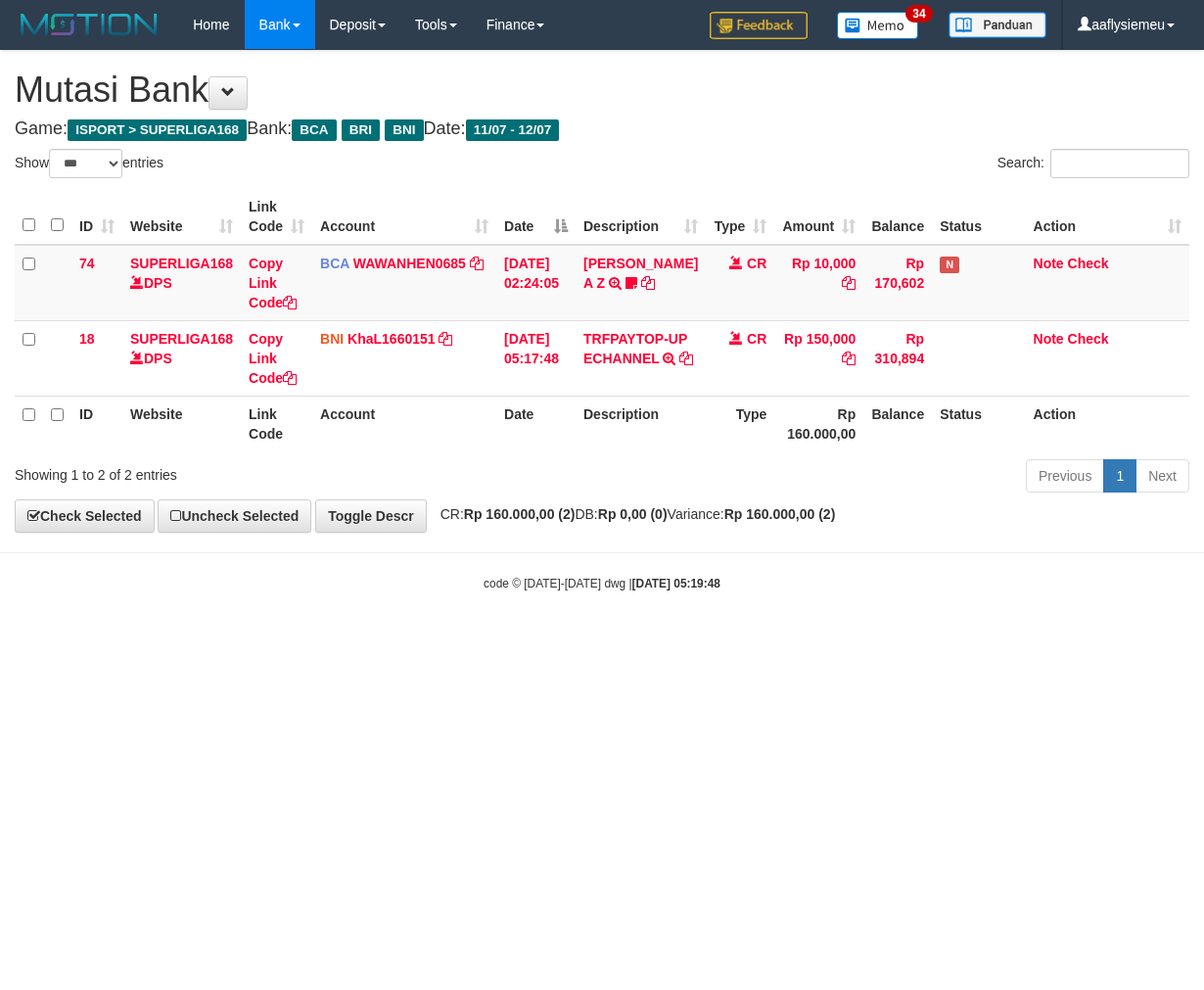 select on "***" 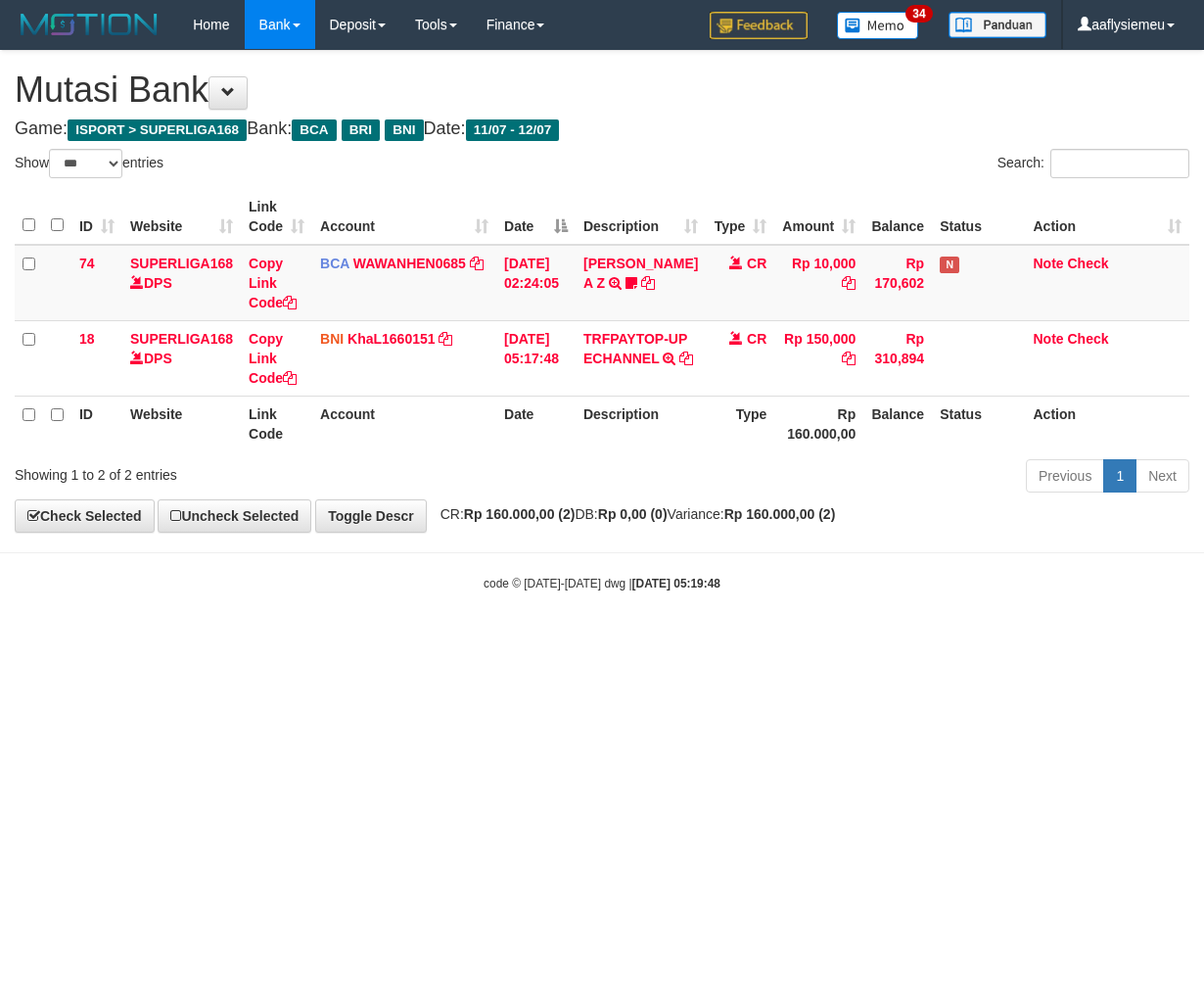 scroll, scrollTop: 0, scrollLeft: 0, axis: both 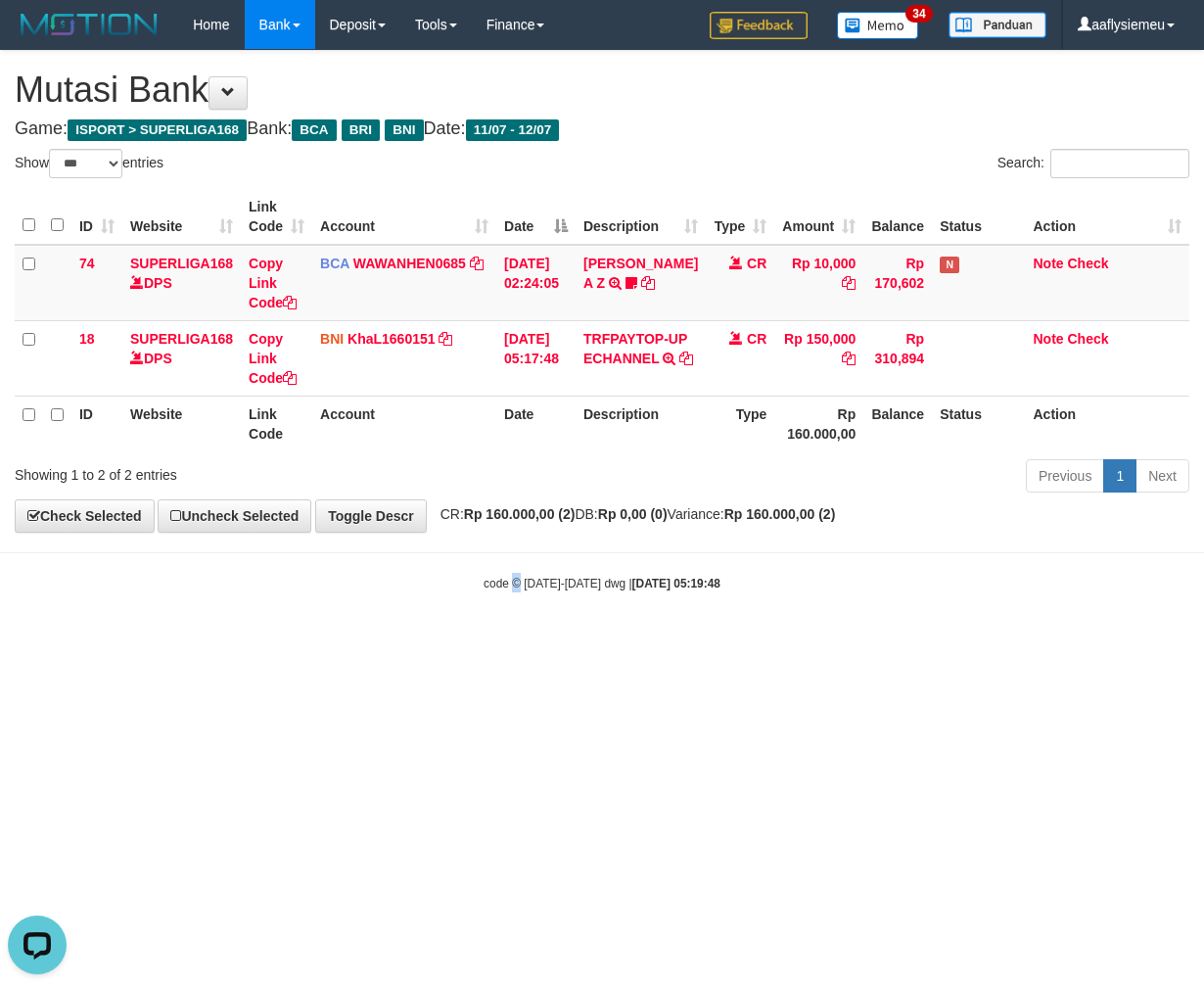 click on "Toggle navigation
Home
Bank
Account List
Load
By Website
Group
[ISPORT]													SUPERLIGA168
By Load Group (DPS)" at bounding box center [602, 320] 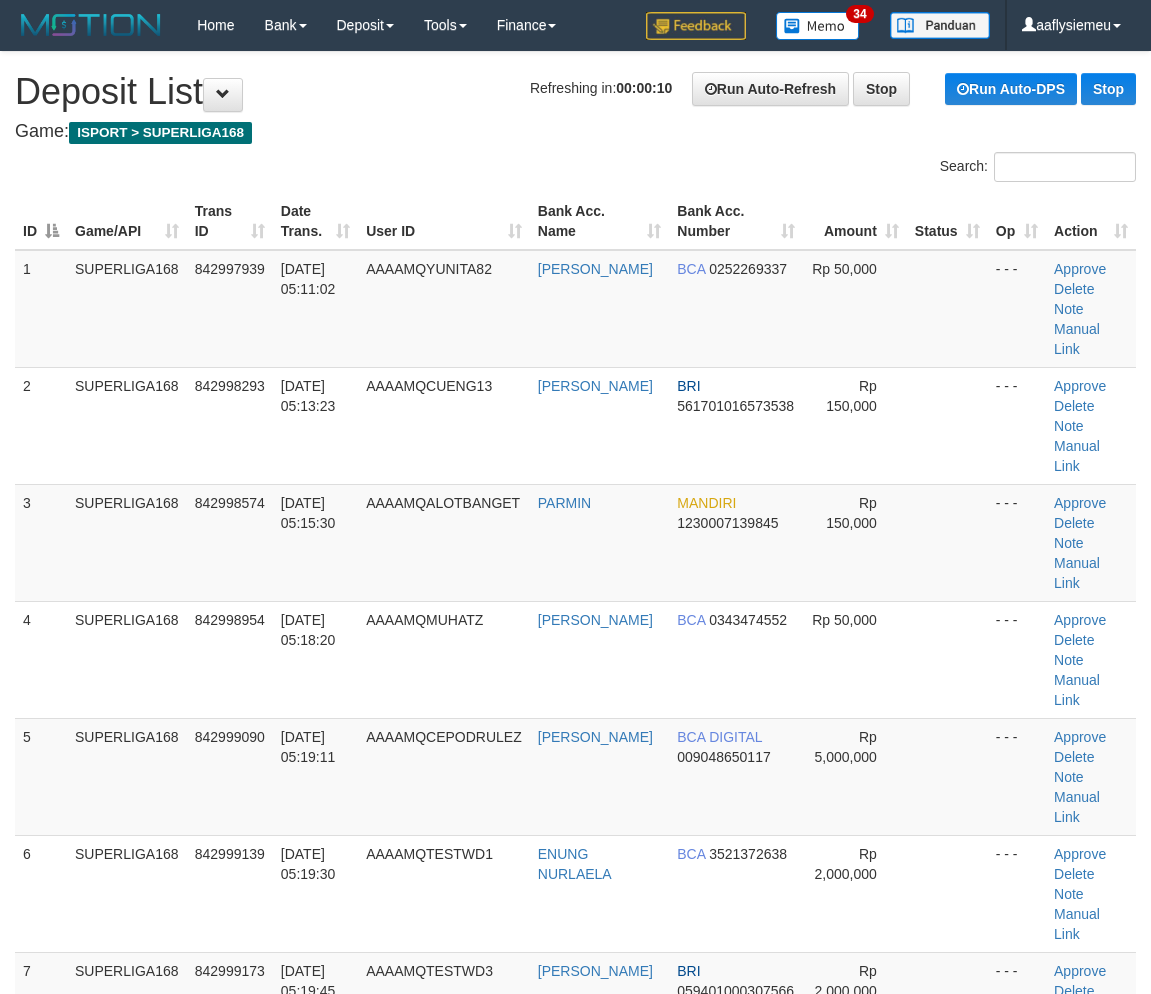 scroll, scrollTop: 0, scrollLeft: 0, axis: both 